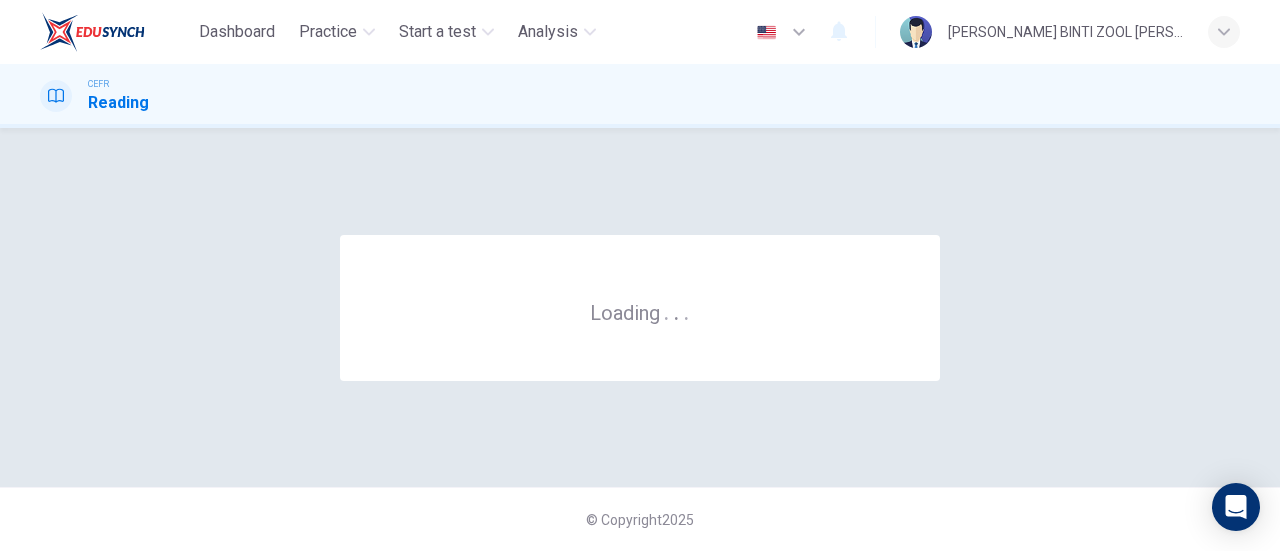 scroll, scrollTop: 0, scrollLeft: 0, axis: both 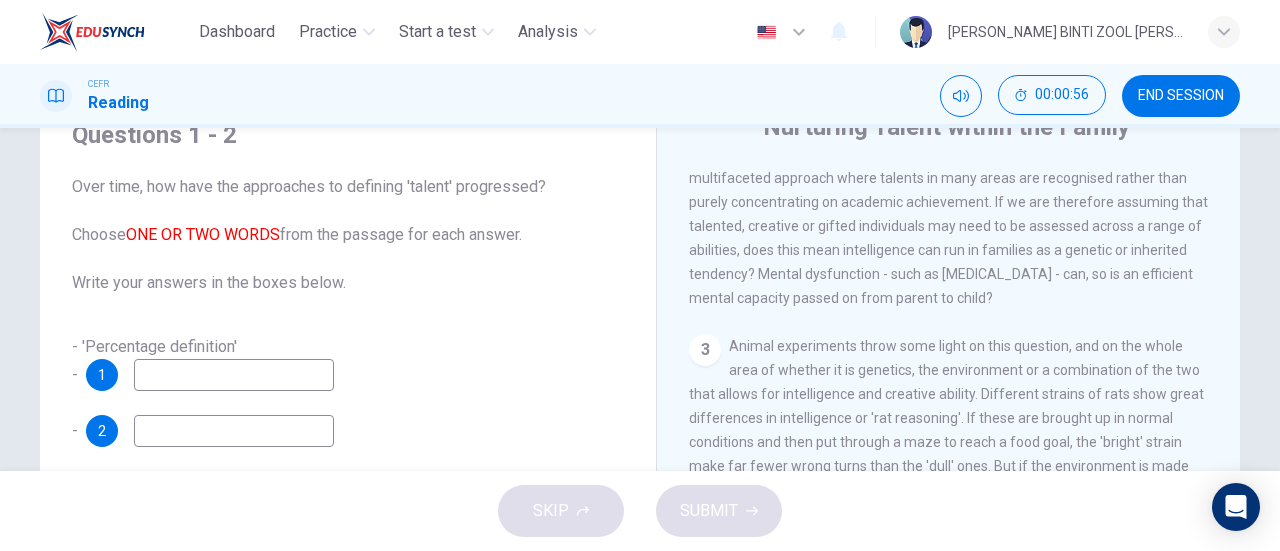click on "Animal experiments throw some light on this question, and on the whole area of whether it is genetics, the environment or a combination of the two that allows for intelligence and creative ability. Different strains of rats show great differences in intelligence or 'rat reasoning'. If these are brought up in normal conditions and then put through a maze to reach a food goal, the 'bright' strain make far fewer wrong turns than the 'dull' ones. But if the environment is made dull and boring, the number of errors becomes equal. Return the rats to an exciting maze and the discrepancy returns as before - but is much smaller. In other words, a dull rat in a stimulating environment will almost do as well as a bright rat who is bored in a normal one. This principle applies to humans too - someone may be born with innate intelligence, but their environment probably has the final say over whether they become creative or even a genius." at bounding box center (948, 478) 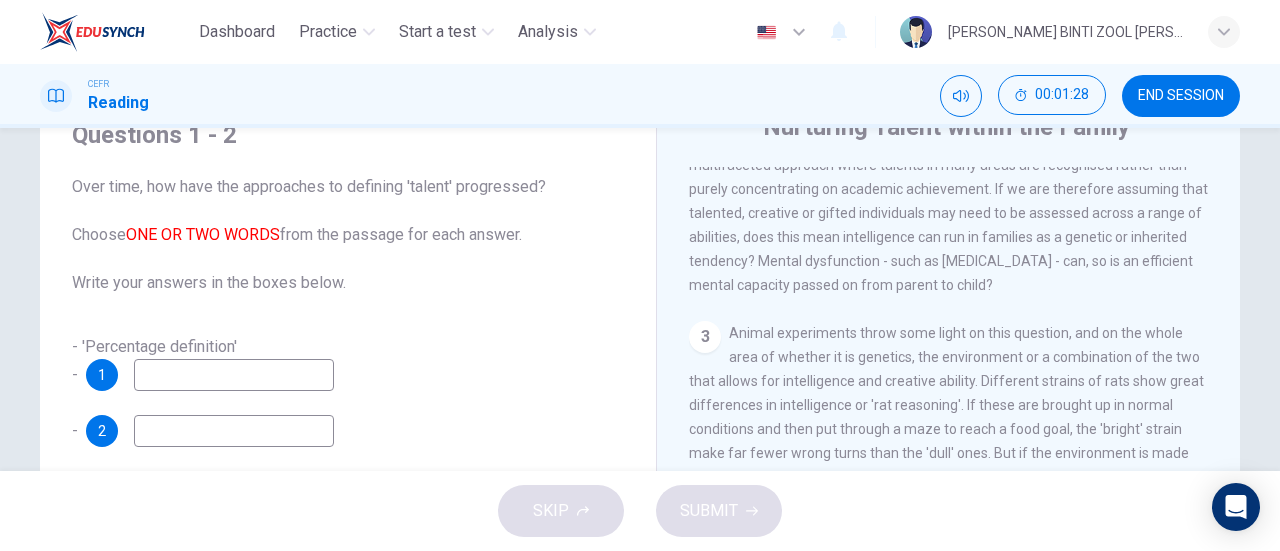 scroll, scrollTop: 703, scrollLeft: 0, axis: vertical 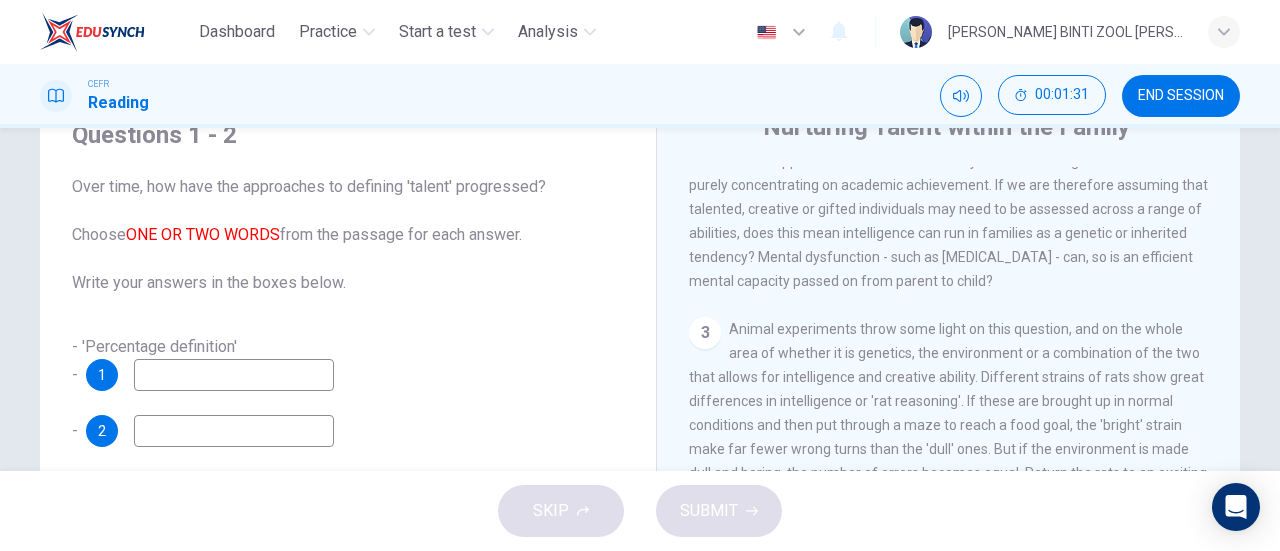 click at bounding box center (234, 375) 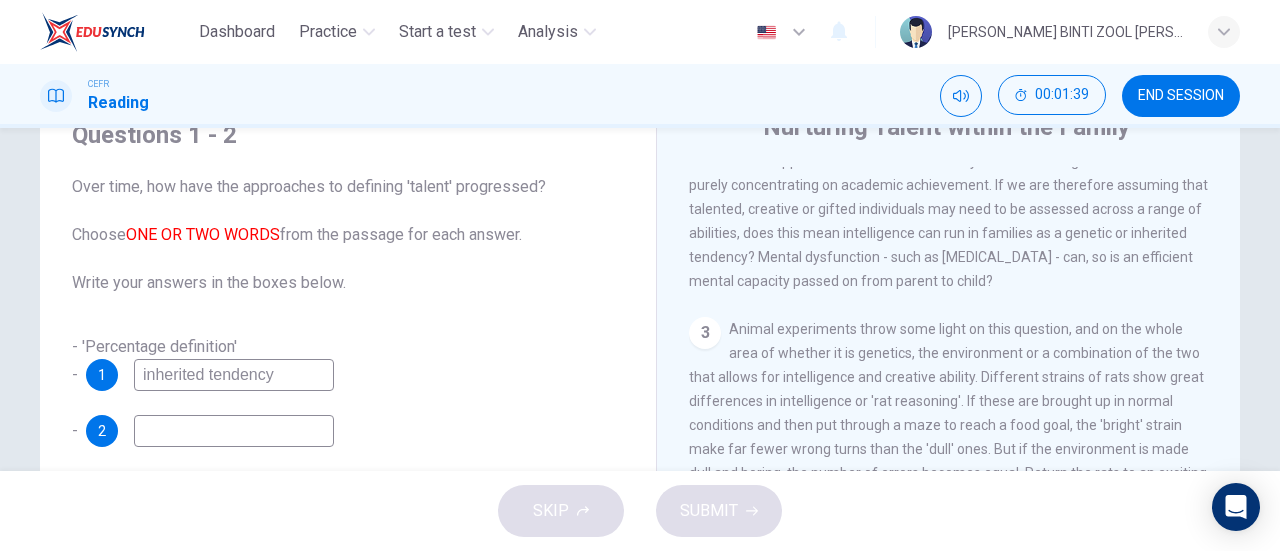type on "inherited tendency" 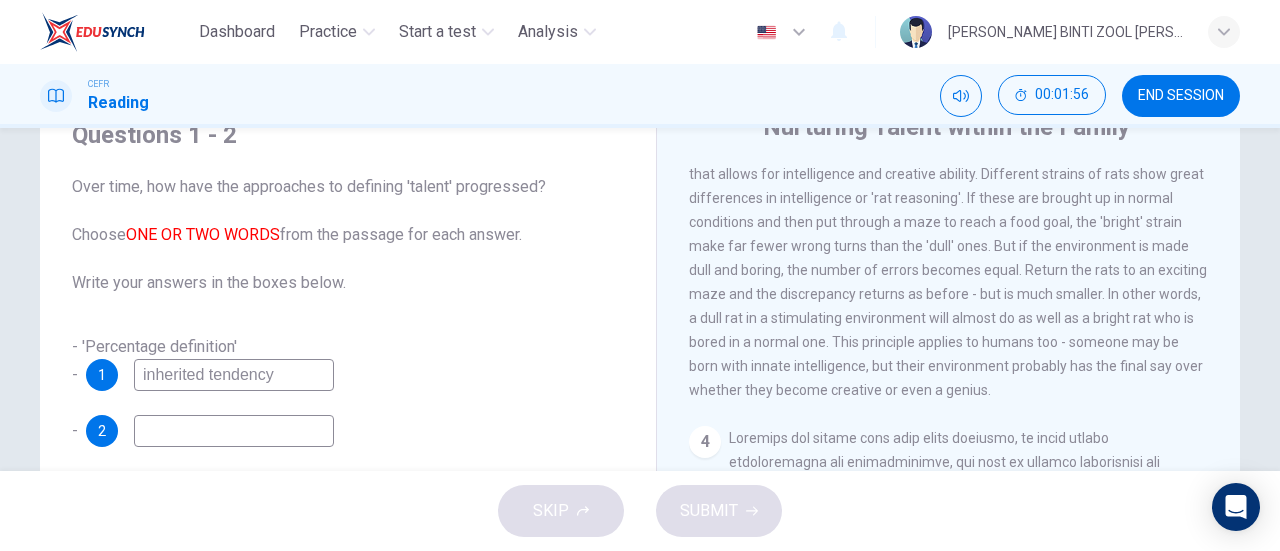 scroll, scrollTop: 907, scrollLeft: 0, axis: vertical 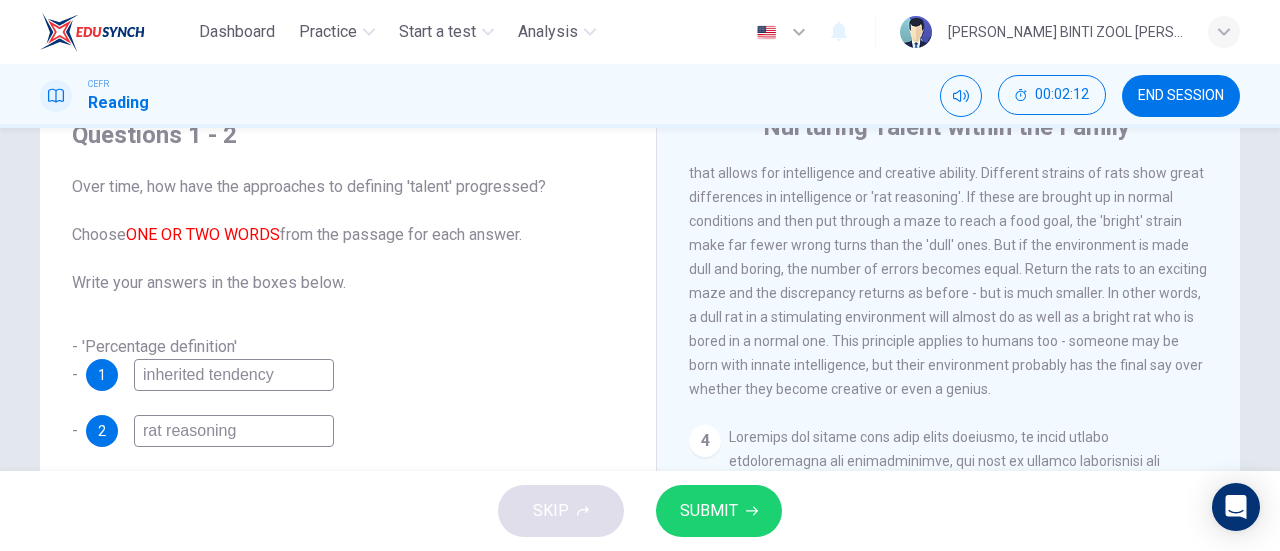 type on "rat reasoning" 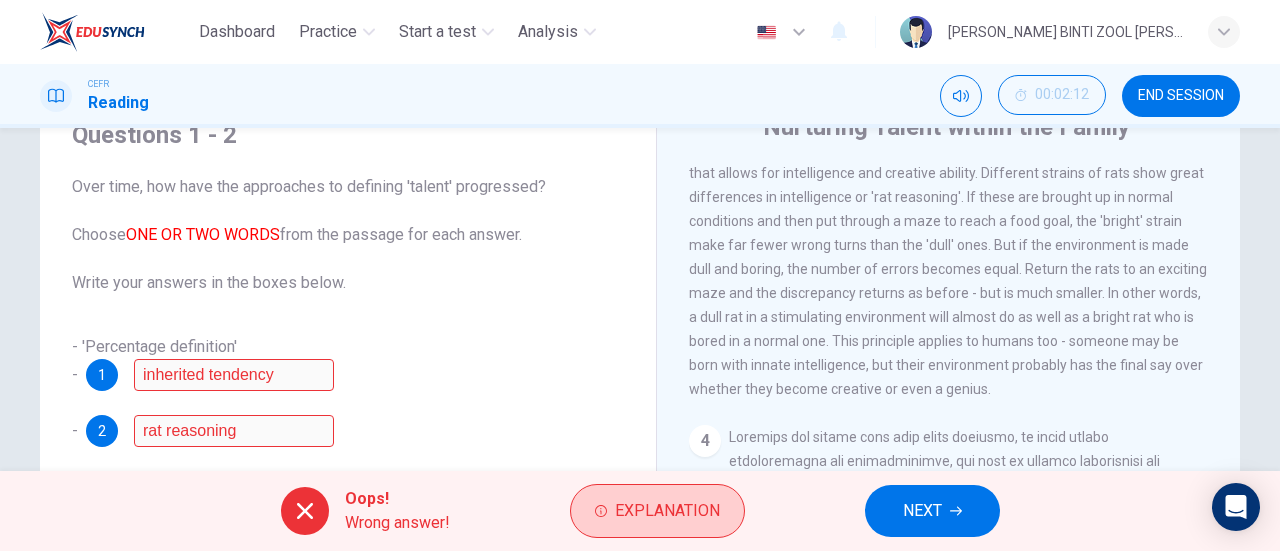 click on "Explanation" at bounding box center (667, 511) 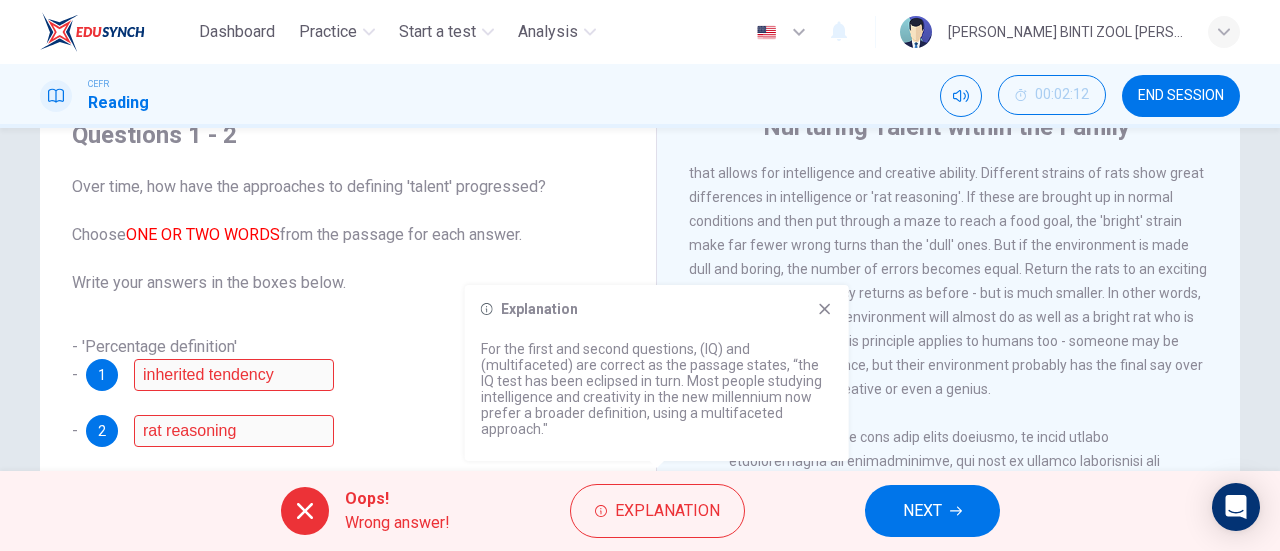click on "NEXT" at bounding box center [922, 511] 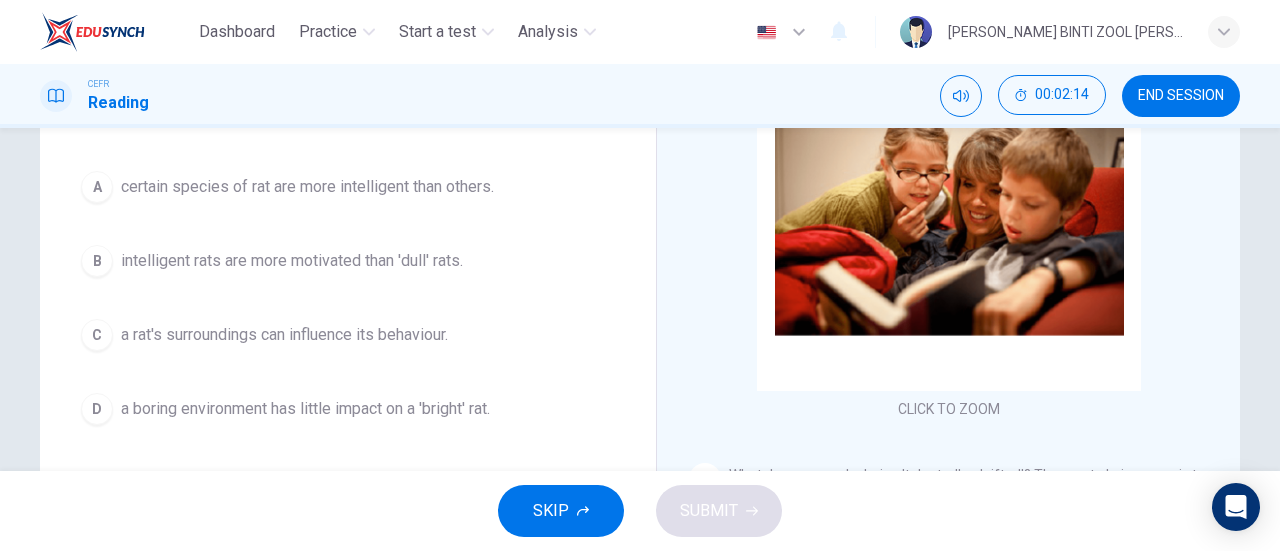 scroll, scrollTop: 225, scrollLeft: 0, axis: vertical 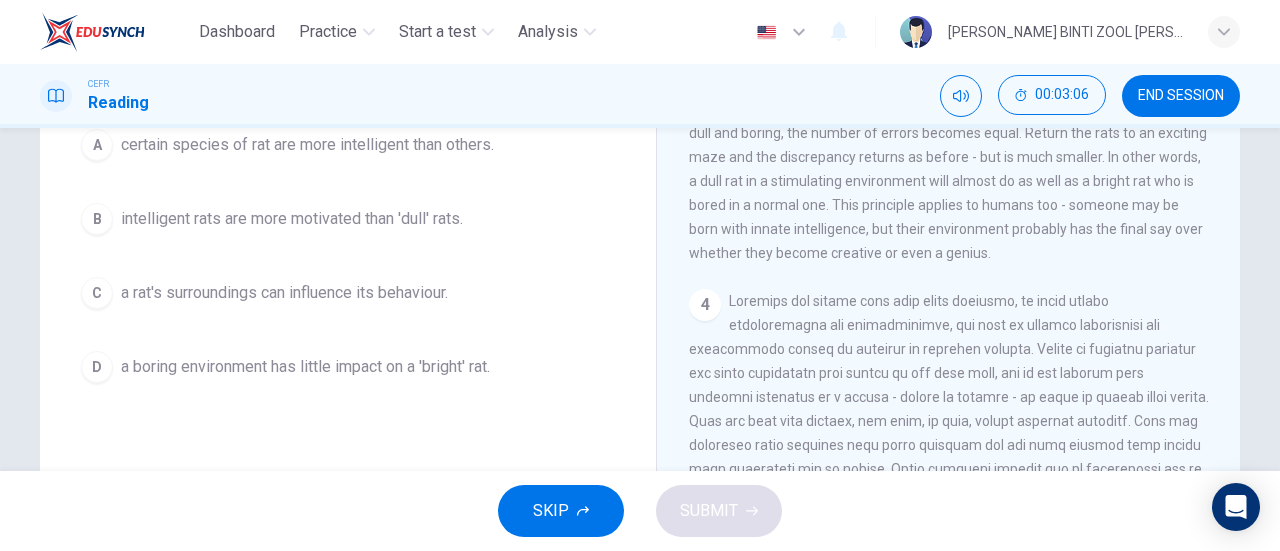 click on "C a rat's surroundings can influence its behaviour." at bounding box center (348, 293) 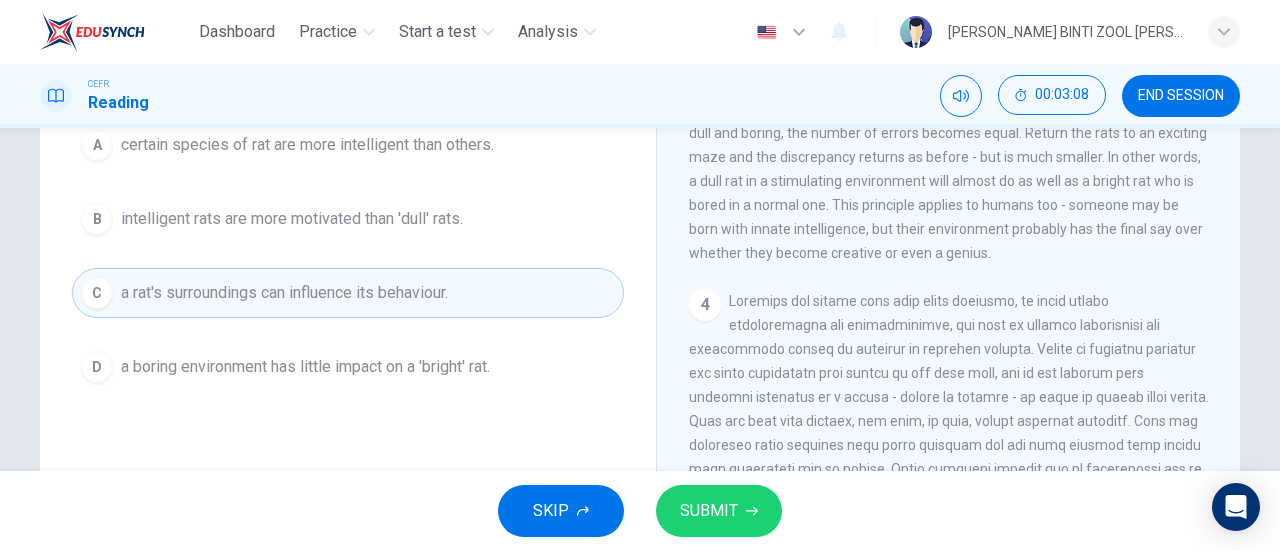 click on "SUBMIT" at bounding box center [709, 511] 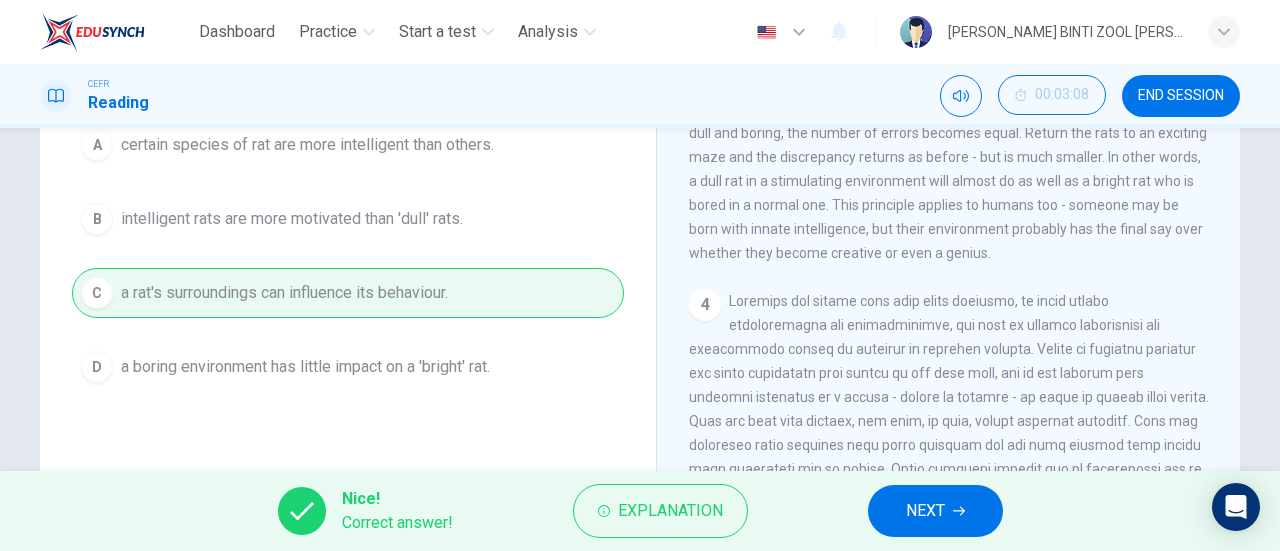 click 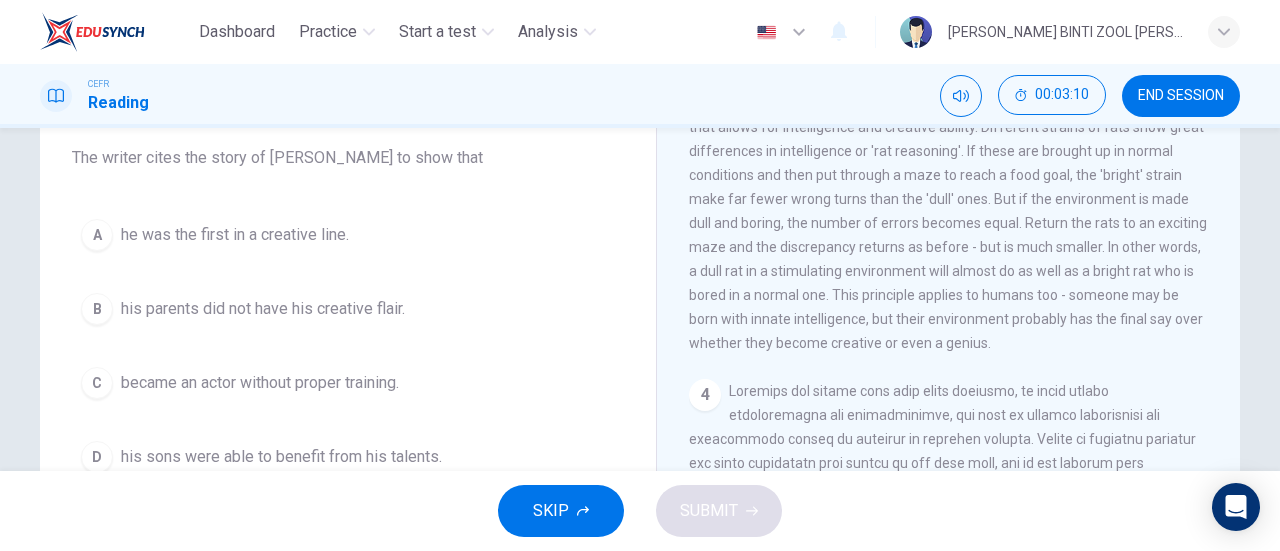 scroll, scrollTop: 170, scrollLeft: 0, axis: vertical 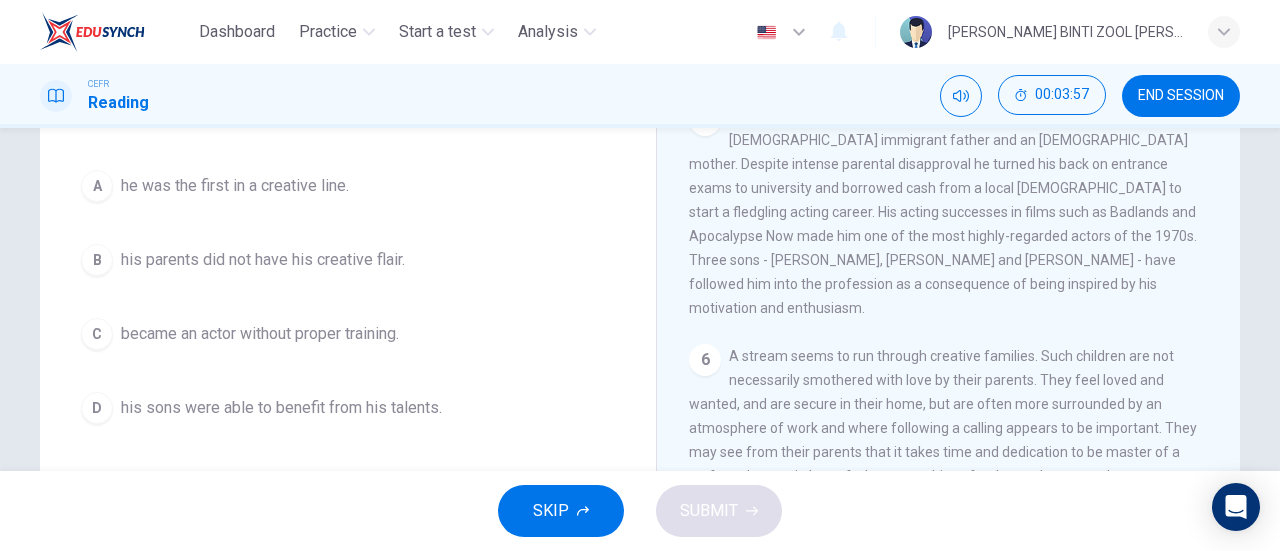 click on "B his parents did not have his creative flair." at bounding box center (348, 260) 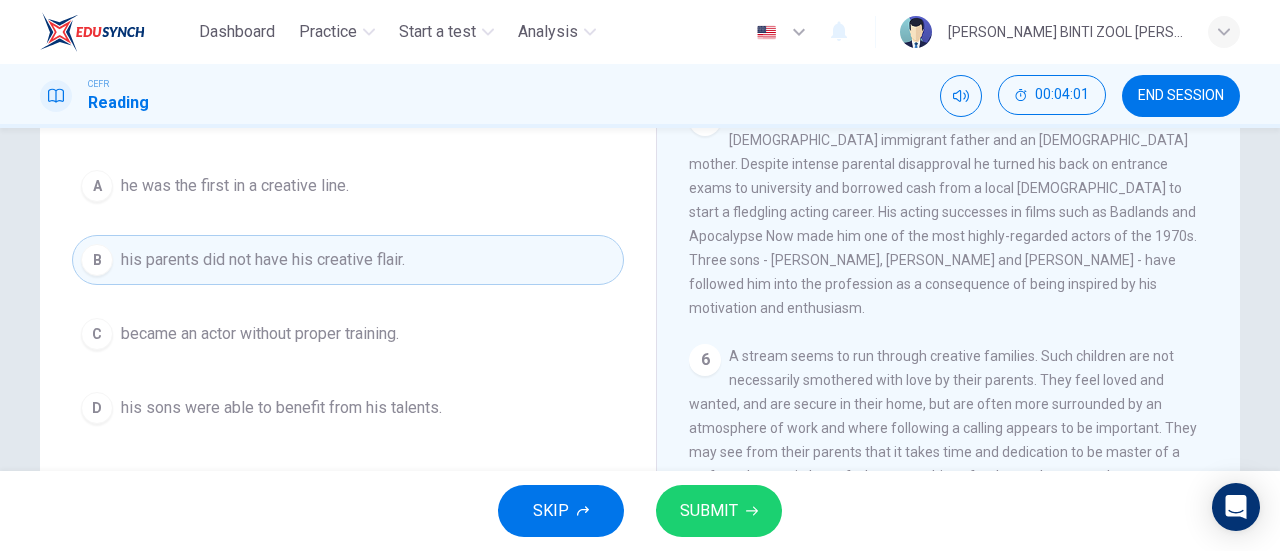 click on "SUBMIT" at bounding box center [709, 511] 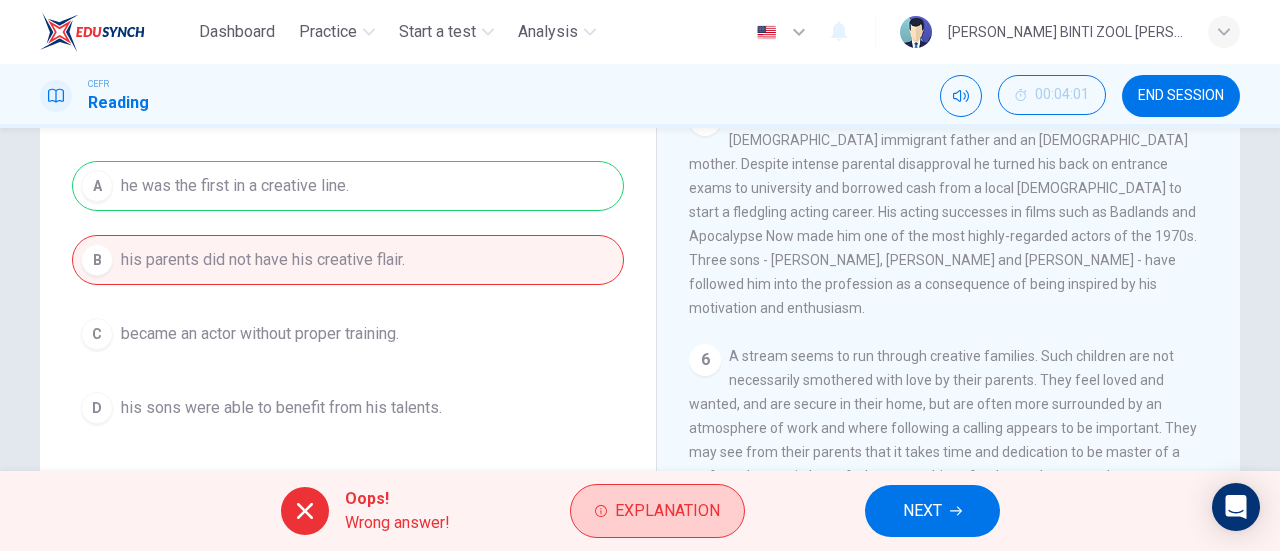 click on "Explanation" at bounding box center [667, 511] 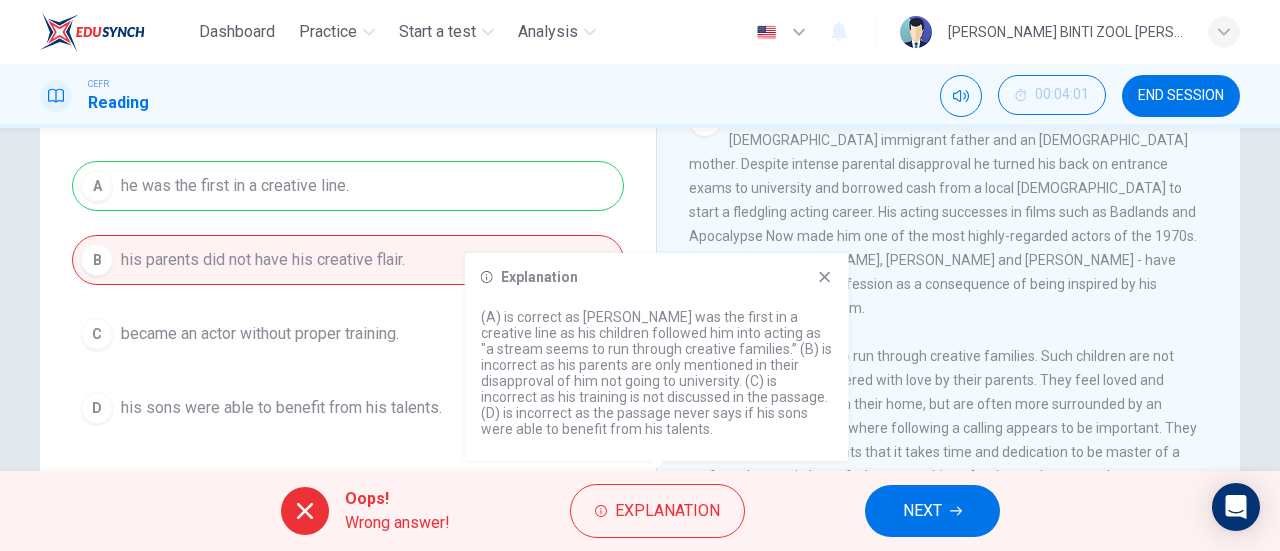 click 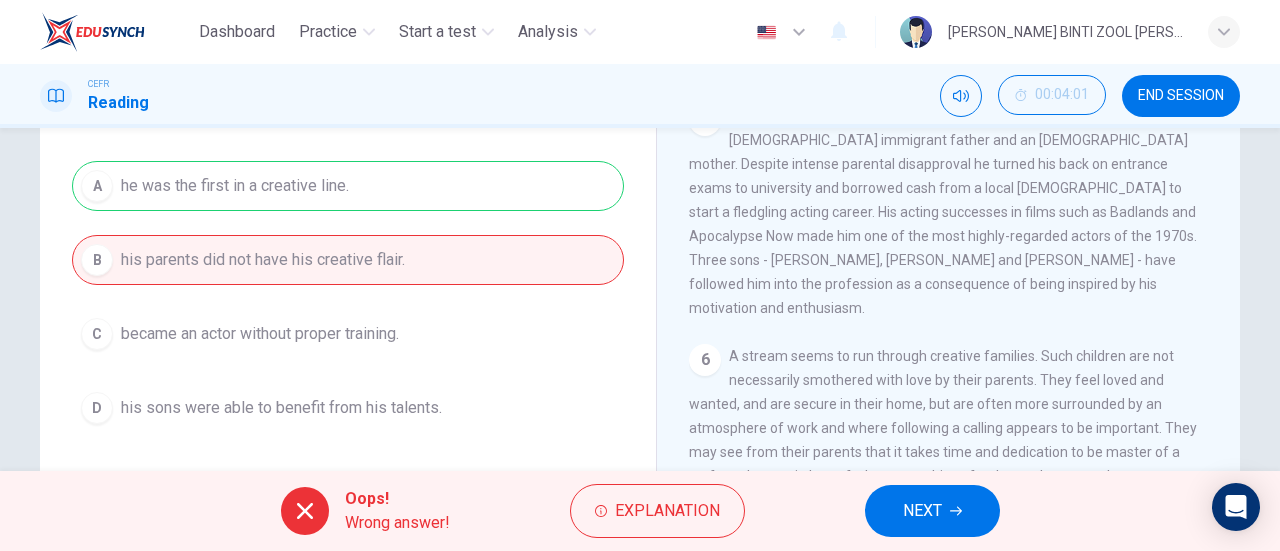 click on "NEXT" at bounding box center (922, 511) 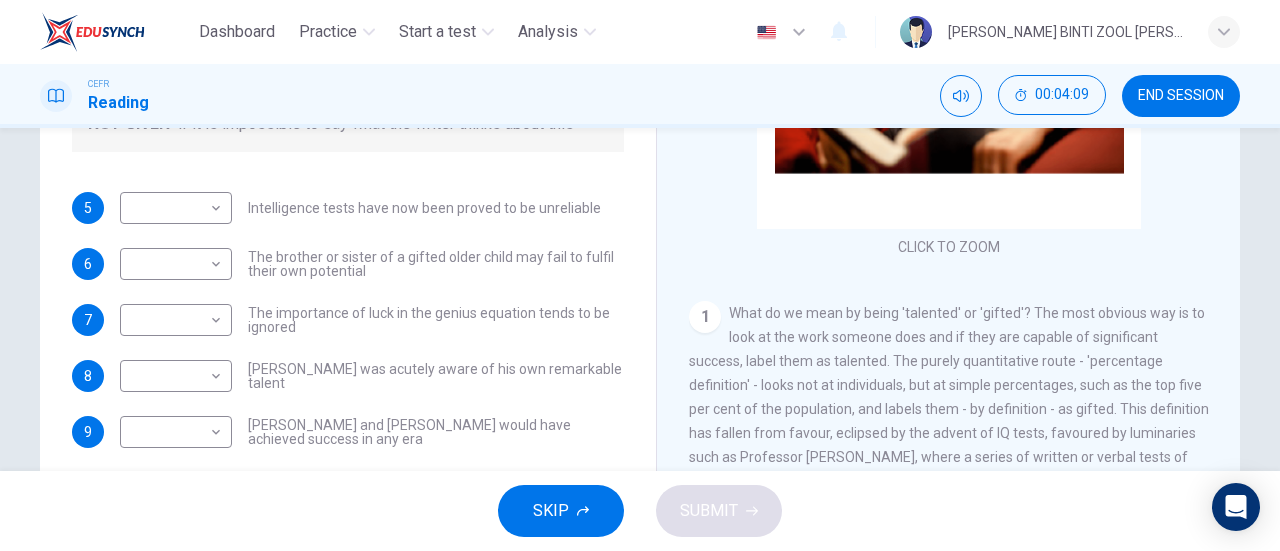 scroll, scrollTop: 375, scrollLeft: 0, axis: vertical 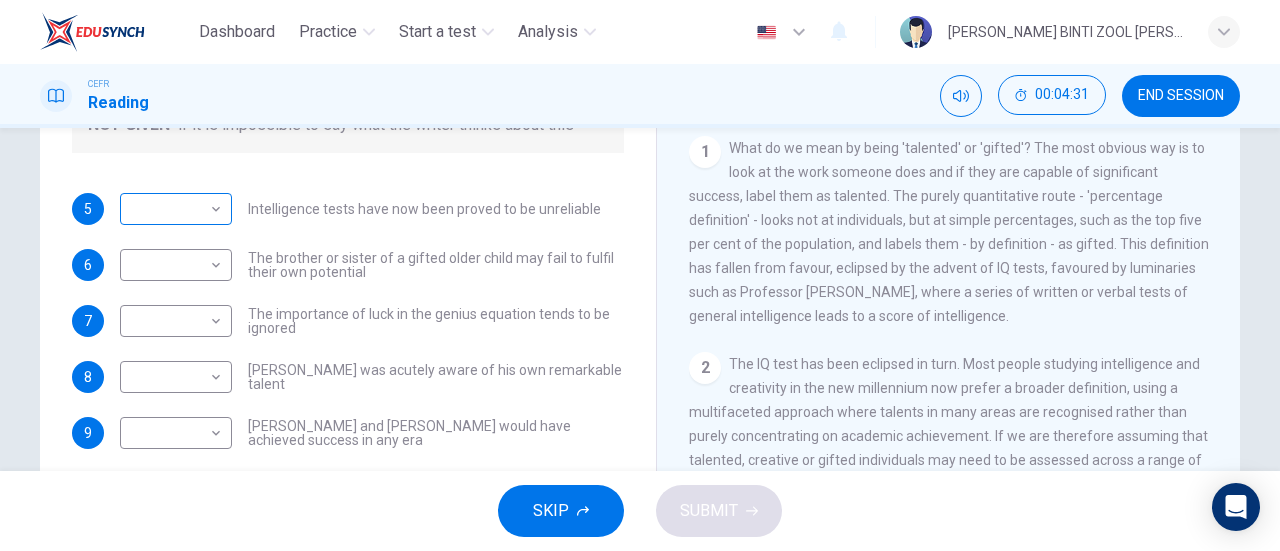 click on "Dashboard Practice Start a test Analysis English en ​ [PERSON_NAME] BINTI ZOOL [PERSON_NAME] Reading 00:04:31 END SESSION Questions 5 - 9 Do the following statements agree with the claims of the writer in the Reading Passage?
In the boxes below write YES if the statement agrees with the views of the writer NO if the statement contradicts the views of the writer NOT GIVEN if it is impossible to say what the writer thinks about this 5 ​ ​ Intelligence tests have now been proved to be unreliable 6 ​ ​ The brother or sister of a gifted older child may fail to fulfil their own potential 7 ​ ​ The importance of luck in the genius equation tends to be ignored 8 ​ ​ [PERSON_NAME] was acutely aware of his own remarkable talent 9 ​ ​ [PERSON_NAME] and [PERSON_NAME] would have achieved success in any era Nurturing Talent within the Family CLICK TO ZOOM Click to Zoom 1 2 3 4 5 6 7 8 SKIP SUBMIT EduSynch - Online Language Proficiency Testing
Dashboard Practice Start a test Analysis Notifications © Copyright  2025" at bounding box center (640, 275) 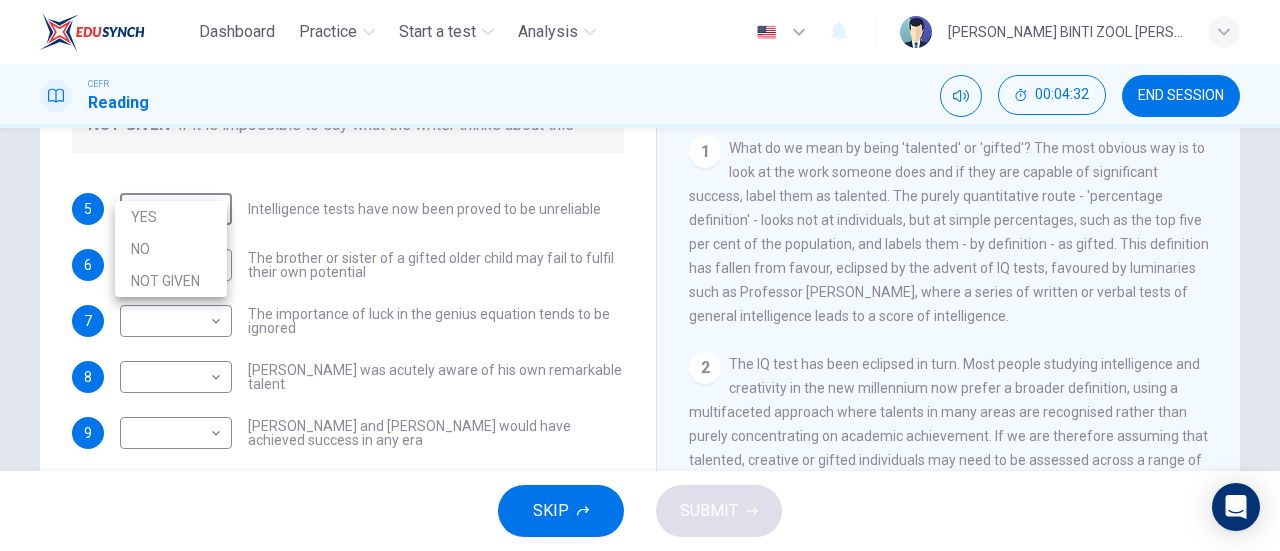 click on "NOT GIVEN" at bounding box center (171, 281) 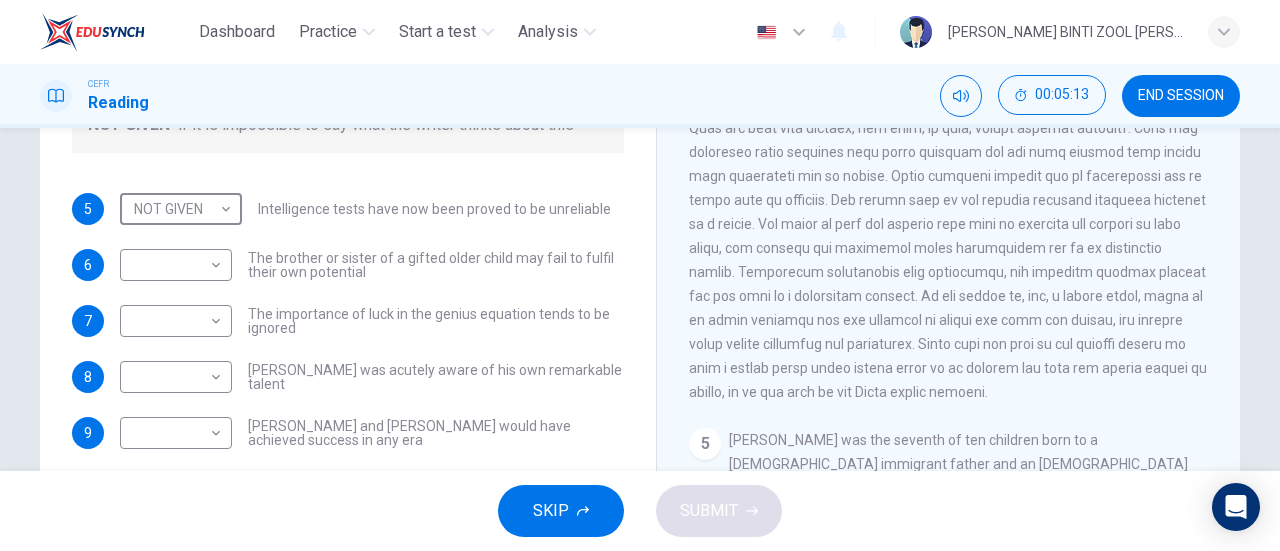 scroll, scrollTop: 1052, scrollLeft: 0, axis: vertical 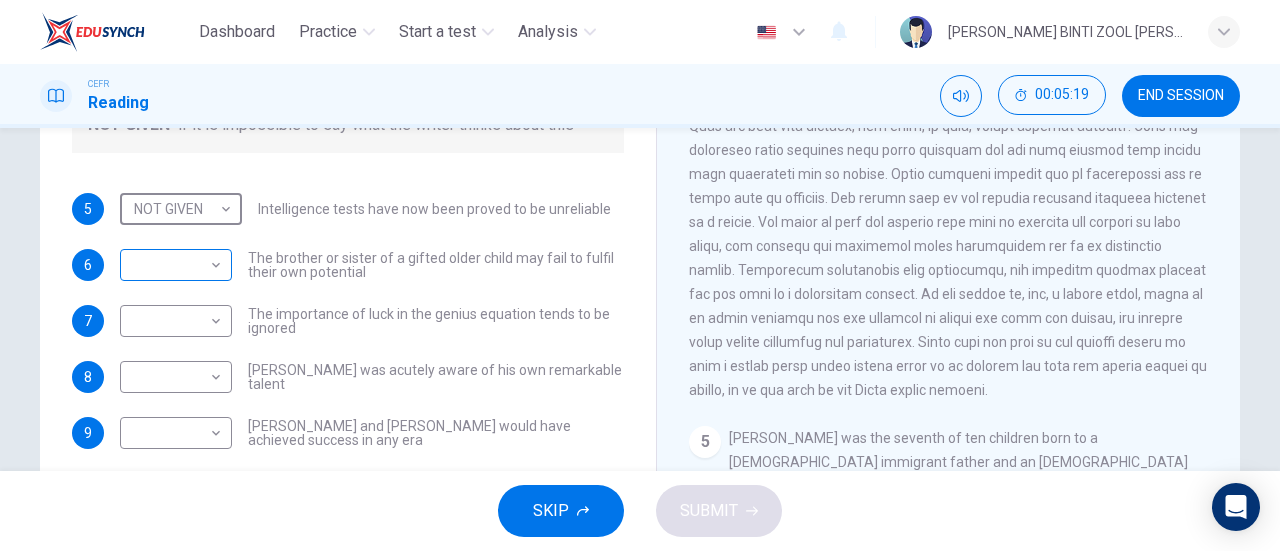 click on "Dashboard Practice Start a test Analysis English en ​ [PERSON_NAME] [PERSON_NAME] Reading 00:05:19 END SESSION Questions 5 - 9 Do the following statements agree with the claims of the writer in the Reading Passage?
In the boxes below write YES if the statement agrees with the views of the writer NO if the statement contradicts the views of the writer NOT GIVEN if it is impossible to say what the writer thinks about this 5 NOT GIVEN NOT GIVEN ​ Intelligence tests have now been proved to be unreliable 6 ​ ​ The brother or sister of a gifted older child may fail to fulfil their own potential 7 ​ ​ The importance of luck in the genius equation tends to be ignored 8 ​ ​ [PERSON_NAME] was acutely aware of his own remarkable talent 9 ​ ​ [PERSON_NAME] and [PERSON_NAME] would have achieved success in any era Nurturing Talent within the Family CLICK TO ZOOM Click to Zoom 1 2 3 4 5 6 7 8 SKIP SUBMIT EduSynch - Online Language Proficiency Testing
Dashboard Practice Start a test Analysis Notifications" at bounding box center (640, 275) 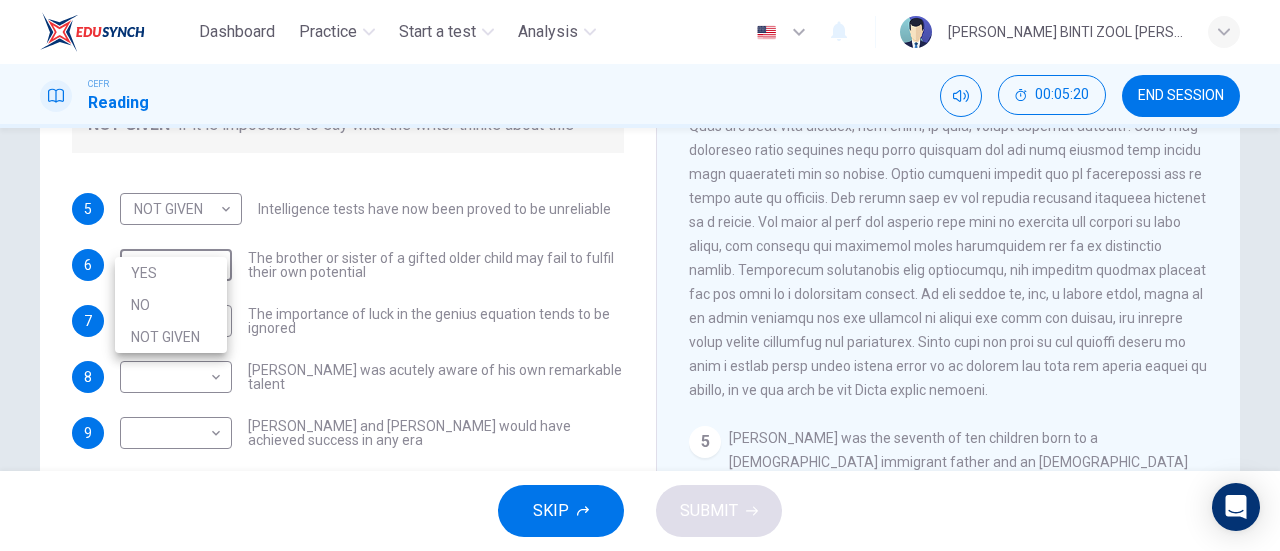click on "YES" at bounding box center [171, 273] 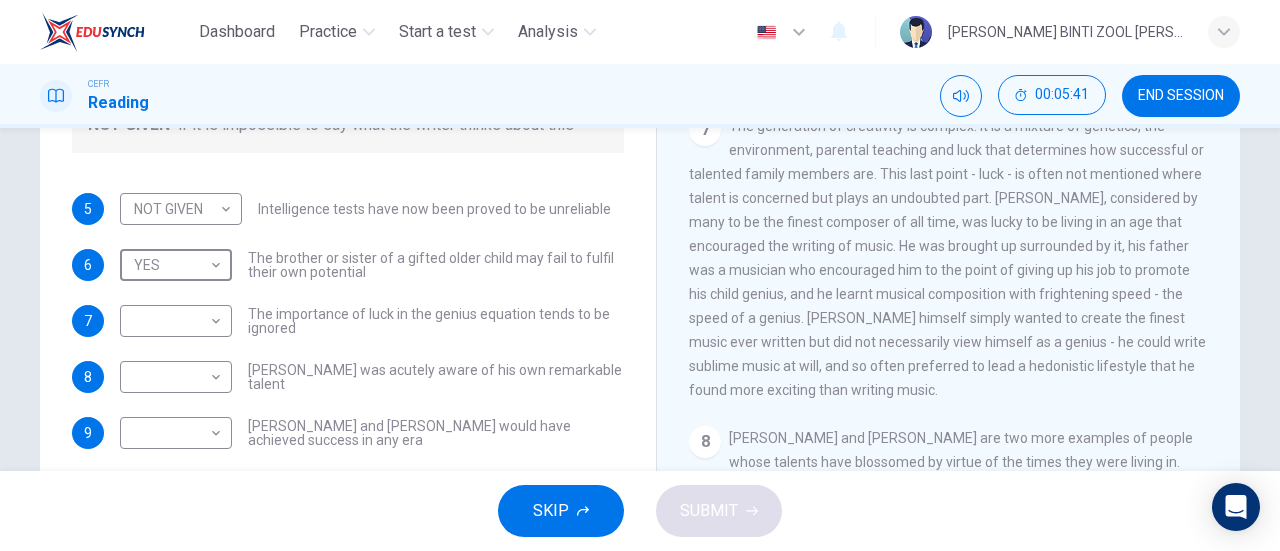 scroll, scrollTop: 1796, scrollLeft: 0, axis: vertical 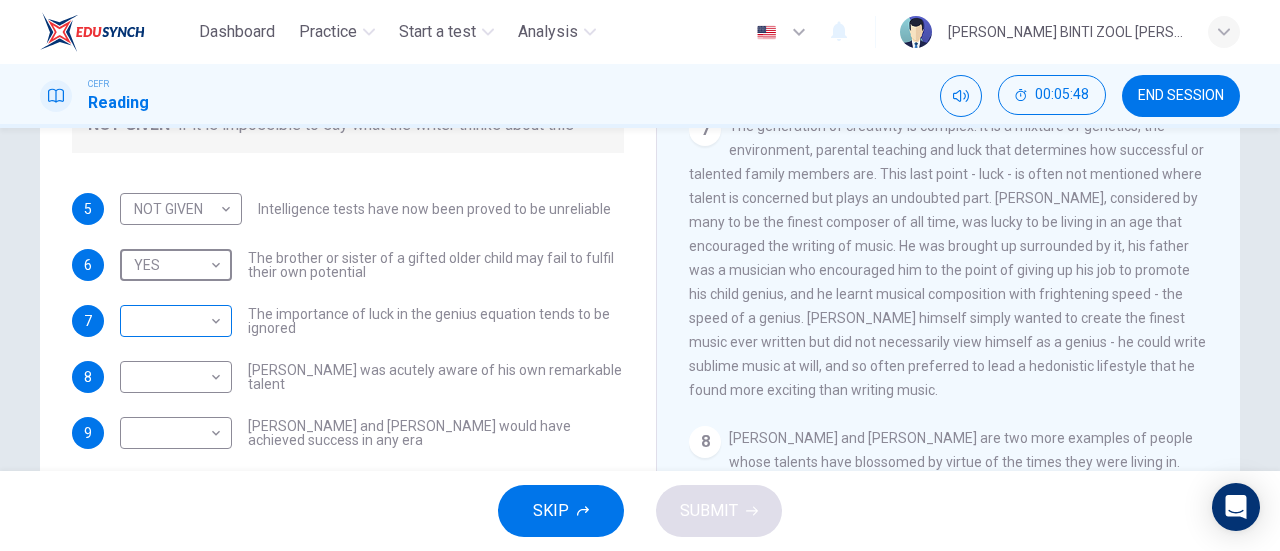 click on "Dashboard Practice Start a test Analysis English en ​ [PERSON_NAME] [PERSON_NAME] Reading 00:05:48 END SESSION Questions 5 - 9 Do the following statements agree with the claims of the writer in the Reading Passage?
In the boxes below write YES if the statement agrees with the views of the writer NO if the statement contradicts the views of the writer NOT GIVEN if it is impossible to say what the writer thinks about this 5 NOT GIVEN NOT GIVEN ​ Intelligence tests have now been proved to be unreliable 6 YES YES ​ The brother or sister of a gifted older child may fail to fulfil their own potential 7 ​ ​ The importance of luck in the genius equation tends to be ignored 8 ​ ​ [PERSON_NAME] was acutely aware of his own remarkable talent 9 ​ ​ [PERSON_NAME] and [PERSON_NAME] would have achieved success in any era Nurturing Talent within the Family CLICK TO ZOOM Click to Zoom 1 2 3 4 5 6 7 8 SKIP SUBMIT EduSynch - Online Language Proficiency Testing
Dashboard Practice Start a test Analysis 2025" at bounding box center (640, 275) 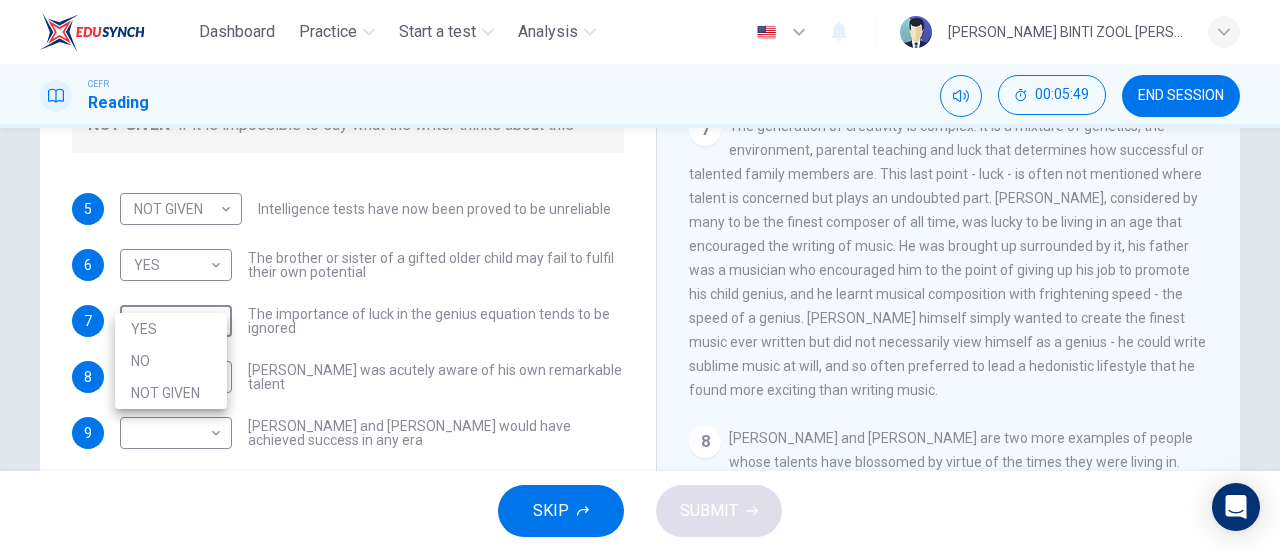 click on "YES" at bounding box center (171, 329) 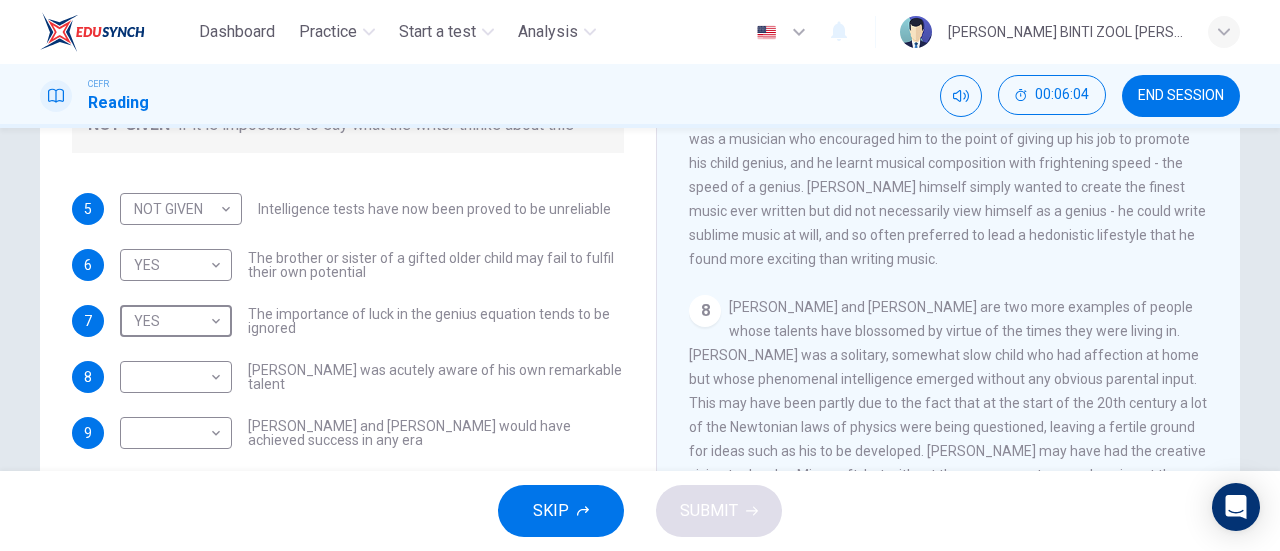 scroll, scrollTop: 1929, scrollLeft: 0, axis: vertical 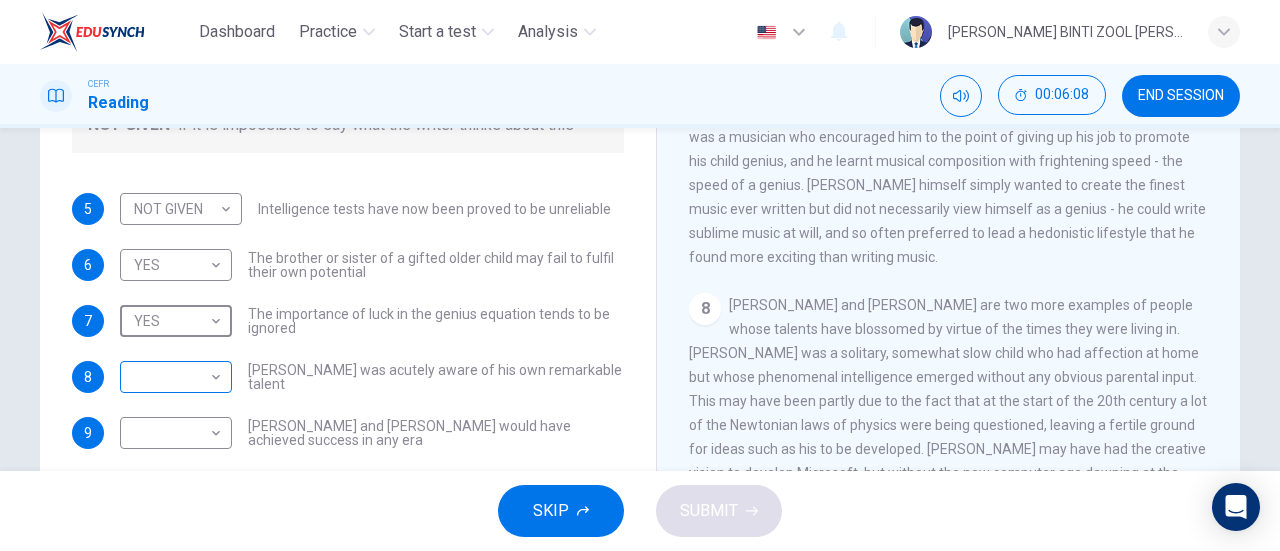 click on "Dashboard Practice Start a test Analysis English en ​ [PERSON_NAME] [PERSON_NAME] Reading 00:06:08 END SESSION Questions 5 - 9 Do the following statements agree with the claims of the writer in the Reading Passage?
In the boxes below write YES if the statement agrees with the views of the writer NO if the statement contradicts the views of the writer NOT GIVEN if it is impossible to say what the writer thinks about this 5 NOT GIVEN NOT GIVEN ​ Intelligence tests have now been proved to be unreliable 6 YES YES ​ The brother or sister of a gifted older child may fail to fulfil their own potential 7 YES YES ​ The importance of luck in the genius equation tends to be ignored 8 ​ ​ [PERSON_NAME] was acutely aware of his own remarkable talent 9 ​ ​ [PERSON_NAME] and [PERSON_NAME] would have achieved success in any era Nurturing Talent within the Family CLICK TO ZOOM Click to Zoom 1 2 3 4 5 6 7 8 SKIP SUBMIT EduSynch - Online Language Proficiency Testing
Dashboard Practice Start a test Analysis 2025" at bounding box center (640, 275) 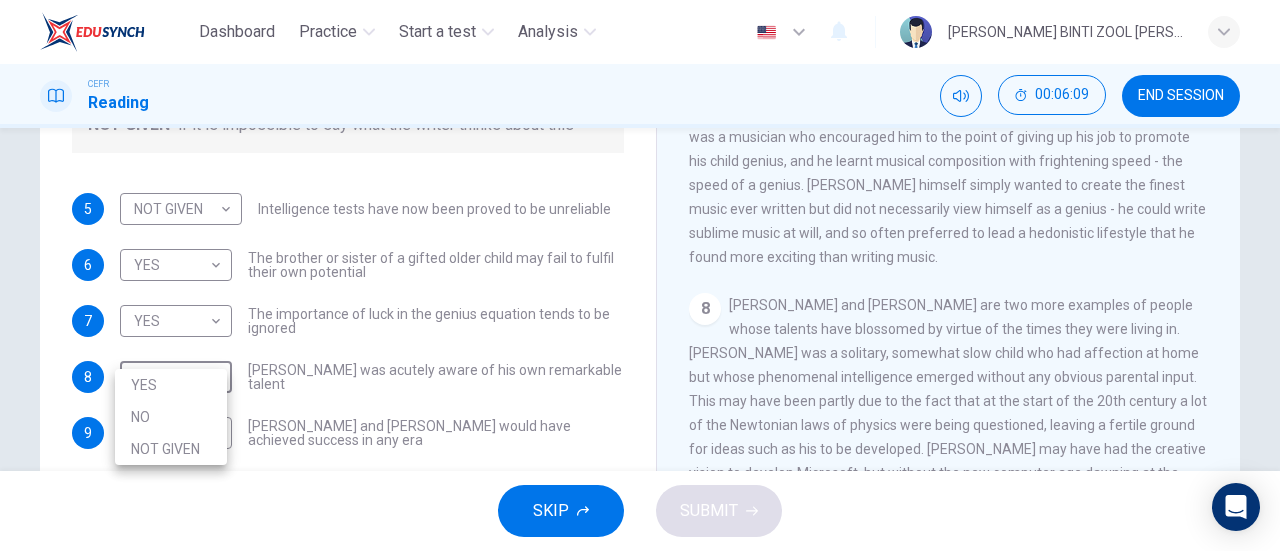 click on "NO" at bounding box center (171, 417) 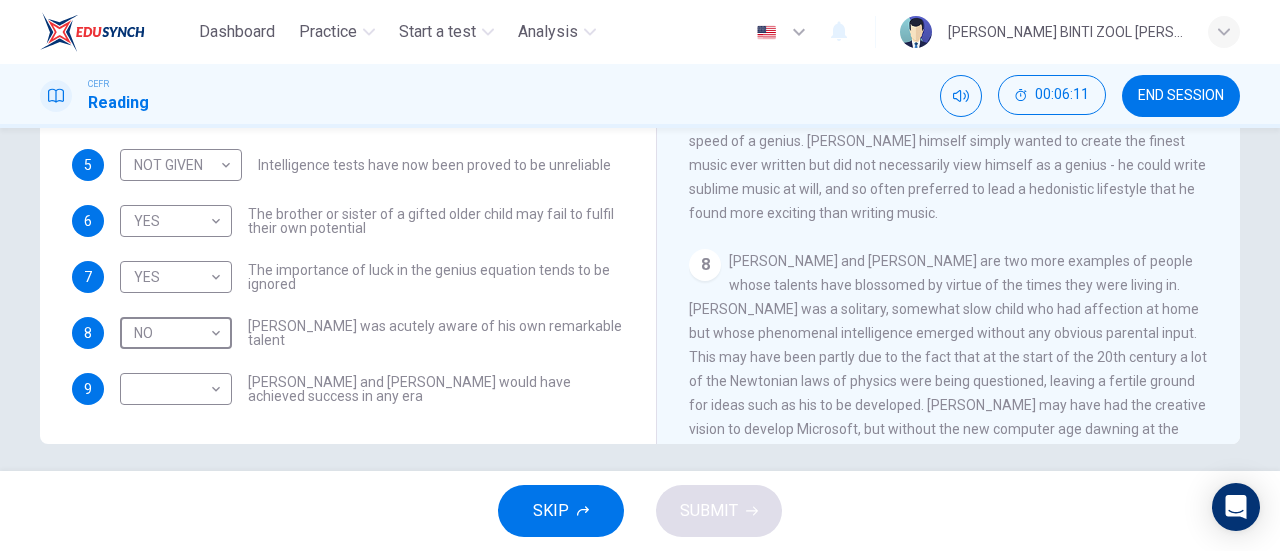 scroll, scrollTop: 423, scrollLeft: 0, axis: vertical 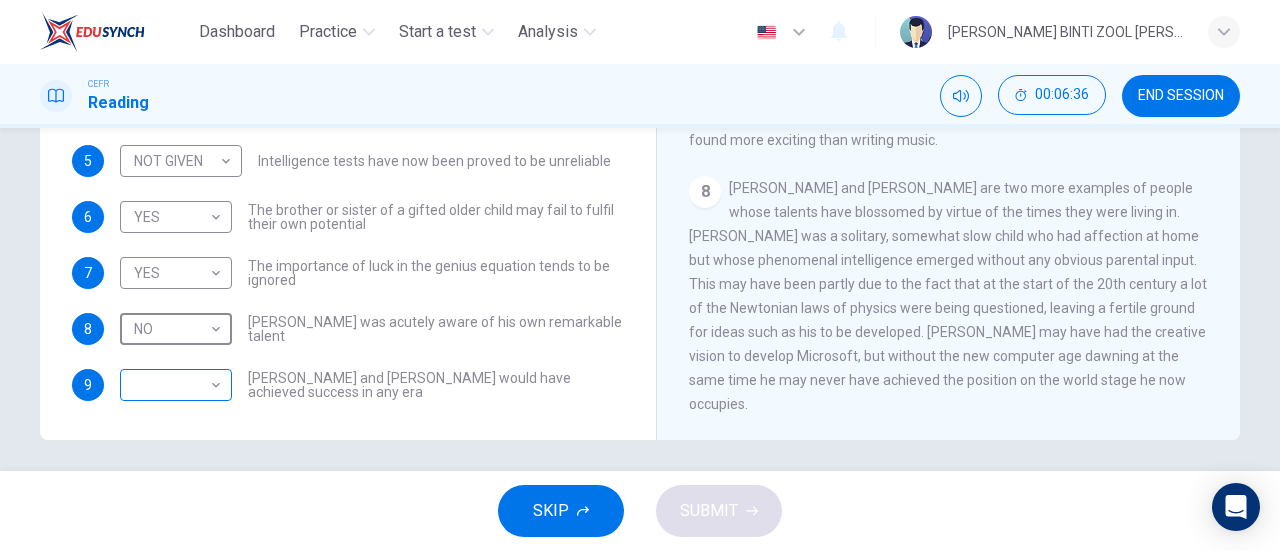 click on "Dashboard Practice Start a test Analysis English en ​ [PERSON_NAME] [PERSON_NAME] Reading 00:06:36 END SESSION Questions 5 - 9 Do the following statements agree with the claims of the writer in the Reading Passage?
In the boxes below write YES if the statement agrees with the views of the writer NO if the statement contradicts the views of the writer NOT GIVEN if it is impossible to say what the writer thinks about this 5 NOT GIVEN NOT GIVEN ​ Intelligence tests have now been proved to be unreliable 6 YES YES ​ The brother or sister of a gifted older child may fail to fulfil their own potential 7 YES YES ​ The importance of luck in the genius equation tends to be ignored 8 NO NO ​ [PERSON_NAME] was acutely aware of his own remarkable talent 9 ​ ​ [PERSON_NAME] and [PERSON_NAME] would have achieved success in any era Nurturing Talent within the Family CLICK TO ZOOM Click to Zoom 1 2 3 4 5 6 7 8 SKIP SUBMIT EduSynch - Online Language Proficiency Testing
Dashboard Practice Start a test Analysis 2025" at bounding box center [640, 275] 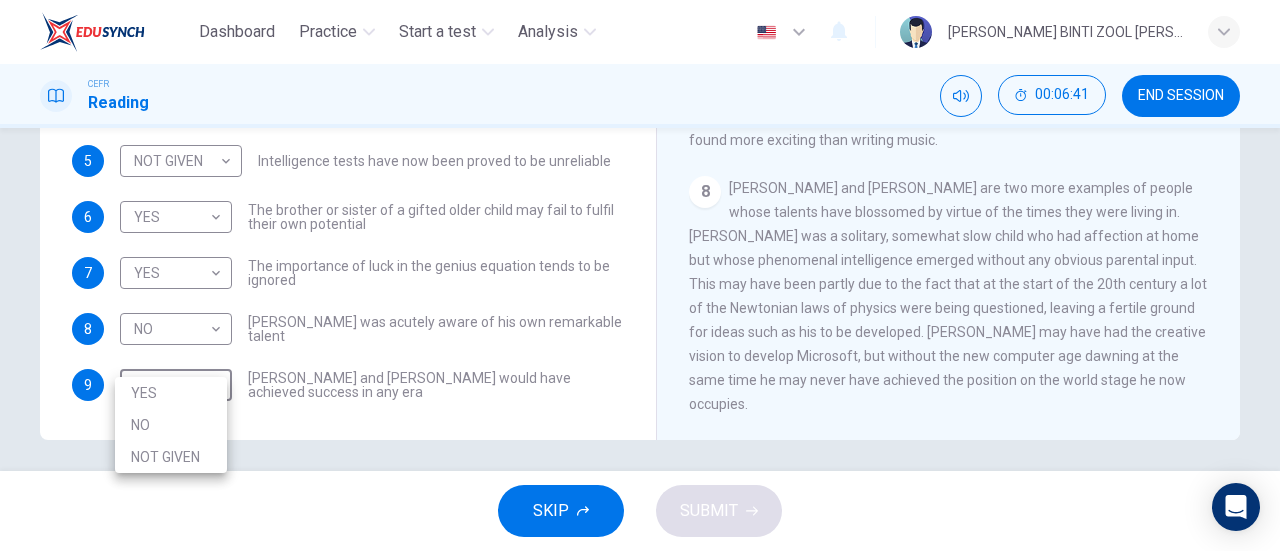 click on "NO" at bounding box center [171, 425] 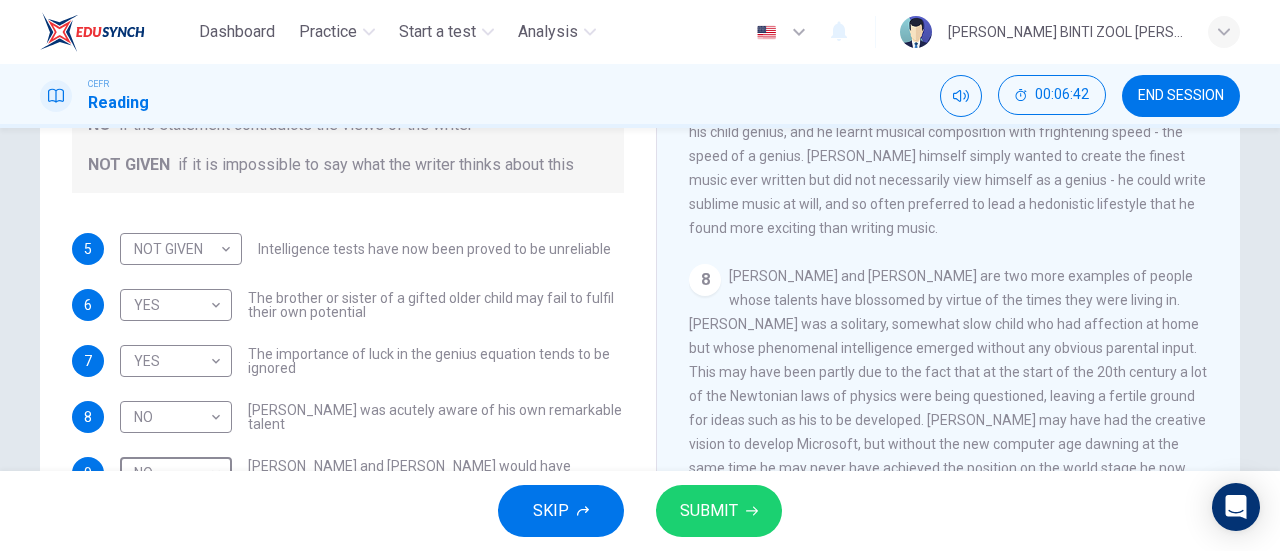 scroll, scrollTop: 372, scrollLeft: 0, axis: vertical 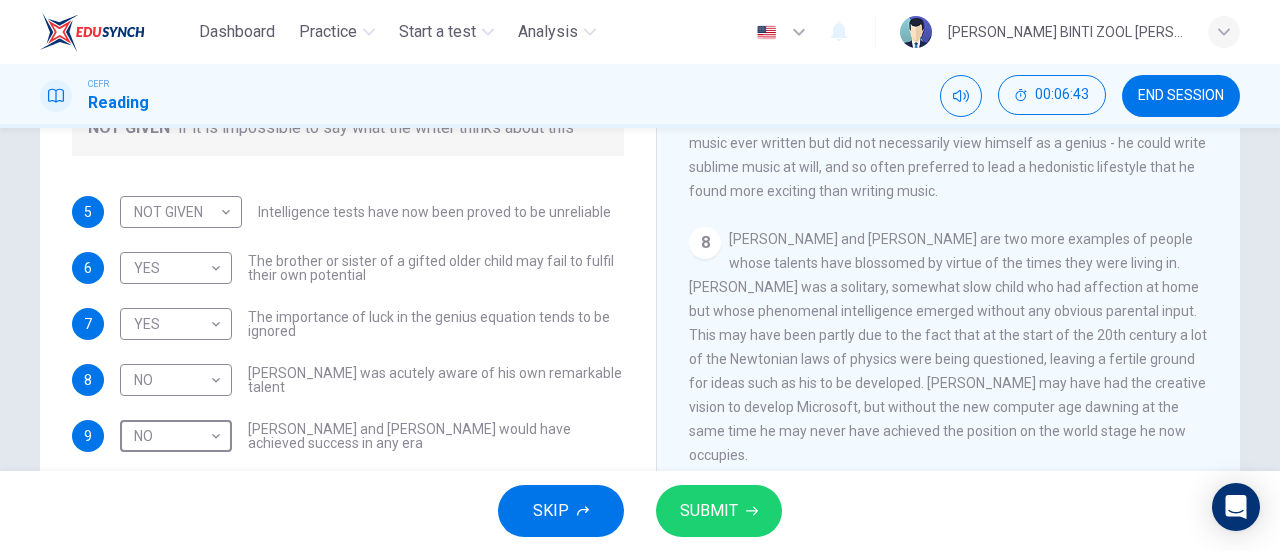 click 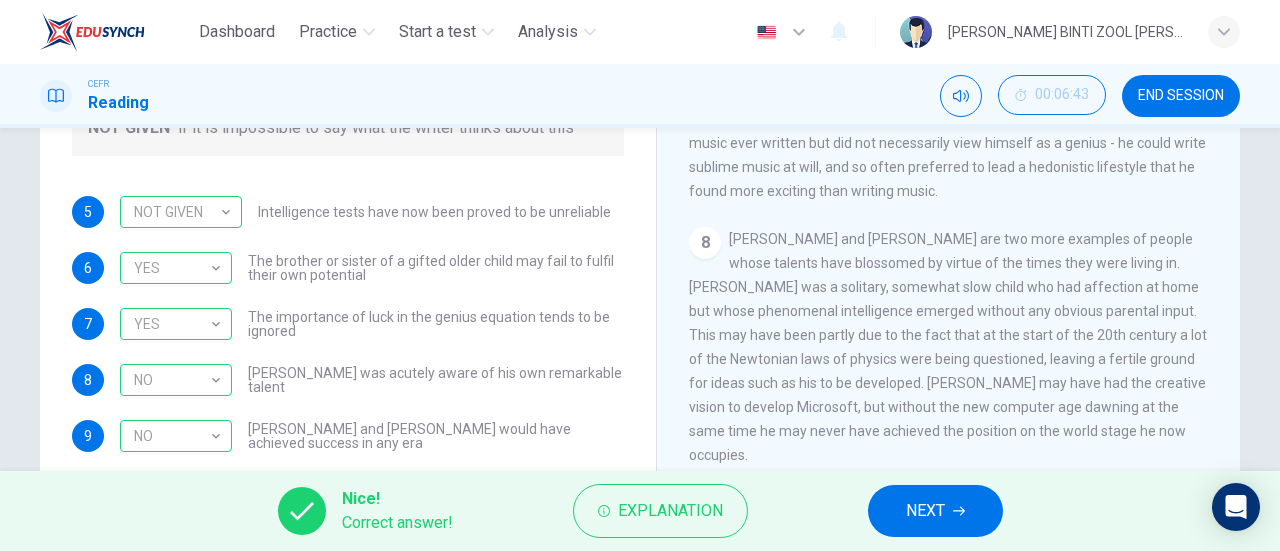 click on "NEXT" at bounding box center [935, 511] 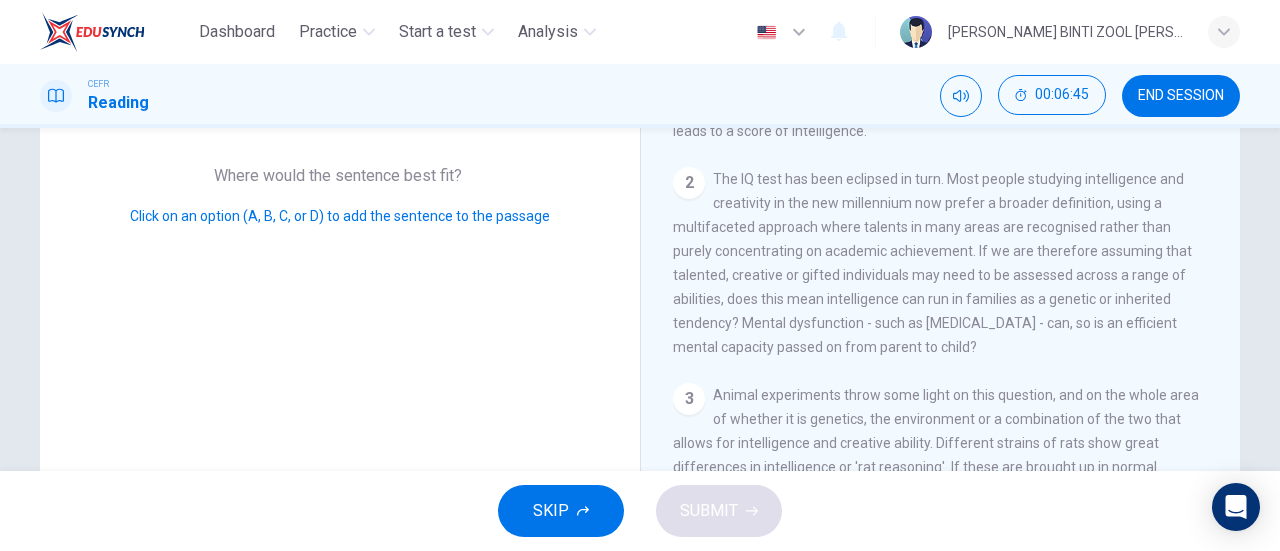 scroll, scrollTop: 309, scrollLeft: 0, axis: vertical 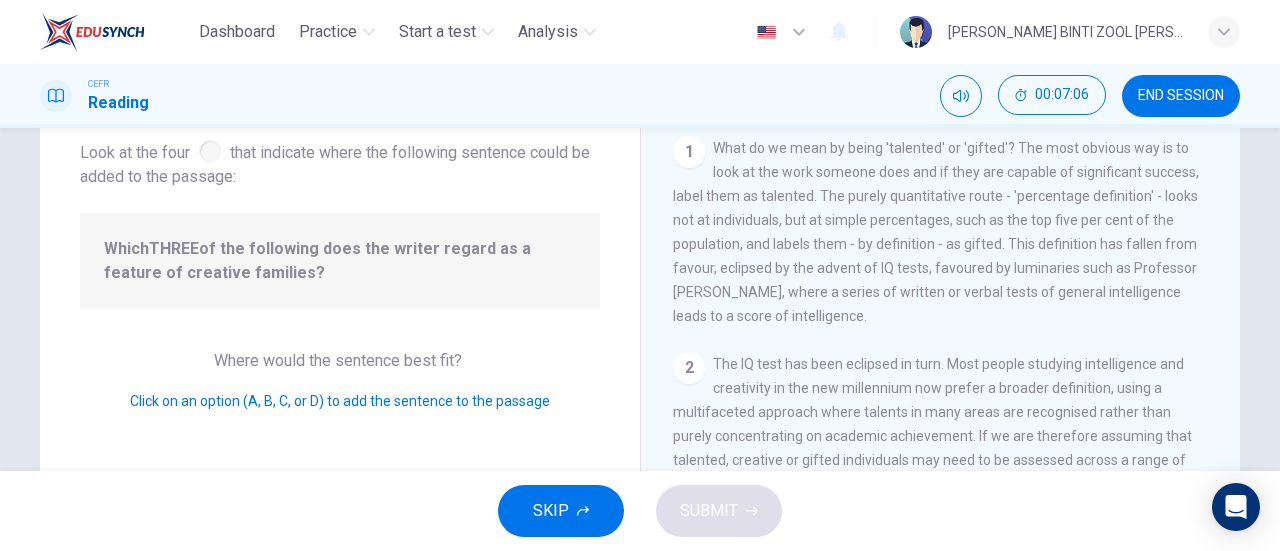 click on "Click on an option (A, B, C, or D) to add the sentence to the passage" at bounding box center (340, 401) 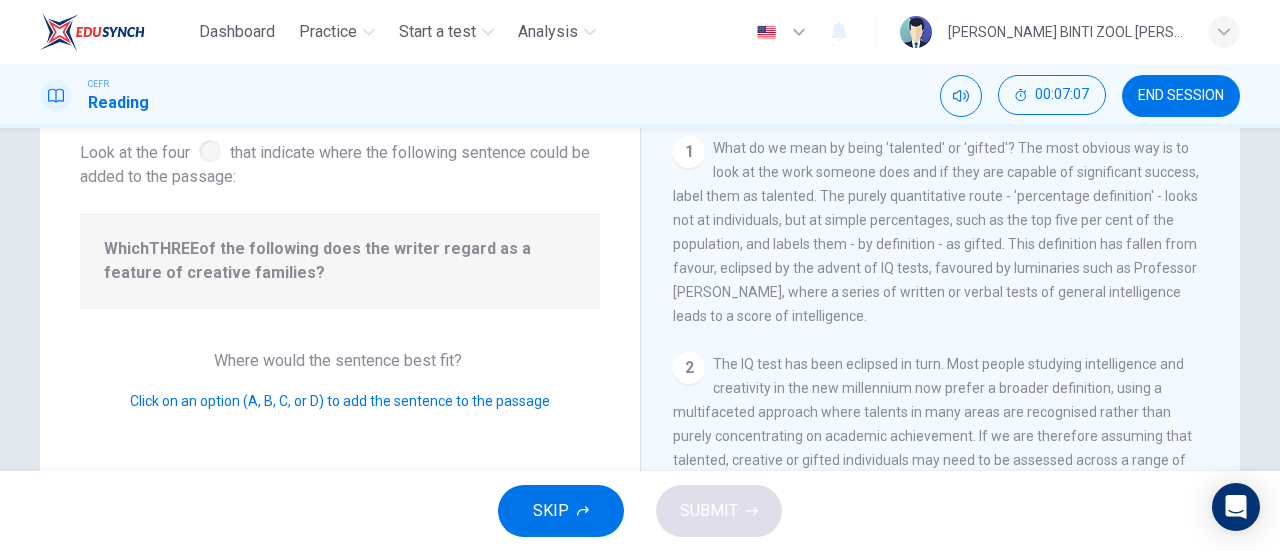 click on "1" at bounding box center [689, 152] 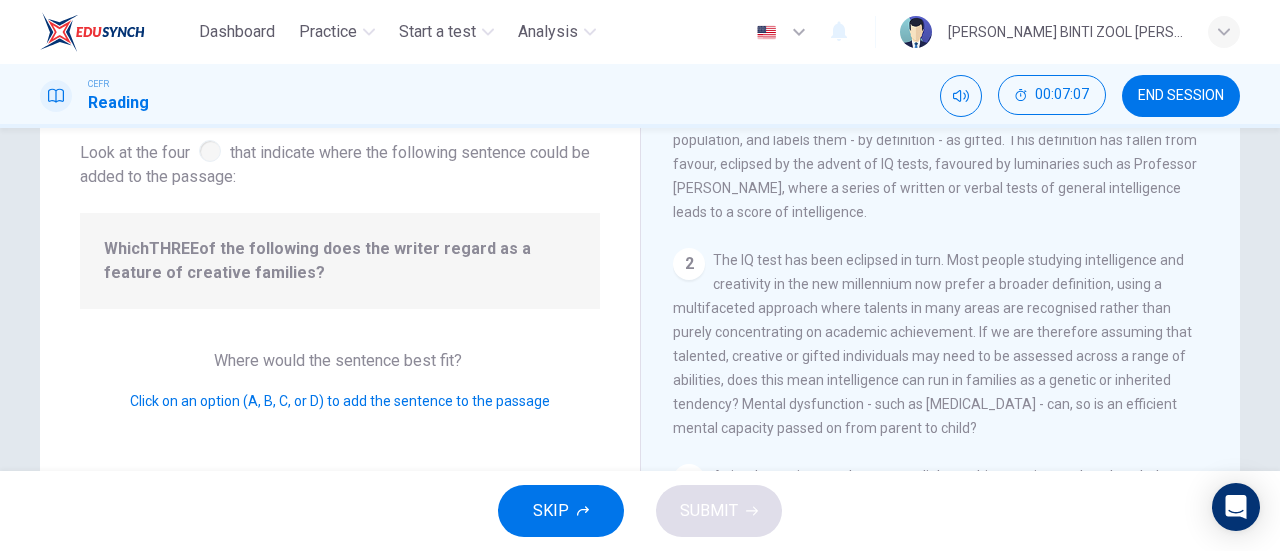 scroll, scrollTop: 146, scrollLeft: 0, axis: vertical 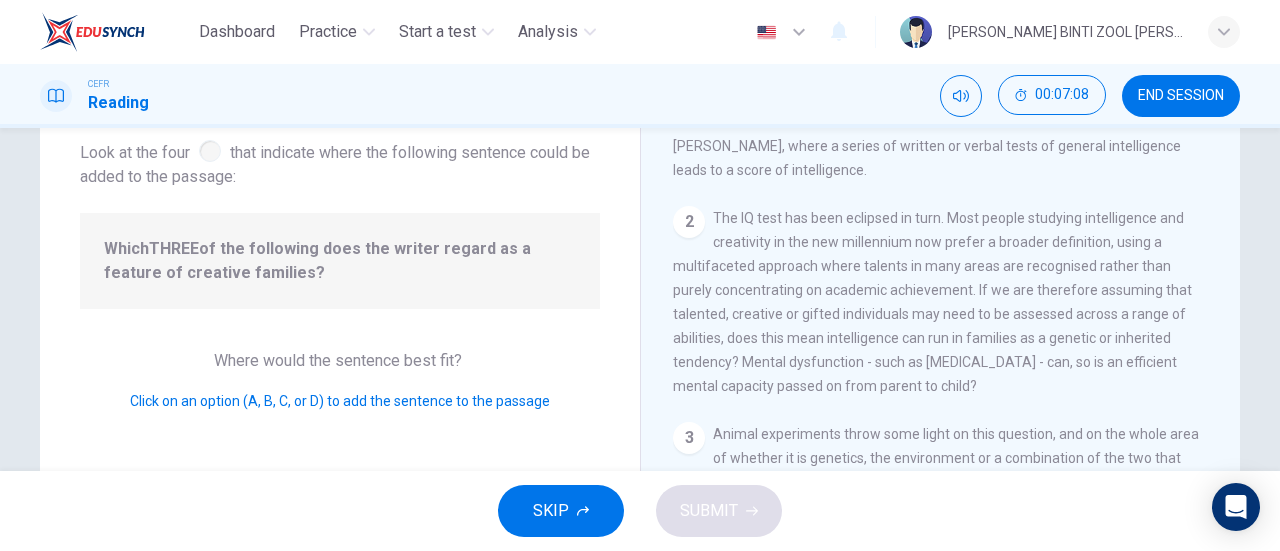 click on "The IQ test has been eclipsed in turn. Most people studying intelligence and creativity in the new millennium now prefer a broader definition, using a multifaceted approach where talents in many areas are recognised rather than purely concentrating on academic achievement. If we are therefore assuming that talented, creative or gifted individuals may need to be assessed across a range of abilities, does this mean intelligence can run in families as a genetic or inherited tendency? Mental dysfunction - such as [MEDICAL_DATA] - can, so is an efficient mental capacity passed on from parent to child?" at bounding box center (932, 302) 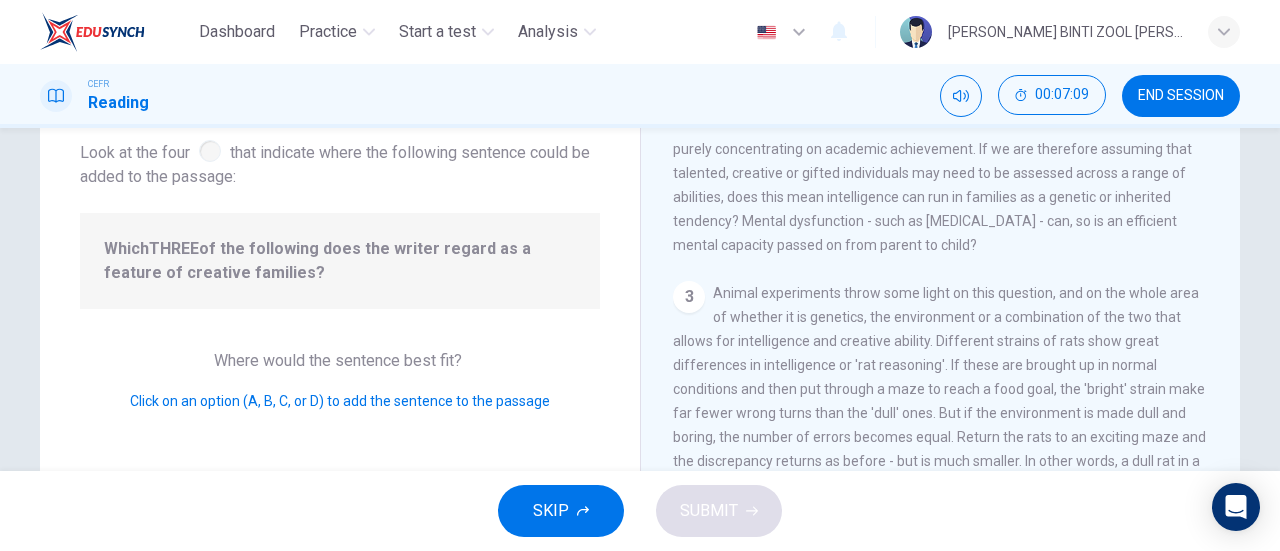 click on "Animal experiments throw some light on this question, and on the whole area of whether it is genetics, the environment or a combination of the two that allows for intelligence and creative ability. Different strains of rats show great differences in intelligence or 'rat reasoning'. If these are brought up in normal conditions and then put through a maze to reach a food goal, the 'bright' strain make far fewer wrong turns than the 'dull' ones. But if the environment is made dull and boring, the number of errors becomes equal. Return the rats to an exciting maze and the discrepancy returns as before - but is much smaller. In other words, a dull rat in a stimulating environment will almost do as well as a bright rat who is bored in a normal one. This principle applies to humans too - someone may be born with innate intelligence, but their environment probably has the final say over whether they become creative or even a genius." at bounding box center (941, 425) 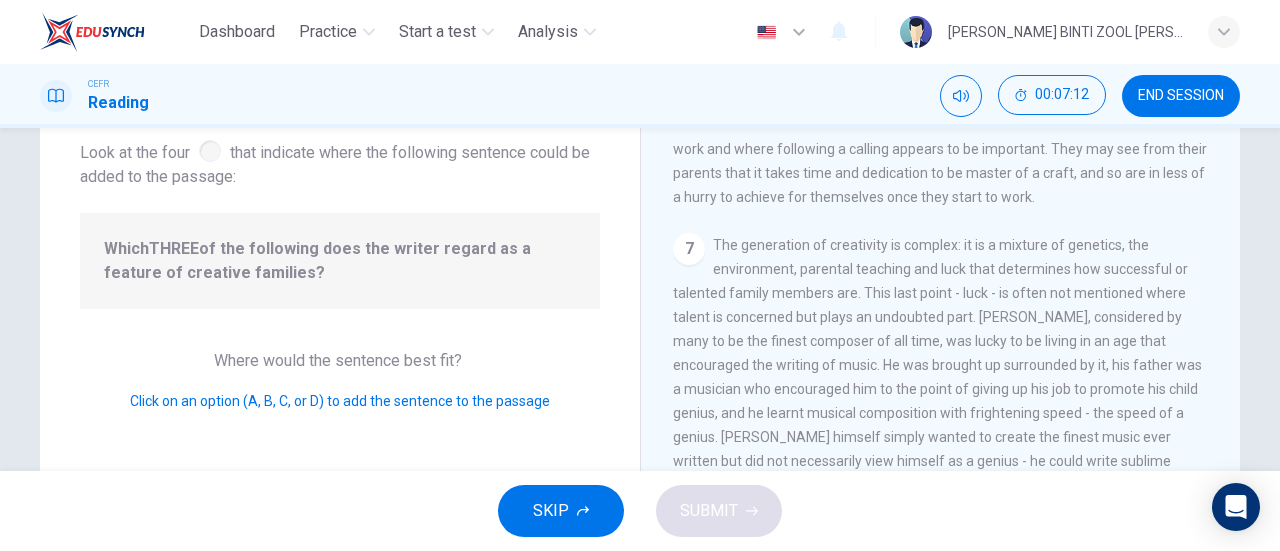 scroll, scrollTop: 1590, scrollLeft: 0, axis: vertical 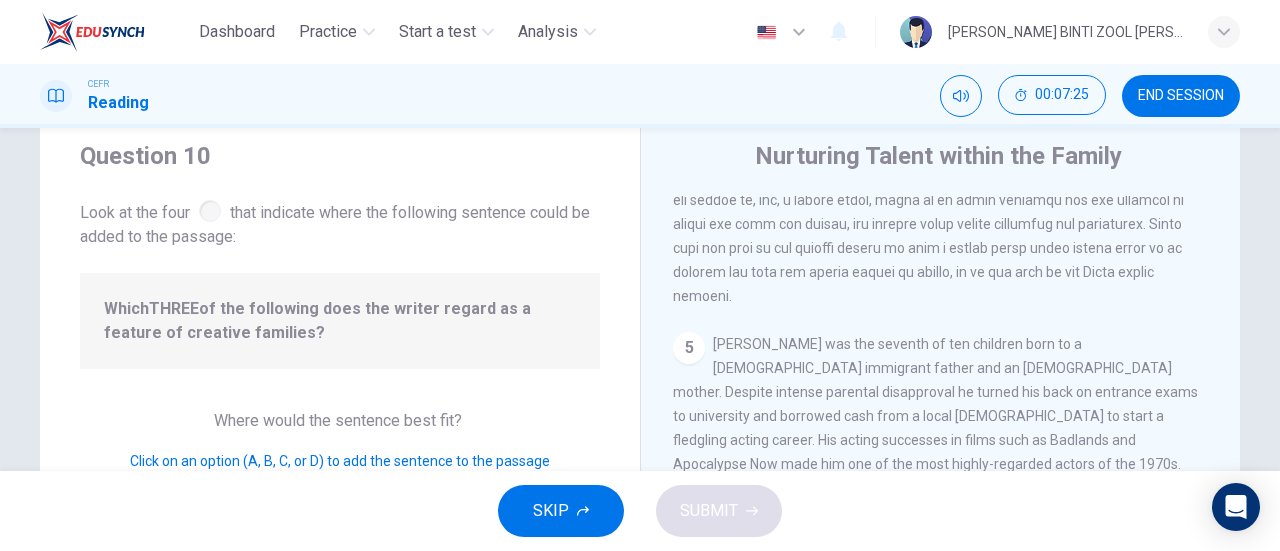 click at bounding box center [210, 211] 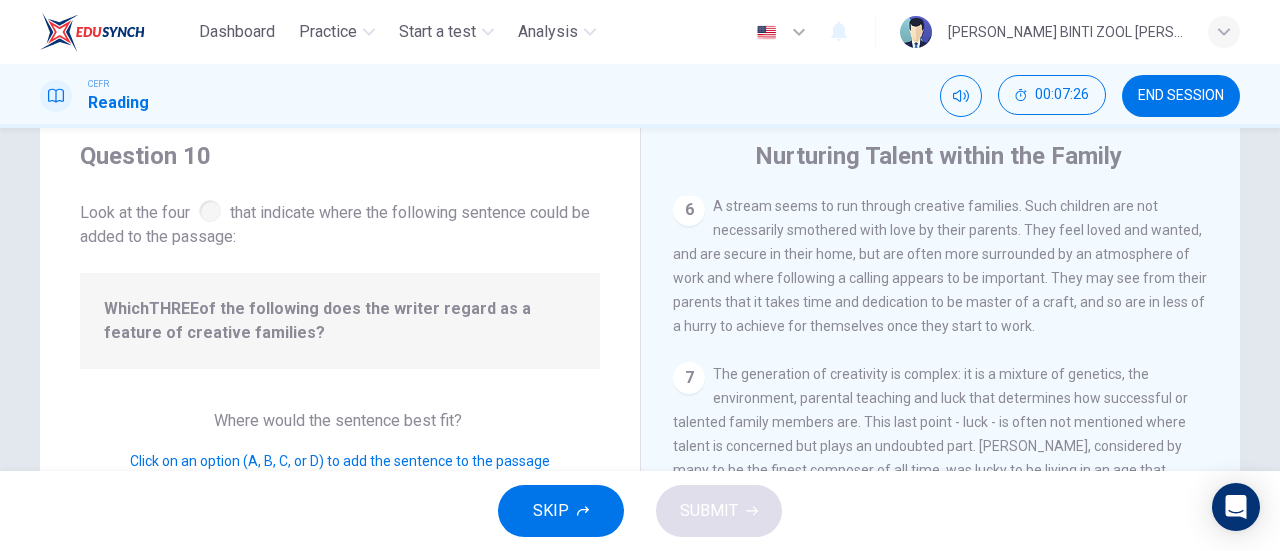 scroll 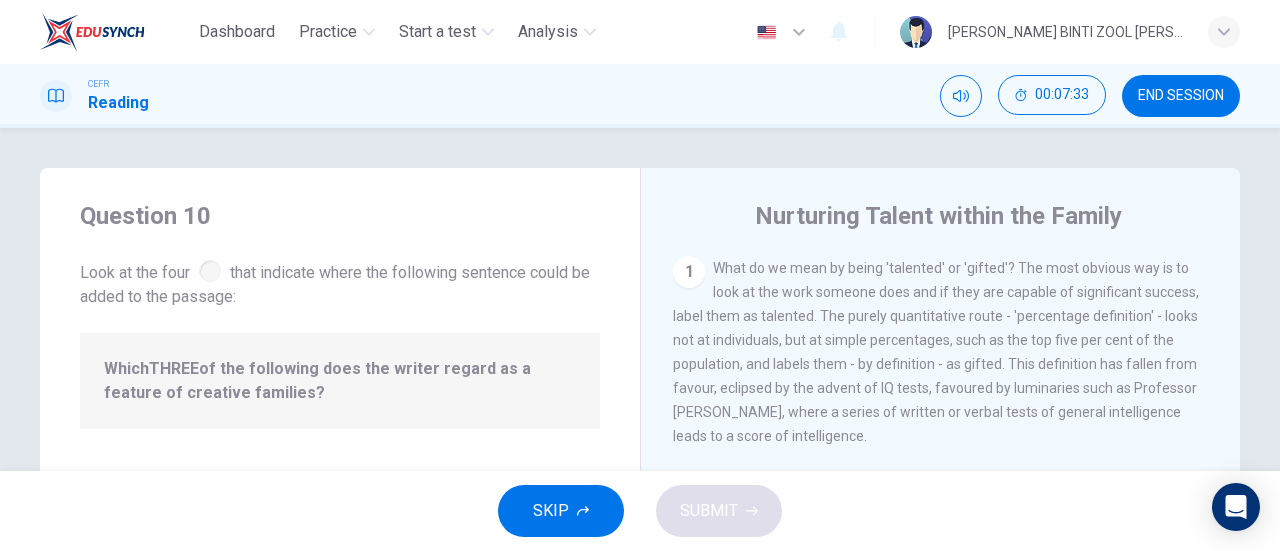click on "SKIP SUBMIT" at bounding box center (640, 511) 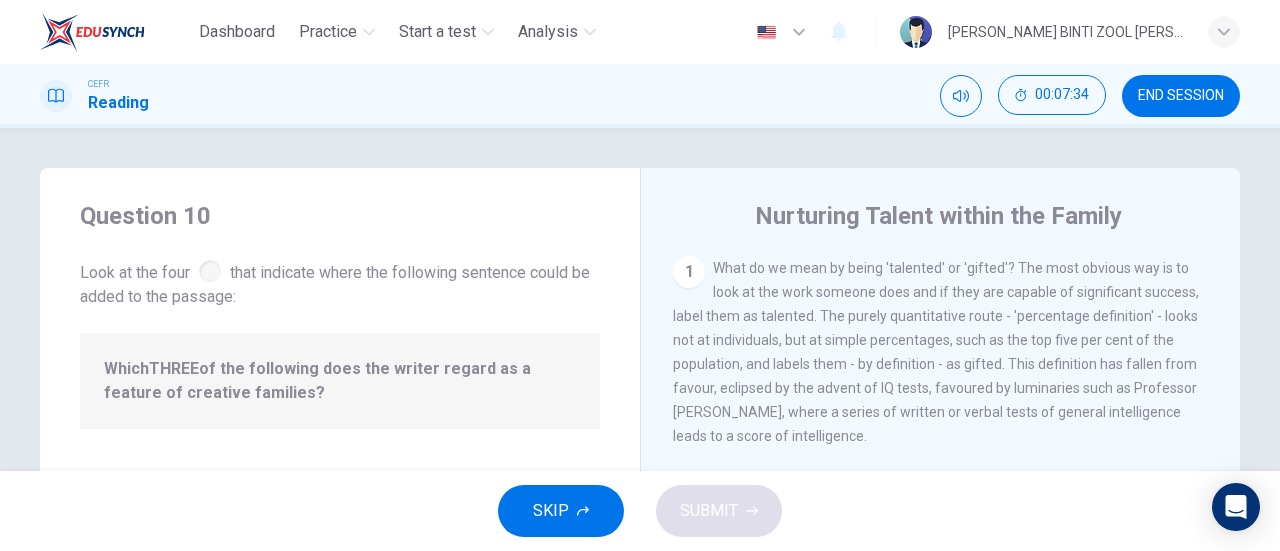 click 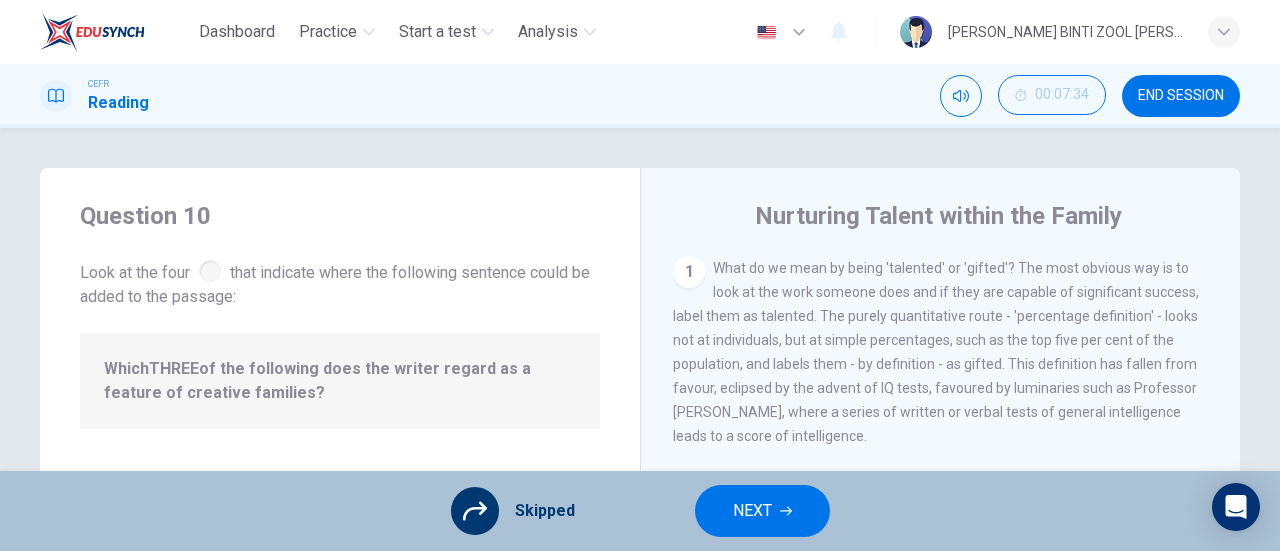 click on "NEXT" at bounding box center [752, 511] 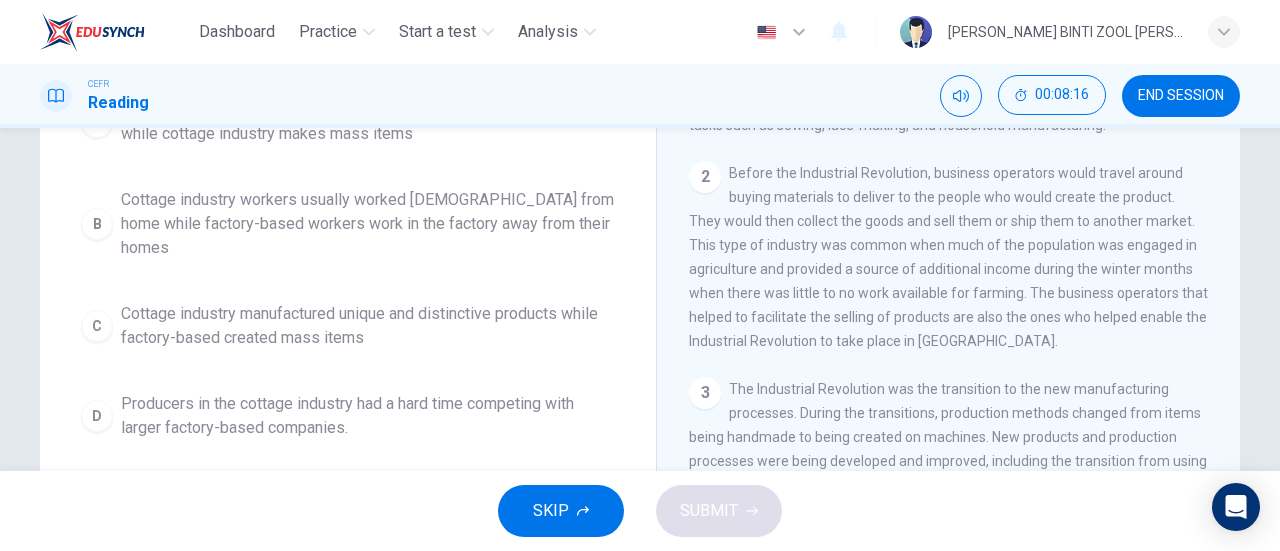 scroll, scrollTop: 264, scrollLeft: 0, axis: vertical 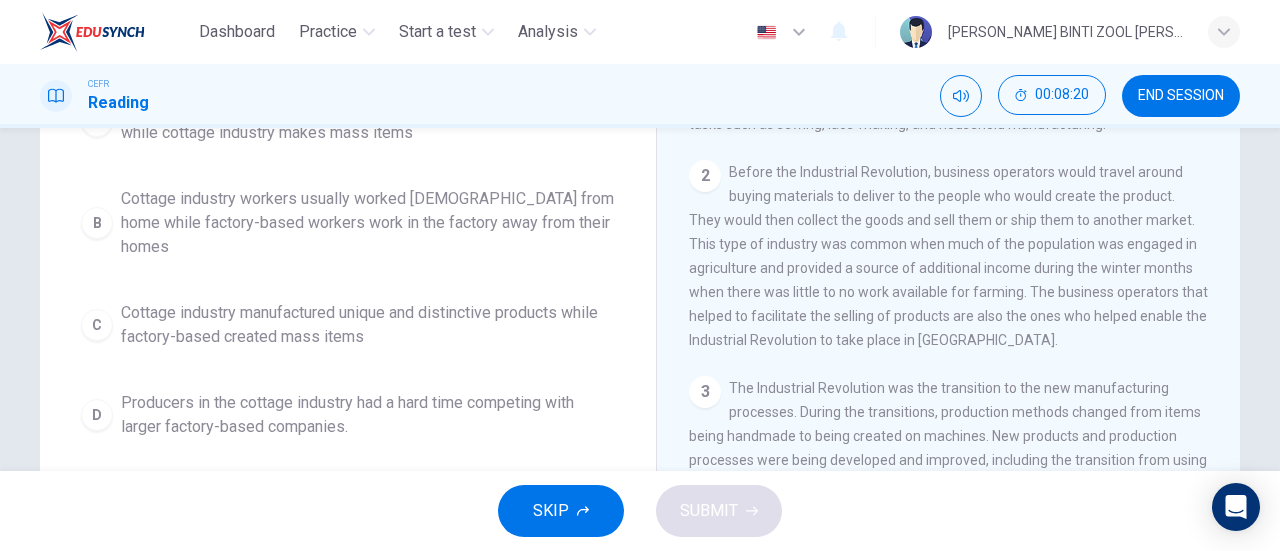click on "Cottage industry manufactured unique and distinctive products while factory-based created mass items" at bounding box center (368, 325) 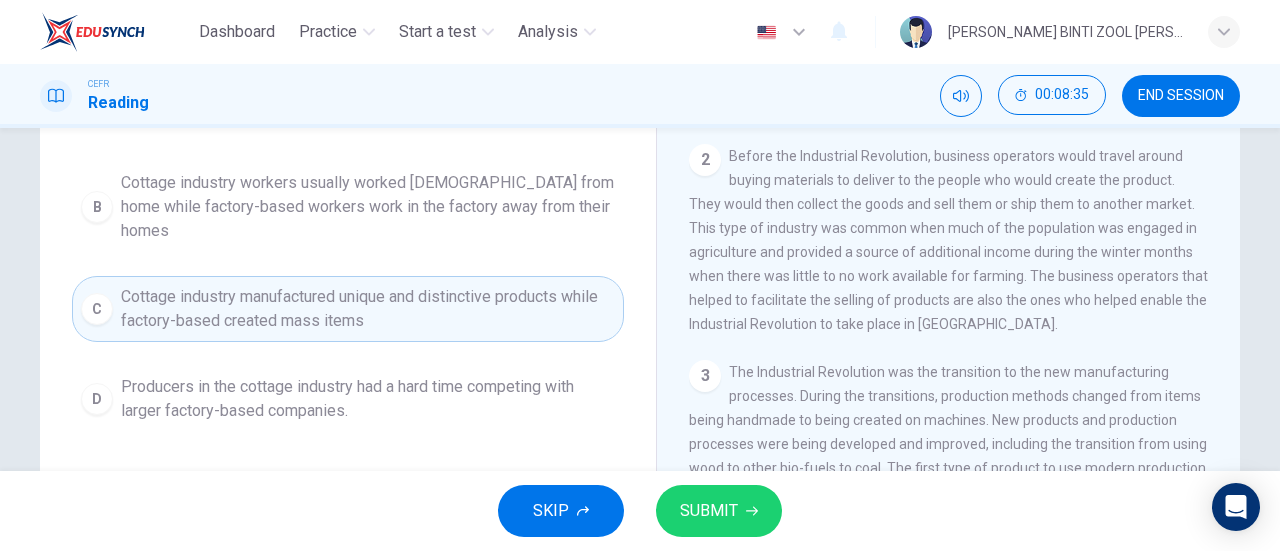 scroll, scrollTop: 281, scrollLeft: 0, axis: vertical 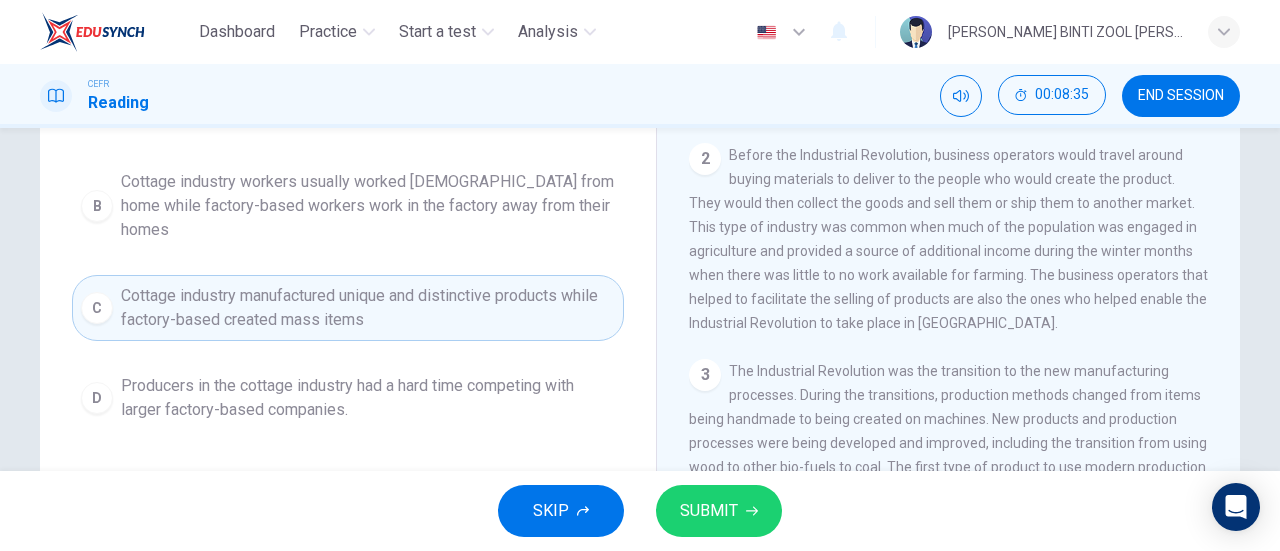 click on "Producers in the cottage industry had a hard time competing with larger factory-based companies." at bounding box center [368, 398] 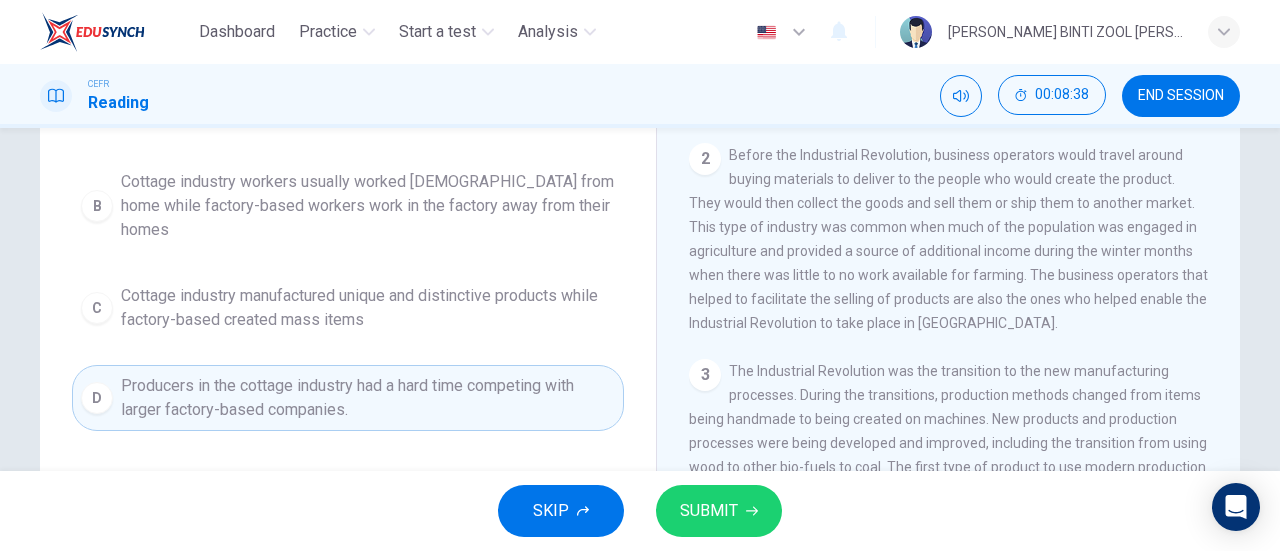 click on "SUBMIT" at bounding box center [709, 511] 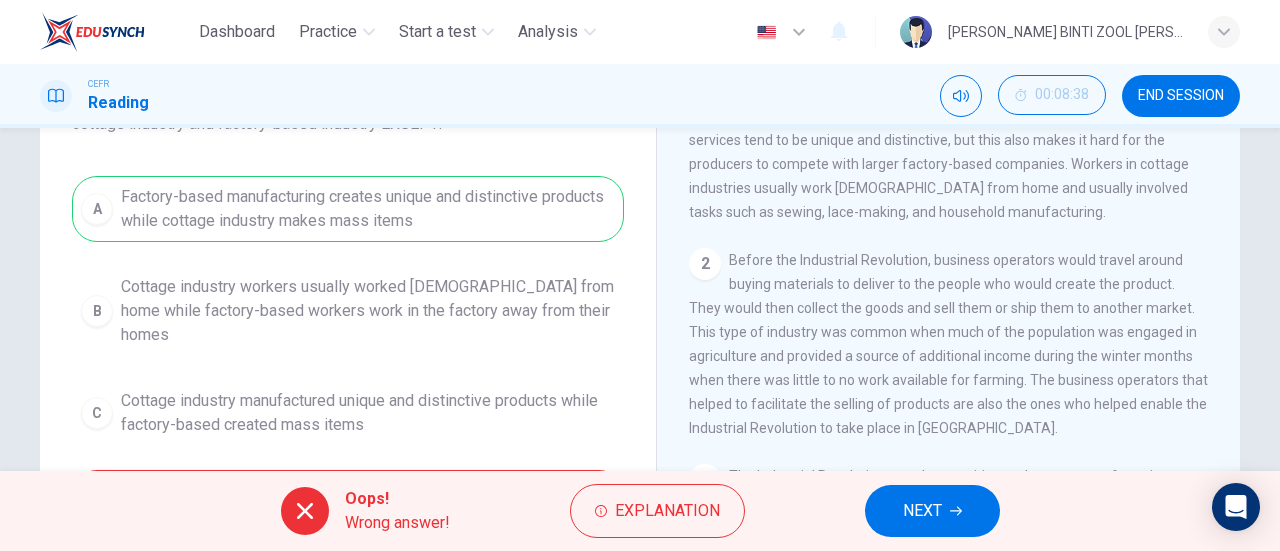 scroll, scrollTop: 168, scrollLeft: 0, axis: vertical 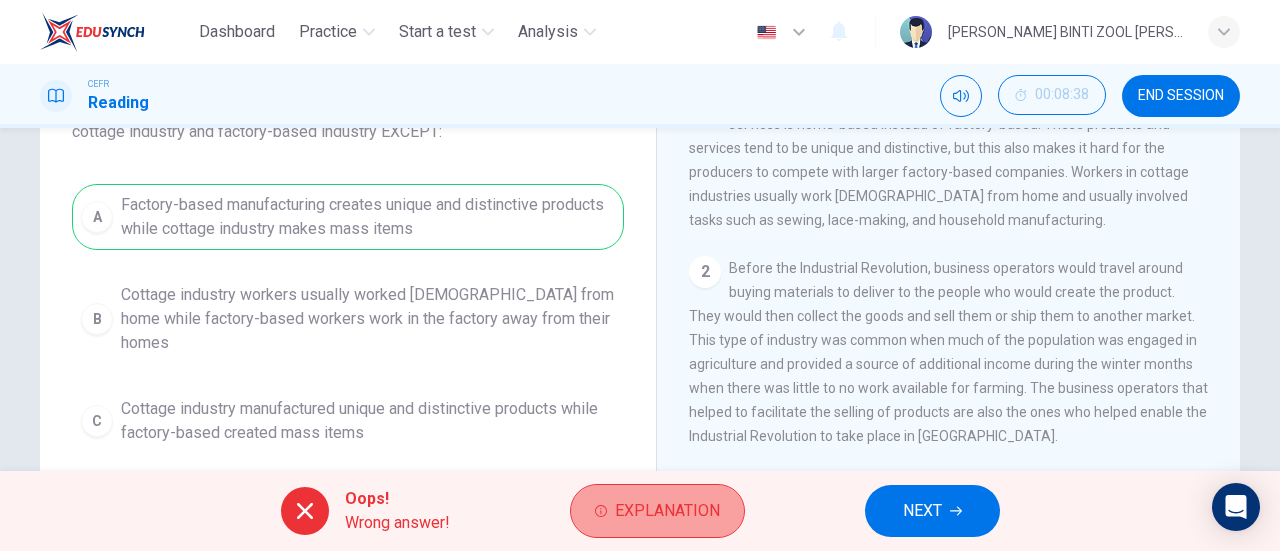 click on "Explanation" at bounding box center [667, 511] 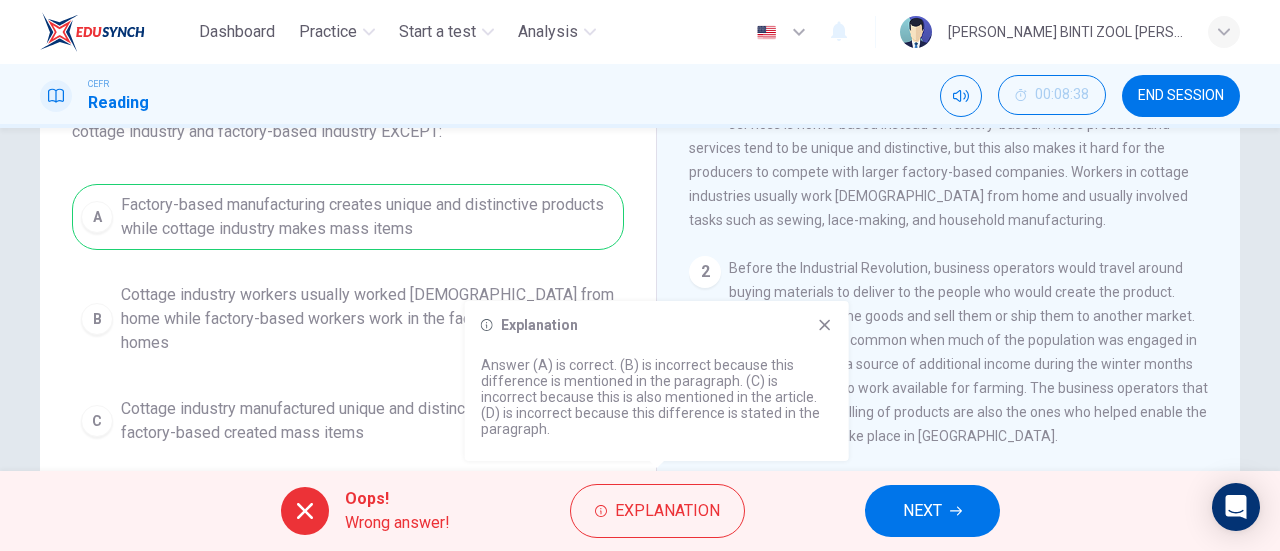 click on "Explanation Answer (A) is correct. (B) is incorrect because this difference is mentioned in the paragraph. (C) is incorrect because this is also mentioned in the article. (D) is incorrect because this difference is stated in the paragraph." at bounding box center [657, 381] 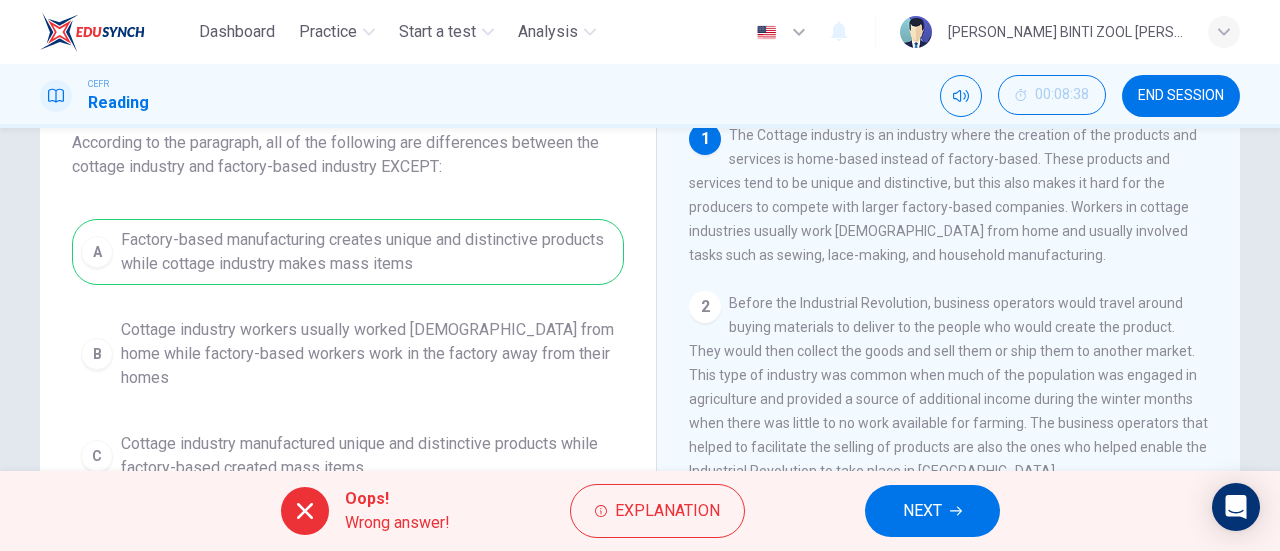 scroll, scrollTop: 114, scrollLeft: 0, axis: vertical 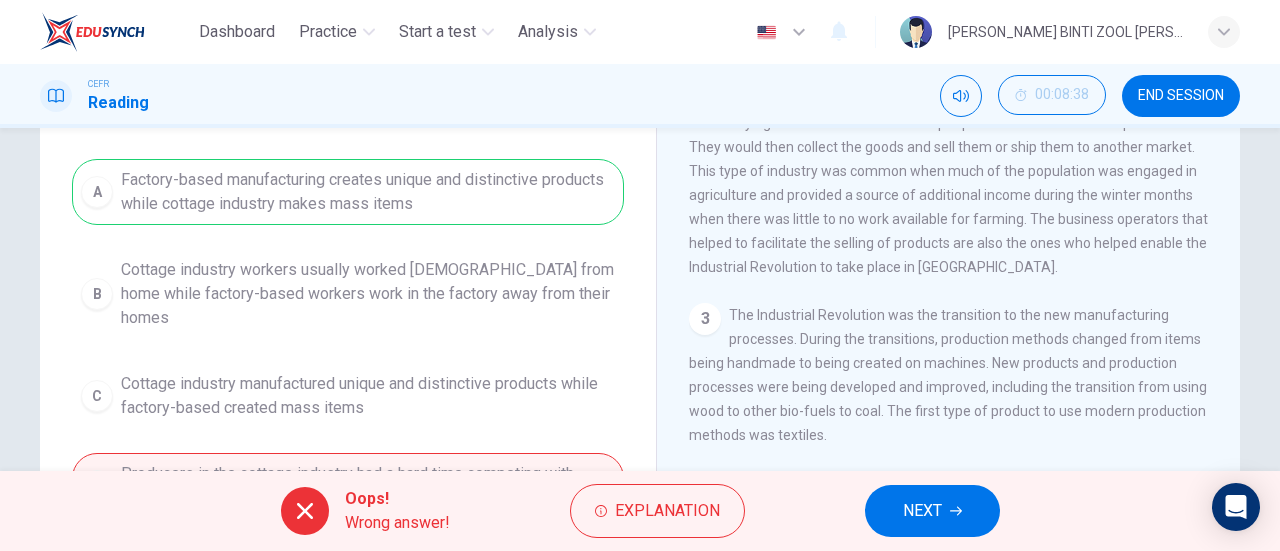 click on "NEXT" at bounding box center (922, 511) 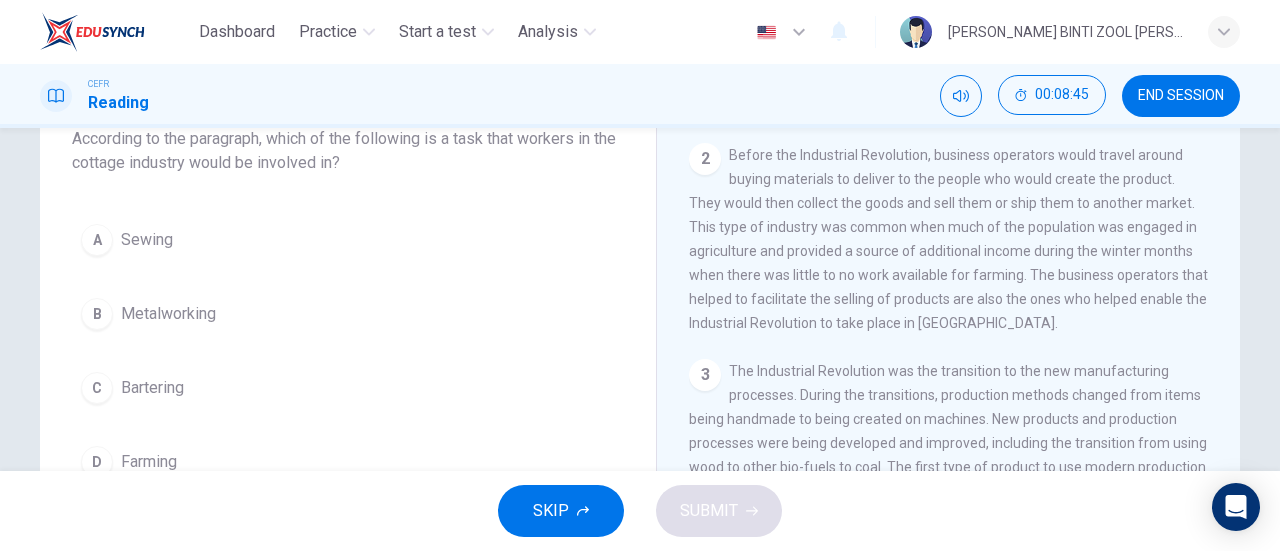 scroll, scrollTop: 142, scrollLeft: 0, axis: vertical 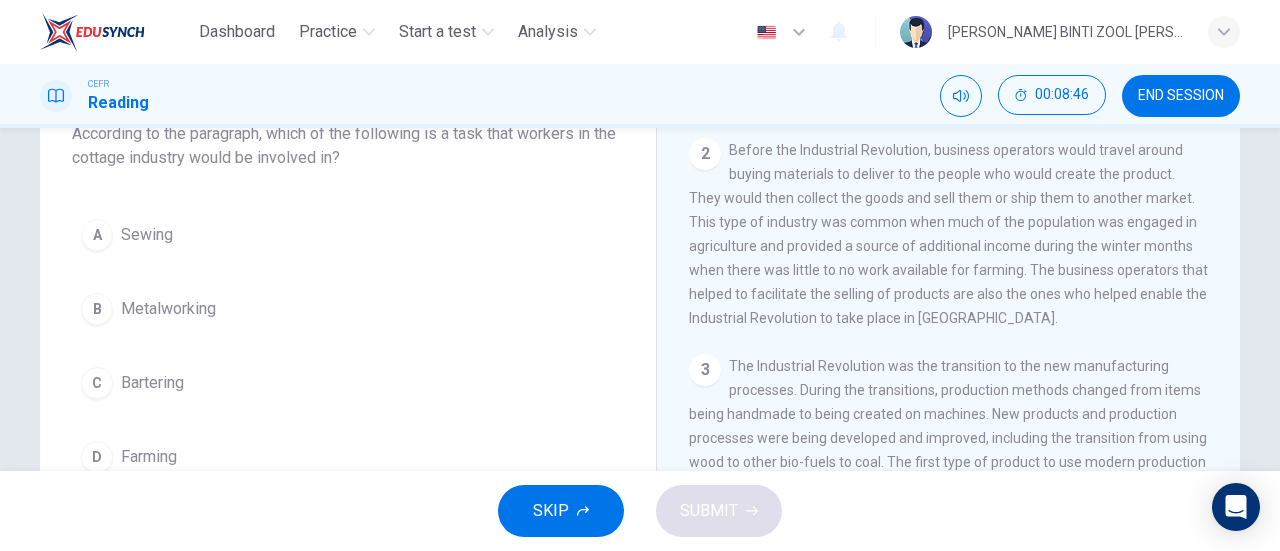 click on "A Sewing" at bounding box center [348, 235] 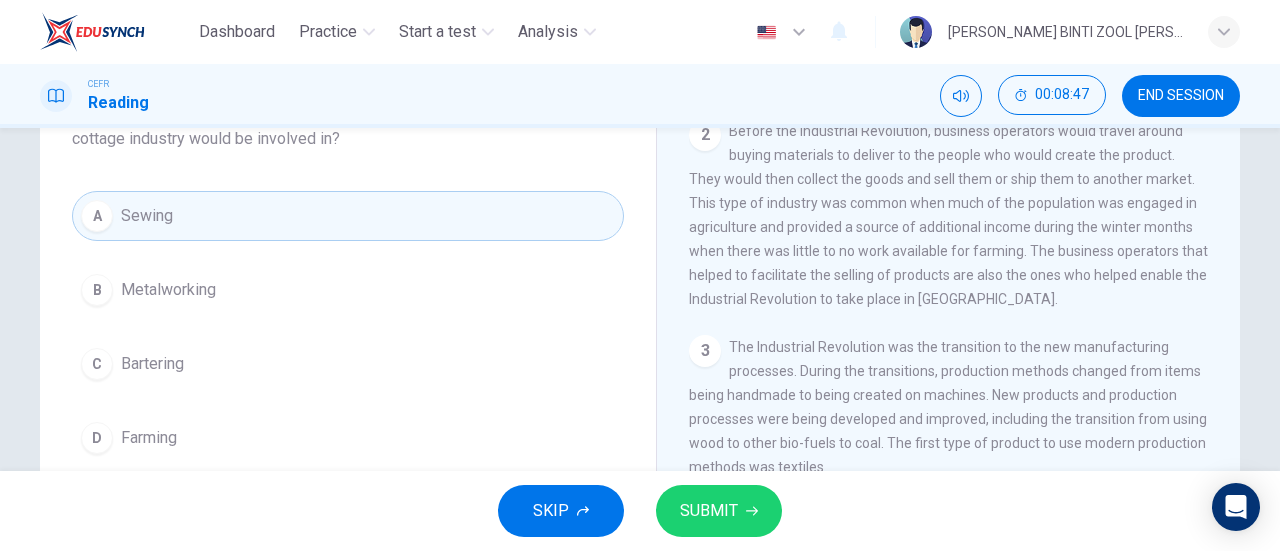 scroll, scrollTop: 162, scrollLeft: 0, axis: vertical 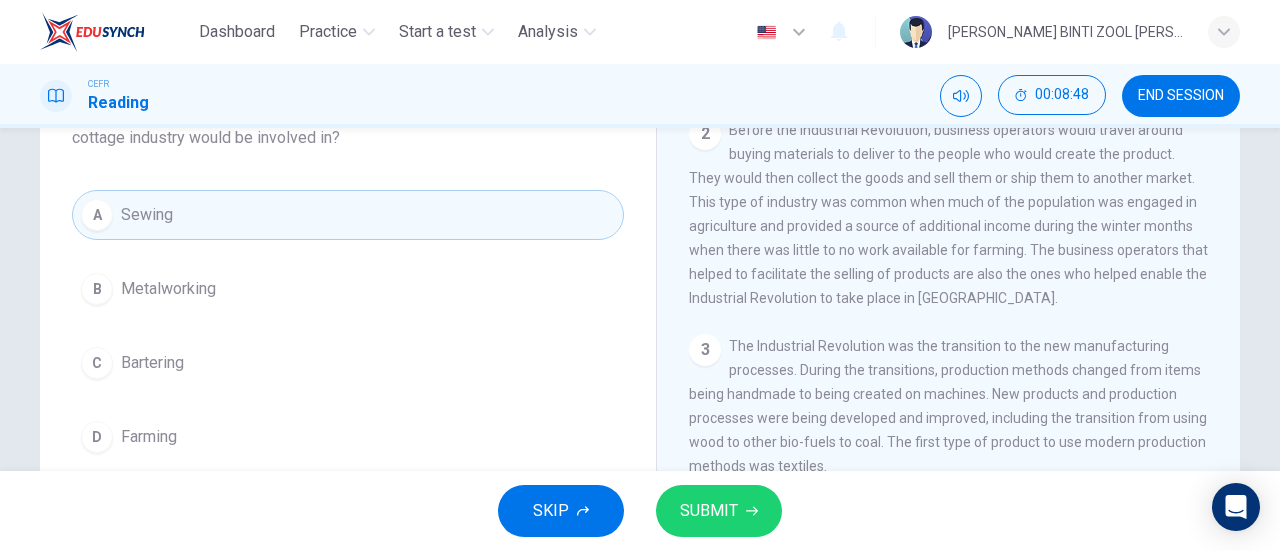 click on "SUBMIT" at bounding box center [709, 511] 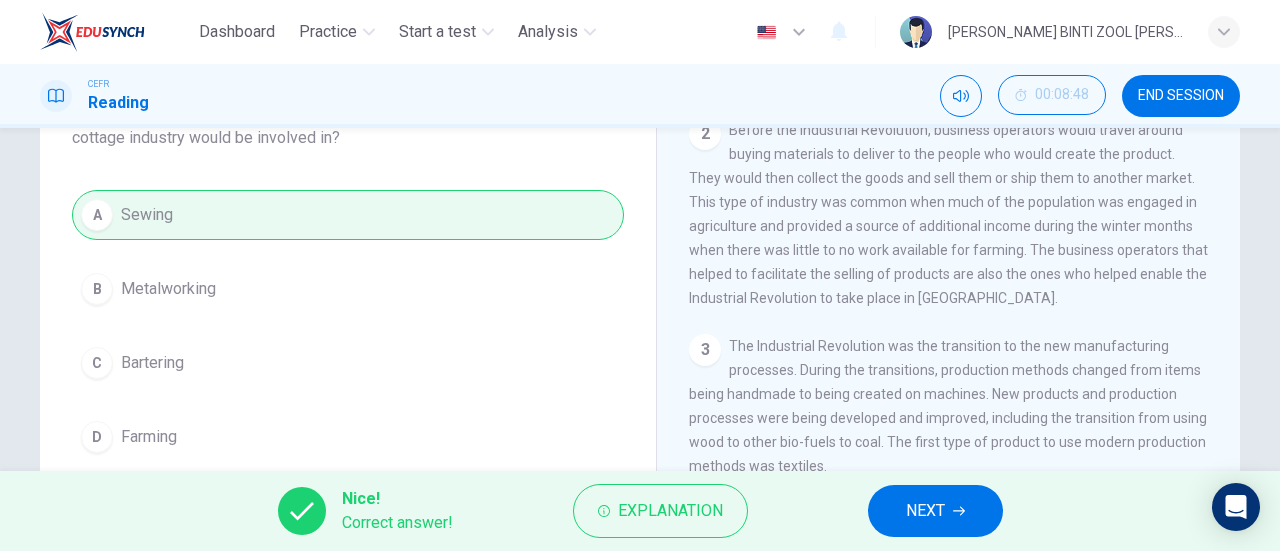 click on "NEXT" at bounding box center (925, 511) 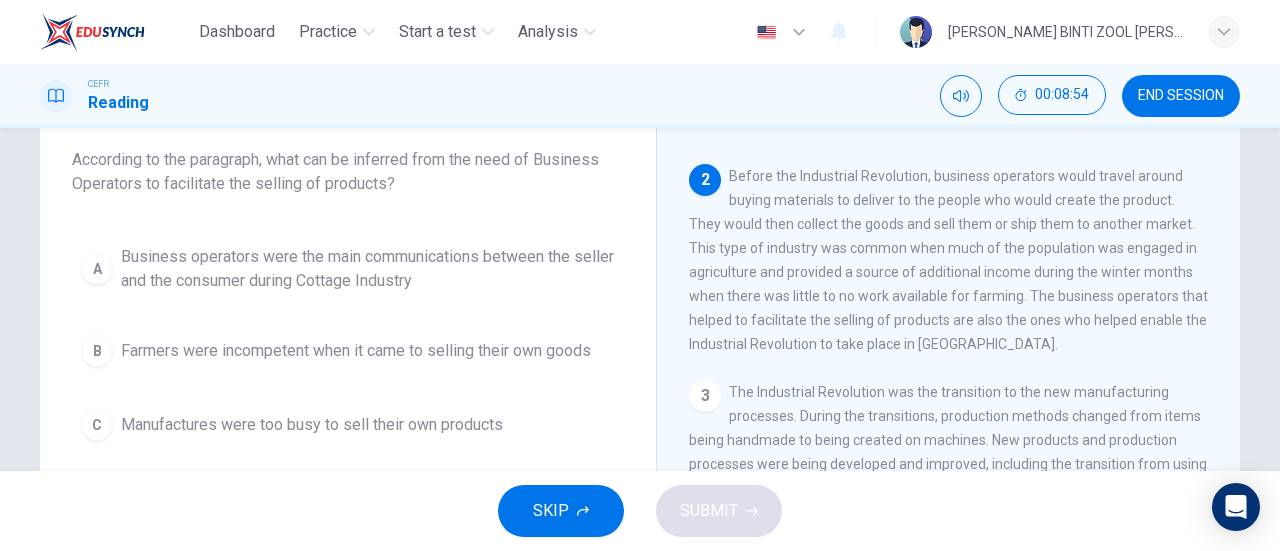 scroll, scrollTop: 116, scrollLeft: 0, axis: vertical 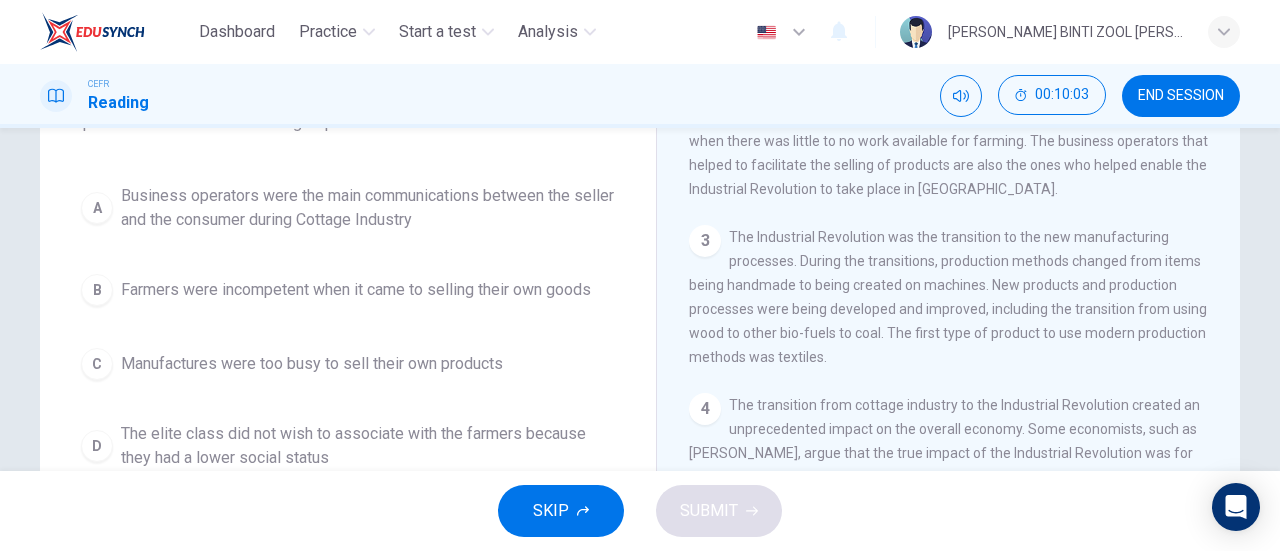 click on "Business operators were the main communications between the seller and the consumer during Cottage Industry" at bounding box center (368, 208) 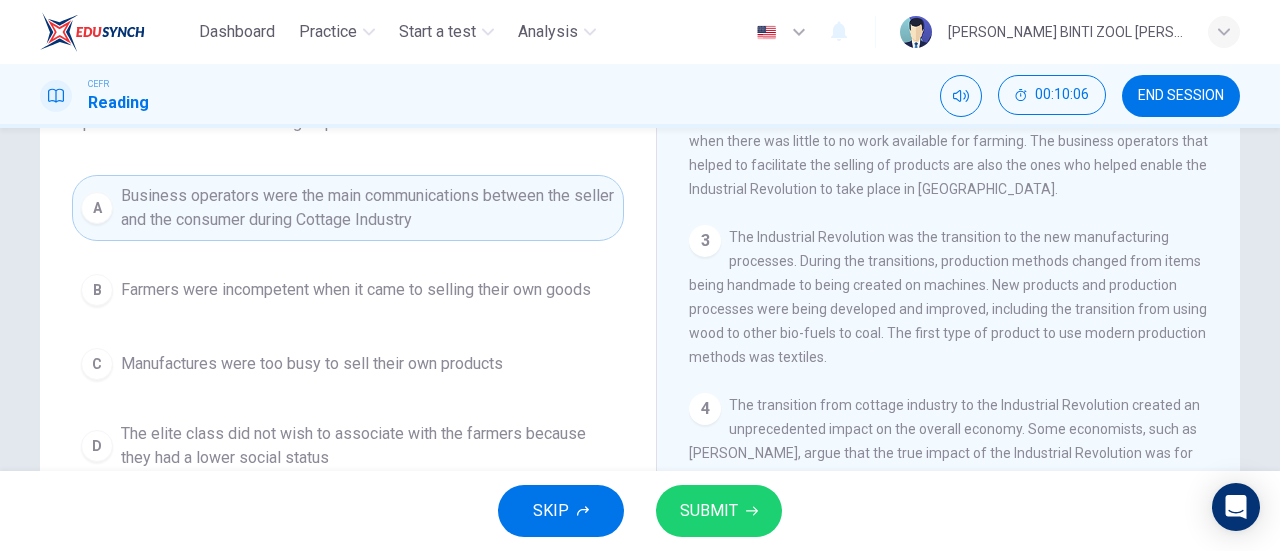 click on "SUBMIT" at bounding box center [709, 511] 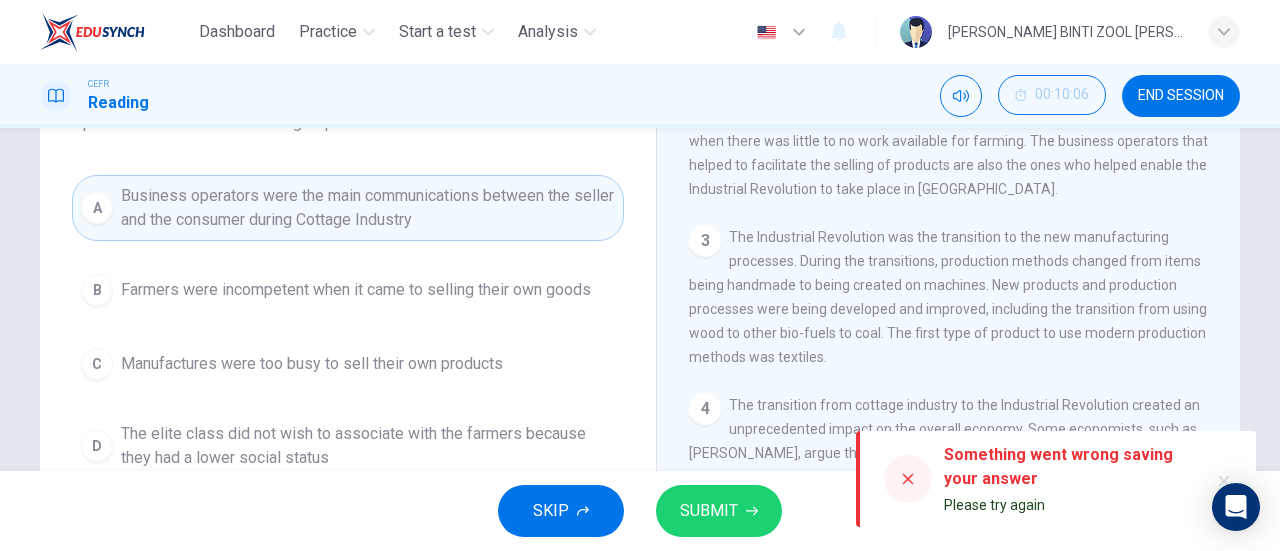 click 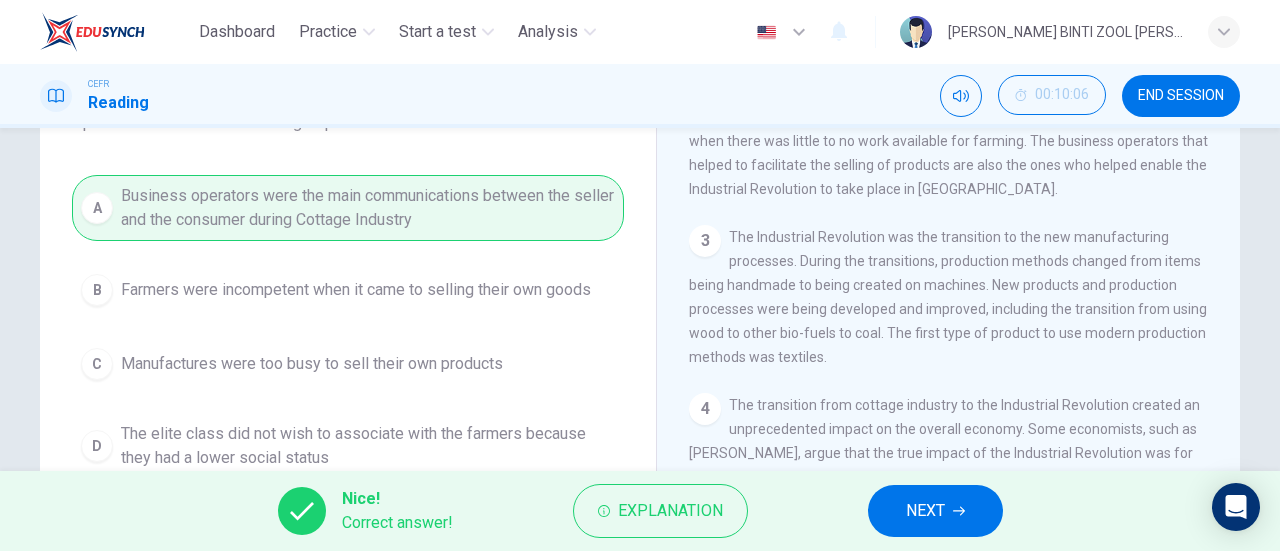 click on "NEXT" at bounding box center (925, 511) 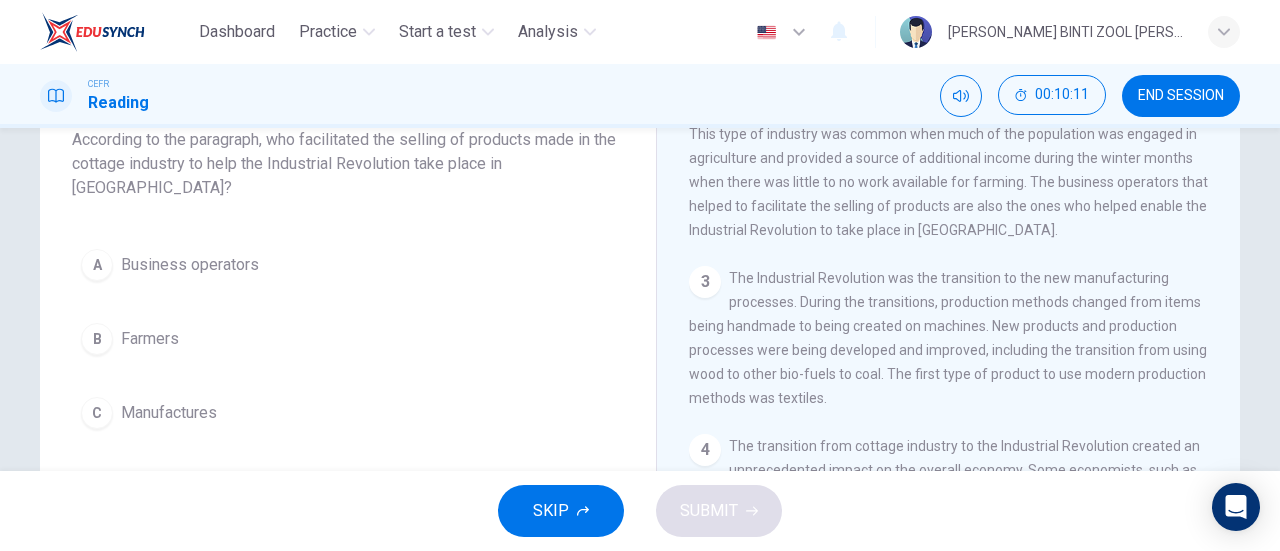 scroll, scrollTop: 137, scrollLeft: 0, axis: vertical 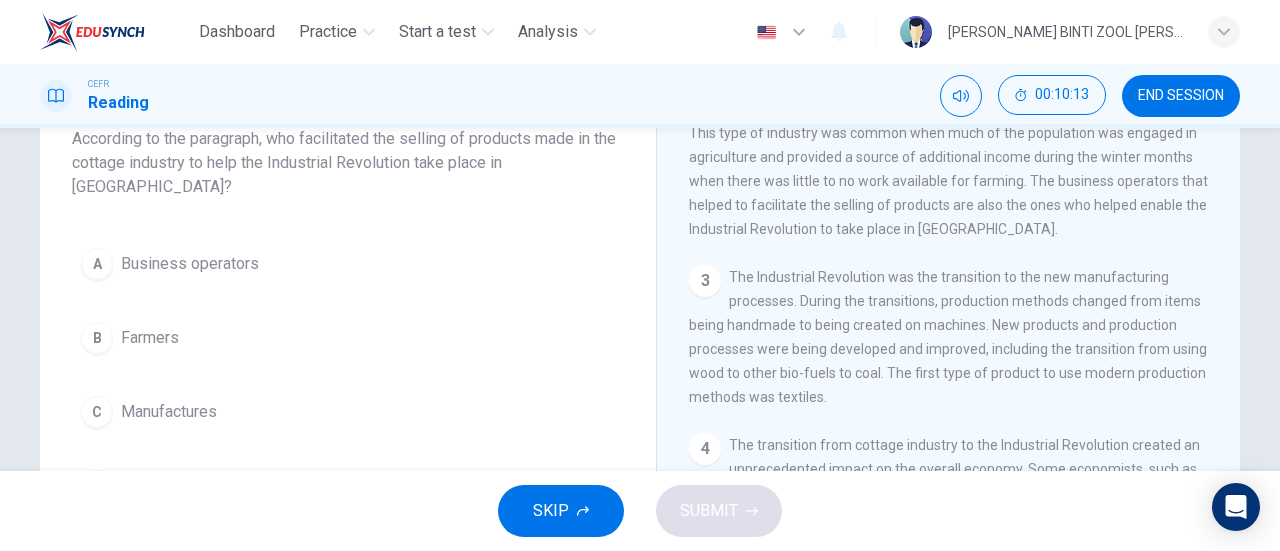 click on "A Business operators" at bounding box center [348, 264] 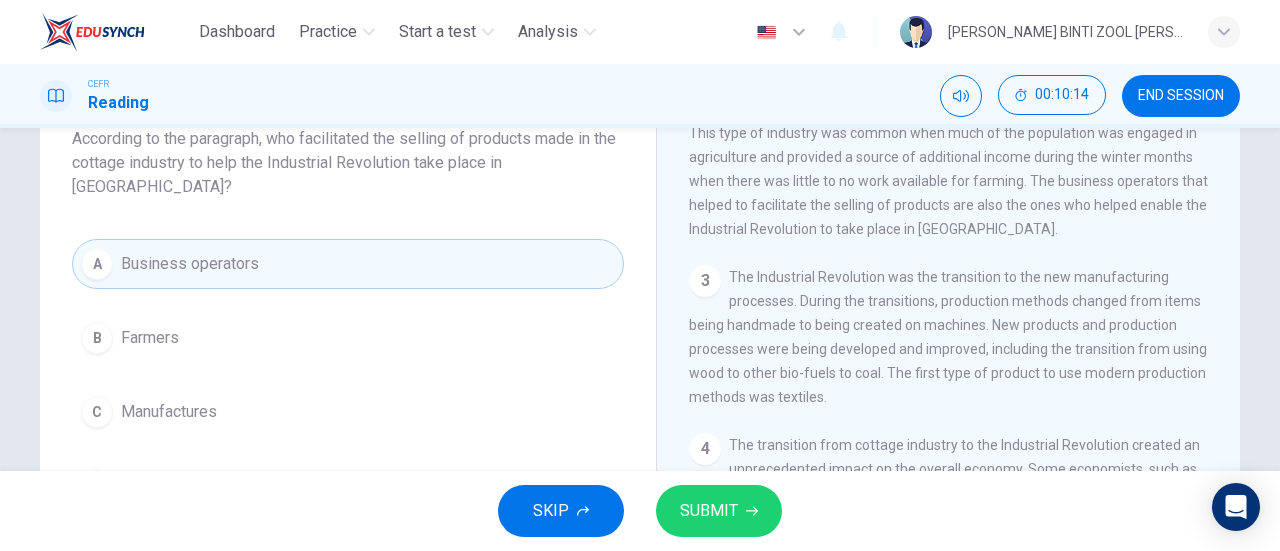 click 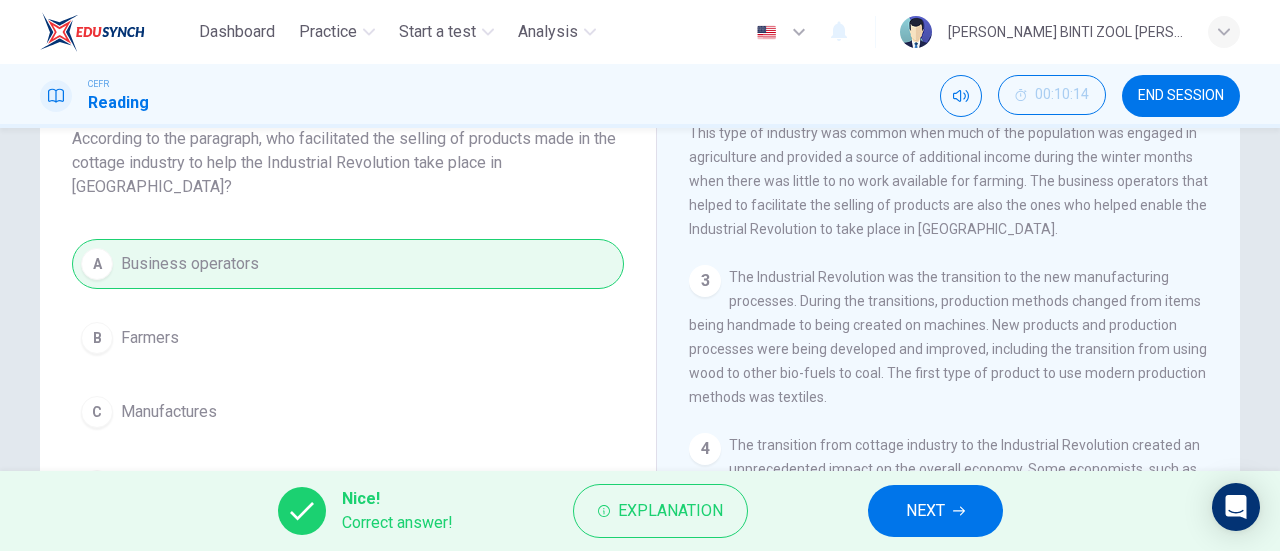 click on "NEXT" at bounding box center [925, 511] 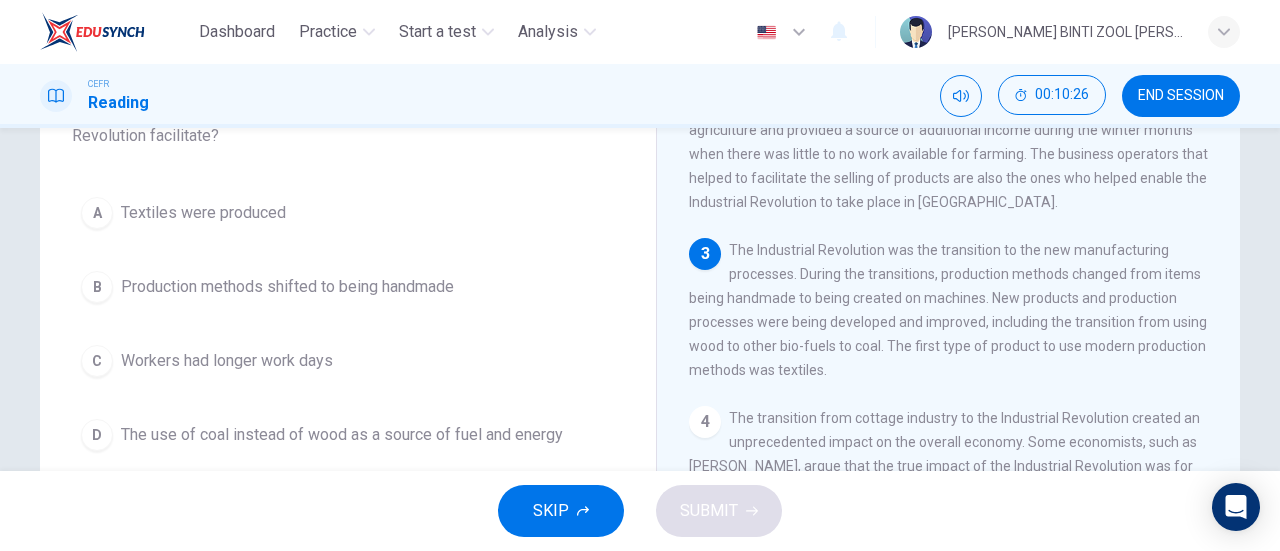 scroll, scrollTop: 169, scrollLeft: 0, axis: vertical 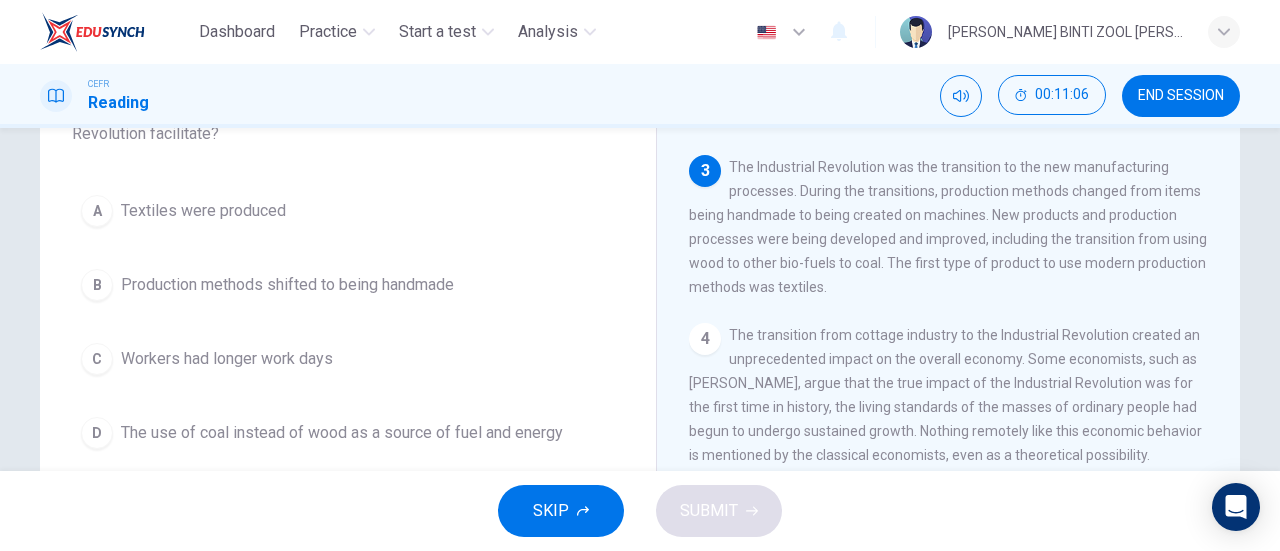 click on "A Textiles were produced" at bounding box center (348, 211) 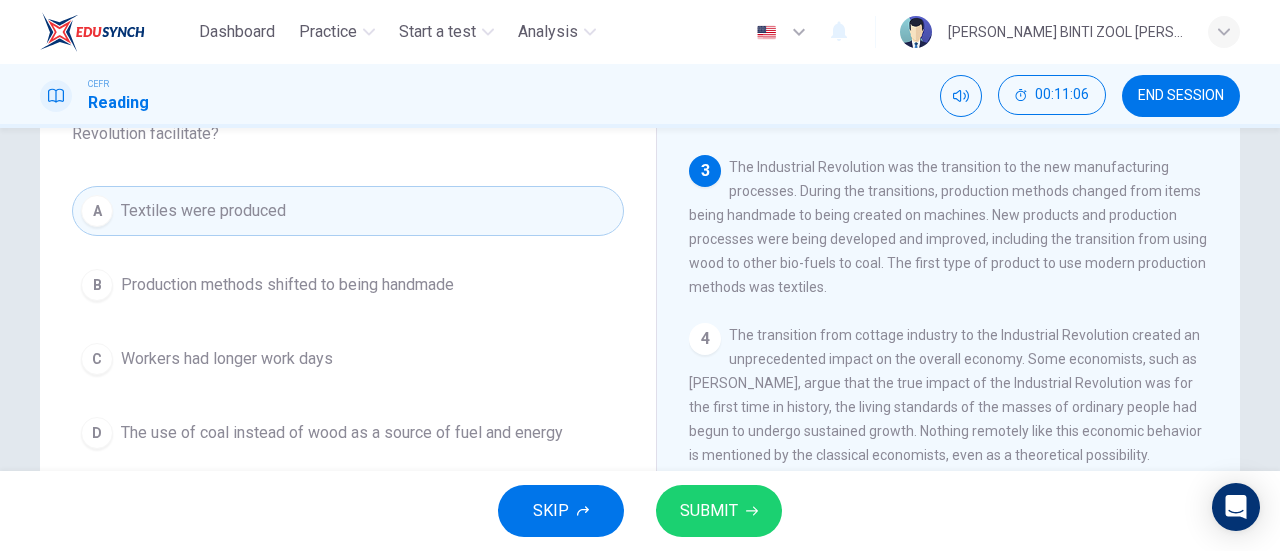 click on "SUBMIT" at bounding box center [709, 511] 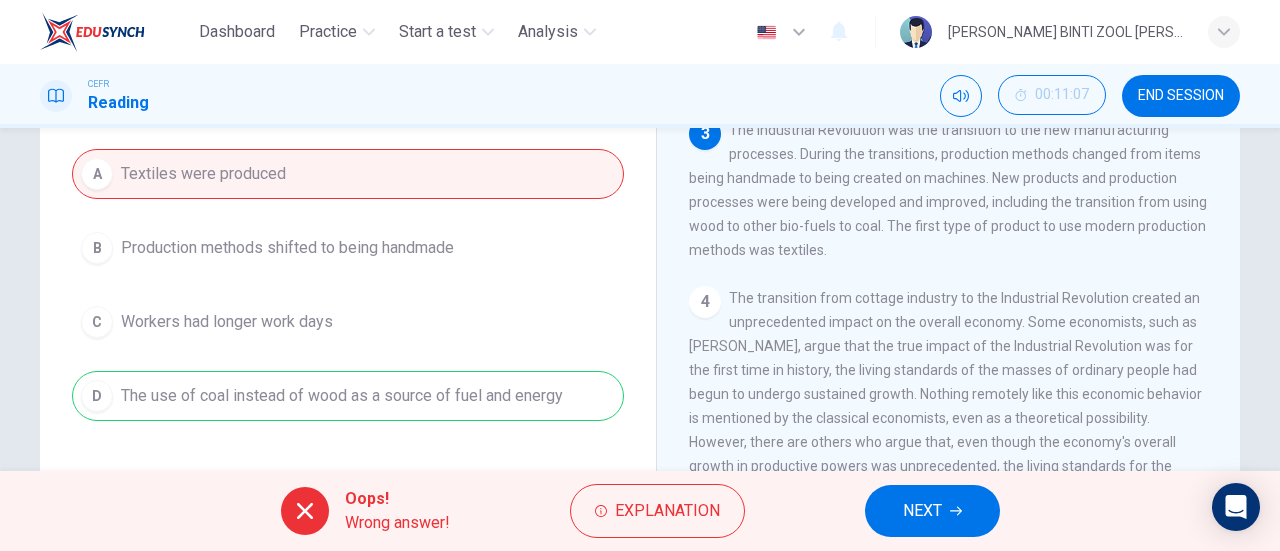 scroll, scrollTop: 202, scrollLeft: 0, axis: vertical 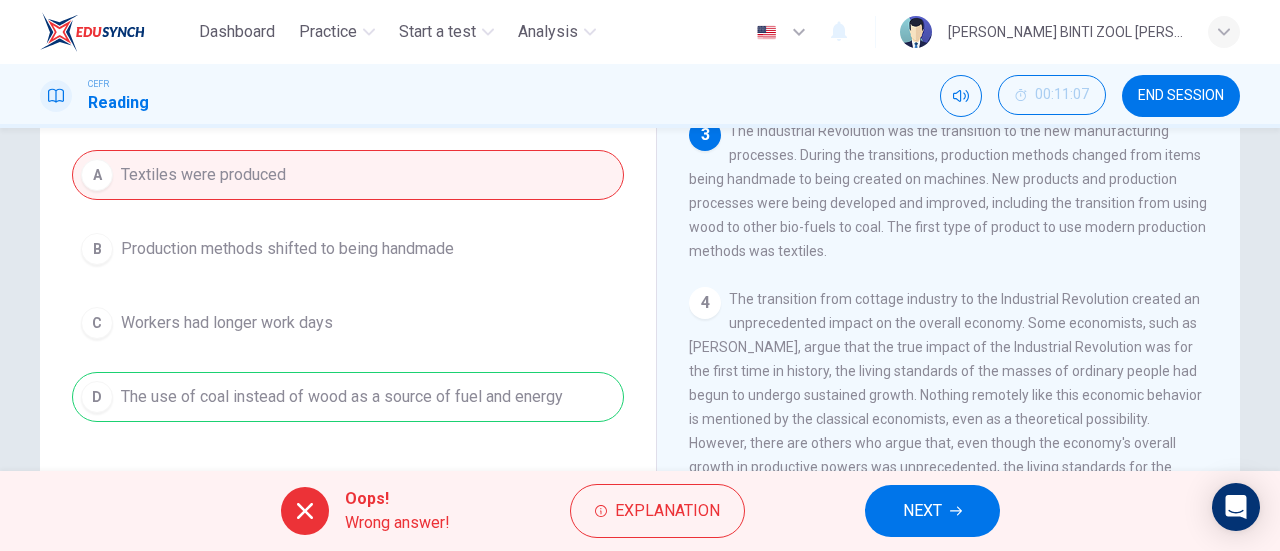 click on "NEXT" at bounding box center (922, 511) 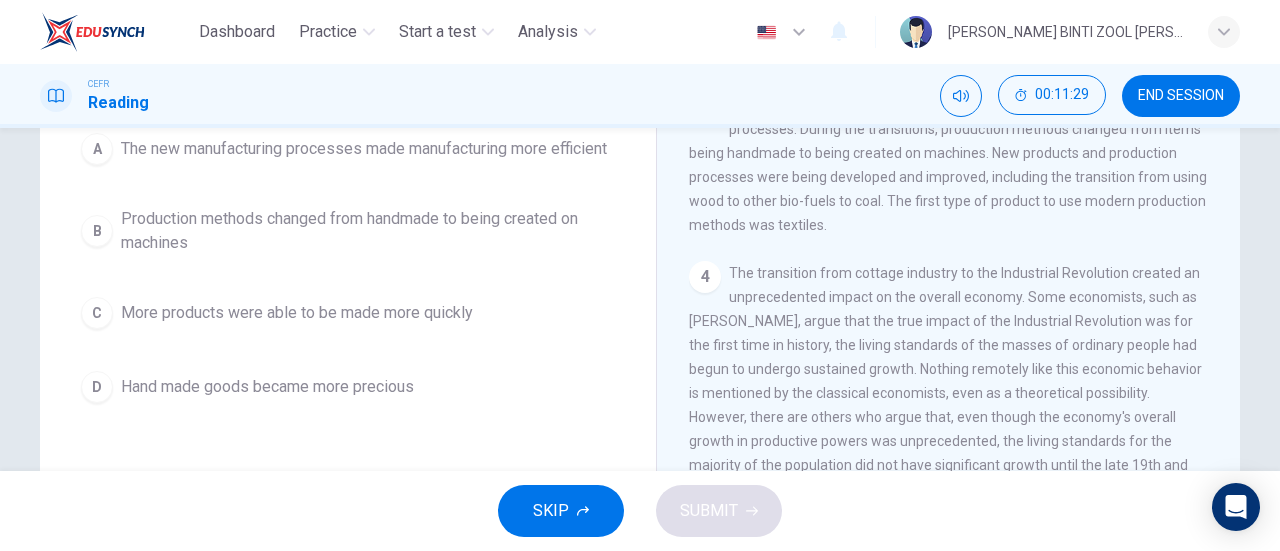 scroll, scrollTop: 236, scrollLeft: 0, axis: vertical 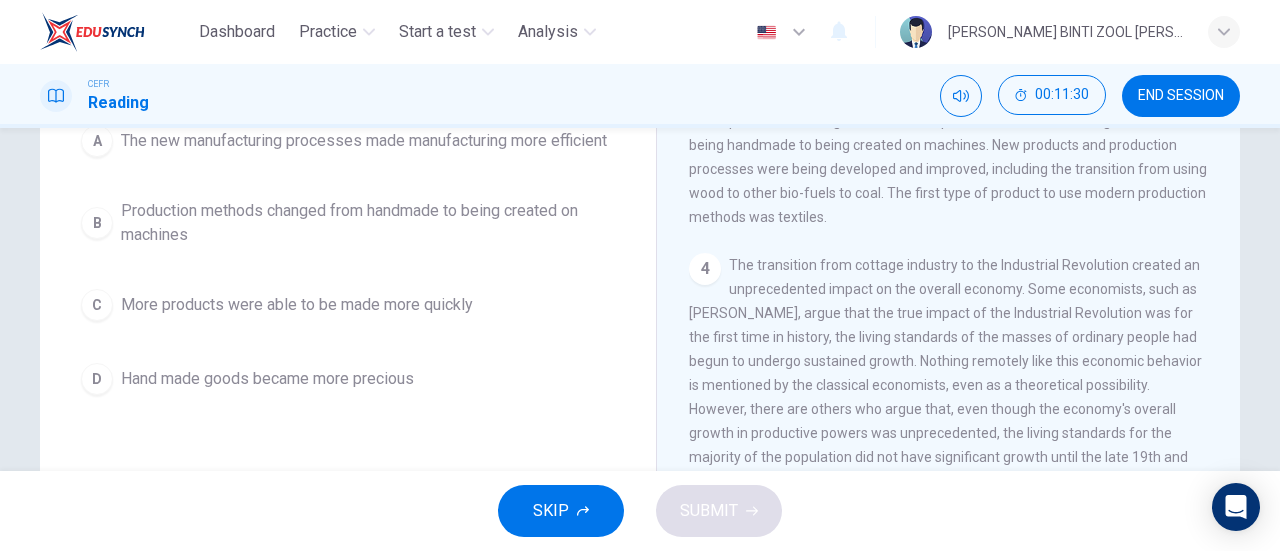 click on "Production methods changed from handmade to being created on machines" at bounding box center (368, 223) 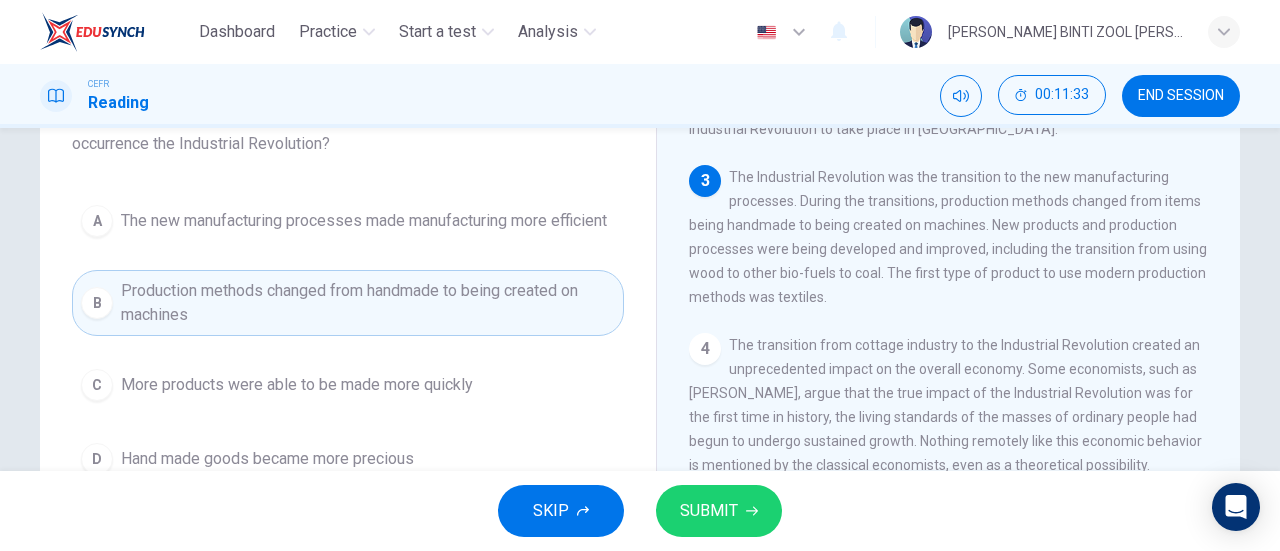 scroll, scrollTop: 155, scrollLeft: 0, axis: vertical 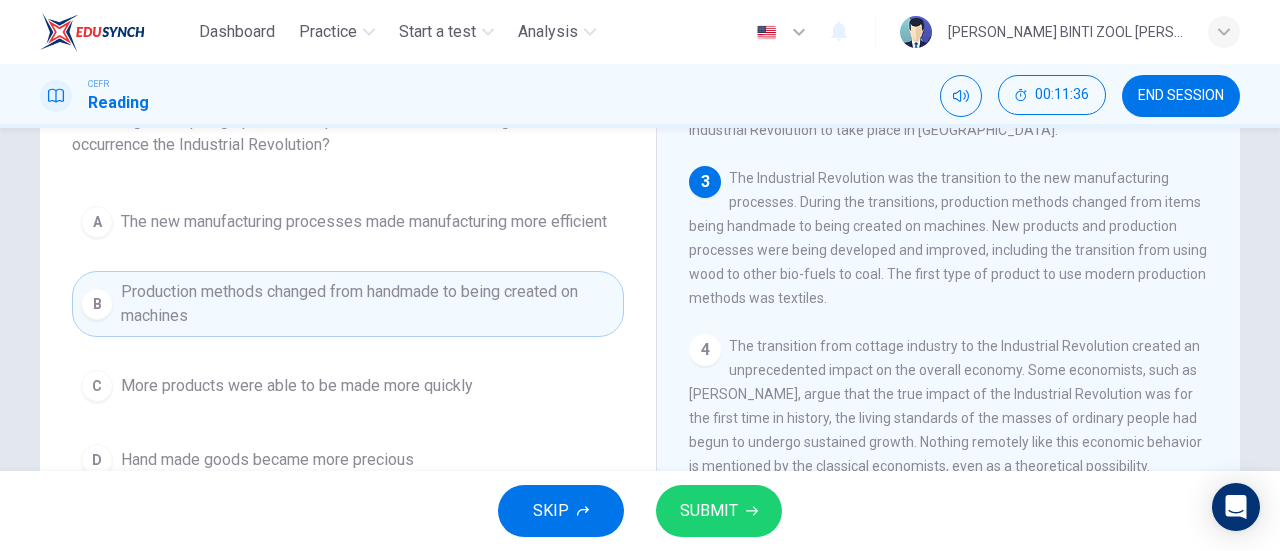 click on "SUBMIT" at bounding box center [709, 511] 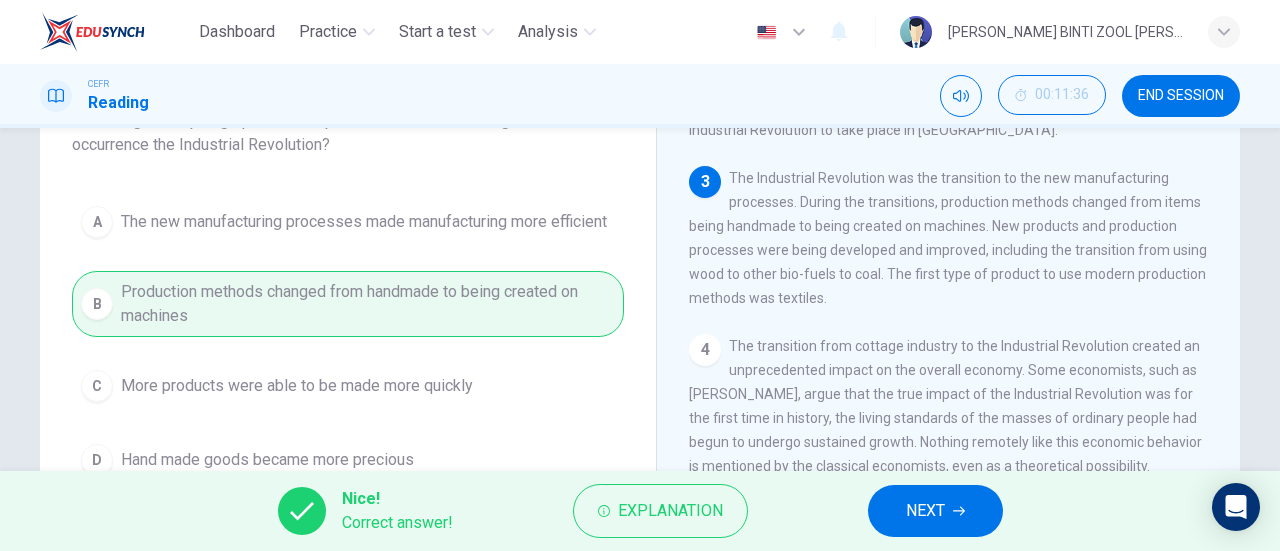 click on "NEXT" at bounding box center (925, 511) 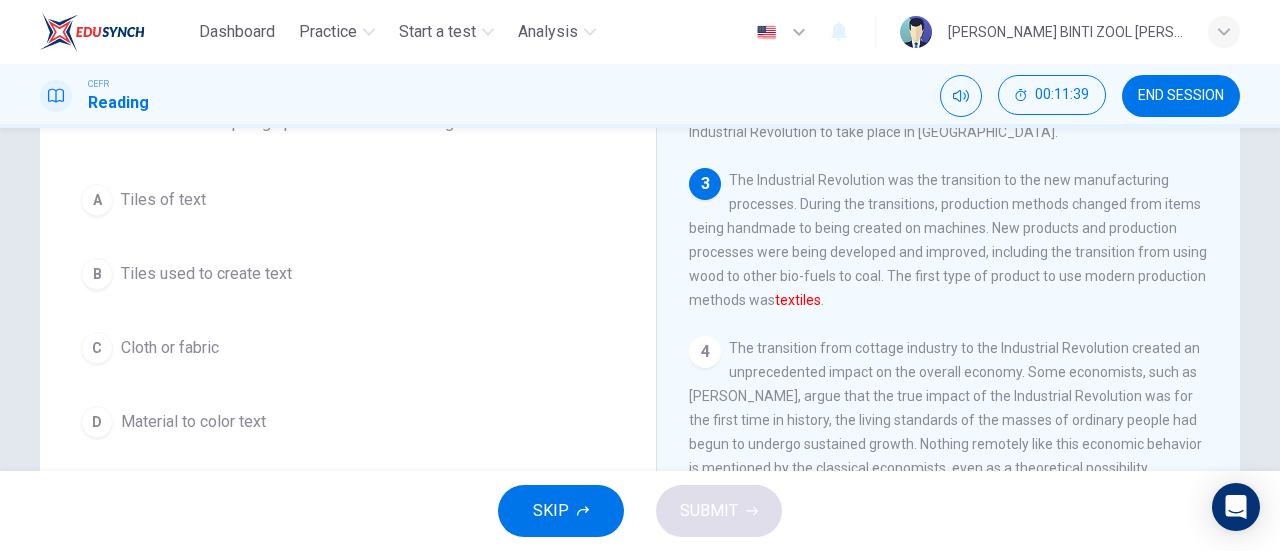 scroll, scrollTop: 156, scrollLeft: 0, axis: vertical 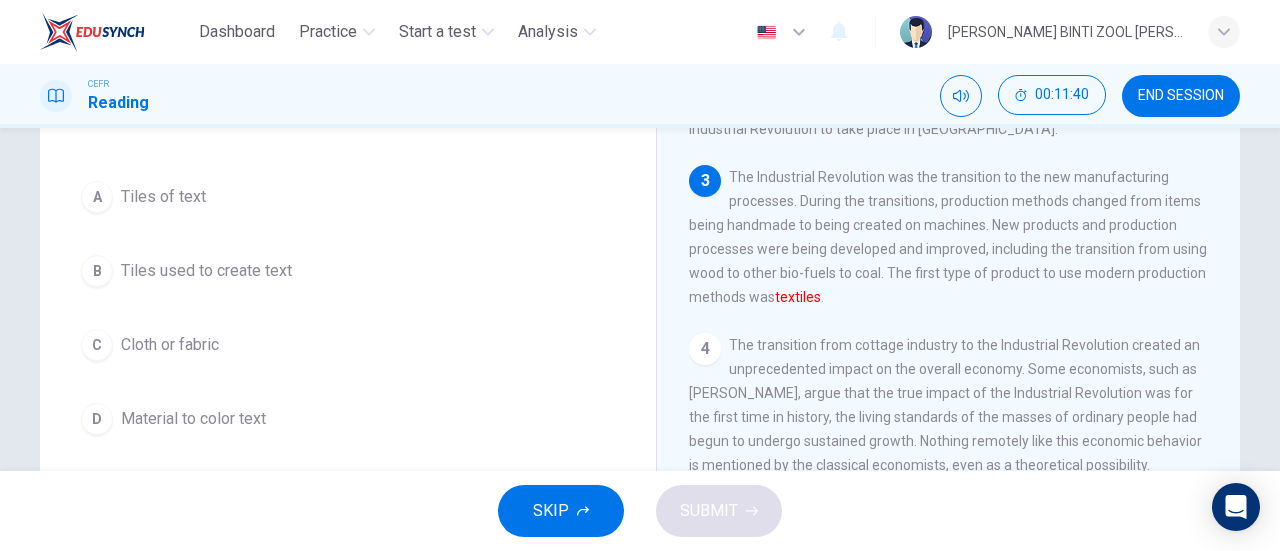 click on "C Cloth or fabric" at bounding box center [348, 345] 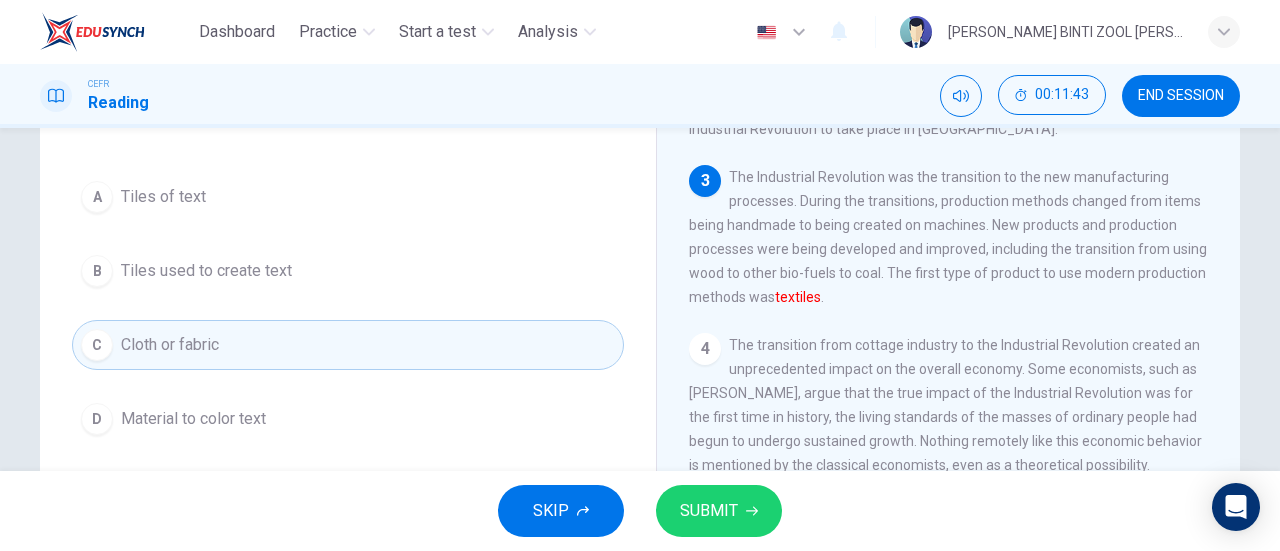 click on "SUBMIT" at bounding box center [709, 511] 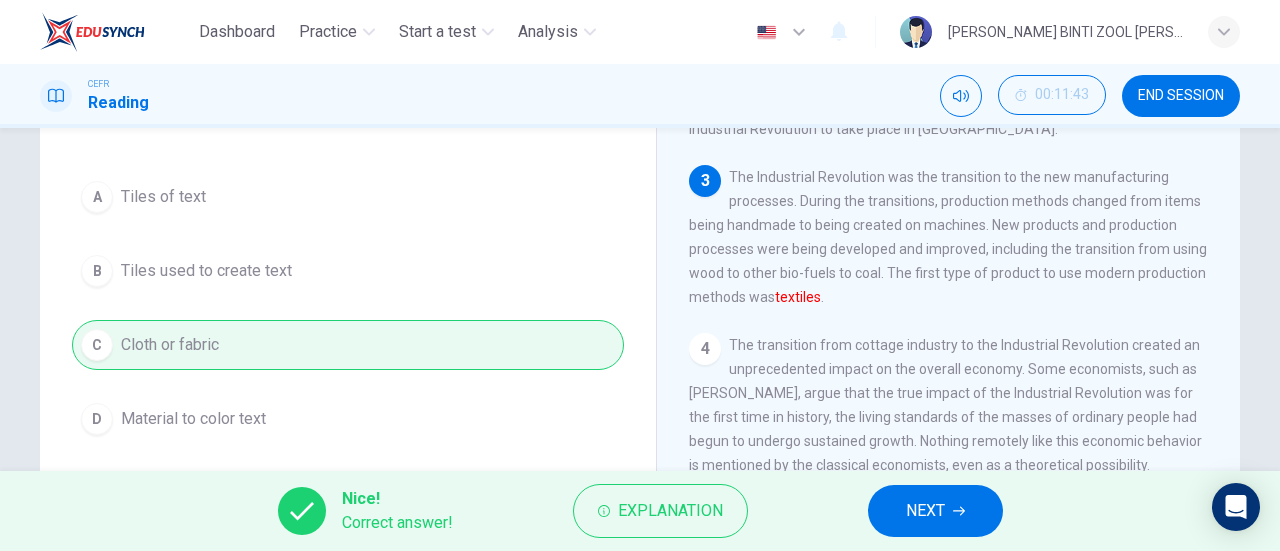 click on "NEXT" at bounding box center [925, 511] 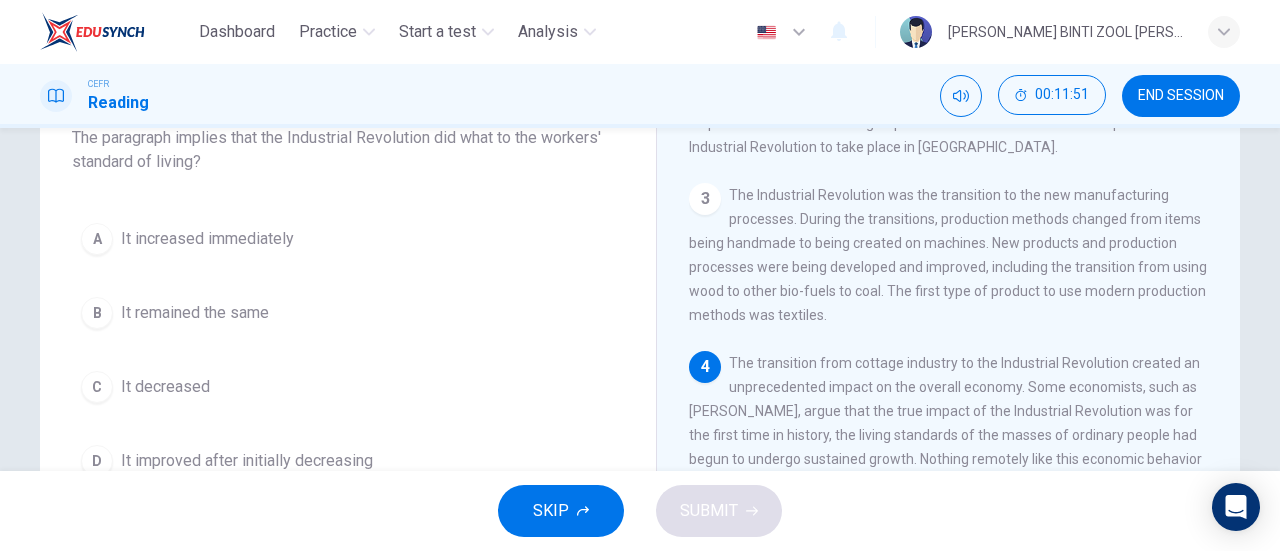 scroll, scrollTop: 139, scrollLeft: 0, axis: vertical 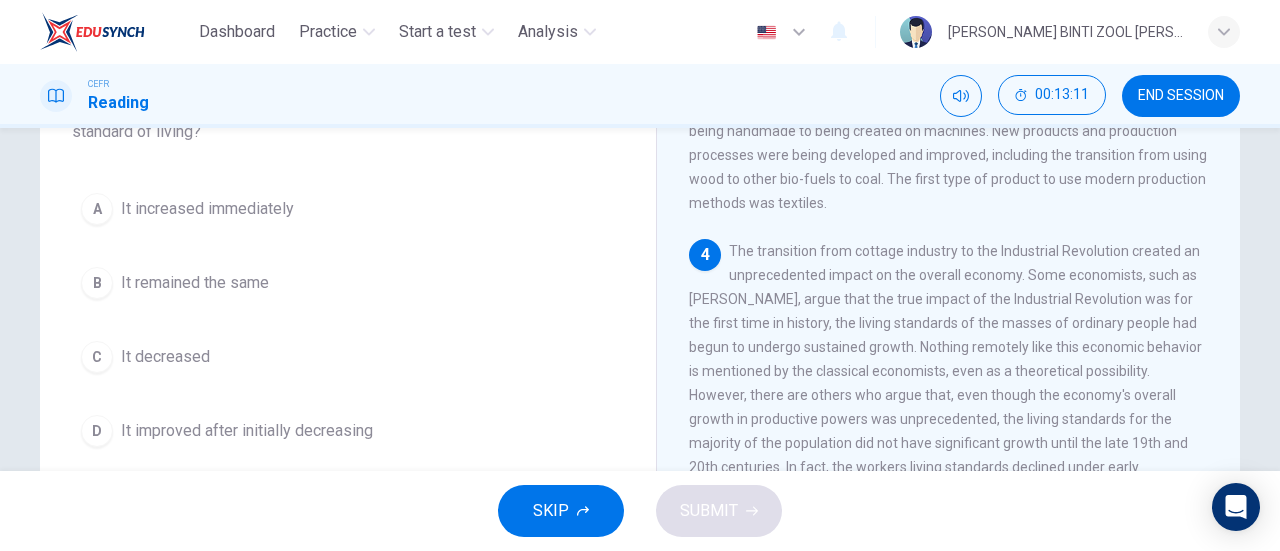 click on "B It remained the same" at bounding box center (348, 283) 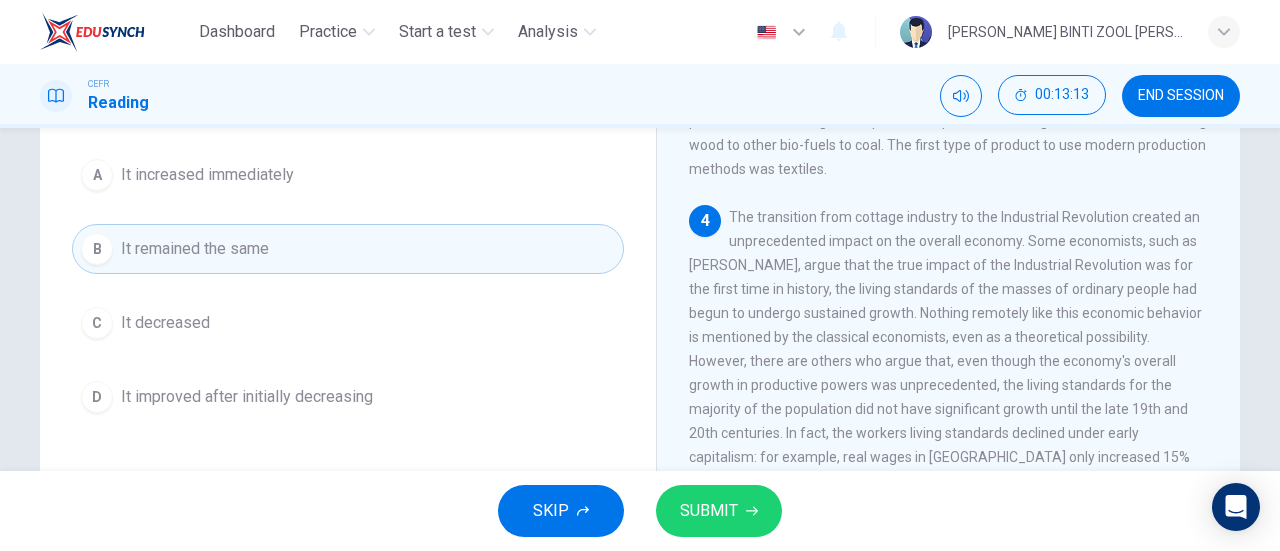 scroll, scrollTop: 203, scrollLeft: 0, axis: vertical 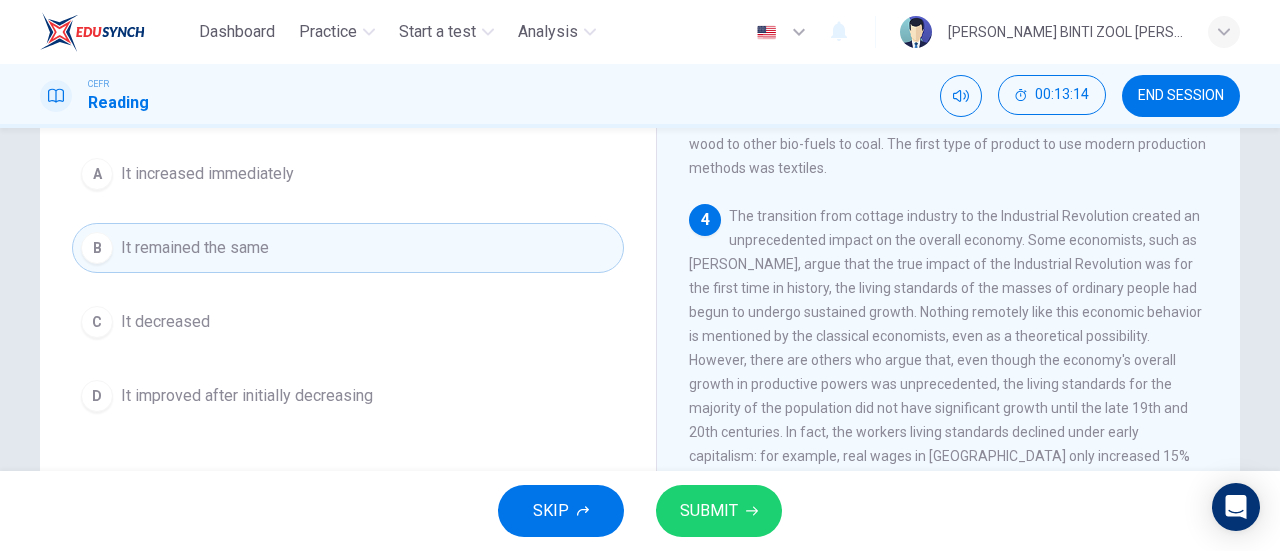 click on "SUBMIT" at bounding box center (709, 511) 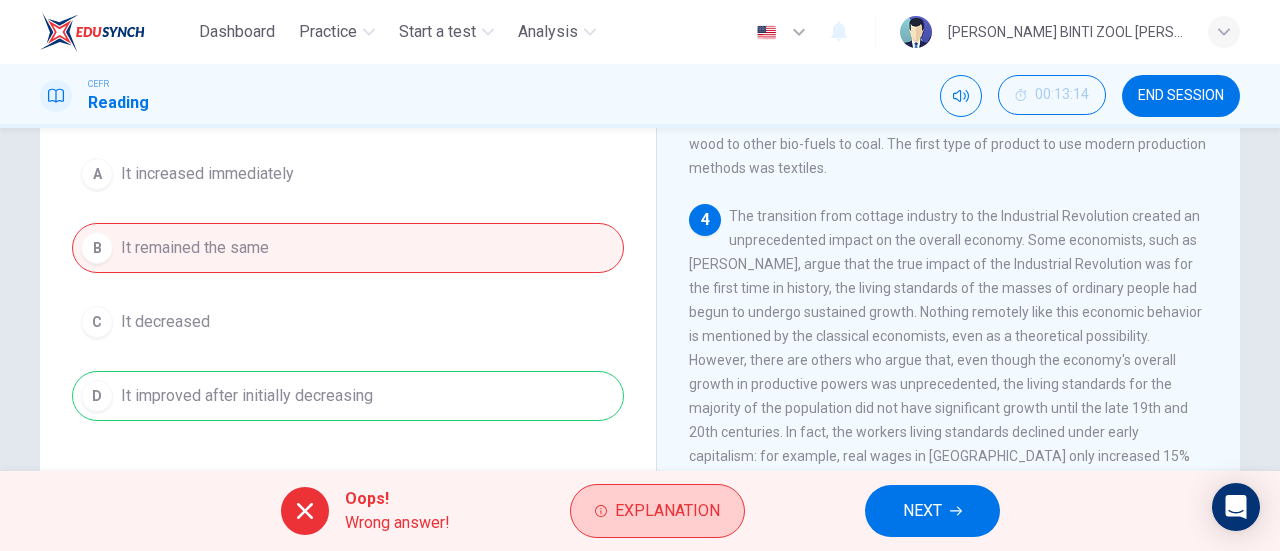 click on "Explanation" at bounding box center (667, 511) 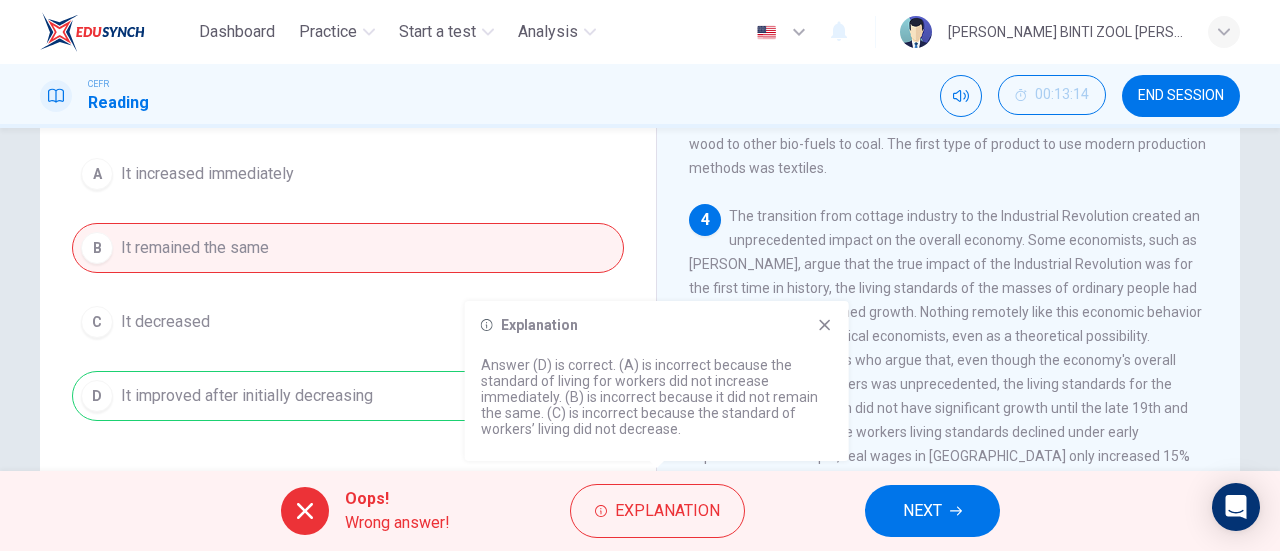 click 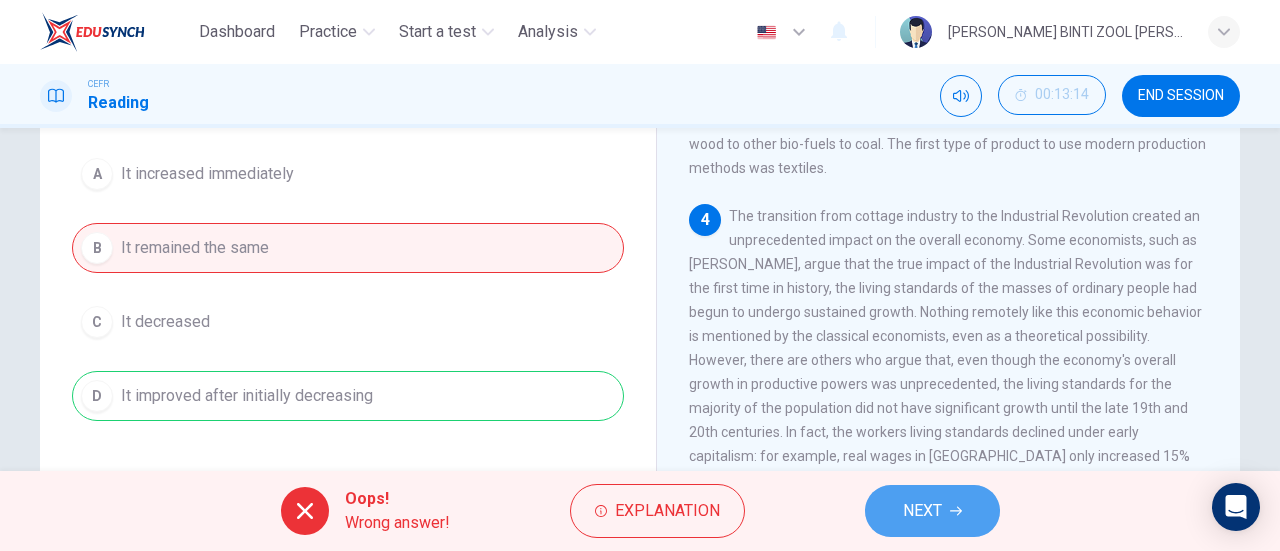 click on "NEXT" at bounding box center [932, 511] 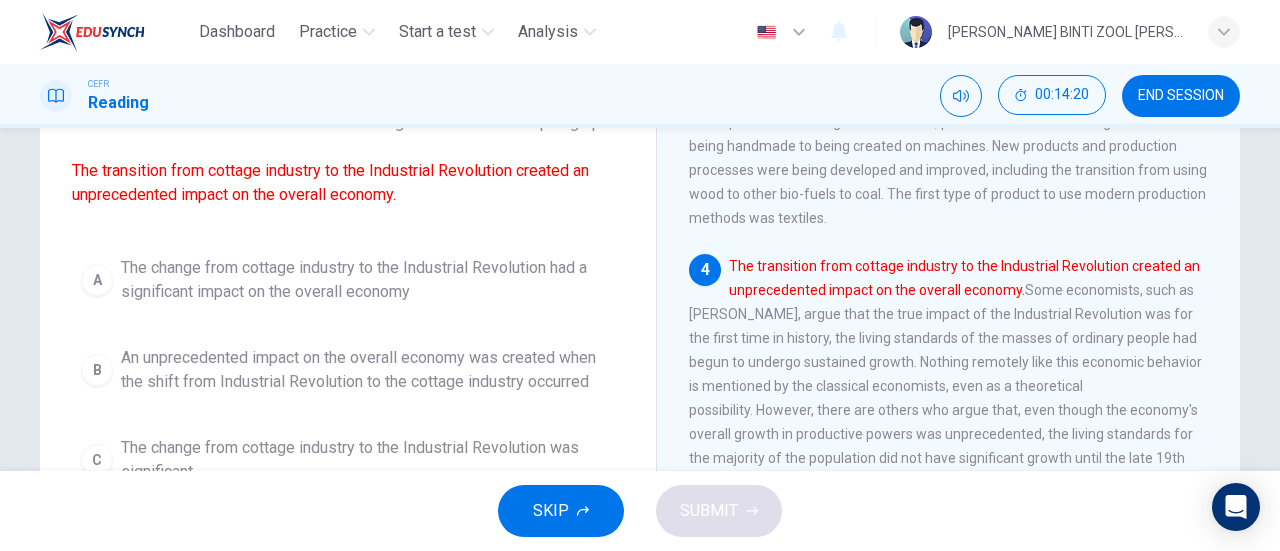 scroll, scrollTop: 150, scrollLeft: 0, axis: vertical 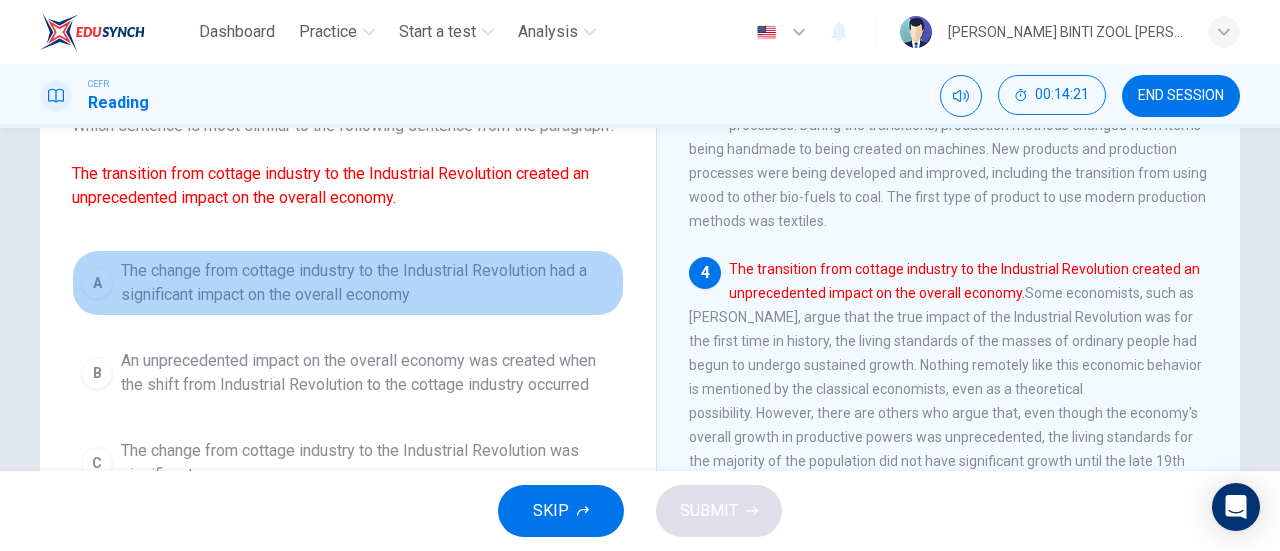 click on "The change from cottage industry to the Industrial Revolution had a significant impact on the overall economy" at bounding box center [368, 283] 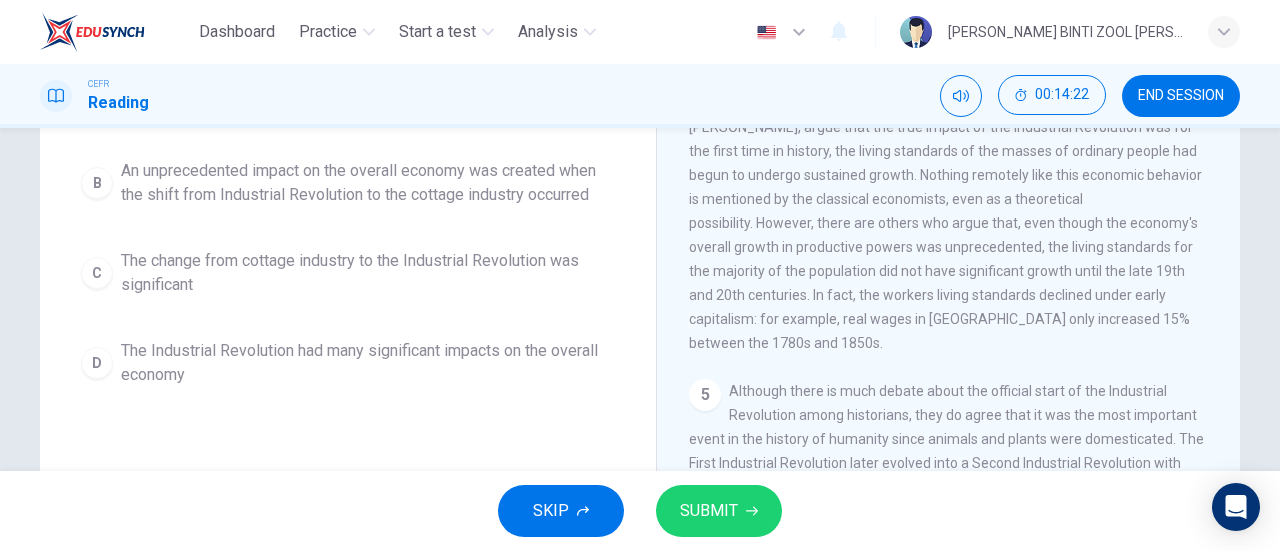 scroll, scrollTop: 341, scrollLeft: 0, axis: vertical 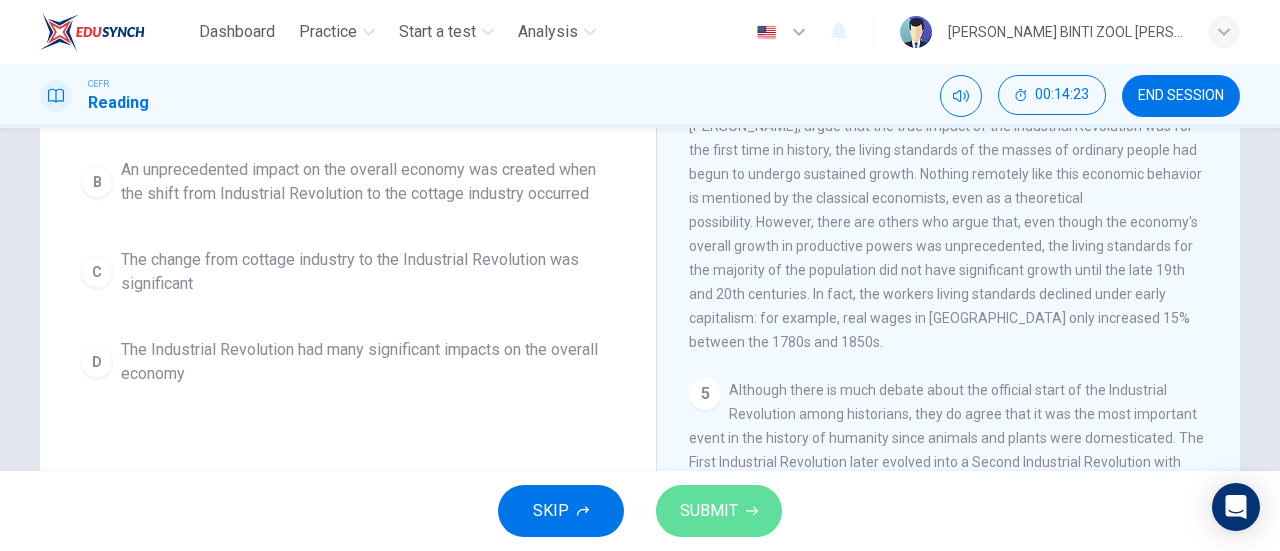 click on "SUBMIT" at bounding box center (709, 511) 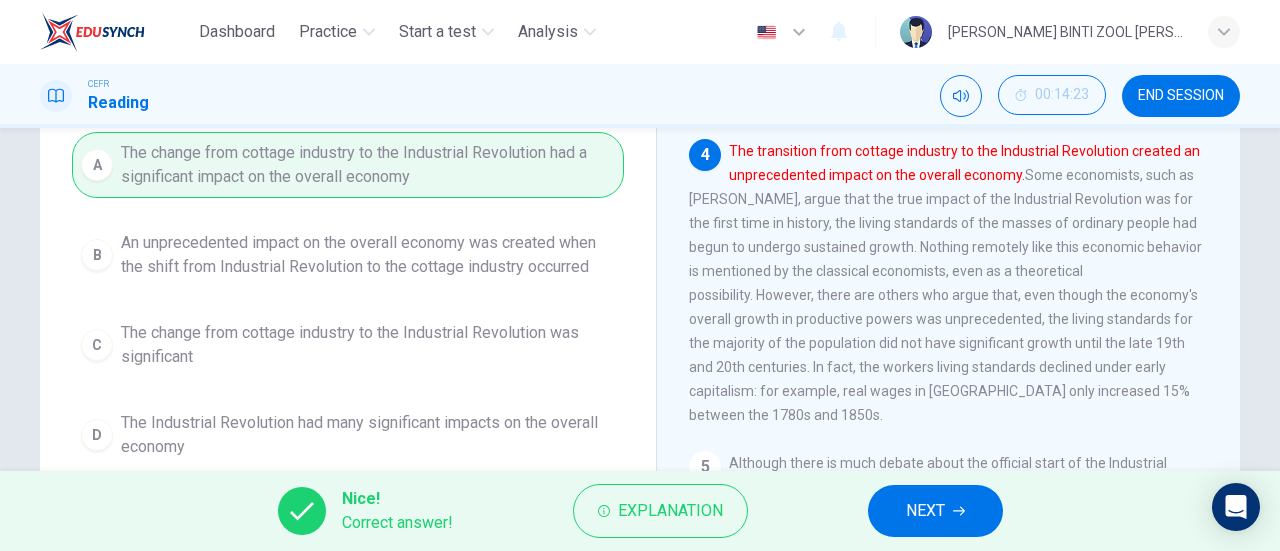 scroll, scrollTop: 144, scrollLeft: 0, axis: vertical 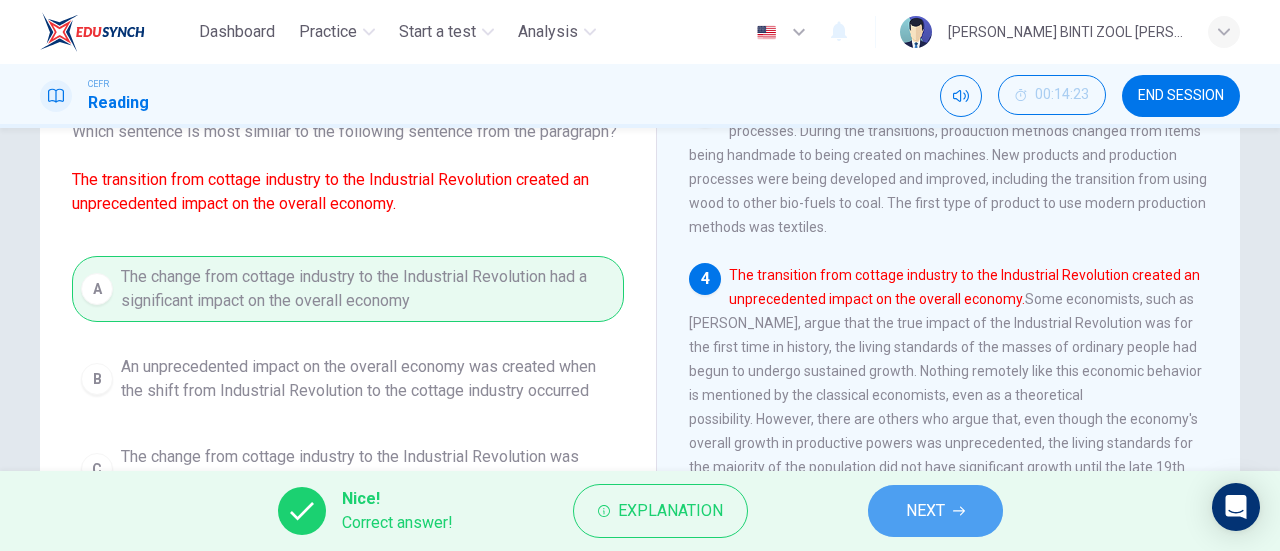 click on "NEXT" at bounding box center [925, 511] 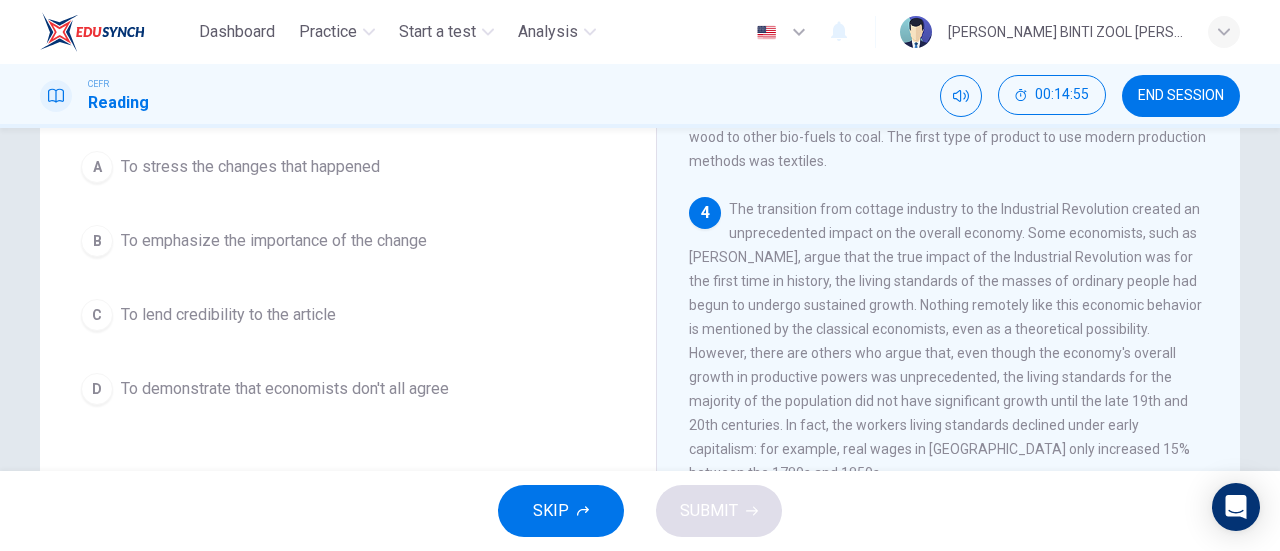 scroll, scrollTop: 209, scrollLeft: 0, axis: vertical 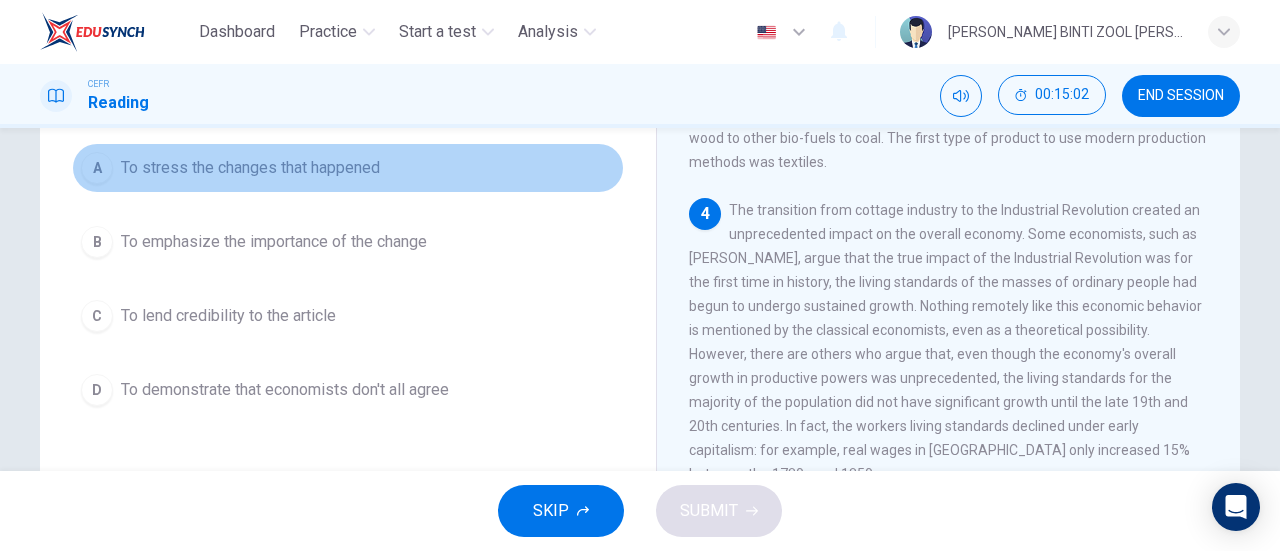 click on "To stress the changes that happened" at bounding box center [250, 168] 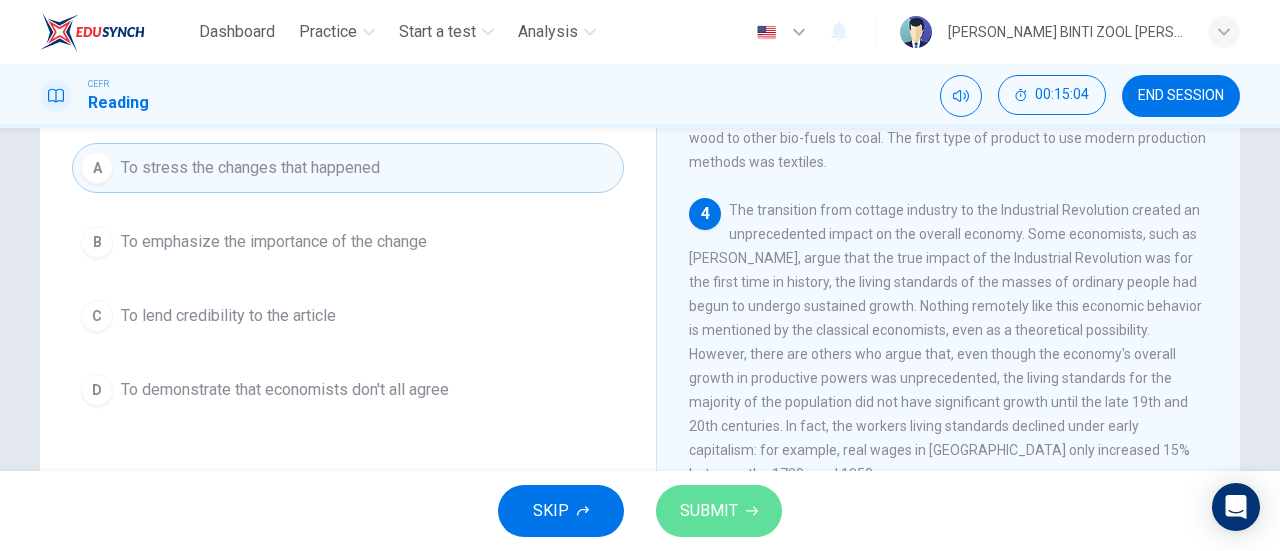 click on "SUBMIT" at bounding box center [709, 511] 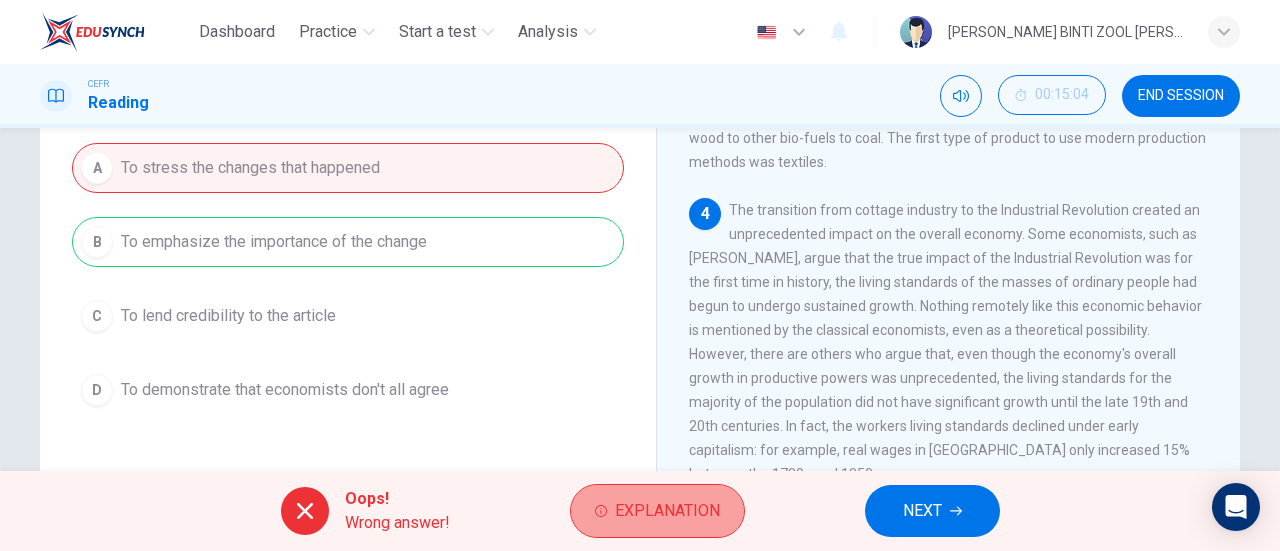 click on "Explanation" at bounding box center (657, 511) 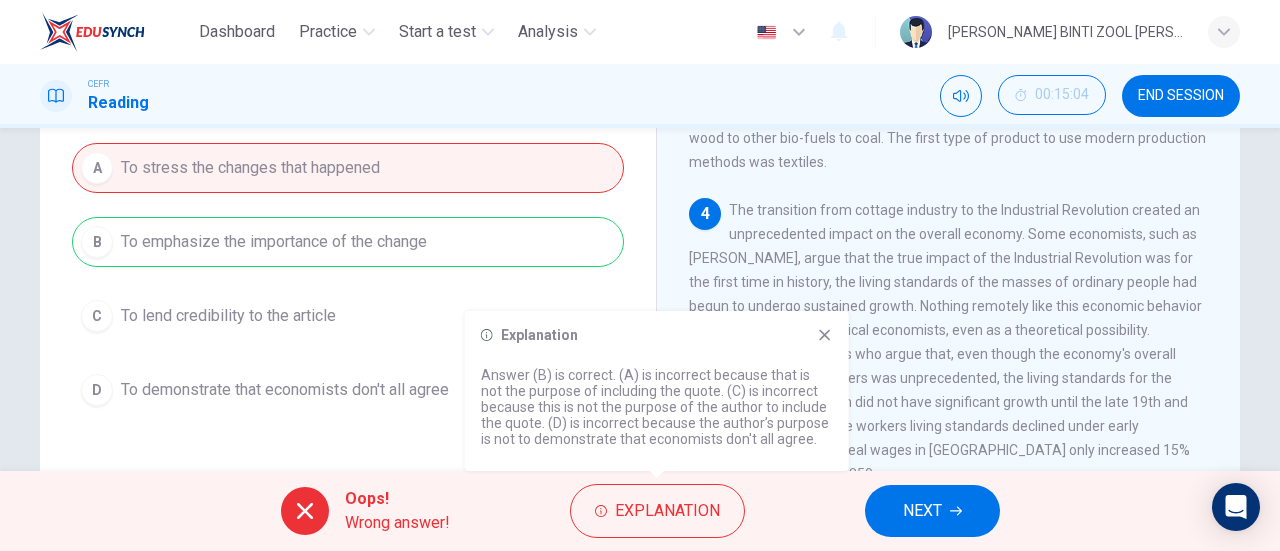 click 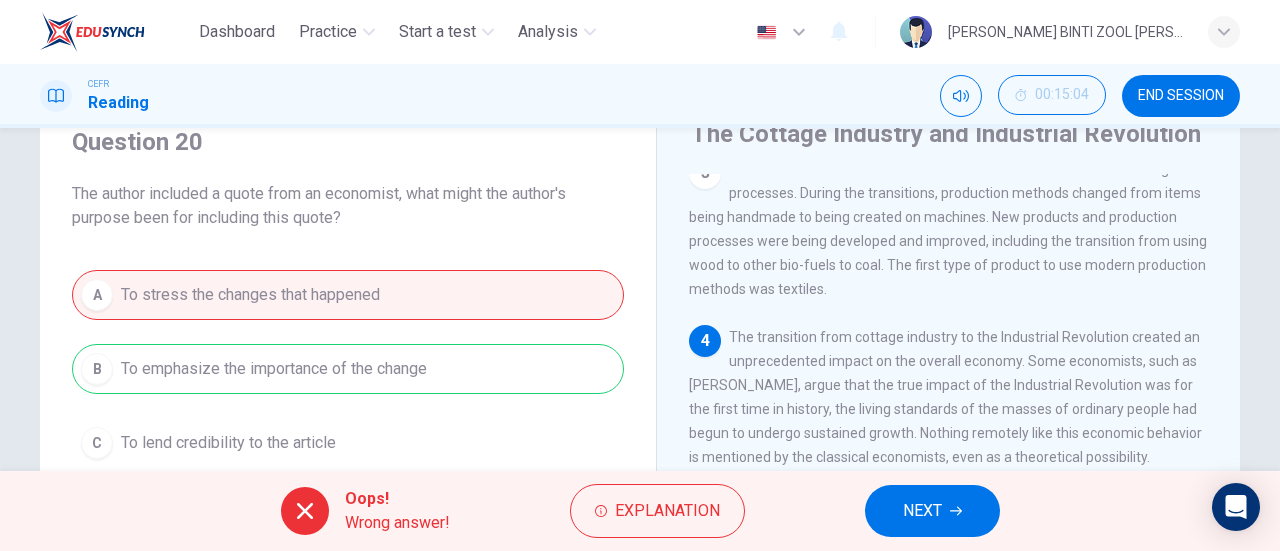 scroll, scrollTop: 284, scrollLeft: 0, axis: vertical 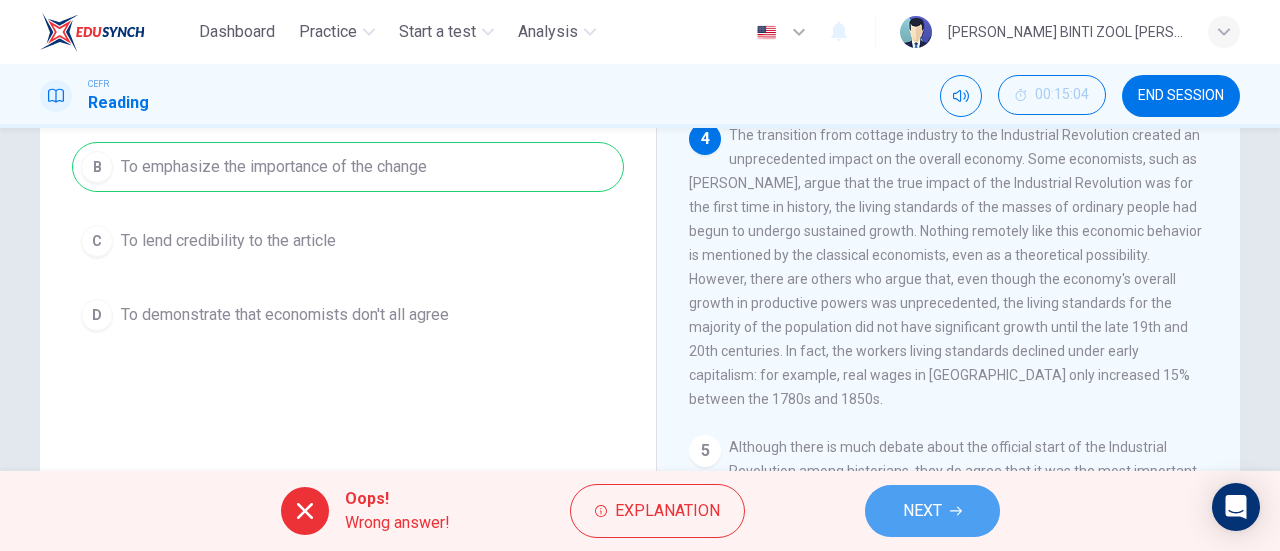 click on "NEXT" at bounding box center [932, 511] 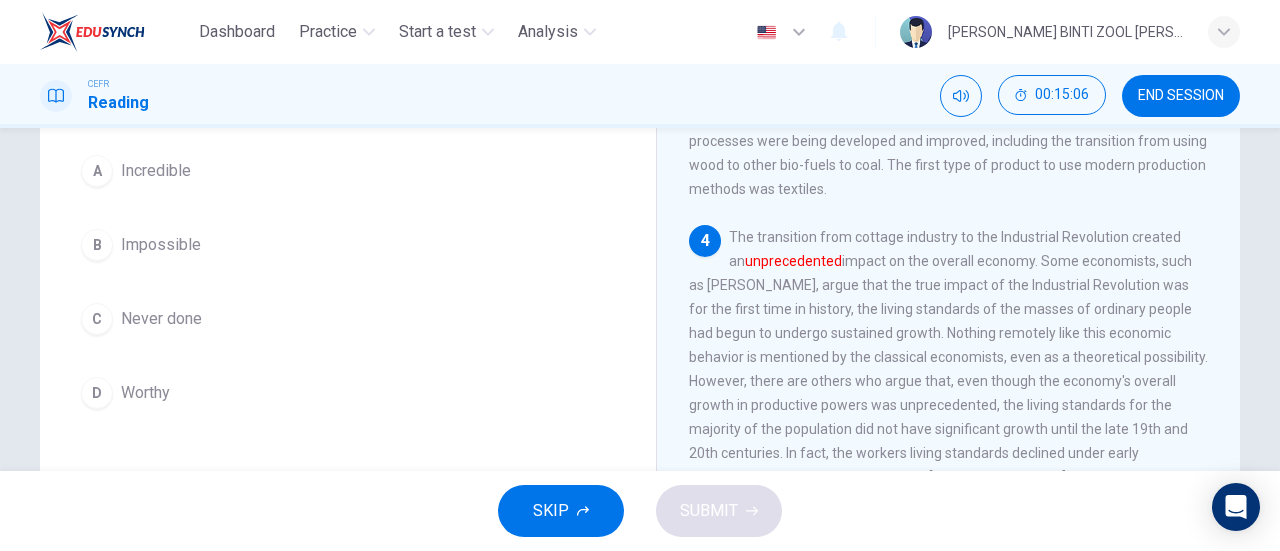 scroll, scrollTop: 191, scrollLeft: 0, axis: vertical 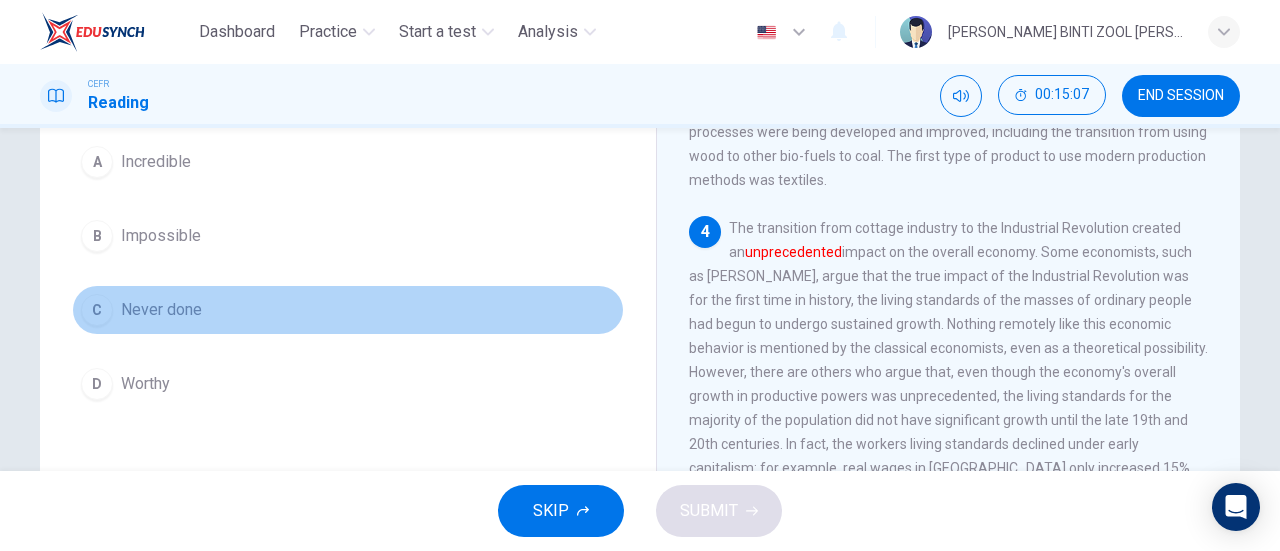 click on "C Never done" at bounding box center [348, 310] 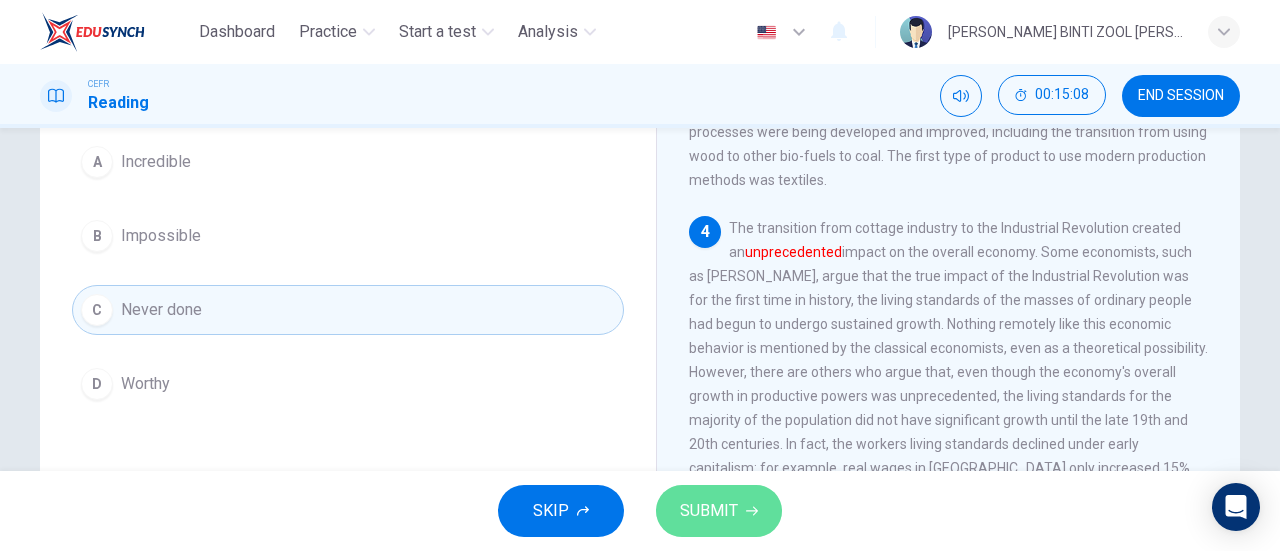 click on "SUBMIT" at bounding box center [709, 511] 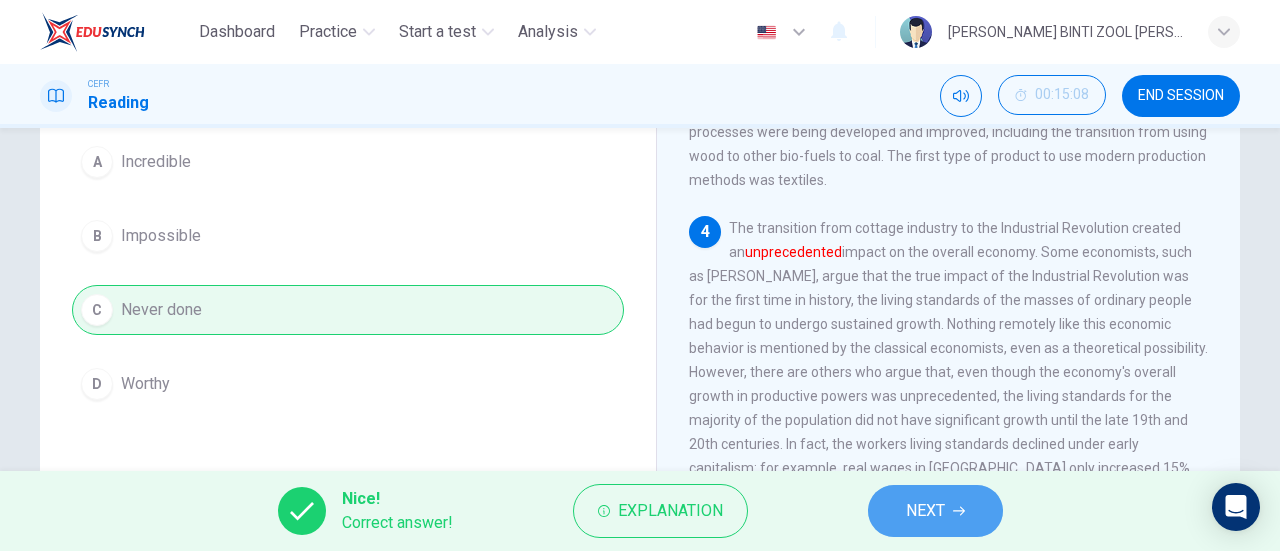 click on "NEXT" at bounding box center [935, 511] 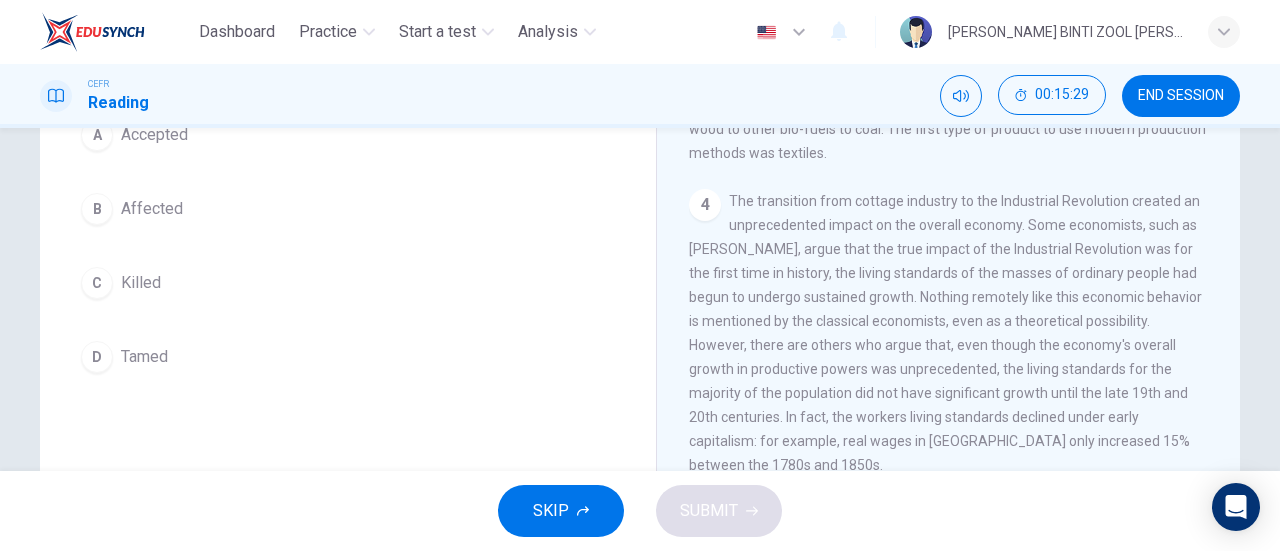 scroll, scrollTop: 180, scrollLeft: 0, axis: vertical 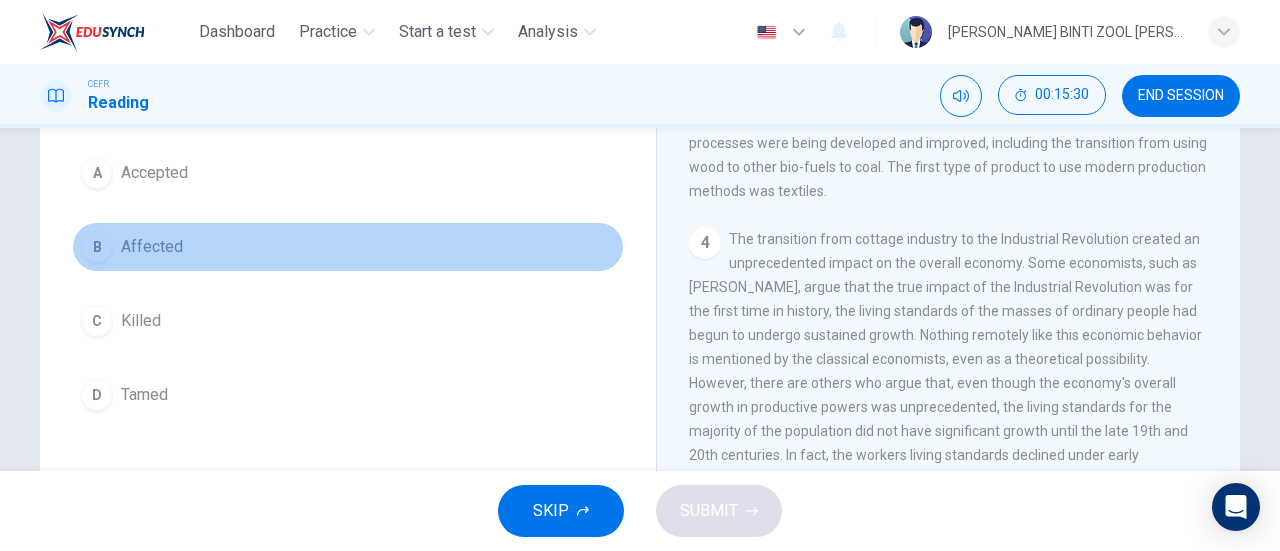 click on "B Affected" at bounding box center [348, 247] 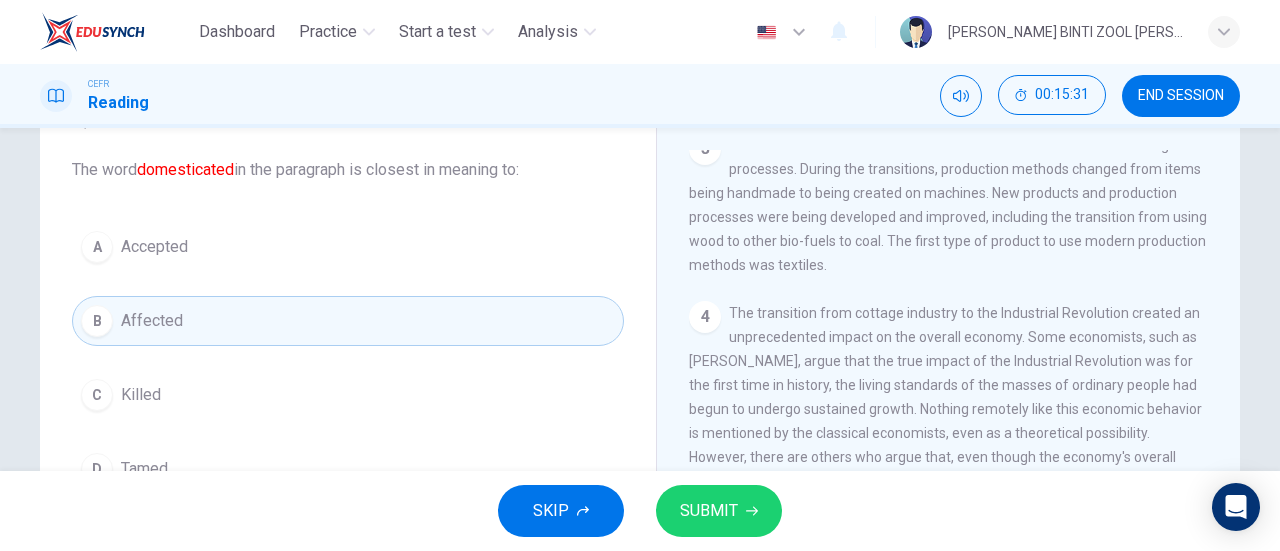 scroll, scrollTop: 230, scrollLeft: 0, axis: vertical 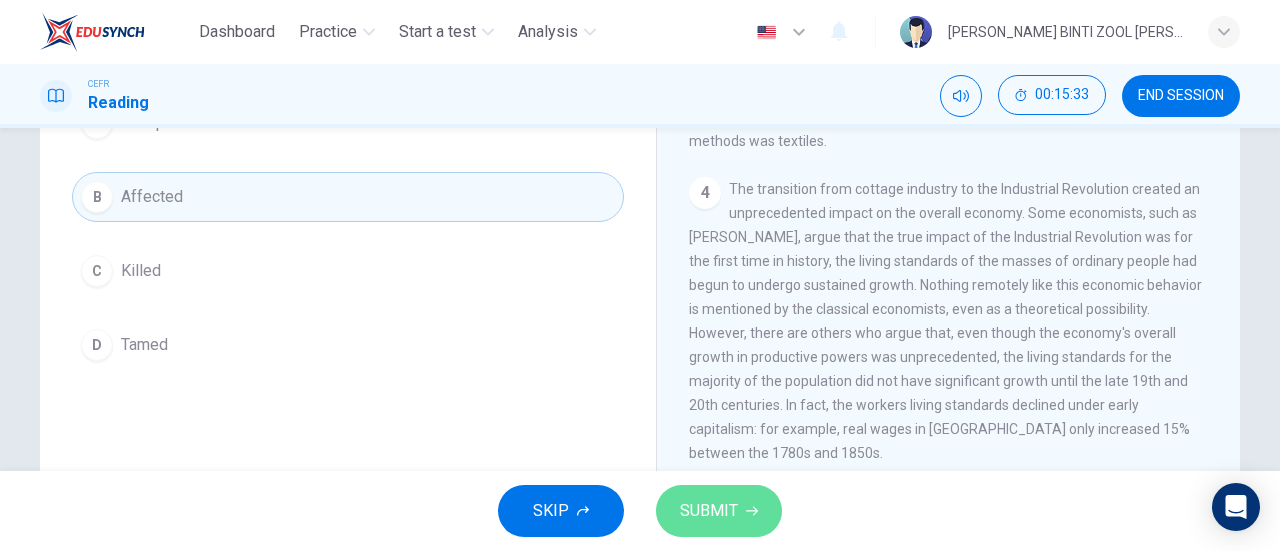 click on "SUBMIT" at bounding box center [719, 511] 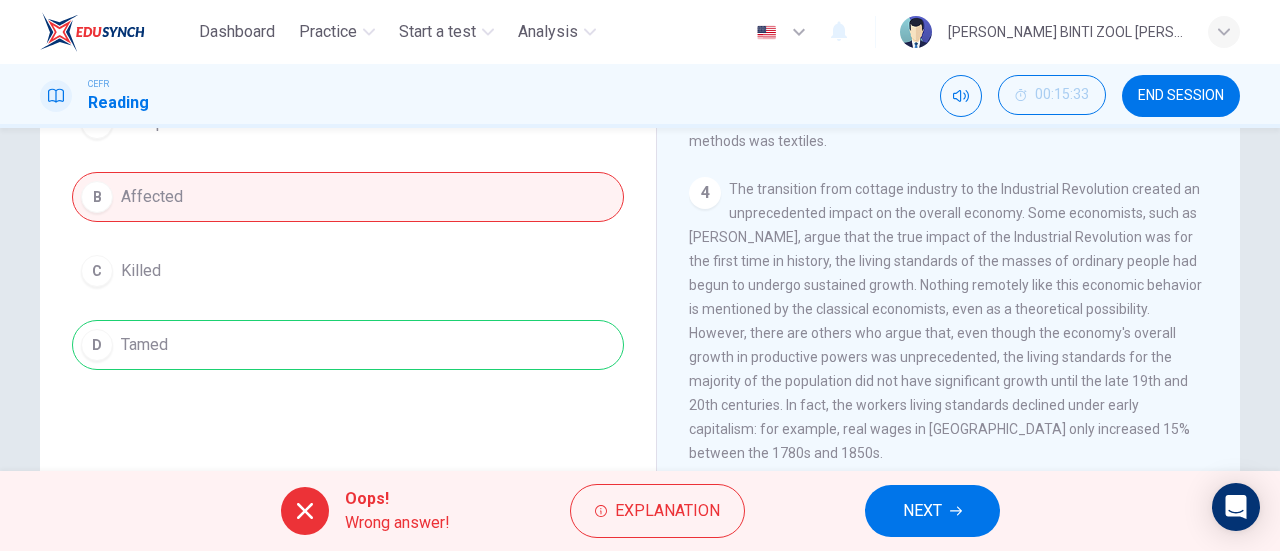click on "Explanation" at bounding box center [657, 511] 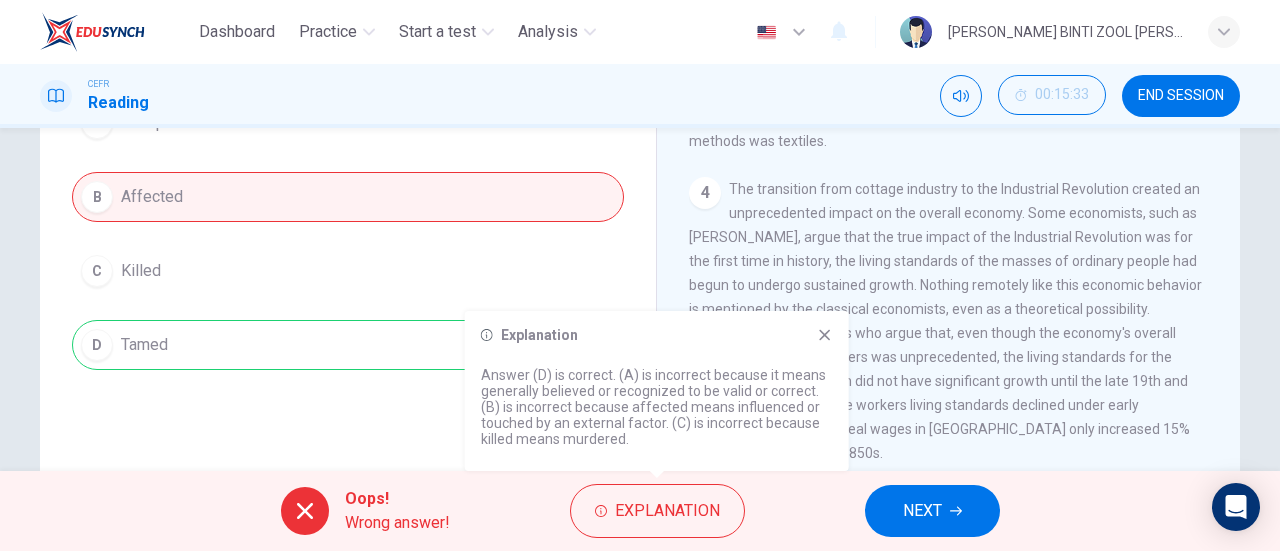 click 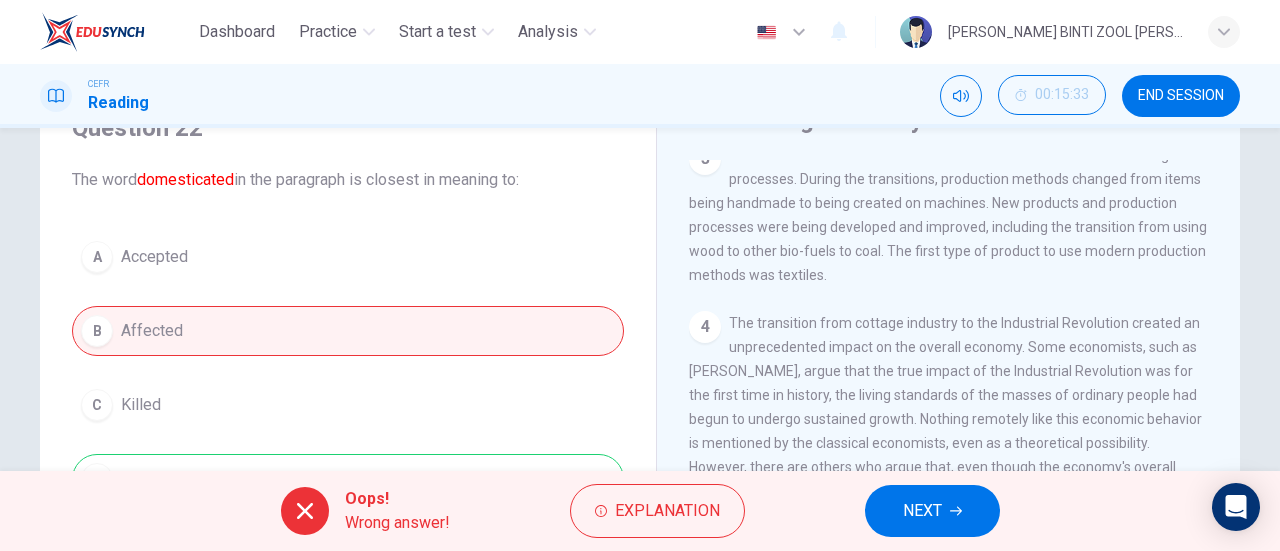 scroll, scrollTop: 98, scrollLeft: 0, axis: vertical 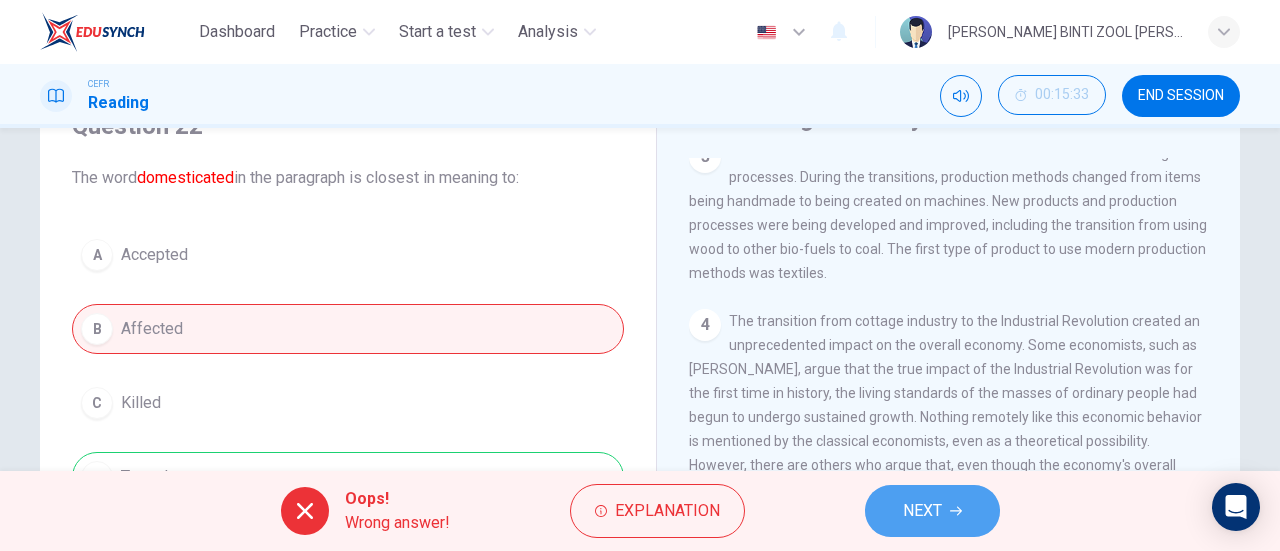 click on "NEXT" at bounding box center (932, 511) 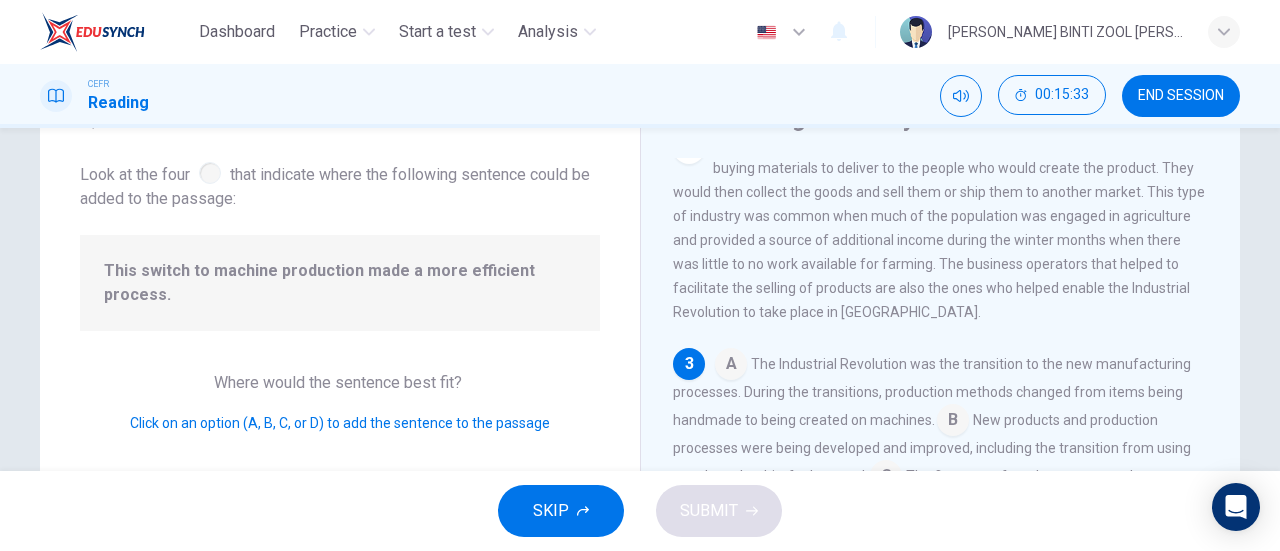 scroll, scrollTop: 194, scrollLeft: 0, axis: vertical 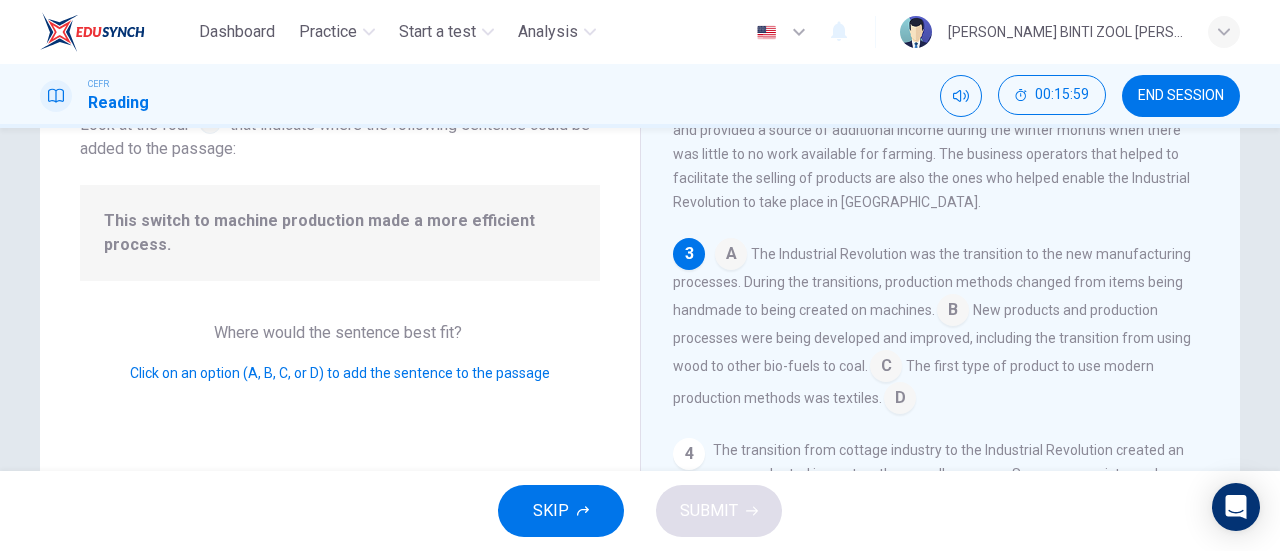 click at bounding box center [953, 312] 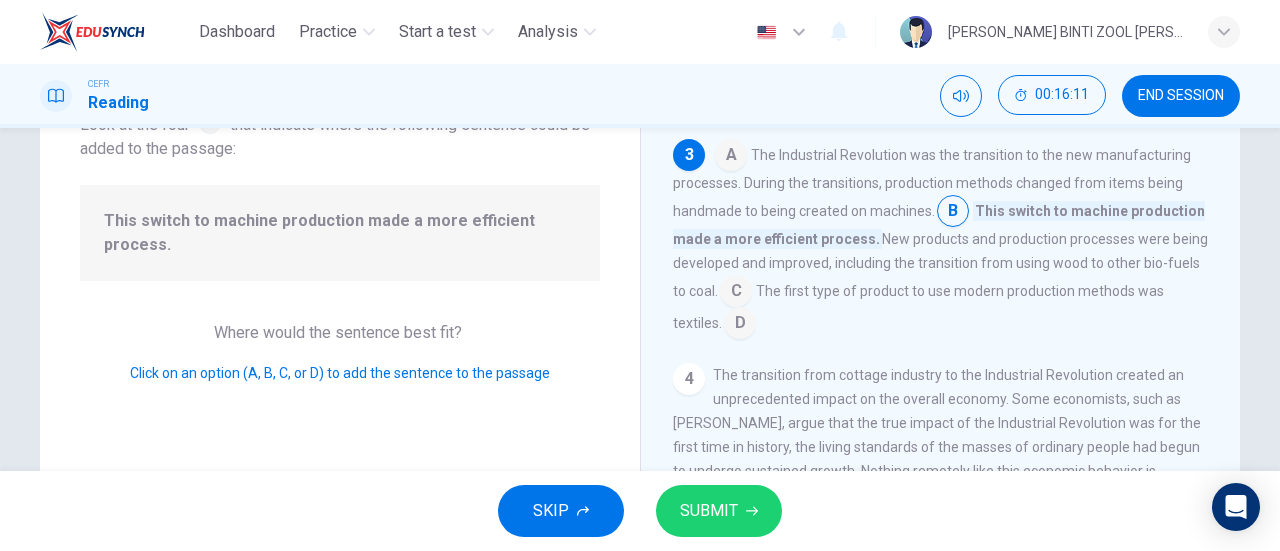 scroll, scrollTop: 354, scrollLeft: 0, axis: vertical 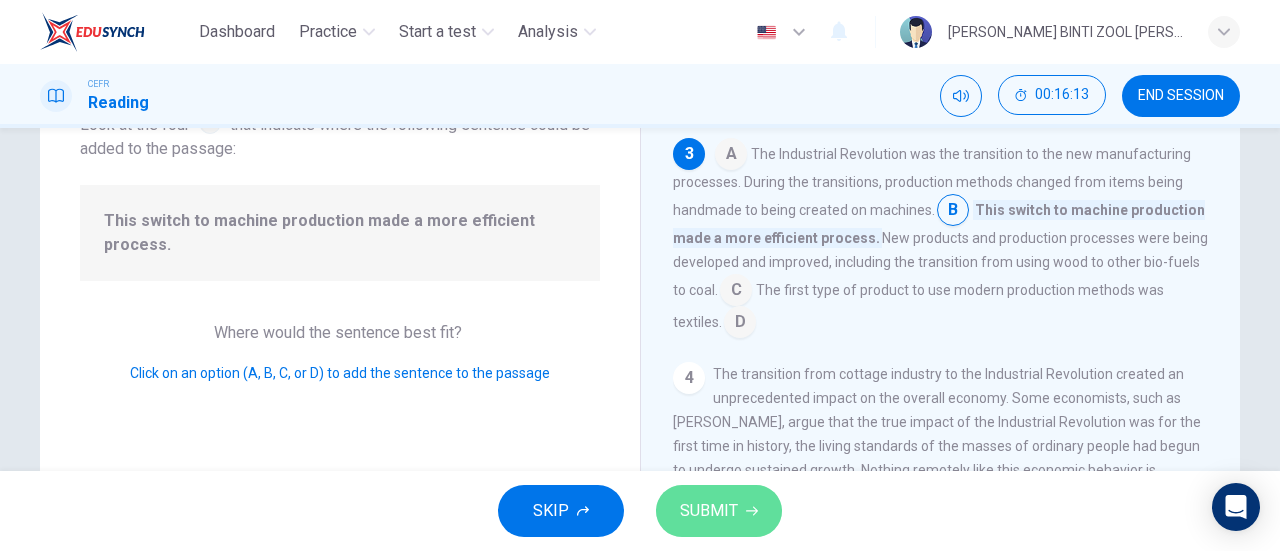 click on "SUBMIT" at bounding box center (719, 511) 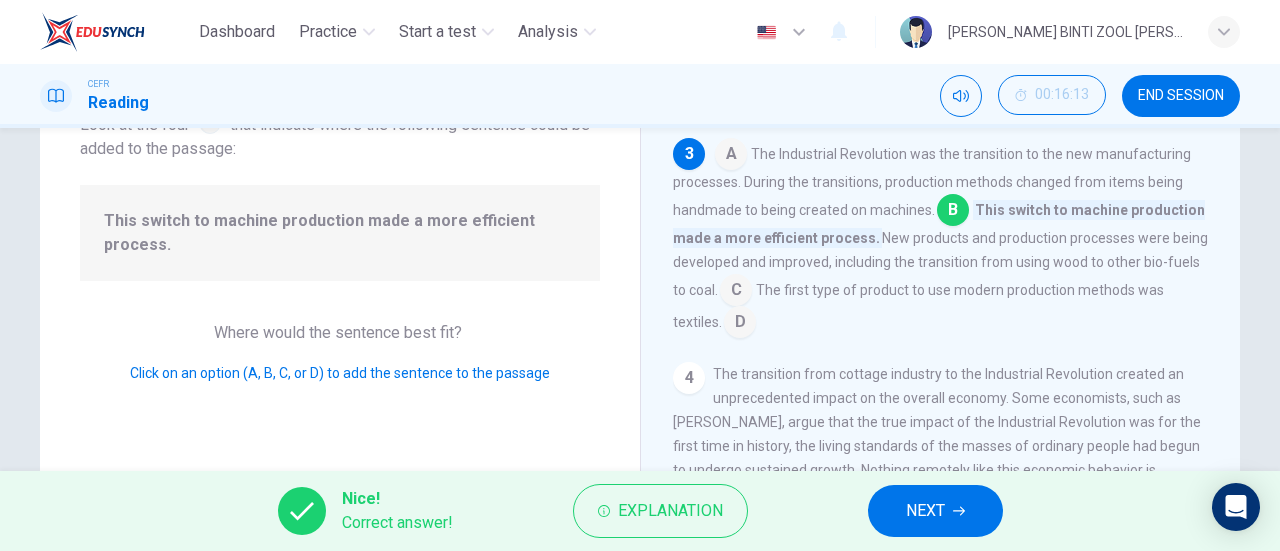 click on "NEXT" at bounding box center [935, 511] 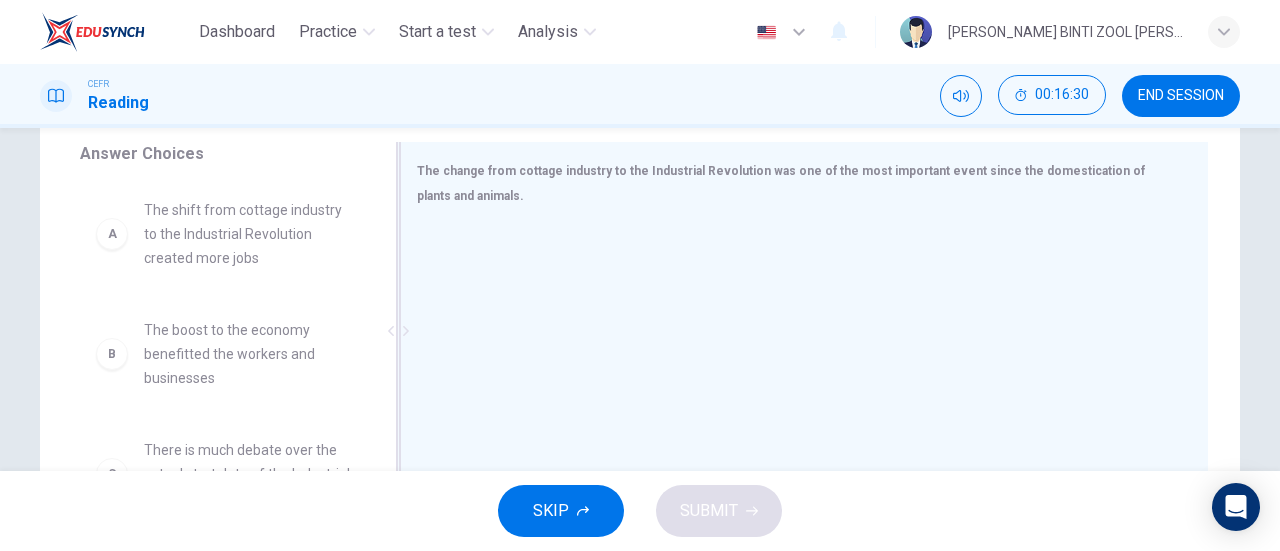 scroll, scrollTop: 332, scrollLeft: 0, axis: vertical 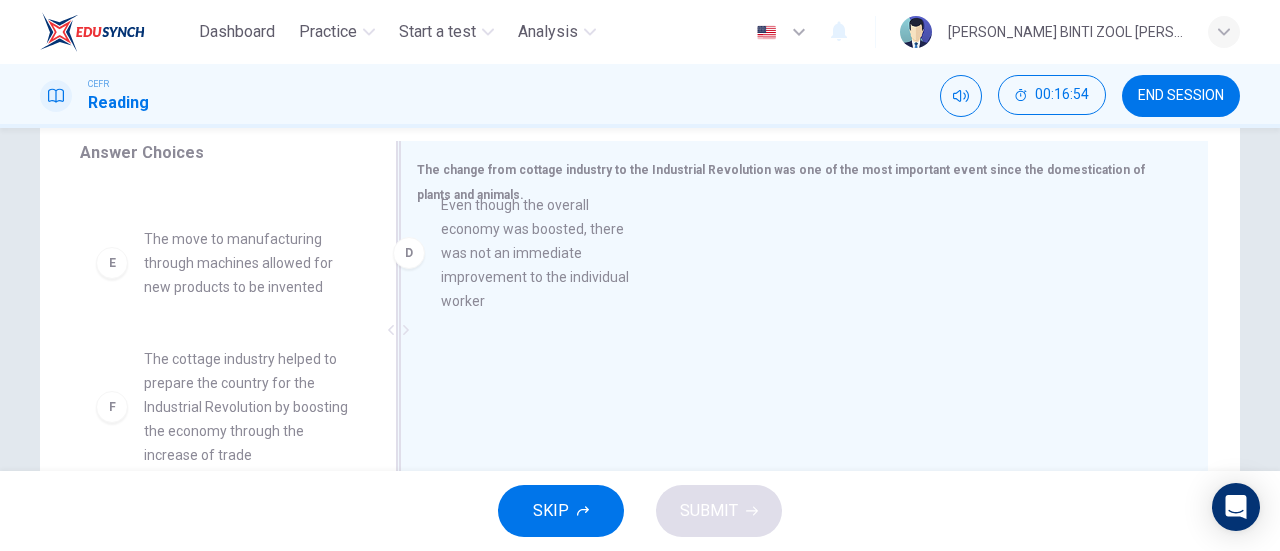 drag, startPoint x: 292, startPoint y: 323, endPoint x: 610, endPoint y: 281, distance: 320.7616 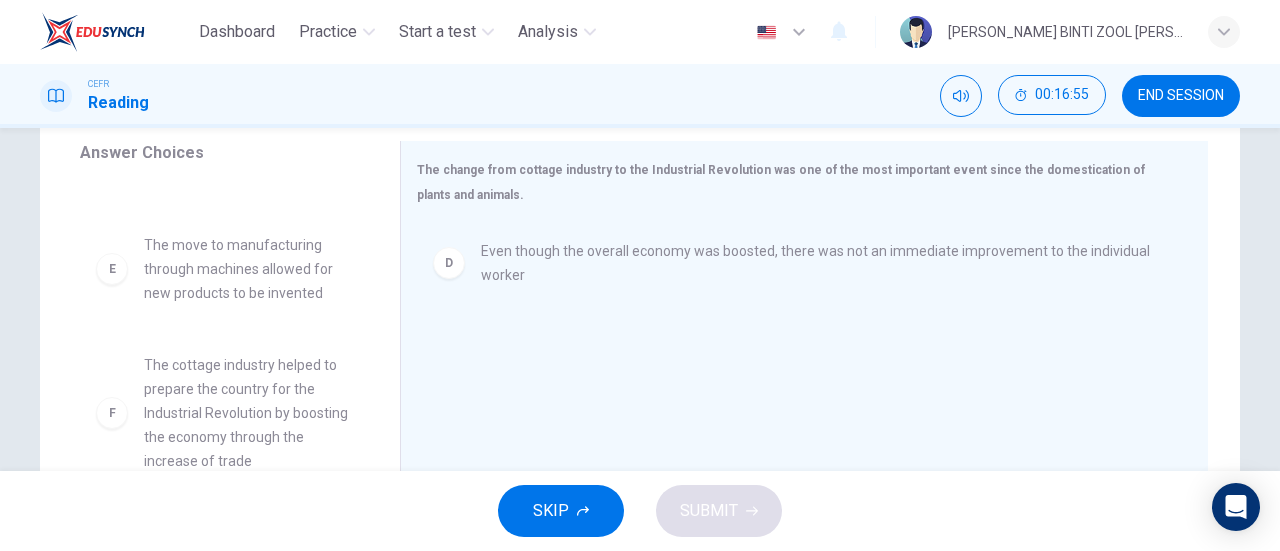 scroll, scrollTop: 324, scrollLeft: 0, axis: vertical 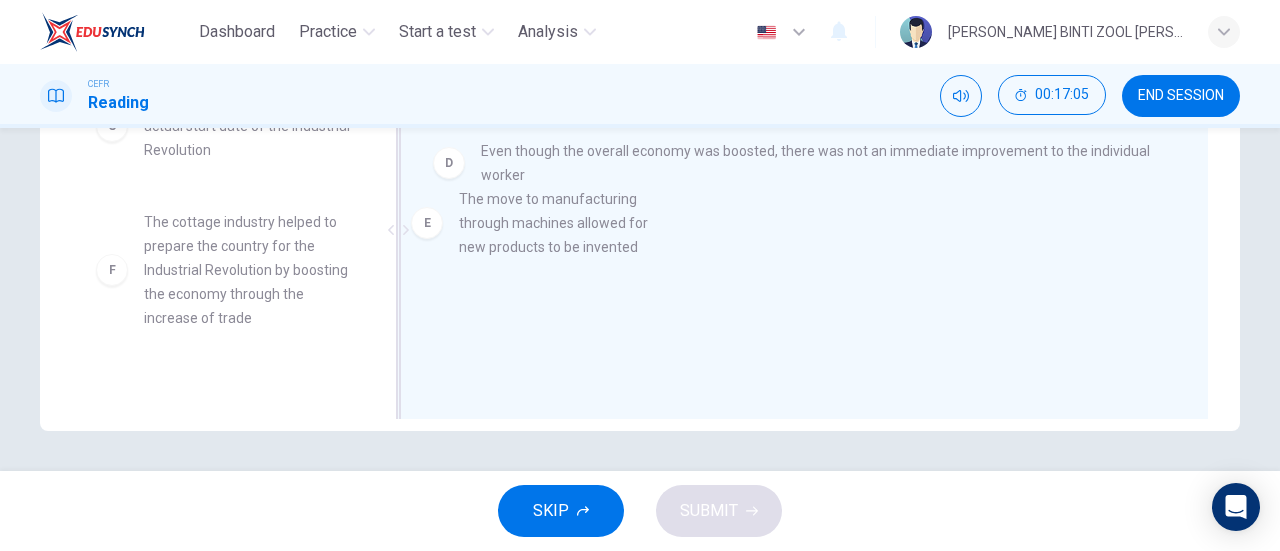 drag, startPoint x: 290, startPoint y: 274, endPoint x: 646, endPoint y: 245, distance: 357.17923 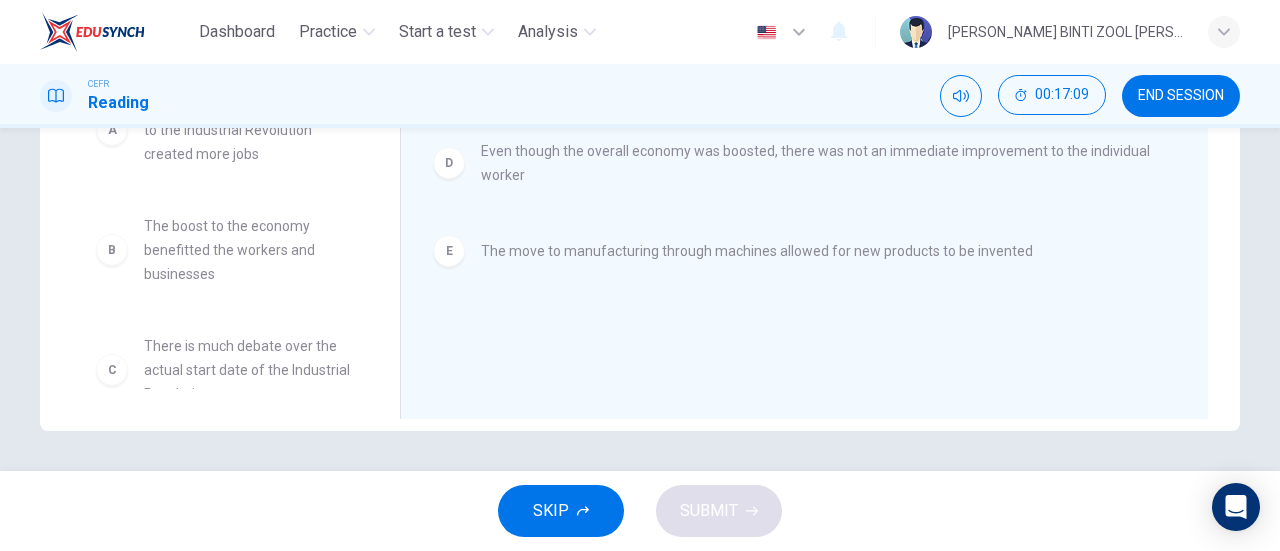 scroll, scrollTop: 0, scrollLeft: 0, axis: both 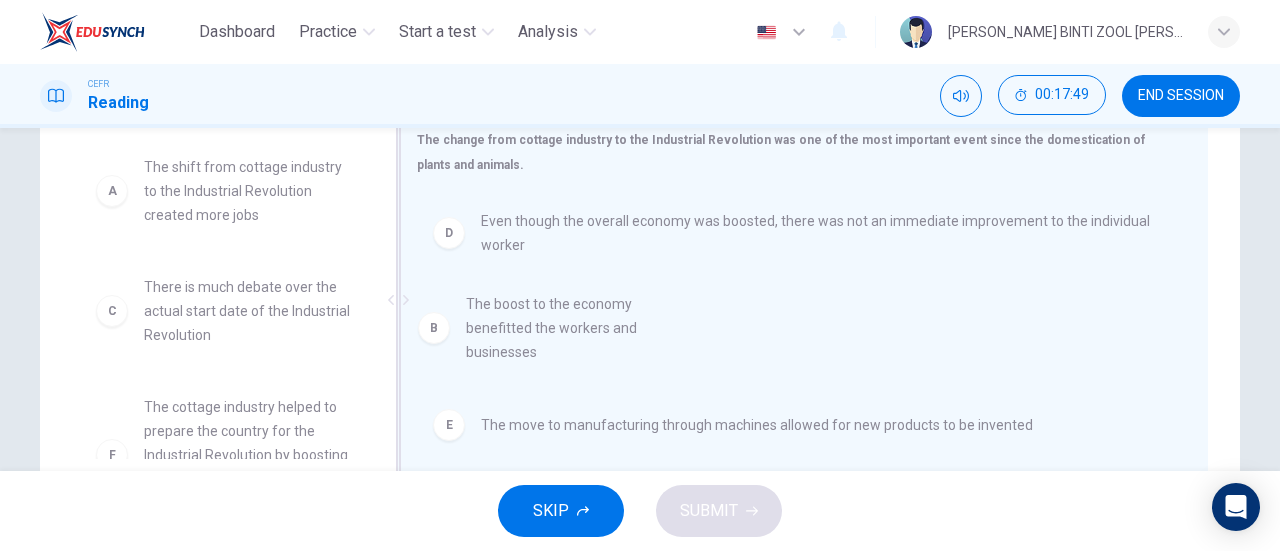 drag, startPoint x: 241, startPoint y: 344, endPoint x: 582, endPoint y: 358, distance: 341.28726 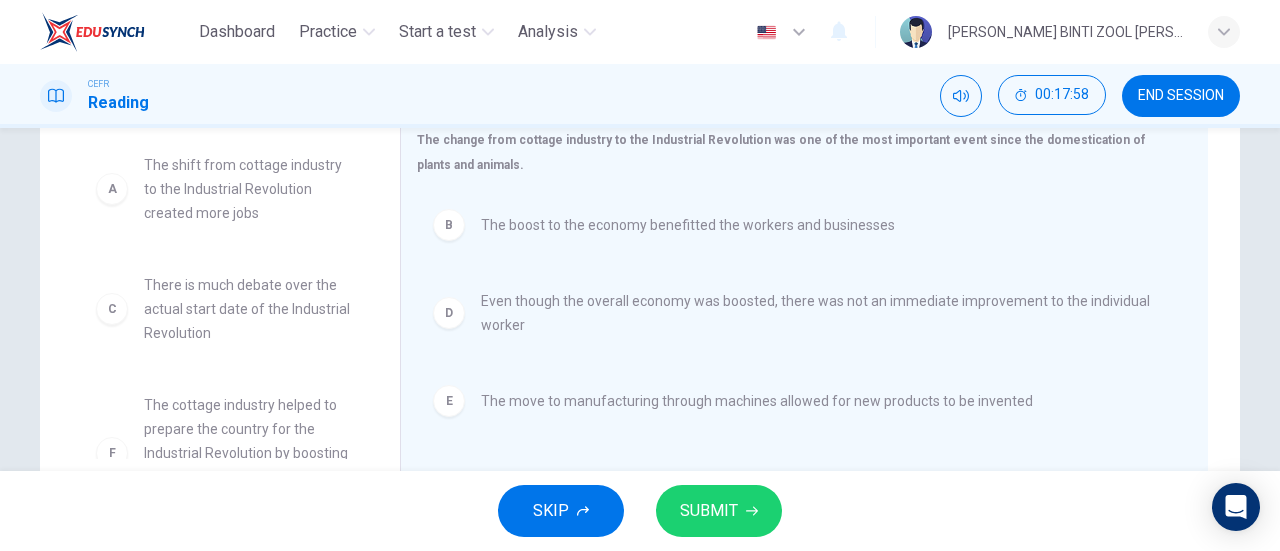 scroll, scrollTop: 13, scrollLeft: 0, axis: vertical 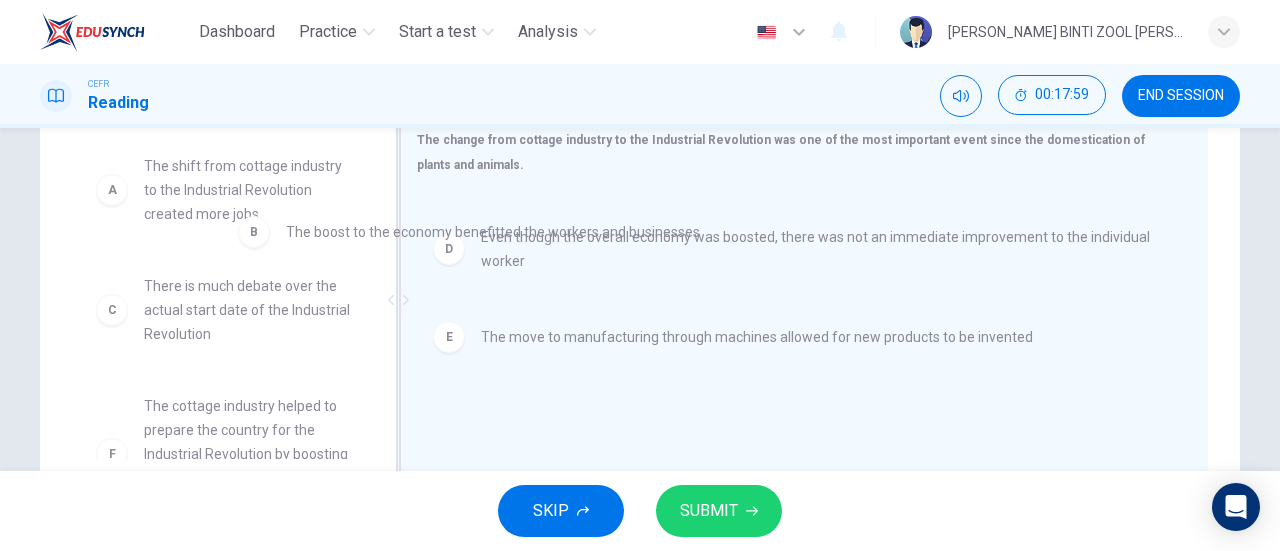 drag, startPoint x: 508, startPoint y: 223, endPoint x: 275, endPoint y: 229, distance: 233.07724 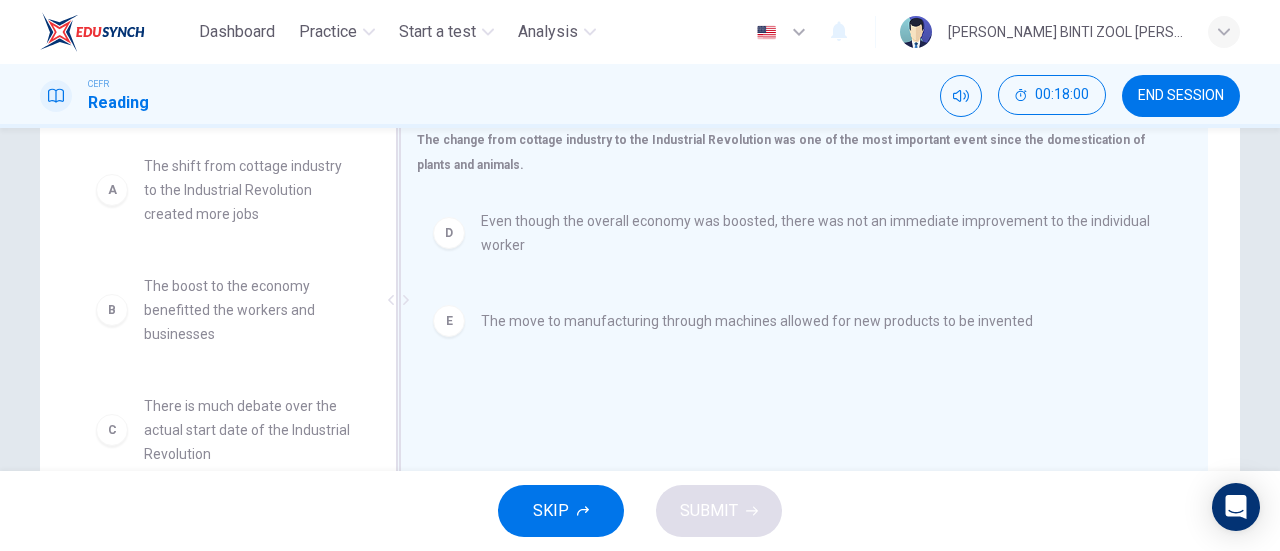 scroll, scrollTop: 34, scrollLeft: 0, axis: vertical 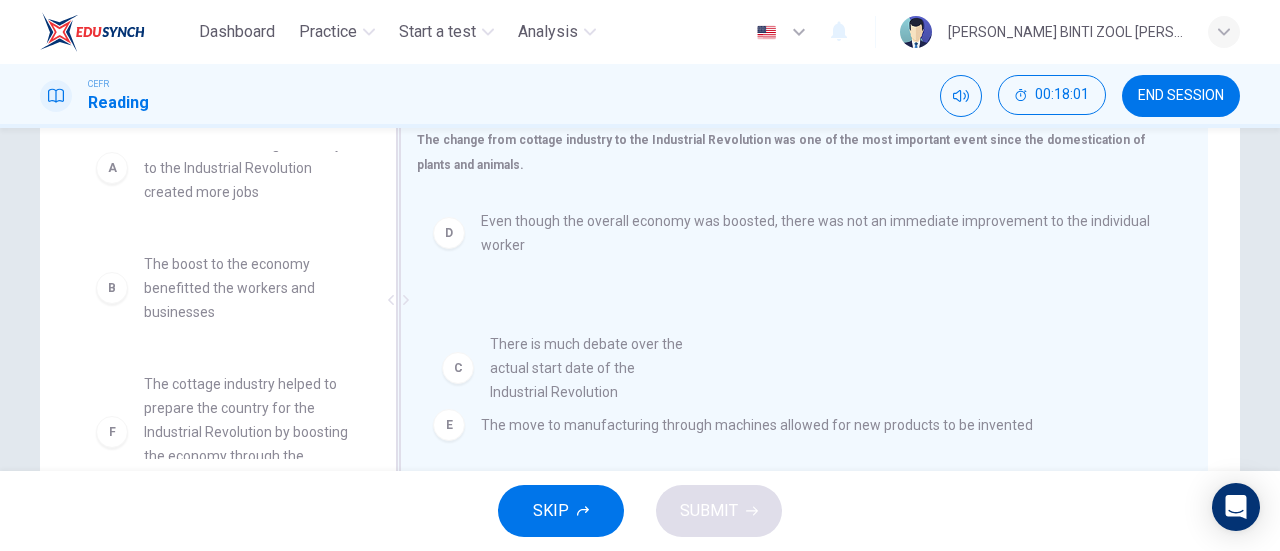 drag, startPoint x: 248, startPoint y: 397, endPoint x: 610, endPoint y: 353, distance: 364.6642 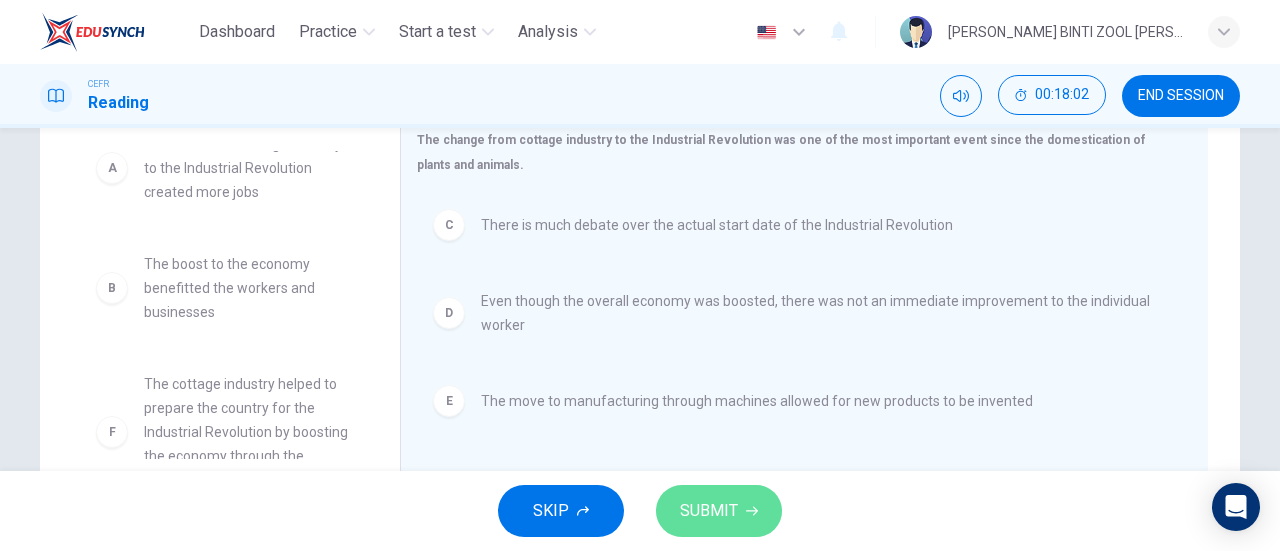 click on "SUBMIT" at bounding box center (719, 511) 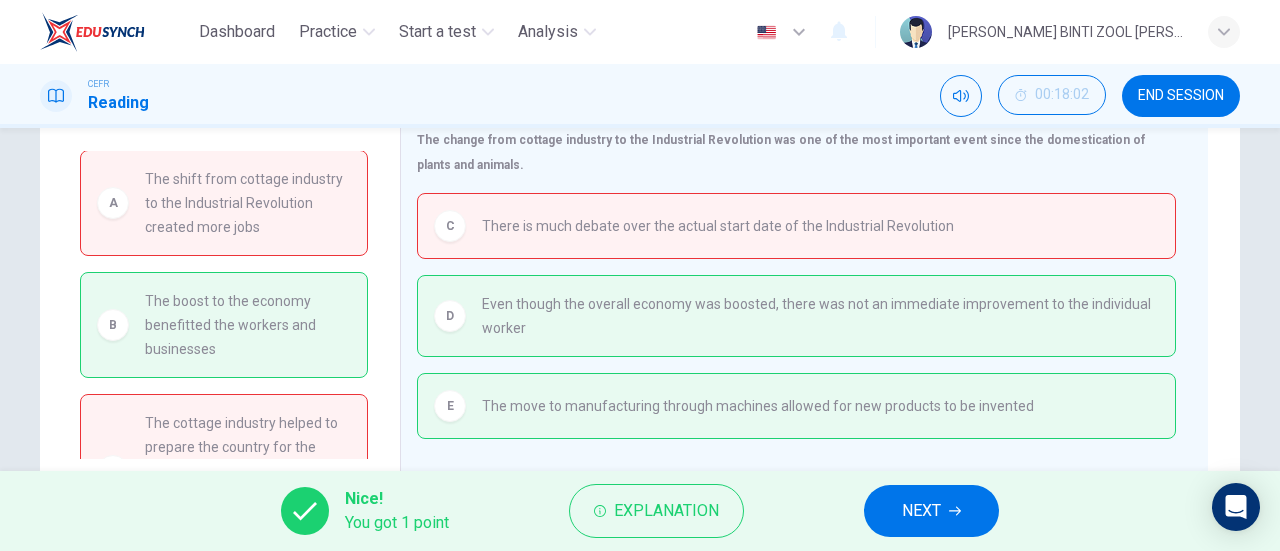 scroll, scrollTop: 7, scrollLeft: 0, axis: vertical 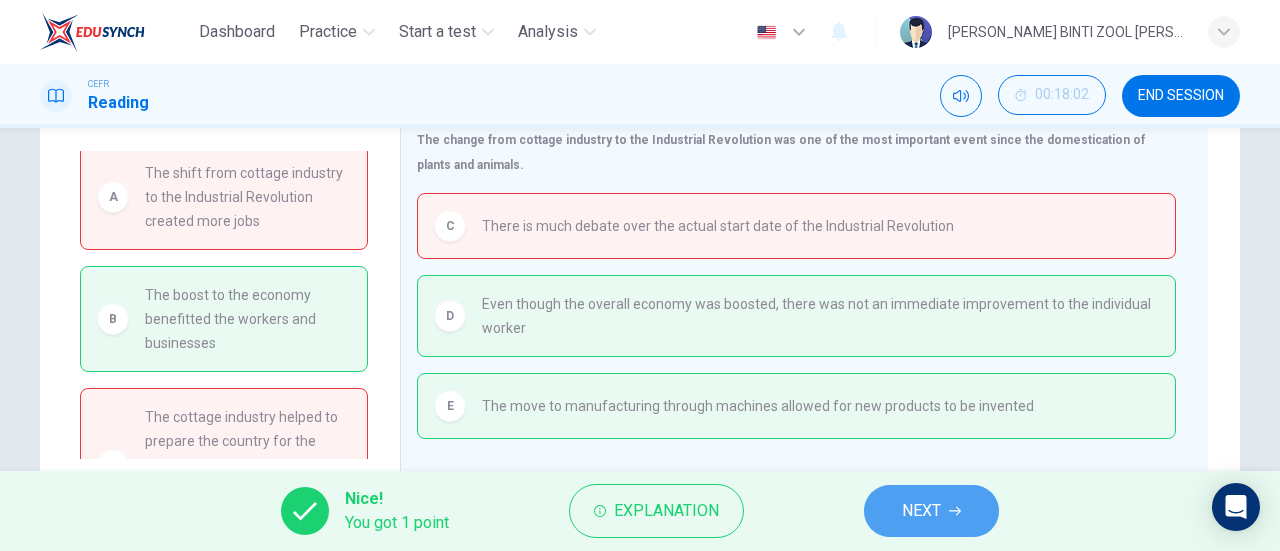 click on "NEXT" at bounding box center (931, 511) 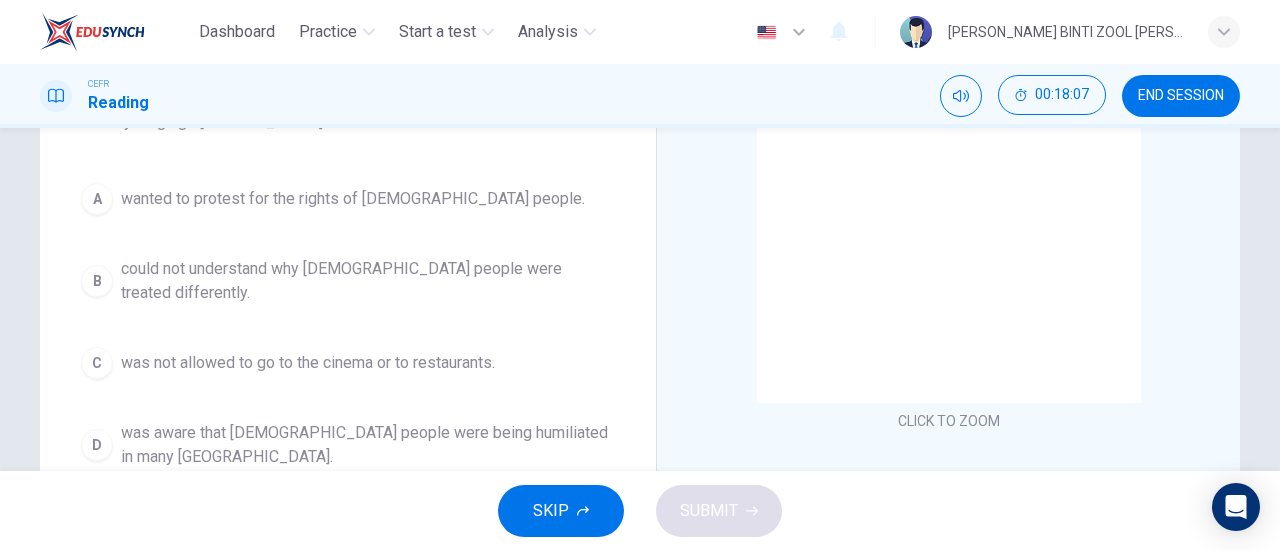 scroll, scrollTop: 210, scrollLeft: 0, axis: vertical 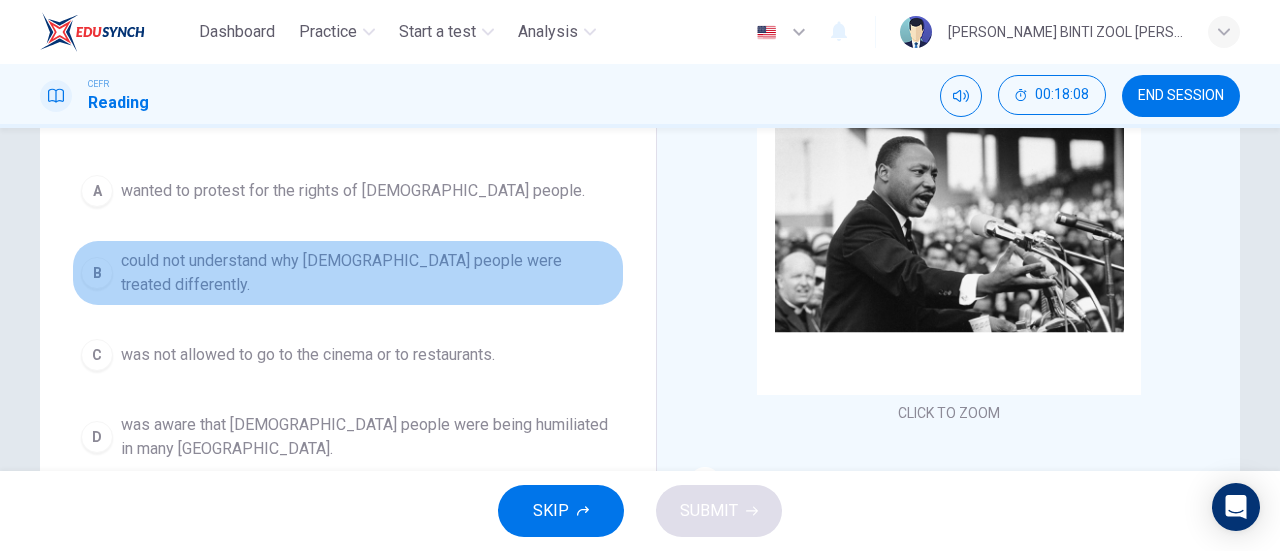 click on "B could not understand why [DEMOGRAPHIC_DATA] people were treated differently." at bounding box center (348, 273) 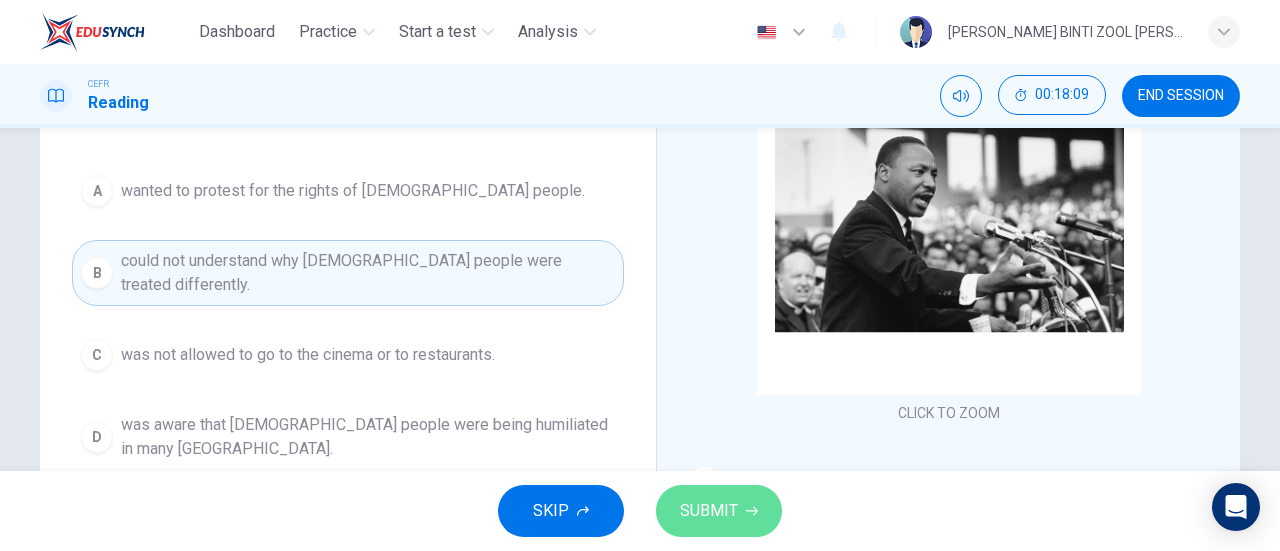 click on "SUBMIT" at bounding box center [709, 511] 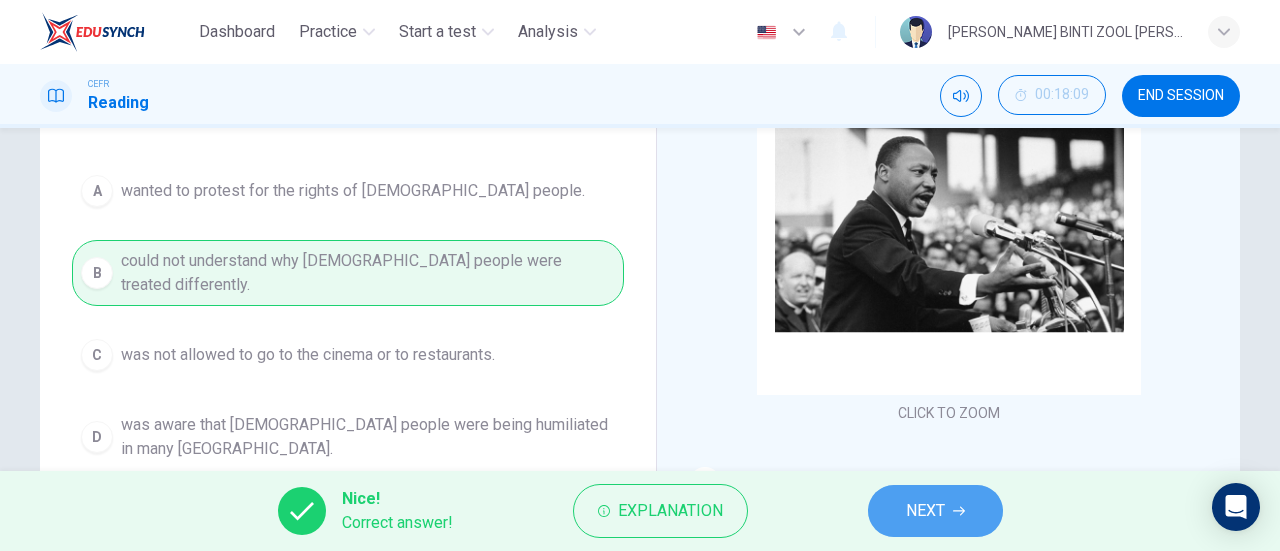 click on "NEXT" at bounding box center [935, 511] 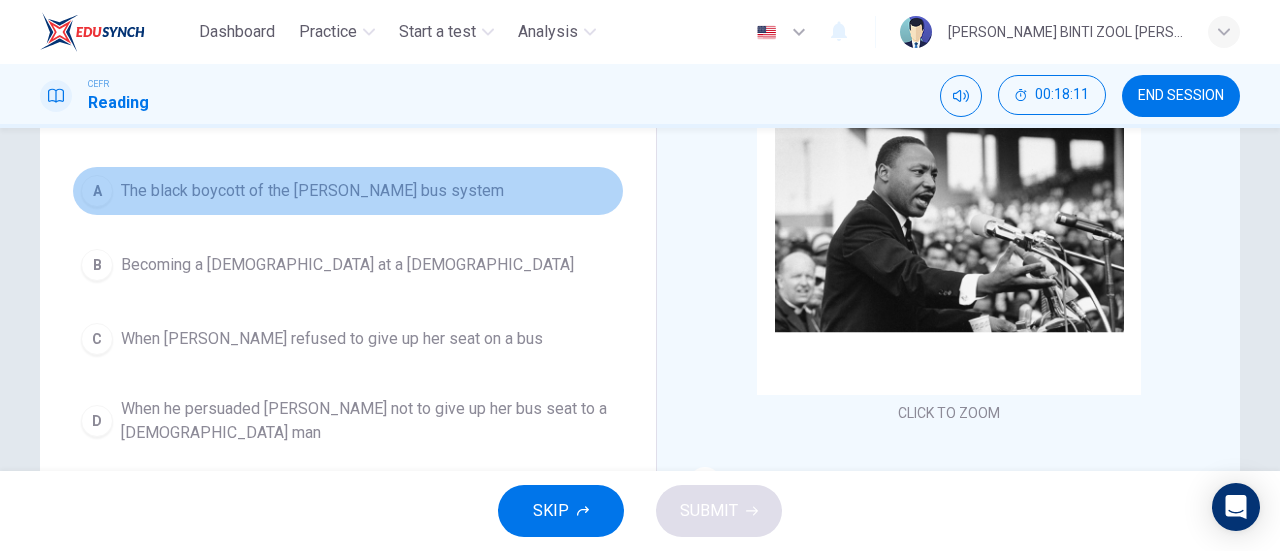 click on "The black boycott of the [PERSON_NAME] bus system" at bounding box center (312, 191) 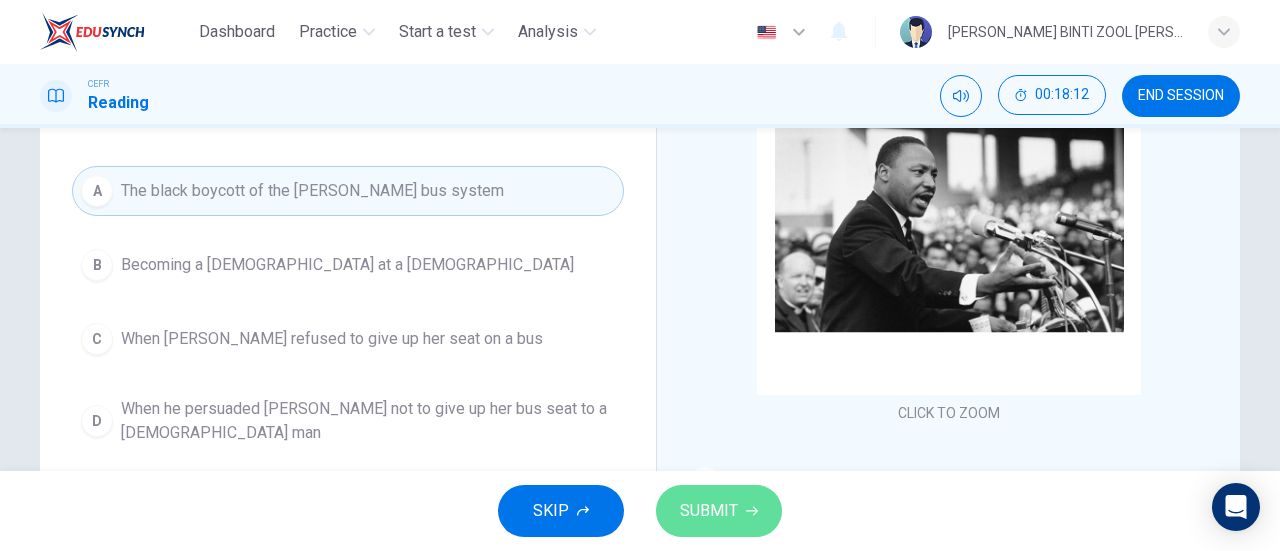 click on "SUBMIT" at bounding box center (719, 511) 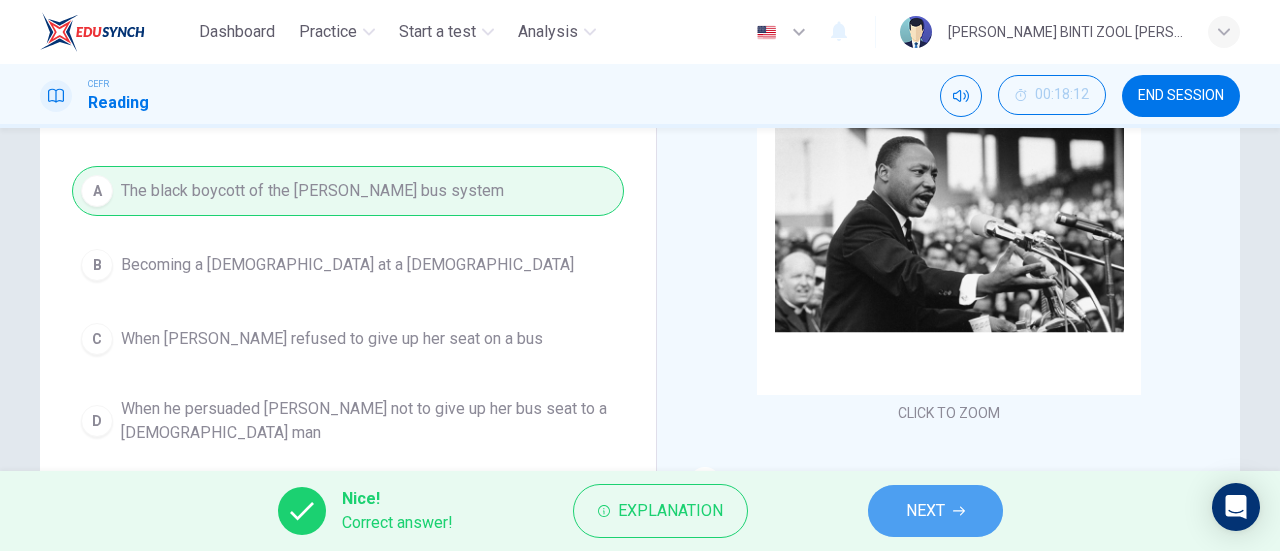 click on "NEXT" at bounding box center [935, 511] 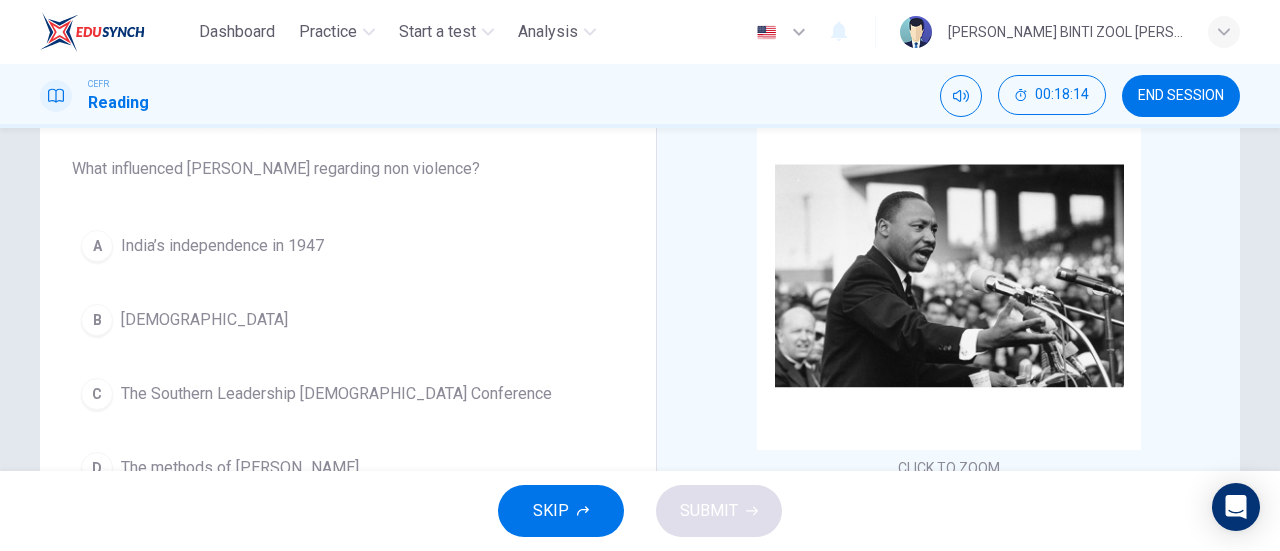 scroll, scrollTop: 156, scrollLeft: 0, axis: vertical 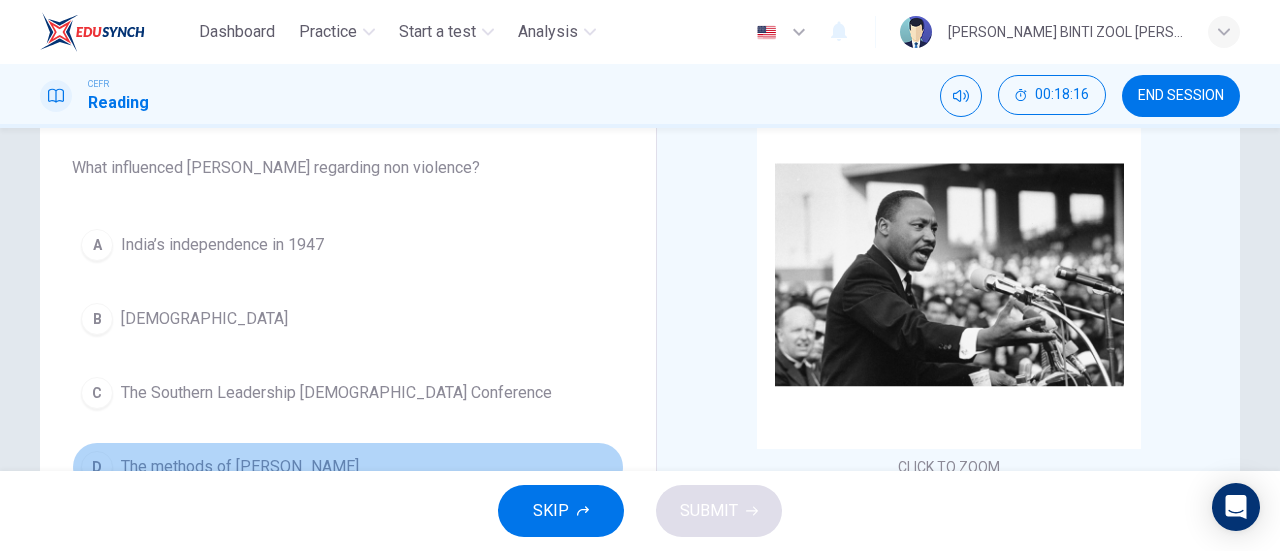 click on "D The methods of [PERSON_NAME]" at bounding box center (348, 467) 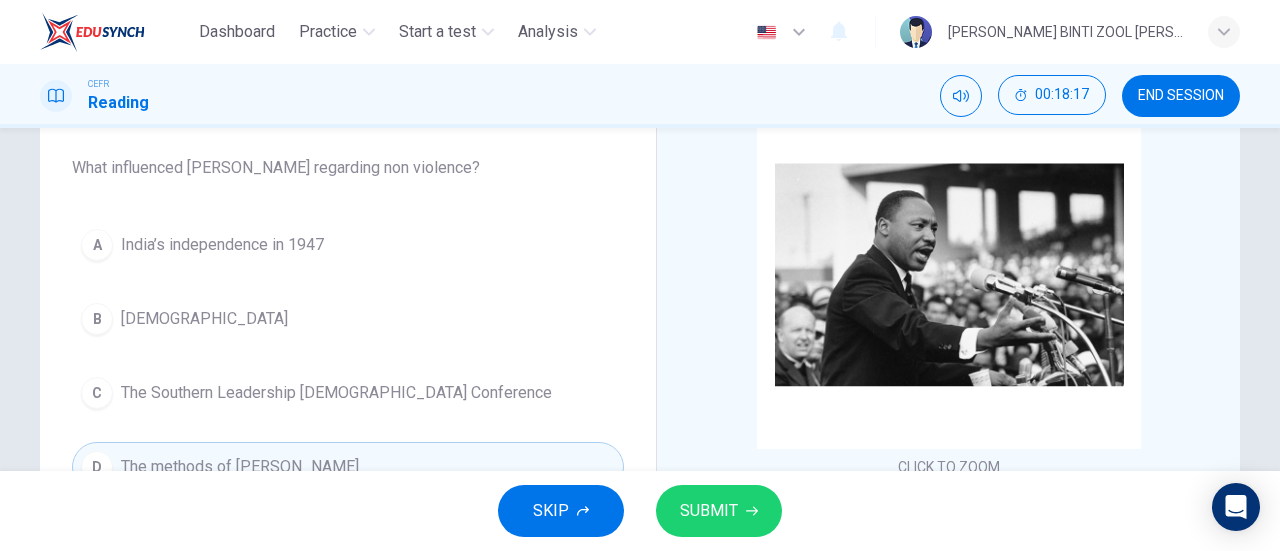 drag, startPoint x: 703, startPoint y: 483, endPoint x: 705, endPoint y: 493, distance: 10.198039 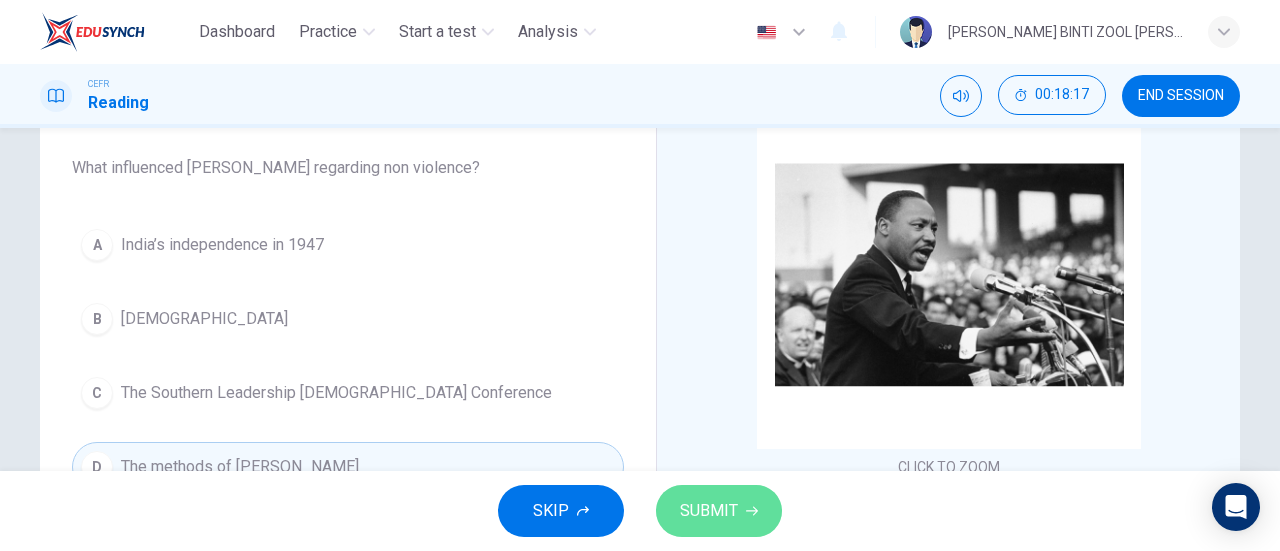 click on "SUBMIT" at bounding box center (719, 511) 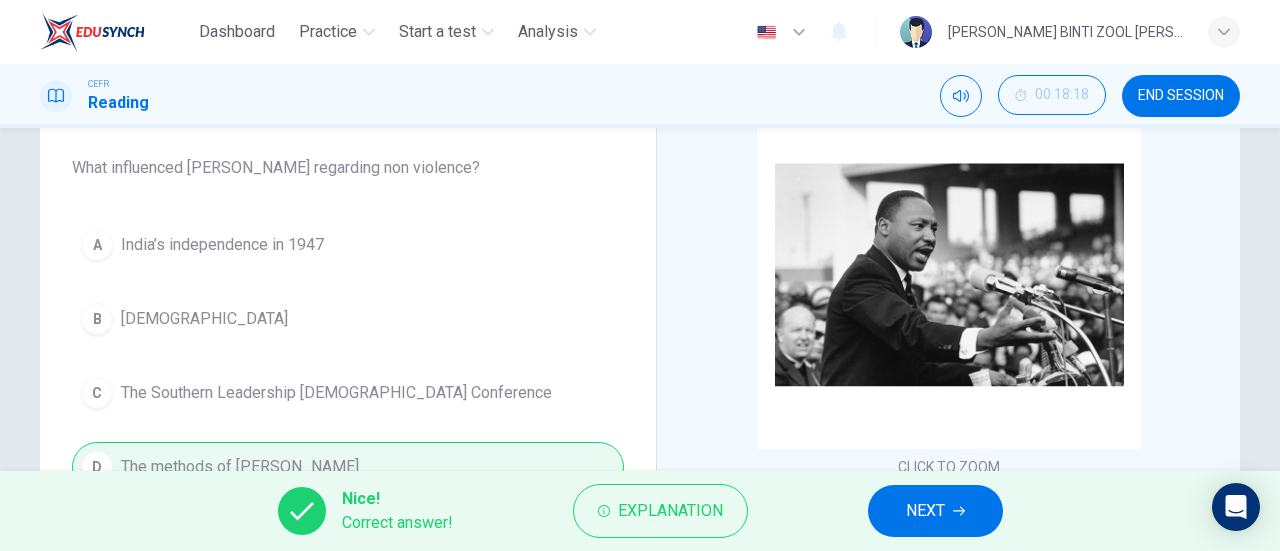 click on "Nice! Correct answer! Explanation NEXT" at bounding box center [640, 511] 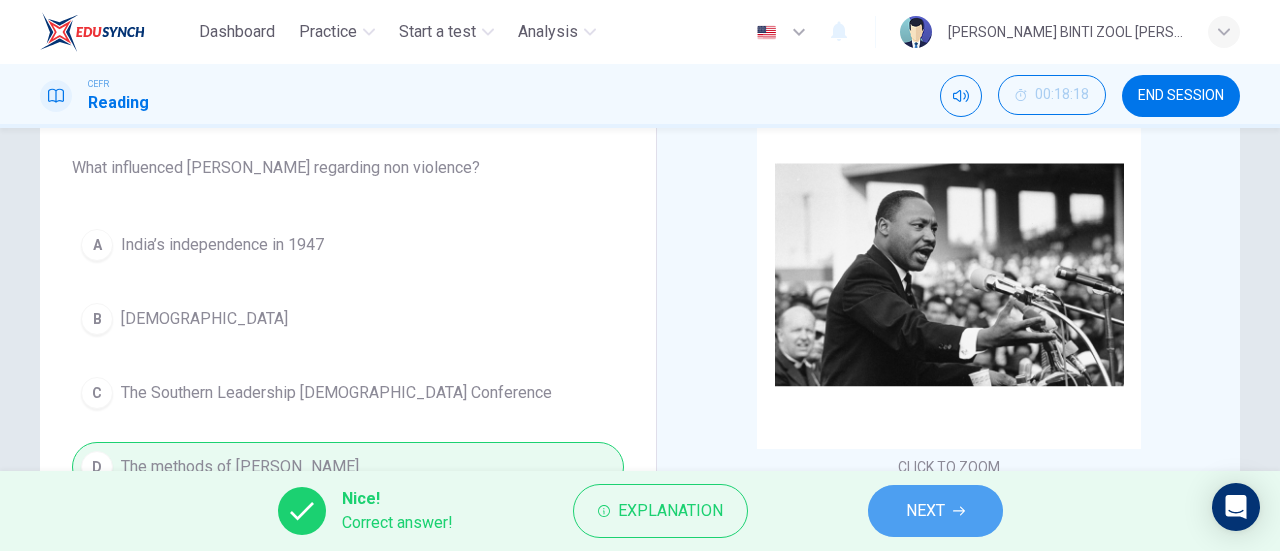 click on "NEXT" at bounding box center (925, 511) 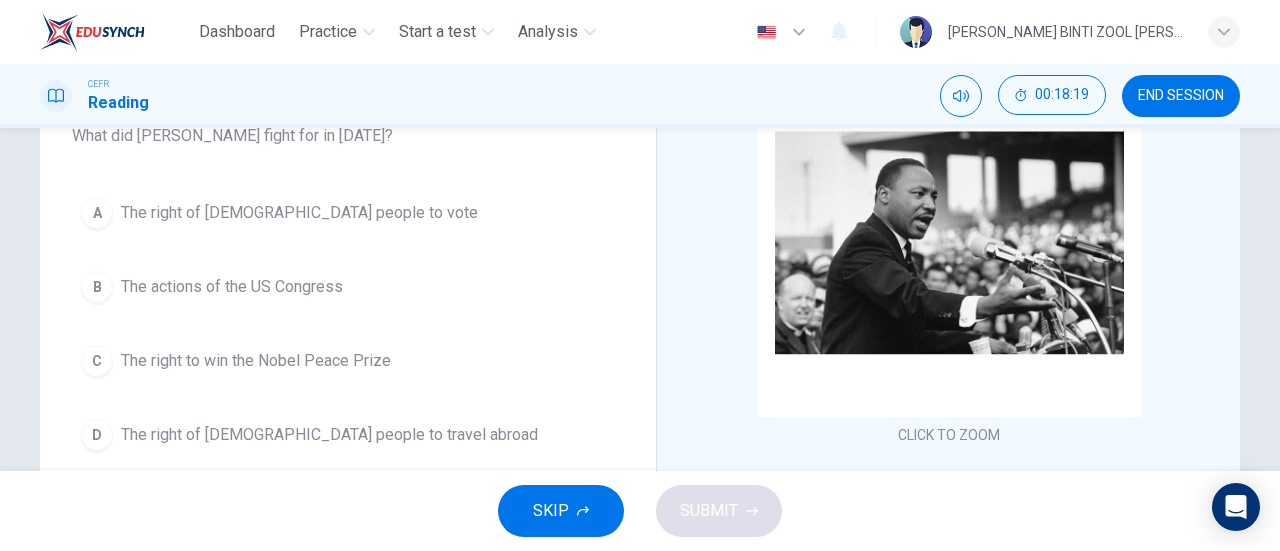 scroll, scrollTop: 189, scrollLeft: 0, axis: vertical 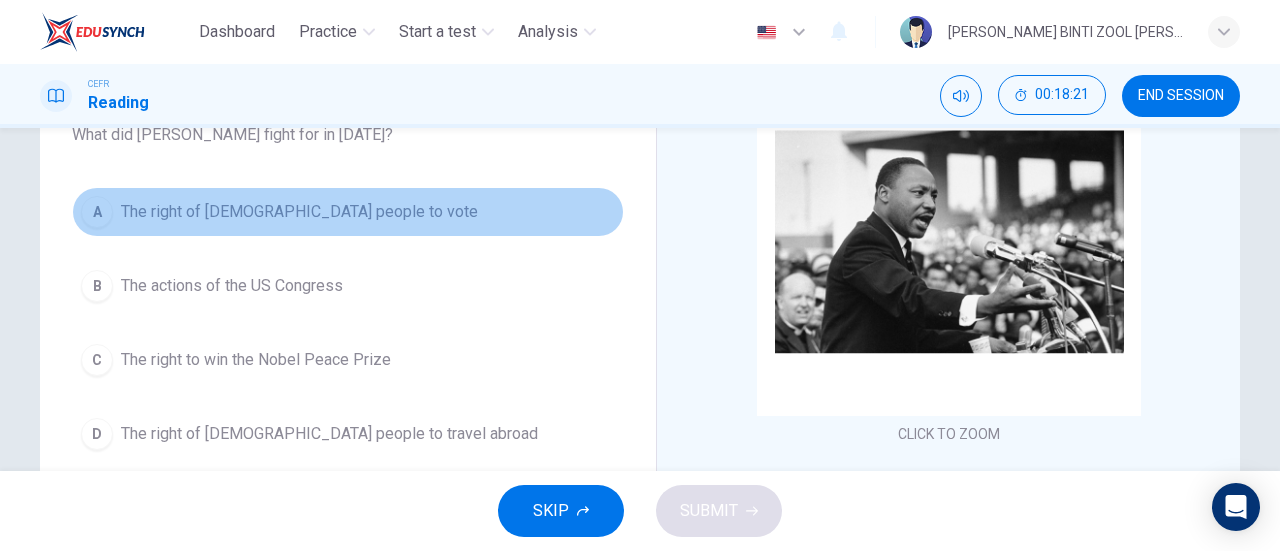 click on "A The right of [DEMOGRAPHIC_DATA] people to vote" at bounding box center (348, 212) 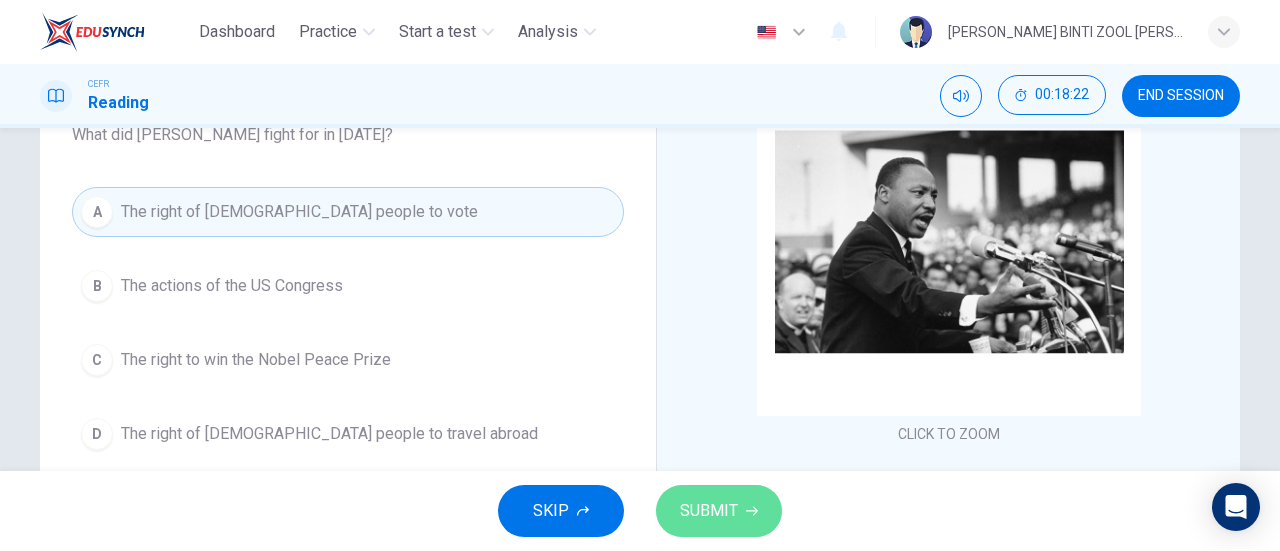 click on "SUBMIT" at bounding box center [709, 511] 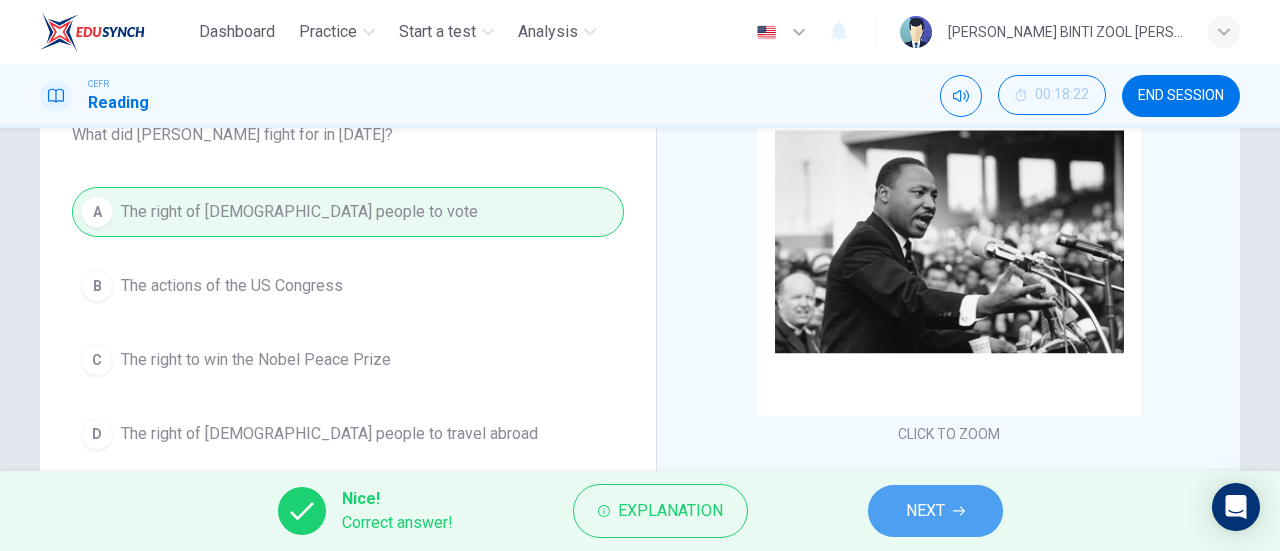 click on "NEXT" at bounding box center (935, 511) 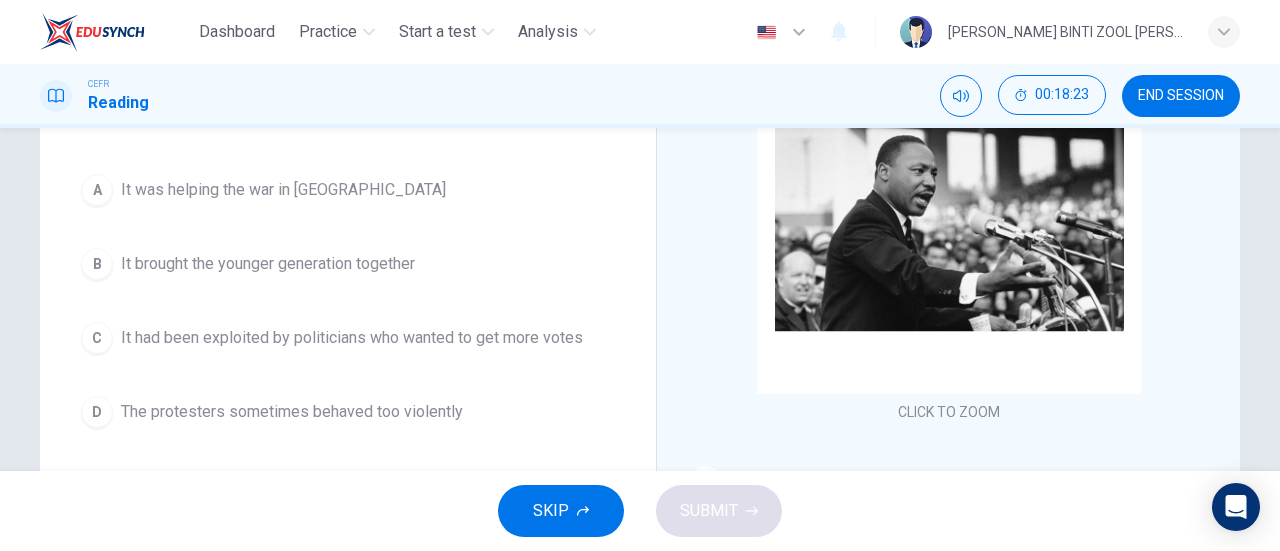 scroll, scrollTop: 226, scrollLeft: 0, axis: vertical 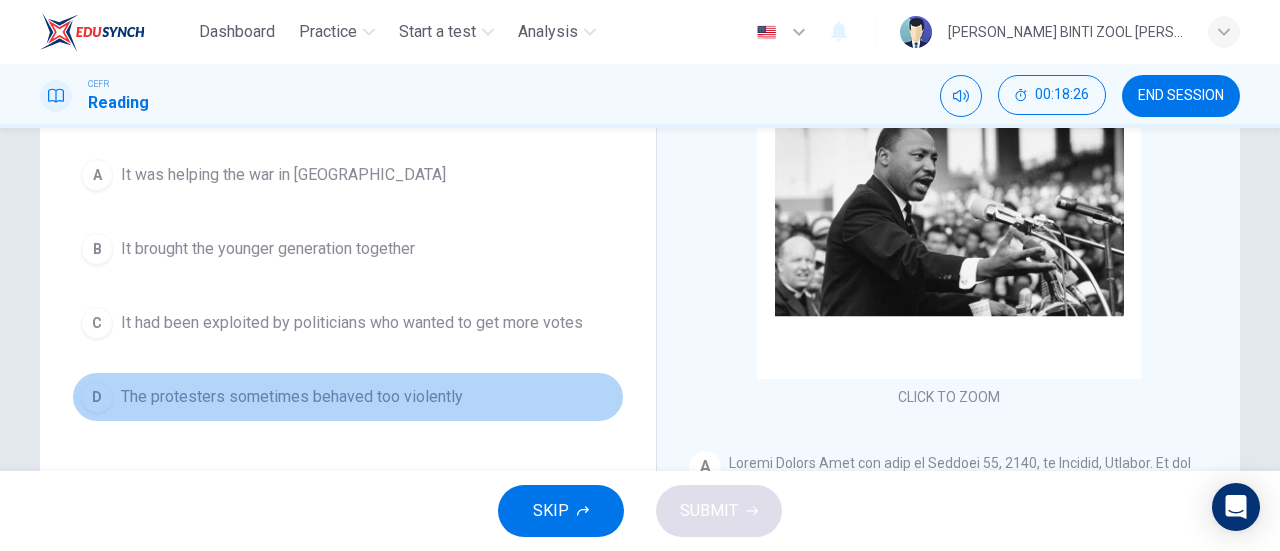 click on "D The protesters sometimes behaved too violently" at bounding box center (348, 397) 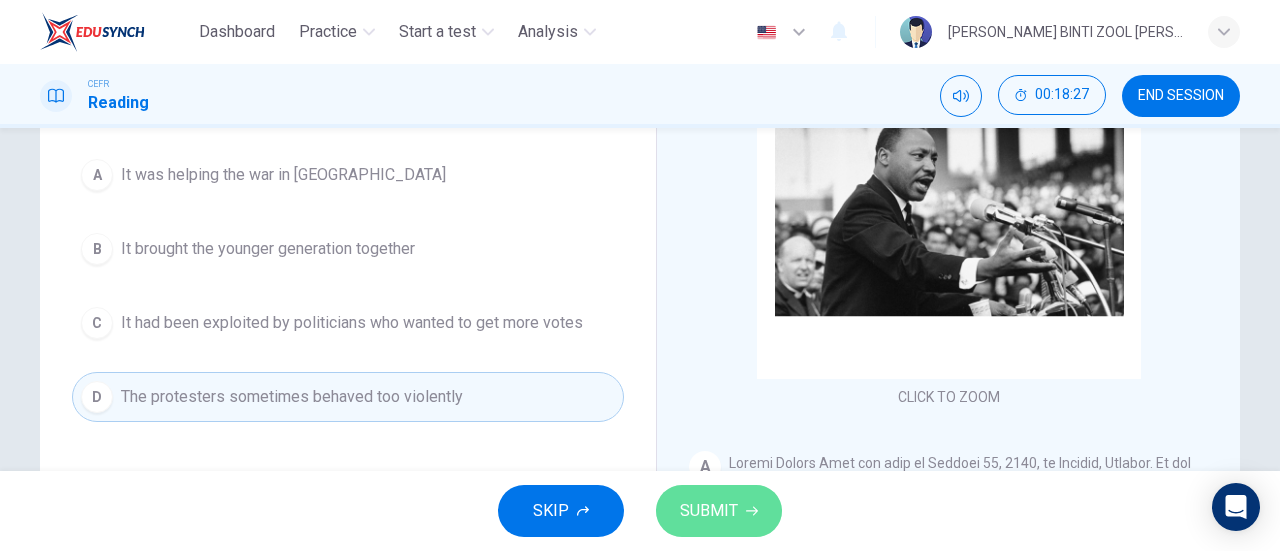 click on "SUBMIT" at bounding box center [719, 511] 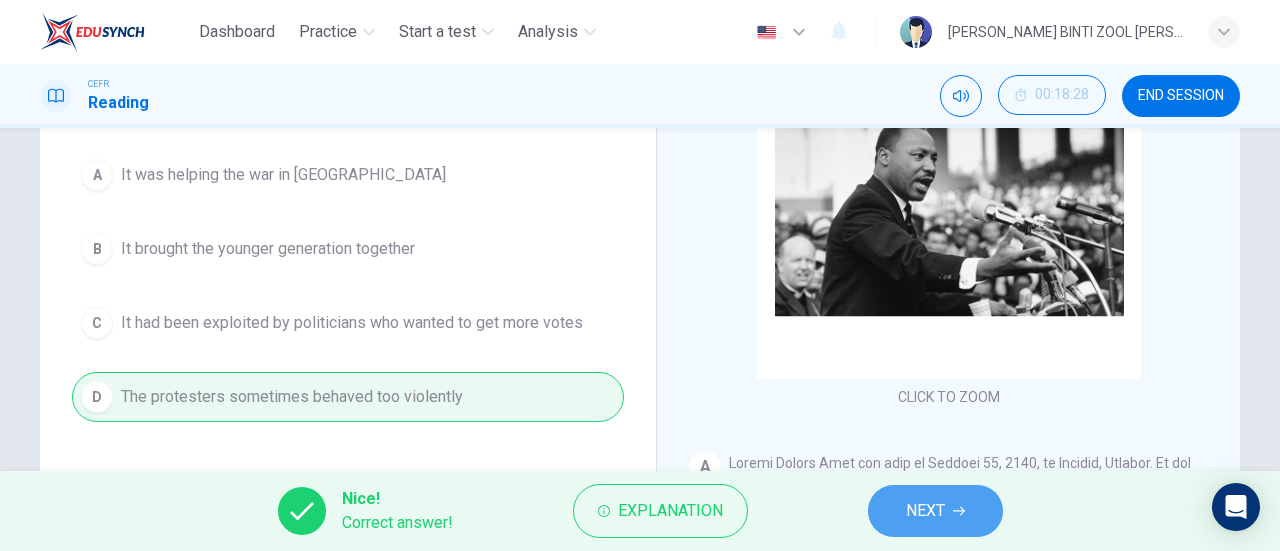 click on "NEXT" at bounding box center [925, 511] 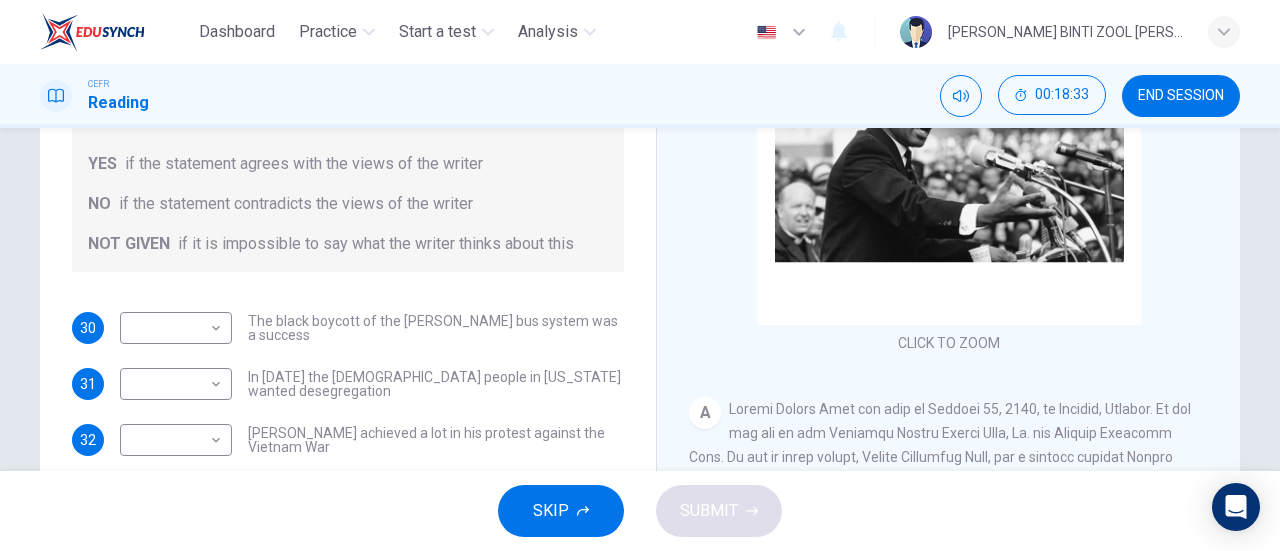 scroll, scrollTop: 296, scrollLeft: 0, axis: vertical 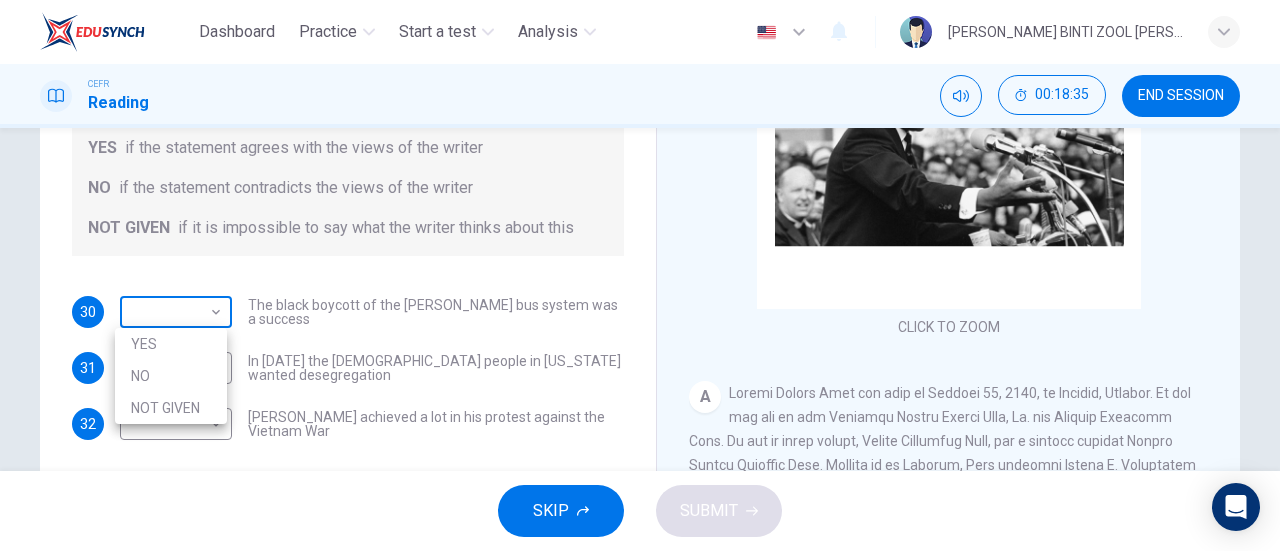 click on "Dashboard Practice Start a test Analysis English en ​ [PERSON_NAME] BINTI ZOOL [PERSON_NAME] Reading 00:18:35 END SESSION Questions 30 - 32 Do the following statements agree with the information given in the Reading Passage? In the space below, write YES if the statement agrees with the views of the writer NO if the statement contradicts the views of the writer NOT GIVEN if it is impossible to say what the writer thinks about this 30 ​ ​ The black boycott of the [PERSON_NAME] bus system was a success 31 ​ ​ In [DATE] the [DEMOGRAPHIC_DATA] people in [US_STATE] wanted desegregation 32 ​ ​ [PERSON_NAME] achieved a lot in his protest against the Vietnam War [PERSON_NAME] CLICK TO ZOOM Click to Zoom A B C D E F SKIP SUBMIT EduSynch - Online Language Proficiency Testing
Dashboard Practice Start a test Analysis Notifications © Copyright  2025 YES NO NOT GIVEN" at bounding box center [640, 275] 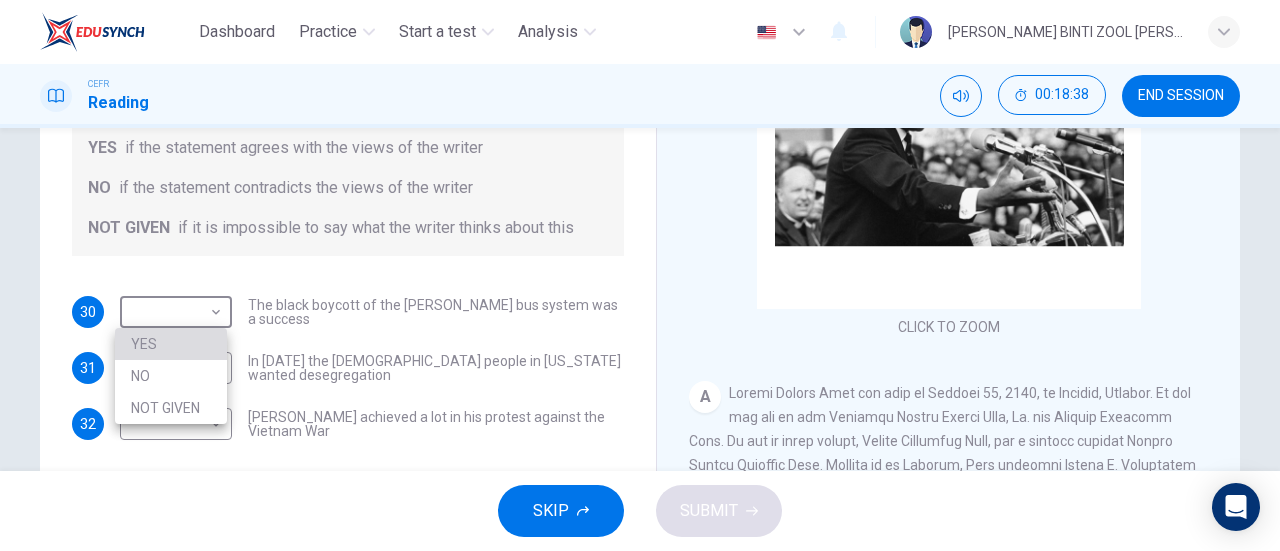 click on "YES" at bounding box center (171, 344) 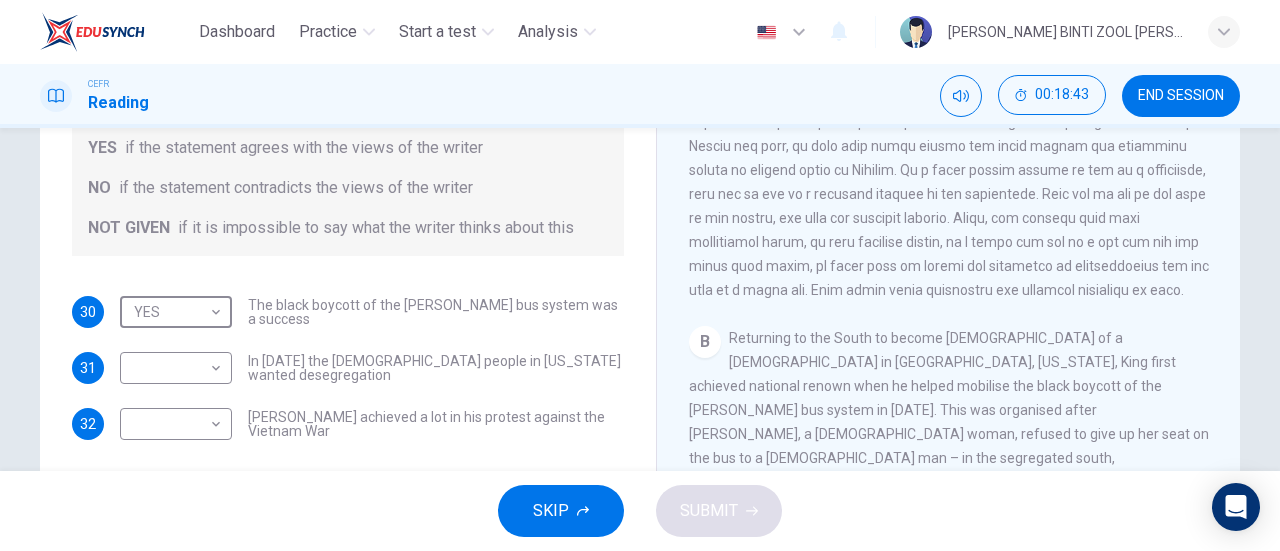 scroll, scrollTop: 542, scrollLeft: 0, axis: vertical 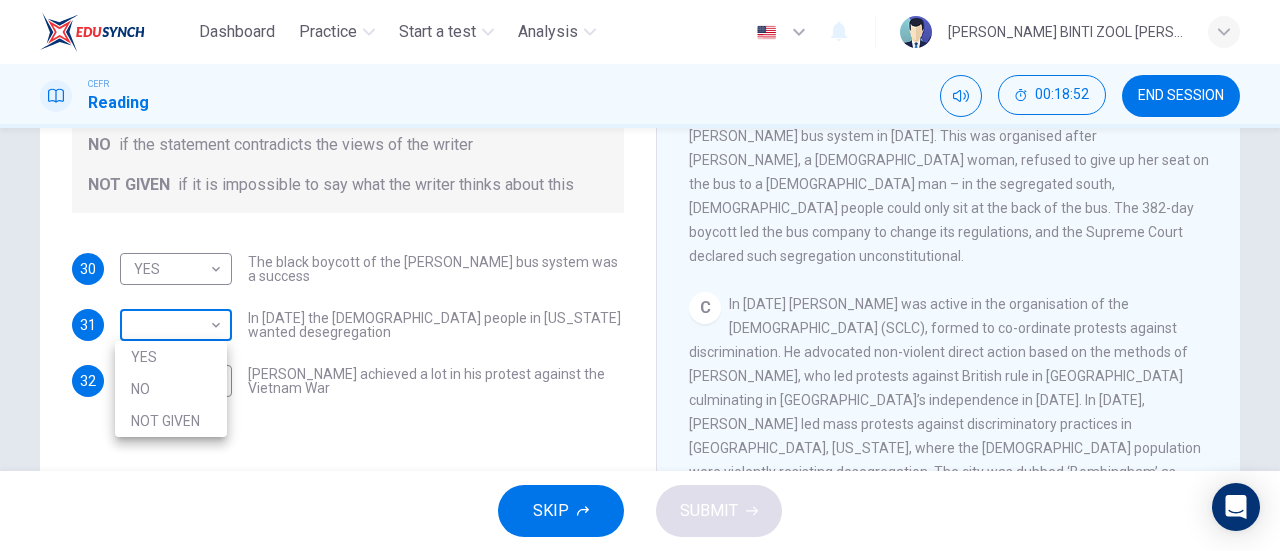 click on "Dashboard Practice Start a test Analysis English en ​ [PERSON_NAME] BINTI ZOOL [PERSON_NAME] Reading 00:18:52 END SESSION Questions 30 - 32 Do the following statements agree with the information given in the Reading Passage? In the space below, write YES if the statement agrees with the views of the writer NO if the statement contradicts the views of the writer NOT GIVEN if it is impossible to say what the writer thinks about this 30 YES YES ​ The black boycott of the [PERSON_NAME] bus system was a success 31 ​ ​ In [DATE] the [DEMOGRAPHIC_DATA] people in [US_STATE] wanted desegregation 32 ​ ​ [PERSON_NAME] achieved a lot in his protest against the Vietnam War [PERSON_NAME] CLICK TO ZOOM Click to Zoom A B C D E F SKIP SUBMIT EduSynch - Online Language Proficiency Testing
Dashboard Practice Start a test Analysis Notifications © Copyright  2025 YES NO NOT GIVEN" at bounding box center (640, 275) 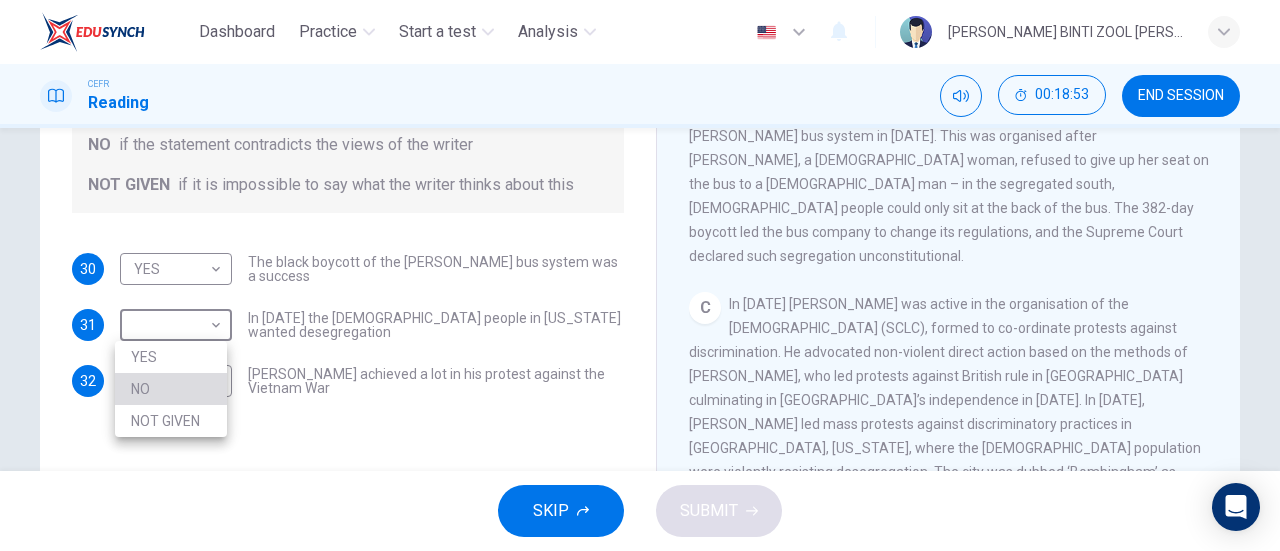 click on "NO" at bounding box center [171, 389] 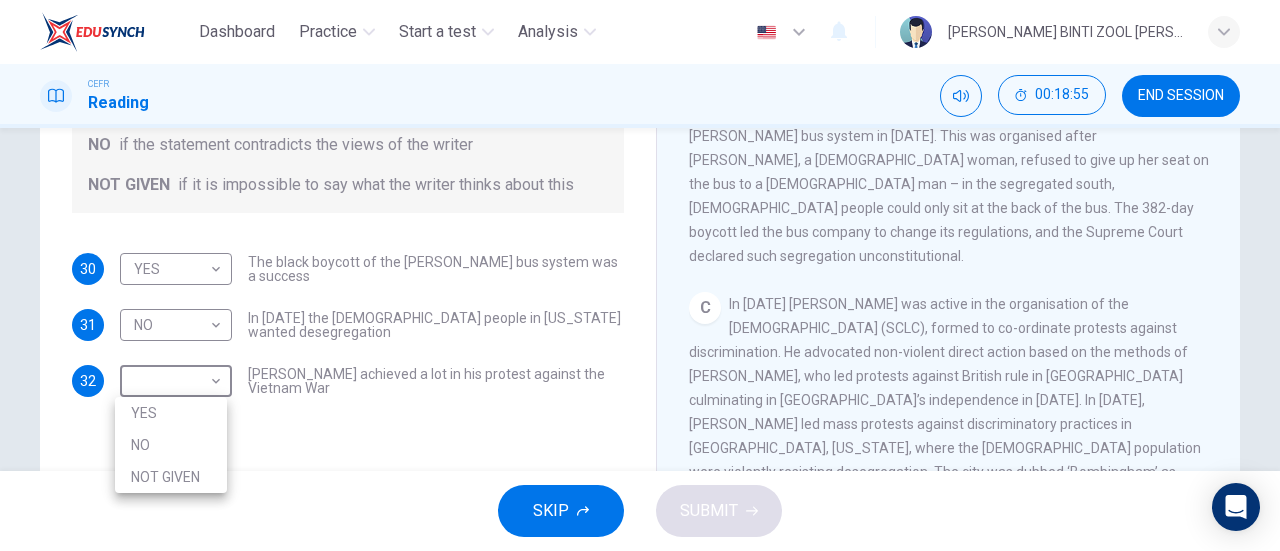 click on "Dashboard Practice Start a test Analysis English en ​ [PERSON_NAME] BINTI ZOOL [PERSON_NAME] Reading 00:18:55 END SESSION Questions 30 - 32 Do the following statements agree with the information given in the Reading Passage? In the space below, write YES if the statement agrees with the views of the writer NO if the statement contradicts the views of the writer NOT GIVEN if it is impossible to say what the writer thinks about this 30 YES YES ​ The black boycott of the [PERSON_NAME] bus system was a success 31 NO NO ​ In [DATE] the [DEMOGRAPHIC_DATA] people in [US_STATE] wanted desegregation 32 ​ ​ [PERSON_NAME] achieved a lot in his protest against the Vietnam War [PERSON_NAME] CLICK TO ZOOM Click to Zoom A B C D E F SKIP SUBMIT EduSynch - Online Language Proficiency Testing
Dashboard Practice Start a test Analysis Notifications © Copyright  2025 YES NO NOT GIVEN" at bounding box center (640, 275) 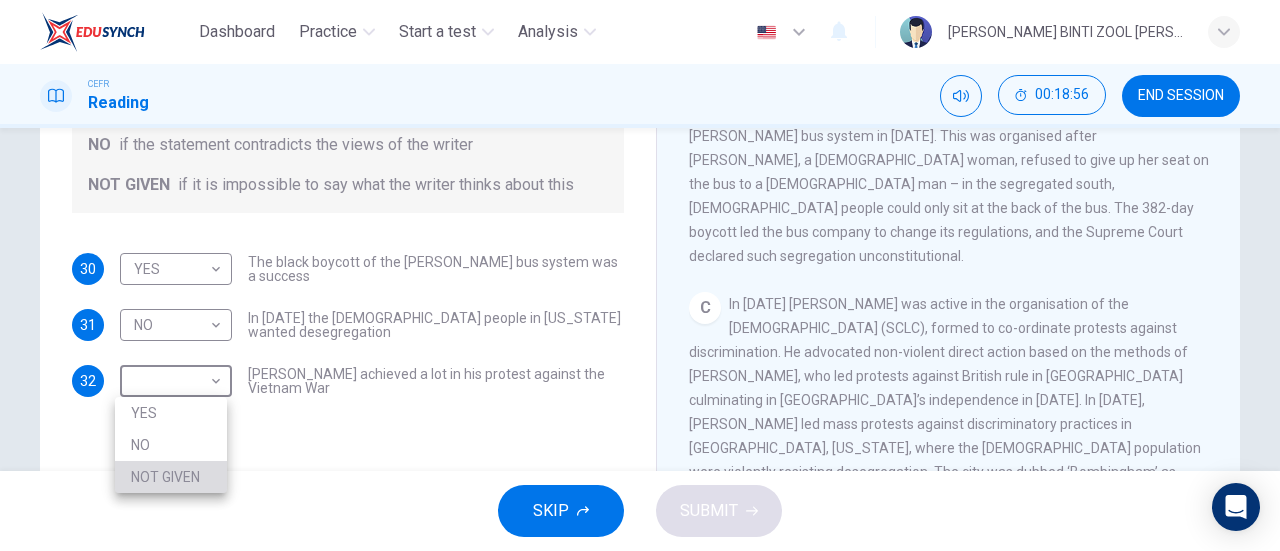 click on "NOT GIVEN" at bounding box center (171, 477) 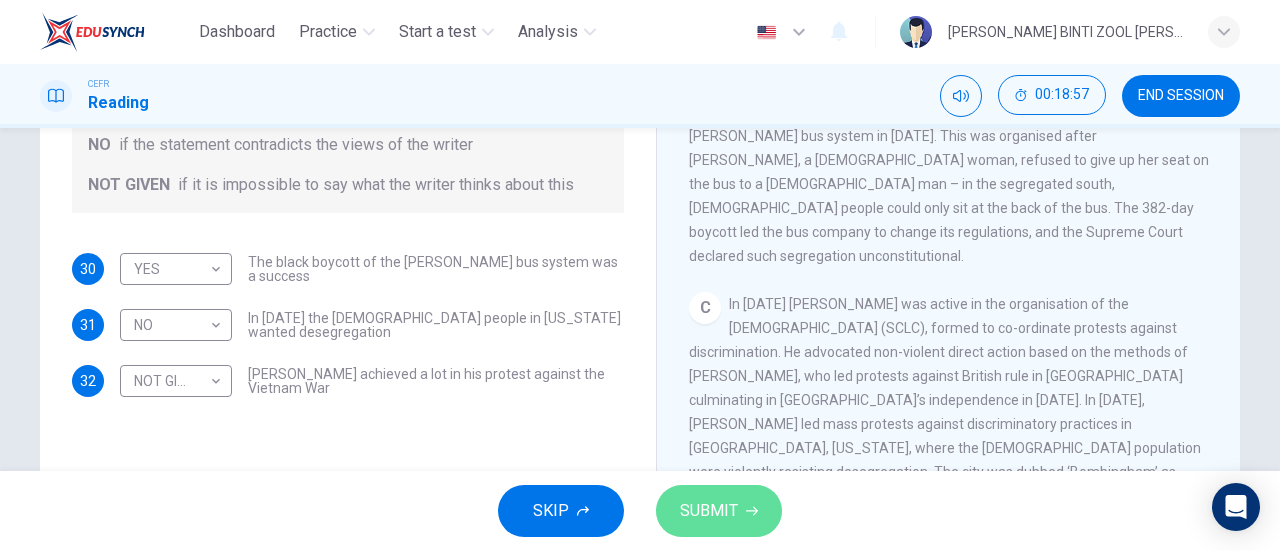 click on "SUBMIT" at bounding box center (709, 511) 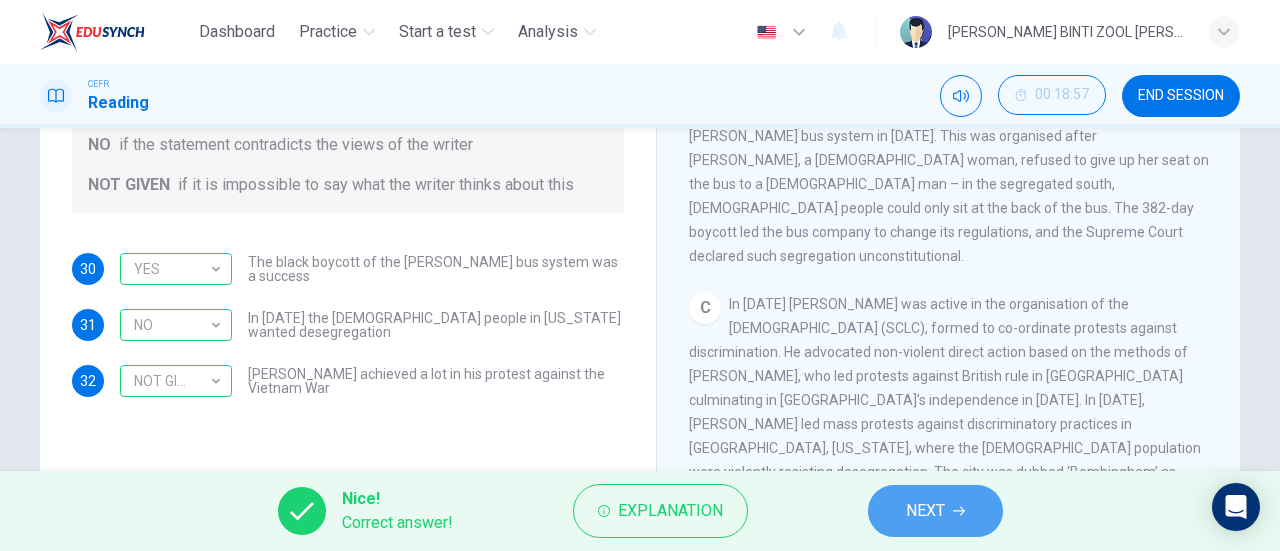 click on "NEXT" at bounding box center [935, 511] 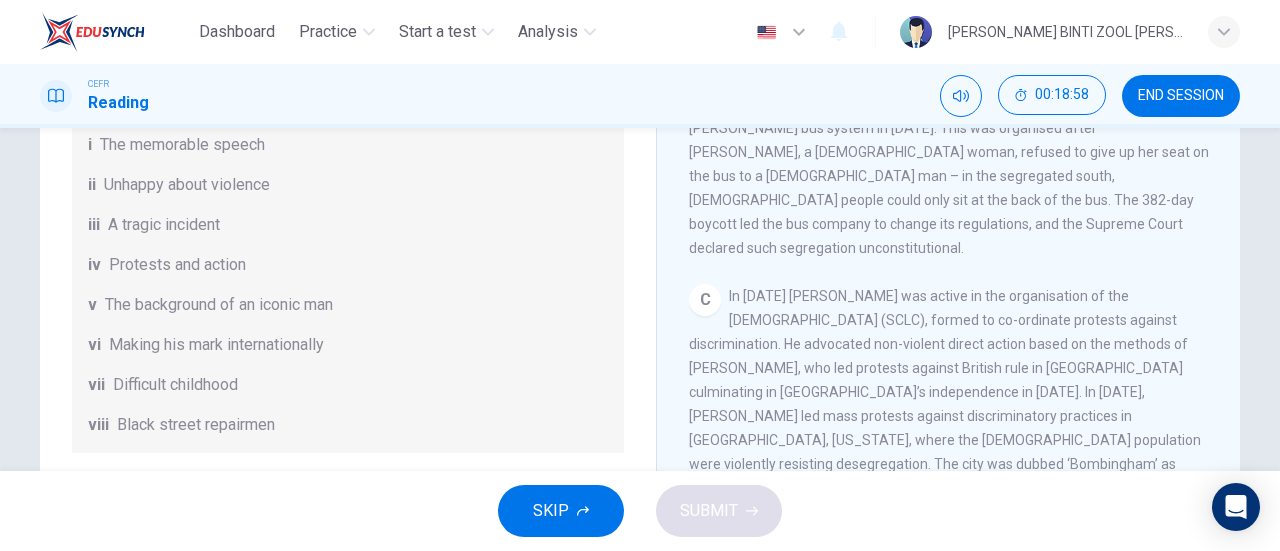 scroll, scrollTop: 432, scrollLeft: 0, axis: vertical 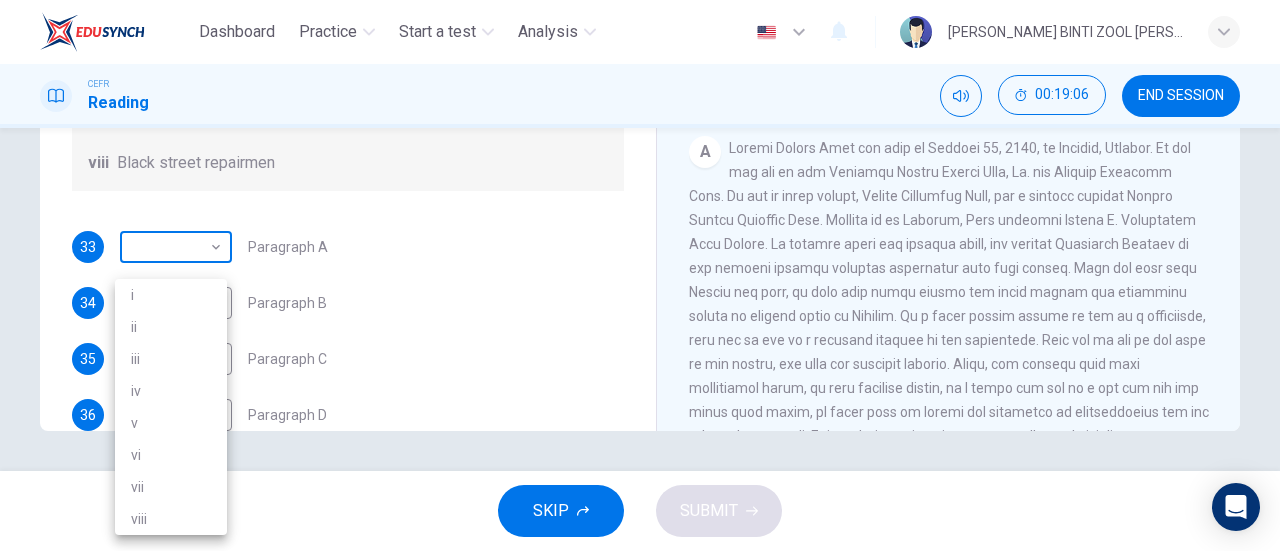 click on "Dashboard Practice Start a test Analysis English en ​ [PERSON_NAME] BINTI ZOOL [PERSON_NAME] Reading 00:19:06 END SESSION Questions 33 - 38 The Reading Passage has 6 paragraphs.
Choose the correct heading for each paragraph  A – F , from the list of headings.
Write the correct number,  i – viii , in the spaces below. List of Headings i The memorable speech ii Unhappy about violence iii A tragic incident iv Protests and action v The background of an iconic man vi Making his mark internationally vii Difficult childhood viii Black street repairmen 33 ​ ​ Paragraph A 34 ​ ​ Paragraph B 35 ​ ​ Paragraph C 36 ​ ​ Paragraph D 37 ​ ​ Paragraph E 38 ​ ​ Paragraph F [PERSON_NAME] CLICK TO ZOOM Click to Zoom A B C D E F SKIP SUBMIT EduSynch - Online Language Proficiency Testing
Dashboard Practice Start a test Analysis Notifications © Copyright  2025 i ii iii iv v vi vii viii" at bounding box center [640, 275] 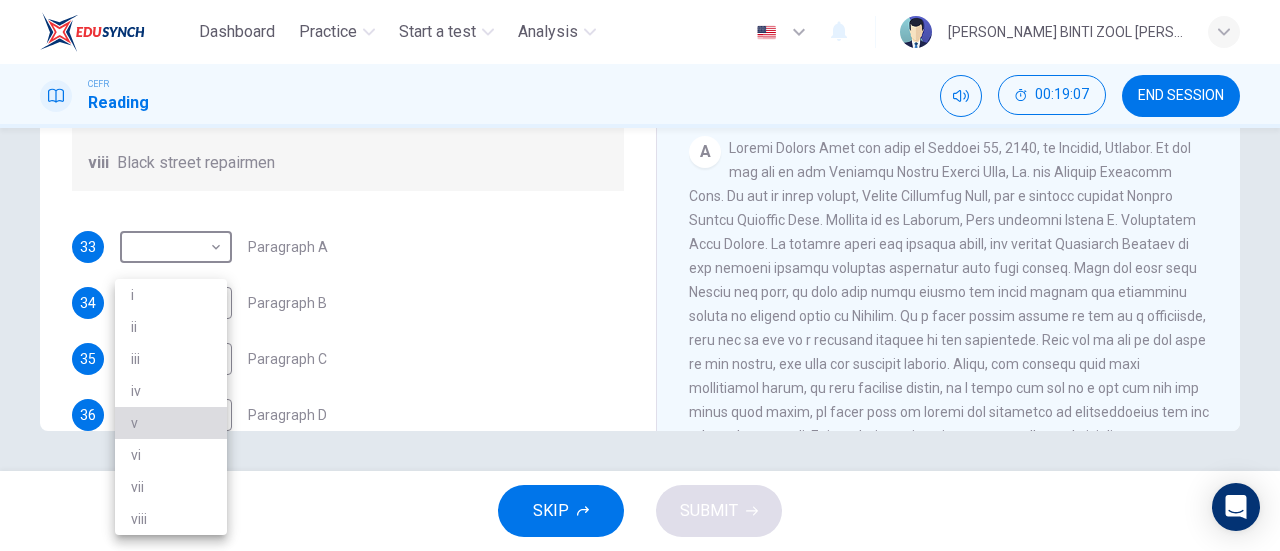 click on "v" at bounding box center (171, 423) 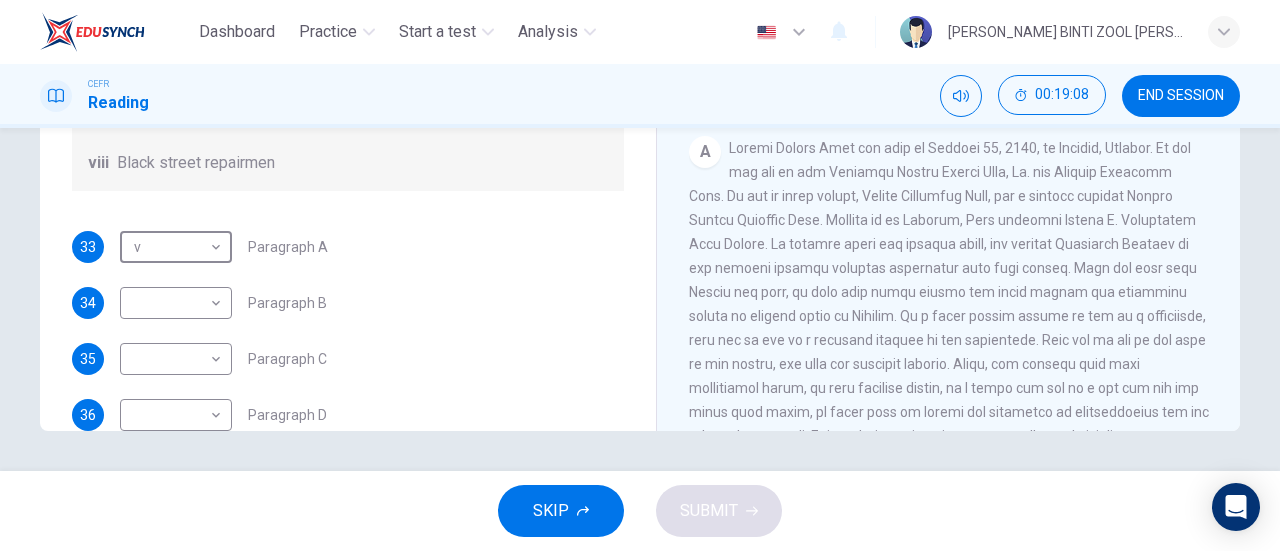 scroll, scrollTop: 45, scrollLeft: 0, axis: vertical 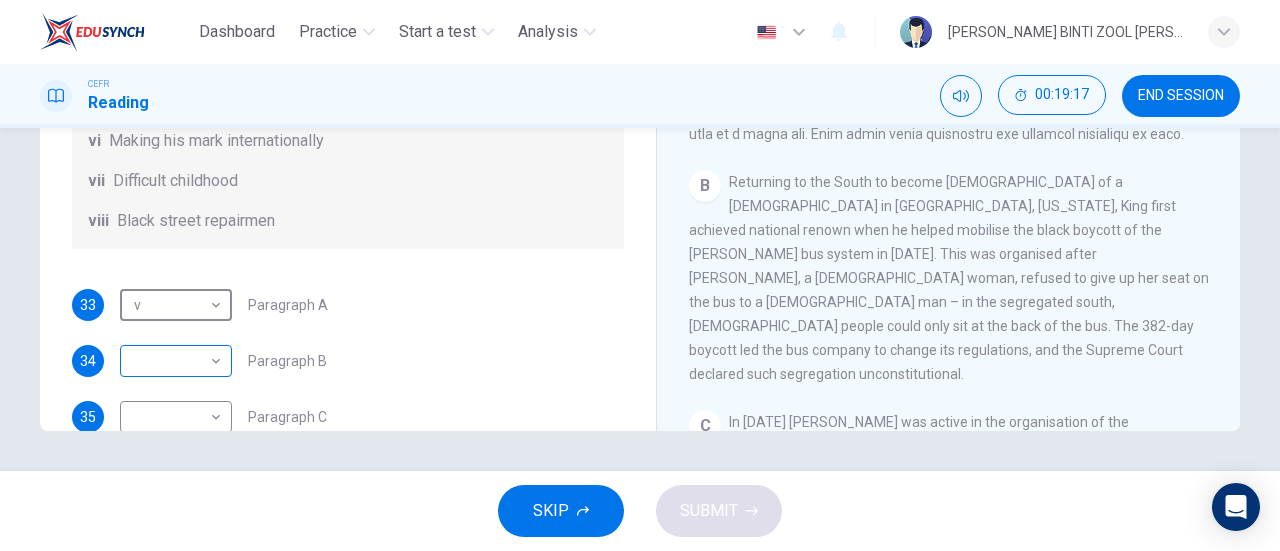 click on "Dashboard Practice Start a test Analysis English en ​ [PERSON_NAME] BINTI ZOOL [PERSON_NAME] Reading 00:19:17 END SESSION Questions 33 - 38 The Reading Passage has 6 paragraphs.
Choose the correct heading for each paragraph  A – F , from the list of headings.
Write the correct number,  i – viii , in the spaces below. List of Headings i The memorable speech ii Unhappy about violence iii A tragic incident iv Protests and action v The background of an iconic man vi Making his mark internationally vii Difficult childhood viii Black street repairmen 33 v v ​ Paragraph A 34 ​ ​ Paragraph B 35 ​ ​ Paragraph C 36 ​ ​ Paragraph D 37 ​ ​ Paragraph E 38 ​ ​ Paragraph F [PERSON_NAME] CLICK TO ZOOM Click to Zoom A B C D E F SKIP SUBMIT EduSynch - Online Language Proficiency Testing
Dashboard Practice Start a test Analysis Notifications © Copyright  2025" at bounding box center (640, 275) 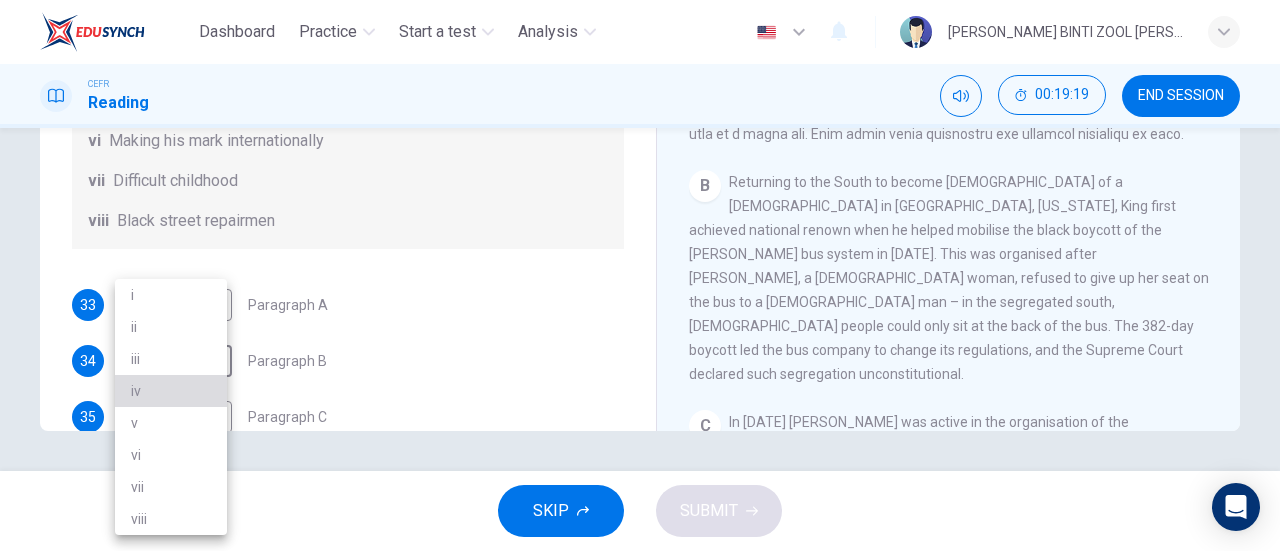 click on "iv" at bounding box center (171, 391) 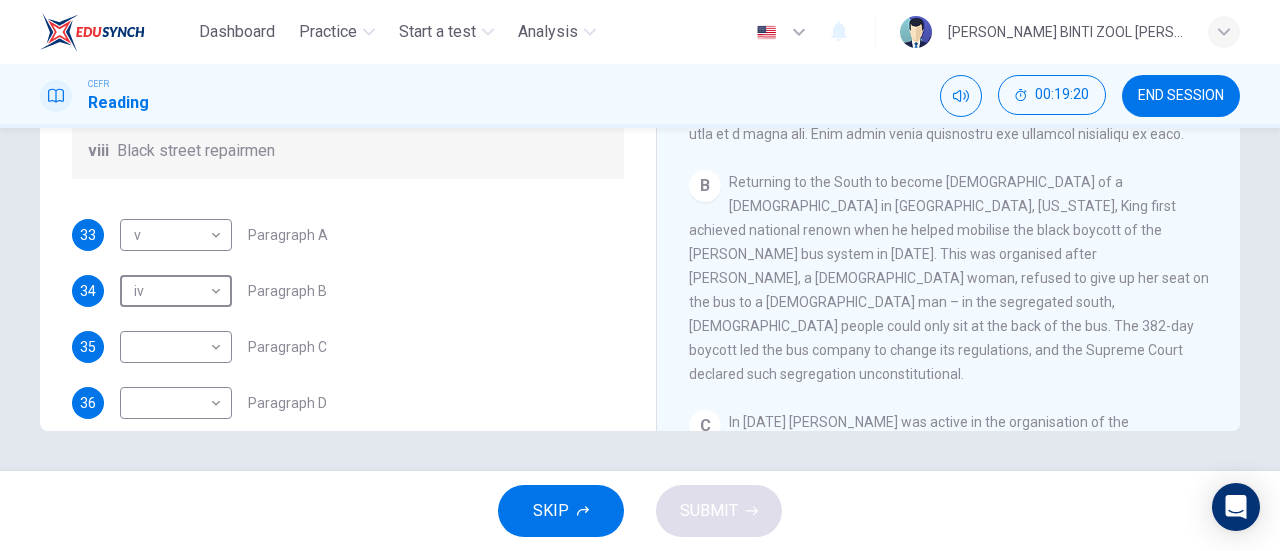 scroll, scrollTop: 190, scrollLeft: 0, axis: vertical 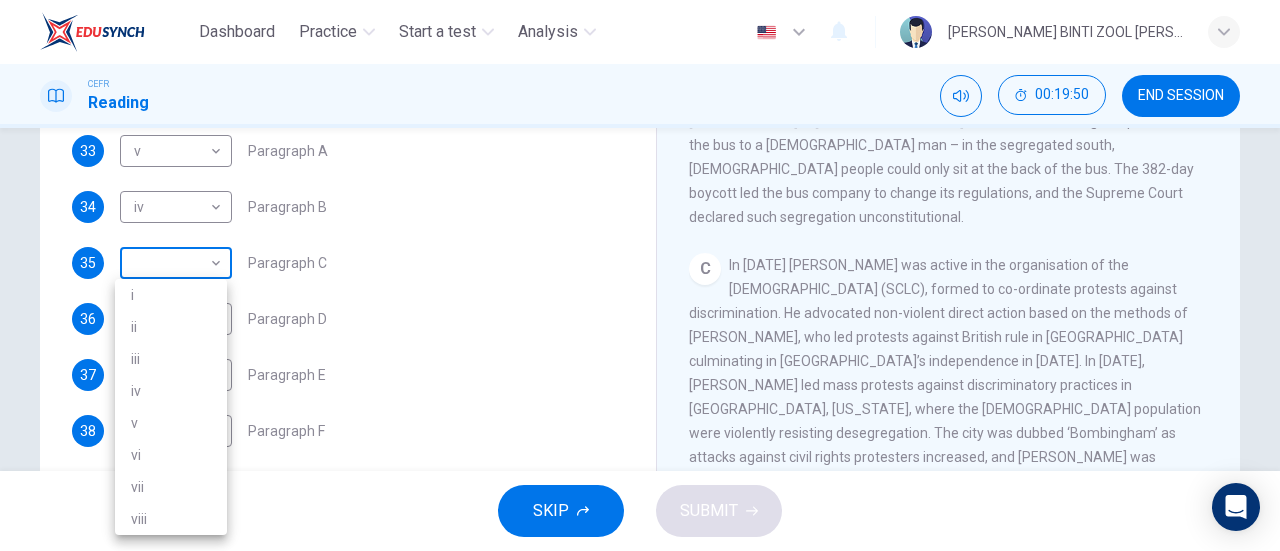 click on "Dashboard Practice Start a test Analysis English en ​ [PERSON_NAME] BINTI ZOOL [PERSON_NAME] Reading 00:19:50 END SESSION Questions 33 - 38 The Reading Passage has 6 paragraphs.
Choose the correct heading for each paragraph  A – F , from the list of headings.
Write the correct number,  i – viii , in the spaces below. List of Headings i The memorable speech ii Unhappy about violence iii A tragic incident iv Protests and action v The background of an iconic man vi Making his mark internationally vii Difficult childhood viii Black street repairmen 33 v v ​ Paragraph A 34 iv iv ​ Paragraph B 35 ​ ​ Paragraph C 36 ​ ​ Paragraph D 37 ​ ​ Paragraph E 38 ​ ​ Paragraph F [PERSON_NAME] CLICK TO ZOOM Click to Zoom A B C D E F SKIP SUBMIT EduSynch - Online Language Proficiency Testing
Dashboard Practice Start a test Analysis Notifications © Copyright  2025 i ii iii iv v vi vii viii" at bounding box center [640, 275] 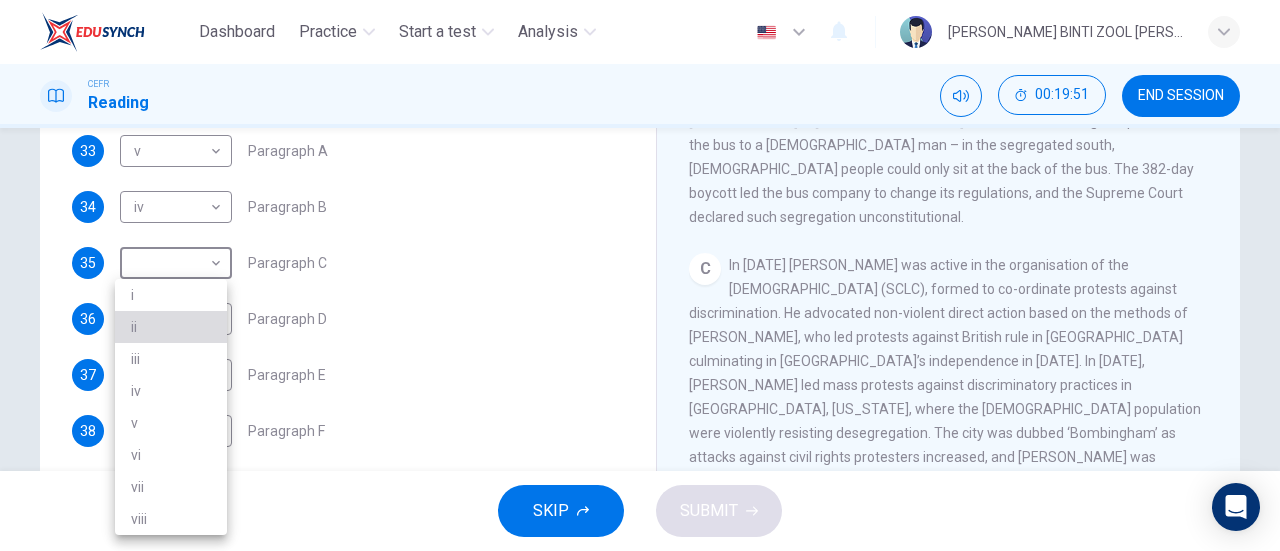 click on "ii" at bounding box center (171, 327) 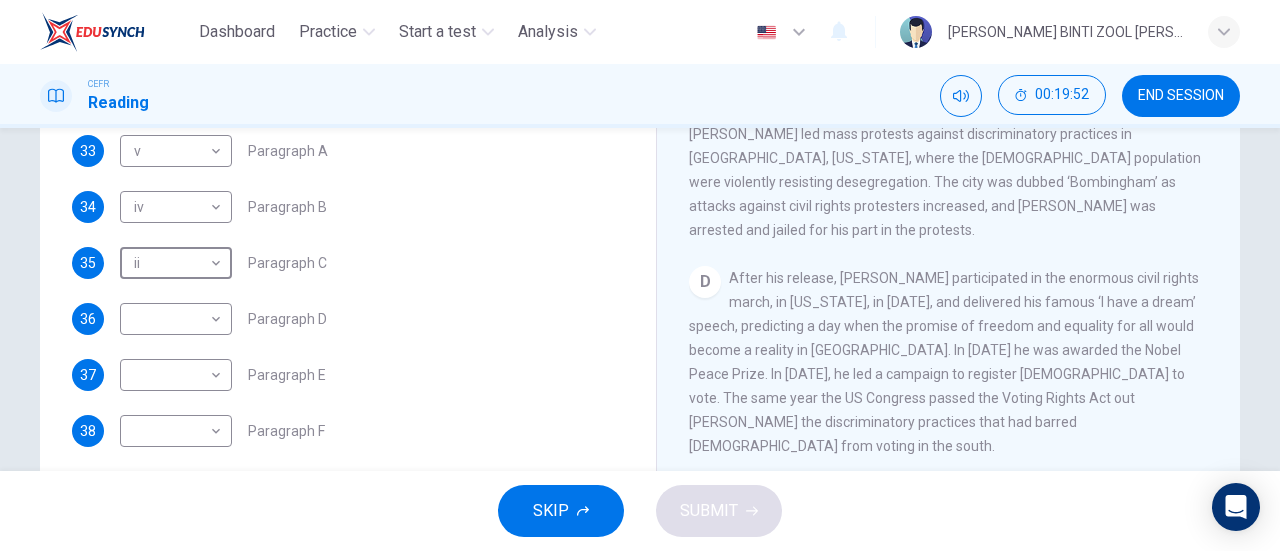 scroll, scrollTop: 876, scrollLeft: 0, axis: vertical 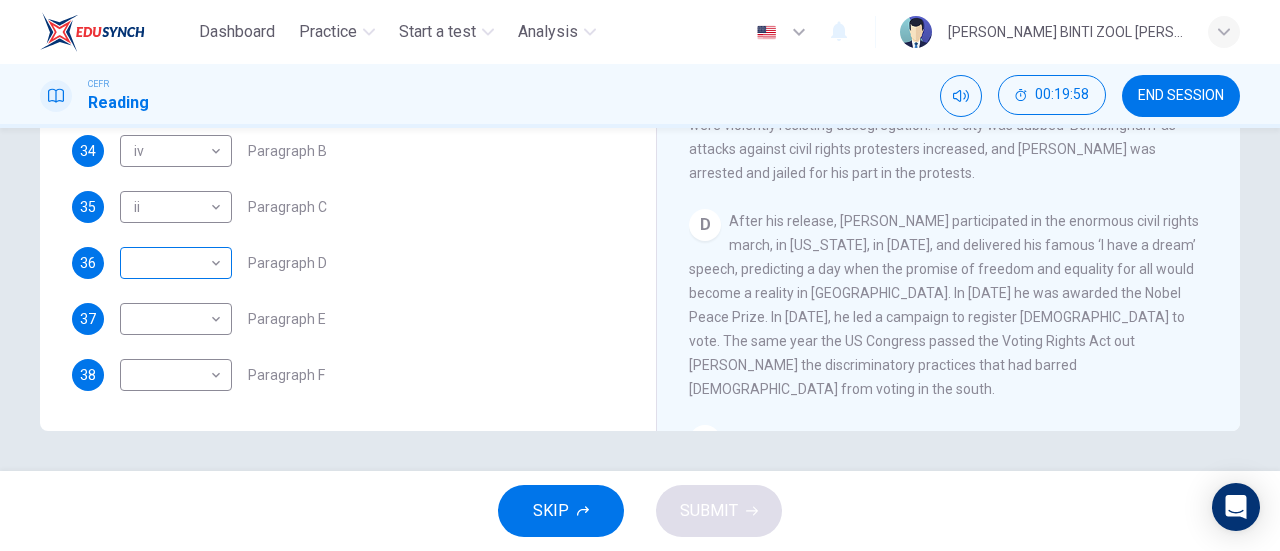 click on "​ ​" at bounding box center (176, 263) 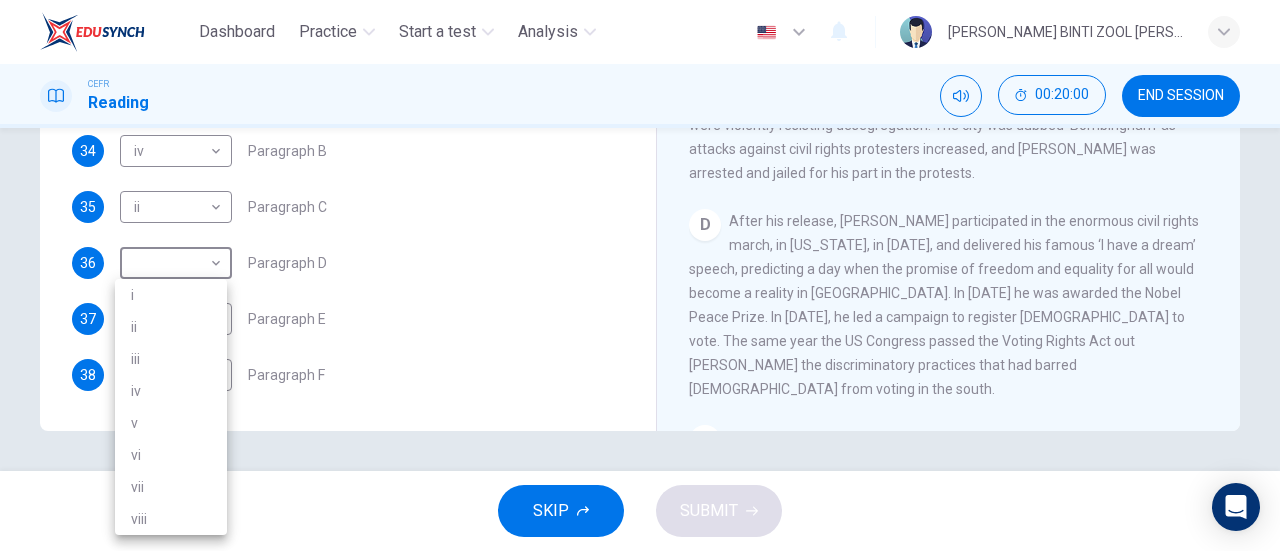 drag, startPoint x: 185, startPoint y: 269, endPoint x: 186, endPoint y: 304, distance: 35.014282 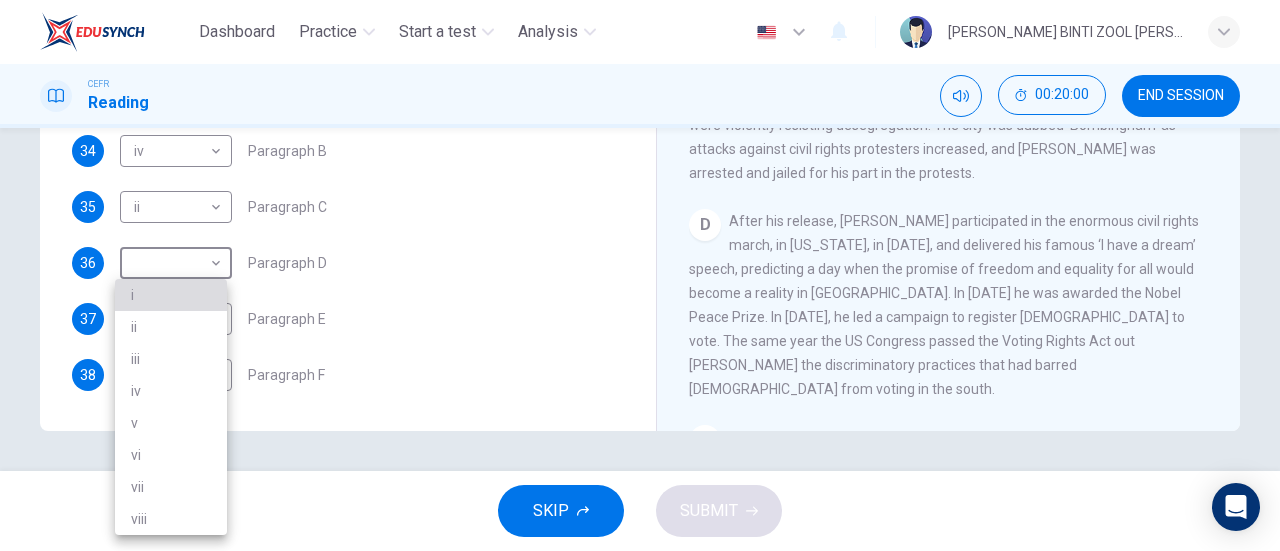 click on "i" at bounding box center [171, 295] 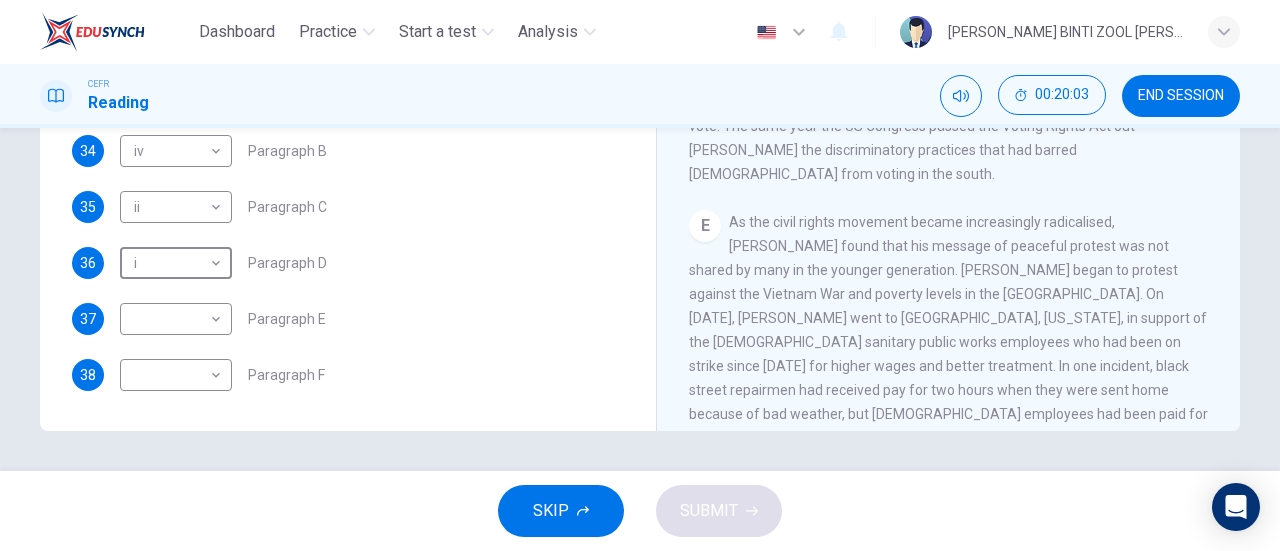 scroll, scrollTop: 1092, scrollLeft: 0, axis: vertical 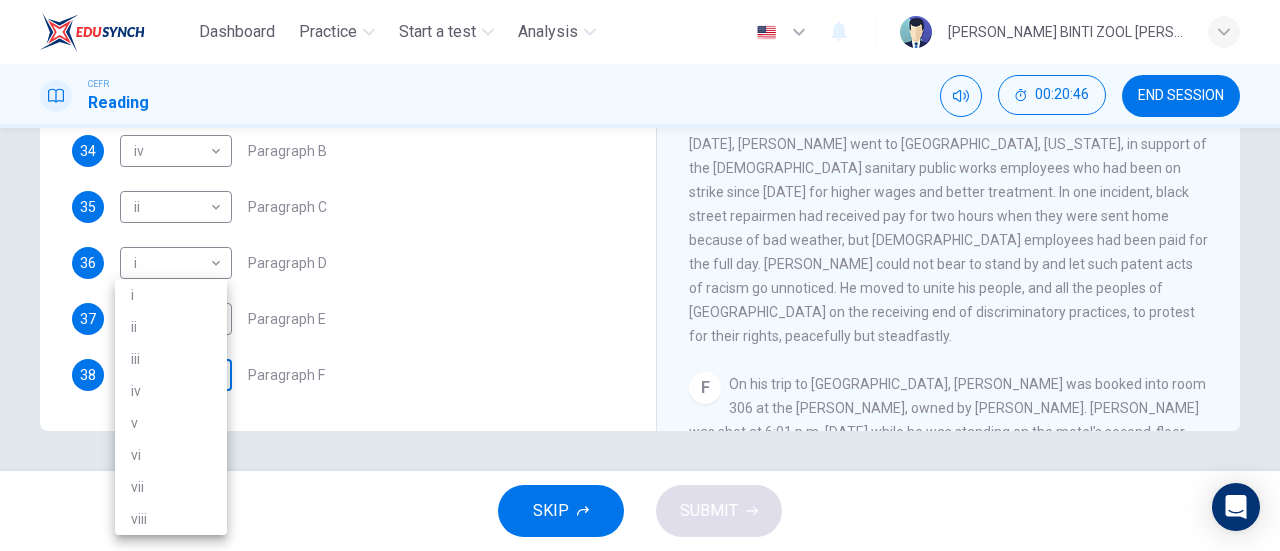 click on "Dashboard Practice Start a test Analysis English en ​ [PERSON_NAME] BINTI ZOOL [PERSON_NAME] Reading 00:20:46 END SESSION Questions 33 - 38 The Reading Passage has 6 paragraphs.
Choose the correct heading for each paragraph  A – F , from the list of headings.
Write the correct number,  i – viii , in the spaces below. List of Headings i The memorable speech ii Unhappy about violence iii A tragic incident iv Protests and action v The background of an iconic man vi Making his mark internationally vii Difficult childhood viii Black street repairmen 33 v v ​ Paragraph A 34 iv iv ​ Paragraph B 35 ii ii ​ Paragraph C 36 i i ​ Paragraph D 37 ​ ​ Paragraph E 38 ​ ​ Paragraph F [PERSON_NAME] CLICK TO ZOOM Click to Zoom A B C D E F SKIP SUBMIT EduSynch - Online Language Proficiency Testing
Dashboard Practice Start a test Analysis Notifications © Copyright  2025 i ii iii iv v vi vii viii" at bounding box center (640, 275) 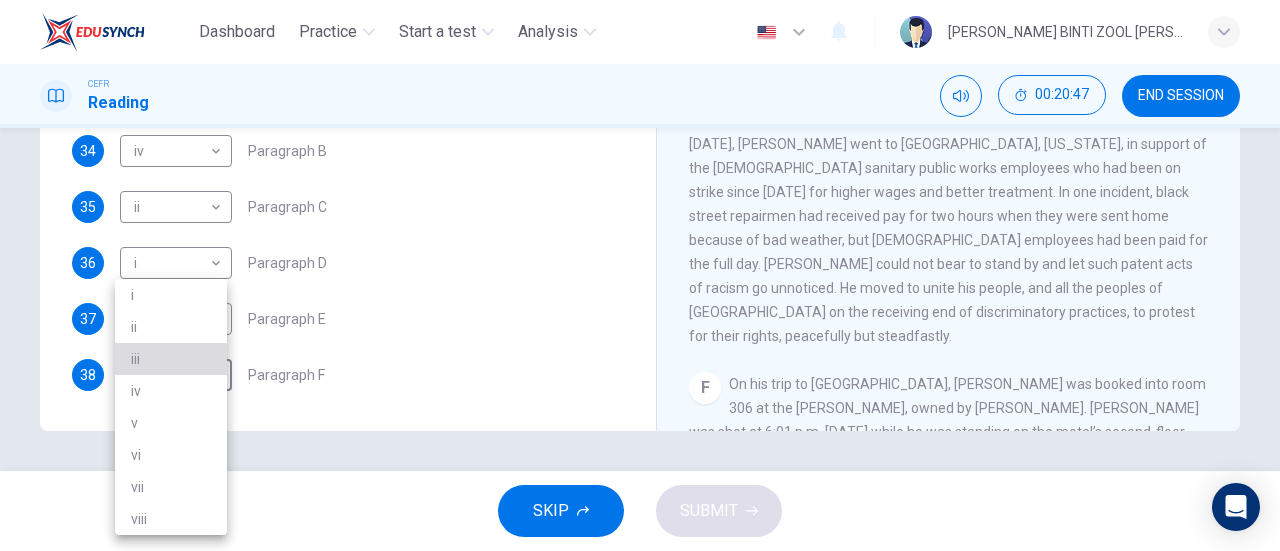click on "iii" at bounding box center [171, 359] 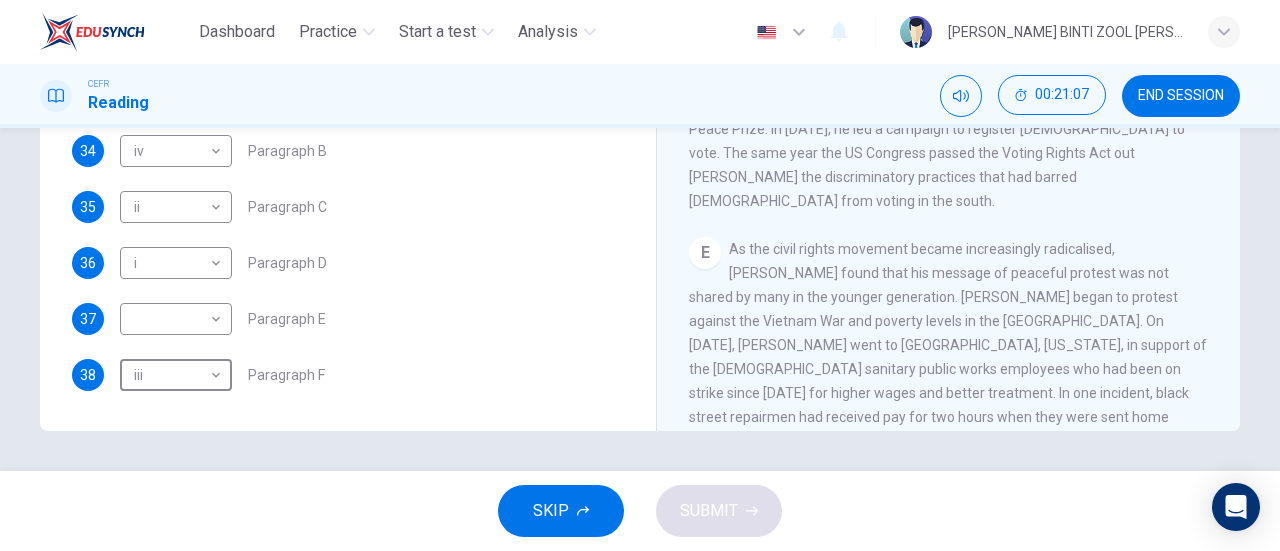 scroll, scrollTop: 1065, scrollLeft: 0, axis: vertical 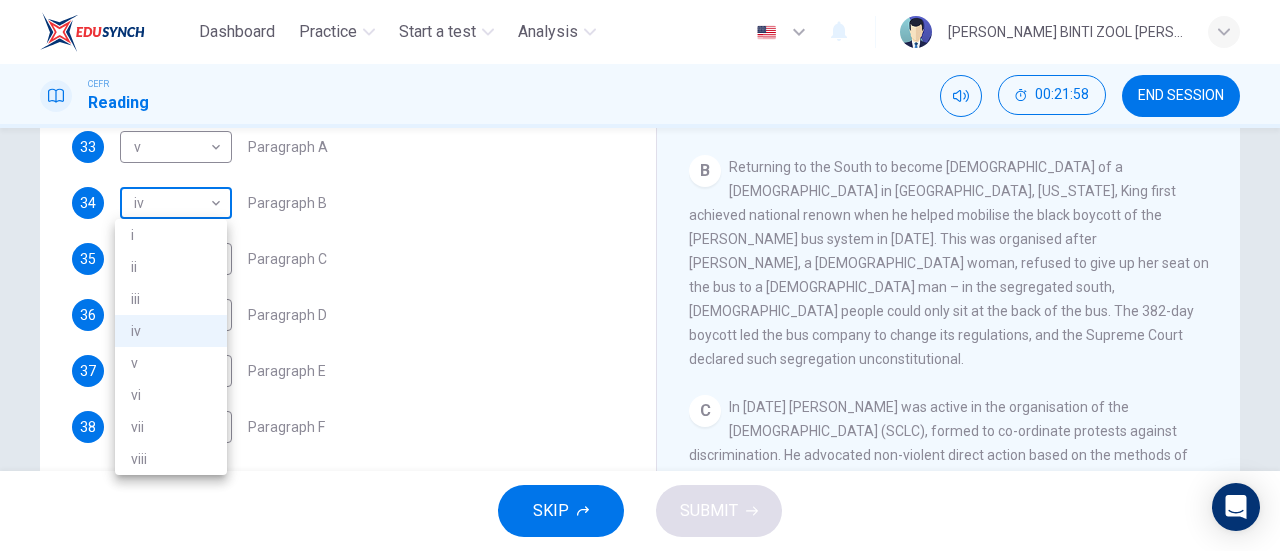 click on "Dashboard Practice Start a test Analysis English en ​ [PERSON_NAME] BINTI ZOOL [PERSON_NAME] Reading 00:21:58 END SESSION Questions 33 - 38 The Reading Passage has 6 paragraphs.
Choose the correct heading for each paragraph  A – F , from the list of headings.
Write the correct number,  i – viii , in the spaces below. List of Headings i The memorable speech ii Unhappy about violence iii A tragic incident iv Protests and action v The background of an iconic man vi Making his mark internationally vii Difficult childhood viii Black street repairmen 33 v v ​ Paragraph A 34 iv iv ​ Paragraph B 35 ii ii ​ Paragraph C 36 i i ​ Paragraph D 37 ​ ​ Paragraph E 38 iii iii ​ Paragraph F [PERSON_NAME] CLICK TO ZOOM Click to Zoom A B C D E F SKIP SUBMIT EduSynch - Online Language Proficiency Testing
Dashboard Practice Start a test Analysis Notifications © Copyright  2025 i ii iii iv v vi vii viii" at bounding box center [640, 275] 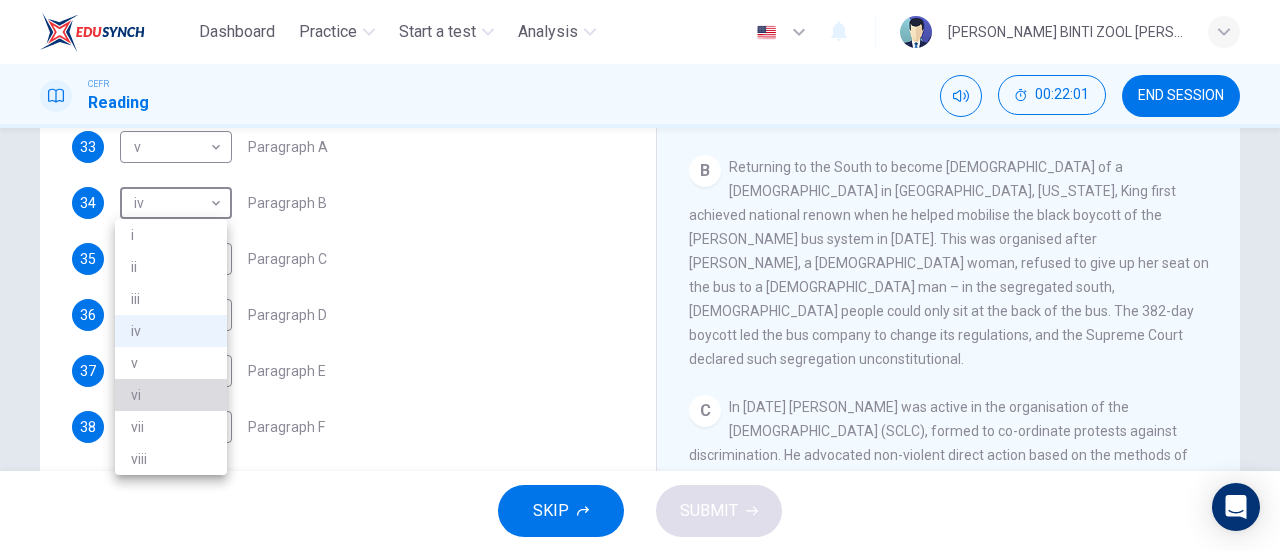 click on "vi" at bounding box center (171, 395) 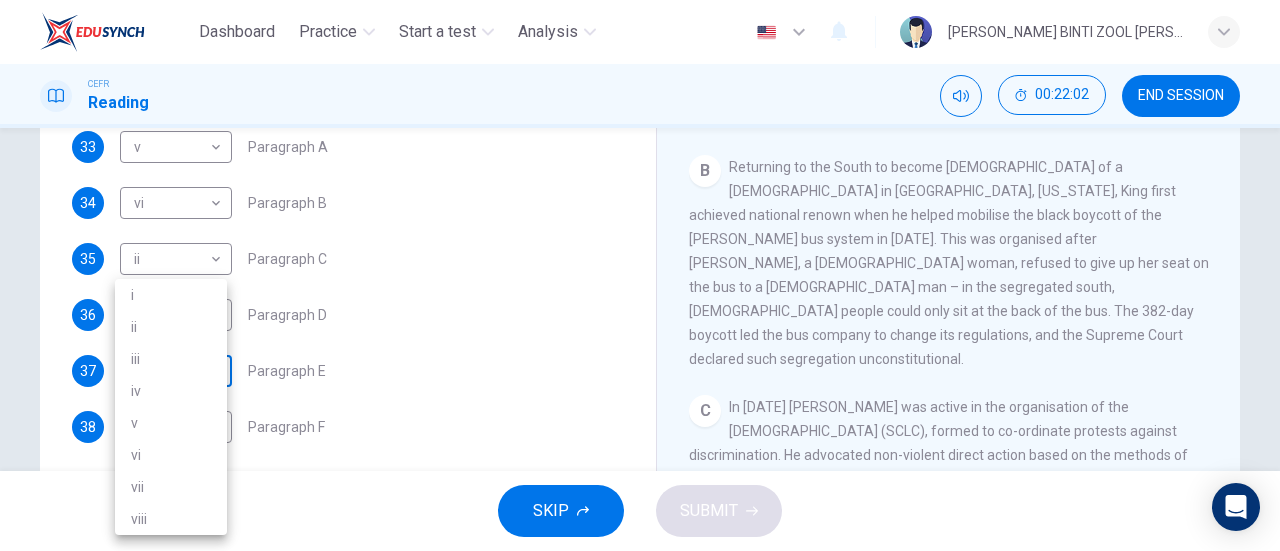 click on "Dashboard Practice Start a test Analysis English en ​ [PERSON_NAME] BINTI ZOOL [PERSON_NAME] Reading 00:22:02 END SESSION Questions 33 - 38 The Reading Passage has 6 paragraphs.
Choose the correct heading for each paragraph  A – F , from the list of headings.
Write the correct number,  i – viii , in the spaces below. List of Headings i The memorable speech ii Unhappy about violence iii A tragic incident iv Protests and action v The background of an iconic man vi Making his mark internationally vii Difficult childhood viii Black street repairmen 33 v v ​ Paragraph A 34 vi vi ​ Paragraph B 35 ii ii ​ Paragraph C 36 i i ​ Paragraph D 37 ​ ​ Paragraph E 38 iii iii ​ Paragraph F [PERSON_NAME] CLICK TO ZOOM Click to Zoom A B C D E F SKIP SUBMIT EduSynch - Online Language Proficiency Testing
Dashboard Practice Start a test Analysis Notifications © Copyright  2025 i ii iii iv v vi vii viii" at bounding box center [640, 275] 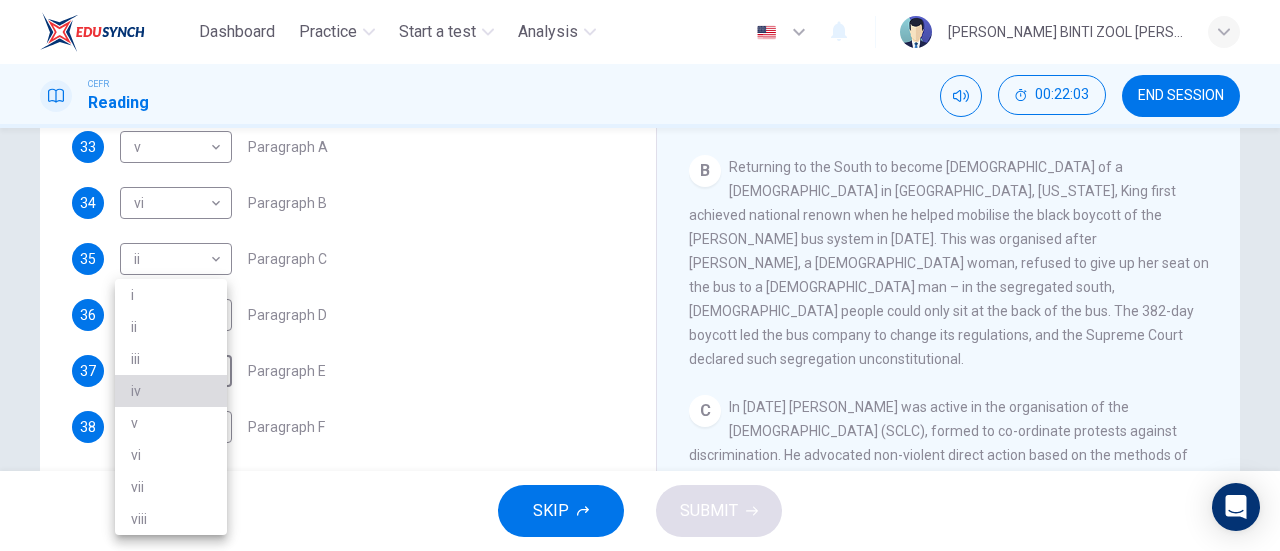 click on "iv" at bounding box center [171, 391] 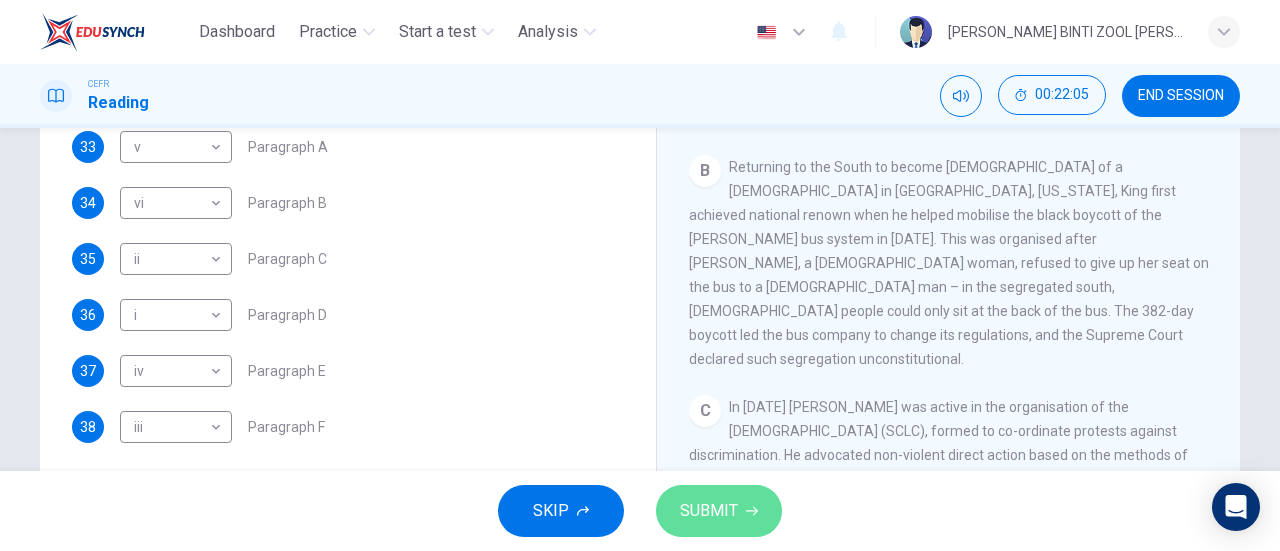 click on "SUBMIT" at bounding box center [719, 511] 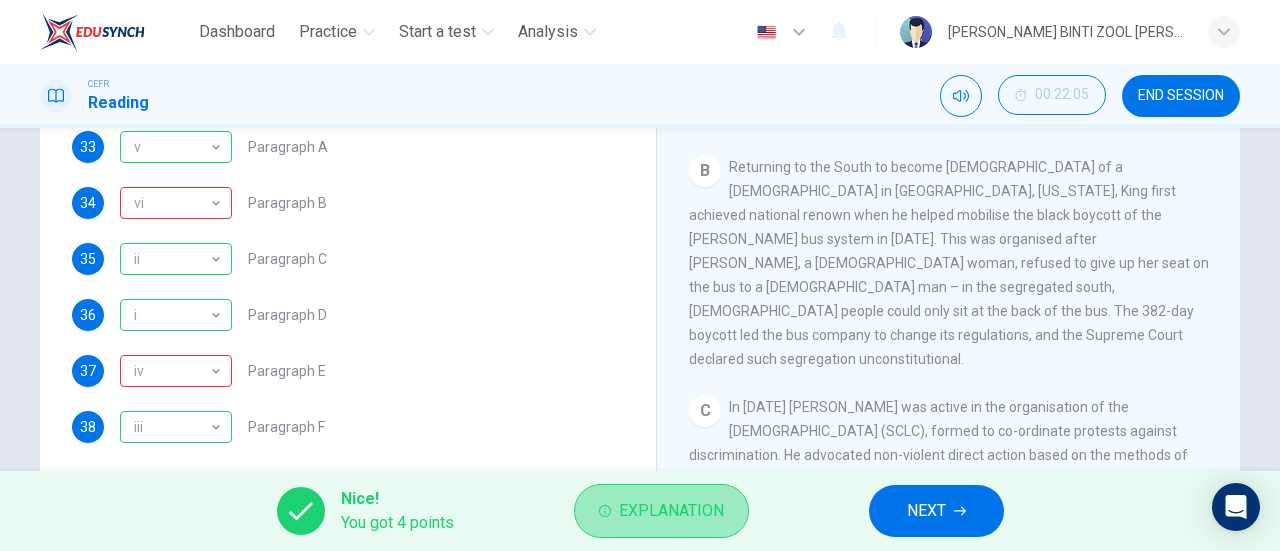 click on "Explanation" at bounding box center (661, 511) 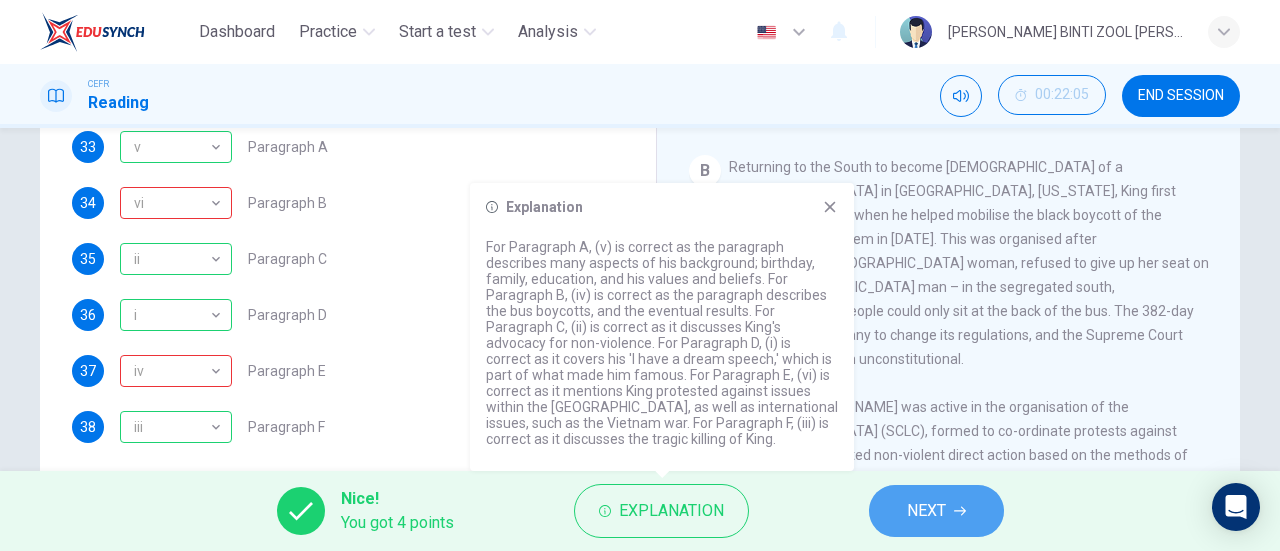 click on "NEXT" at bounding box center (936, 511) 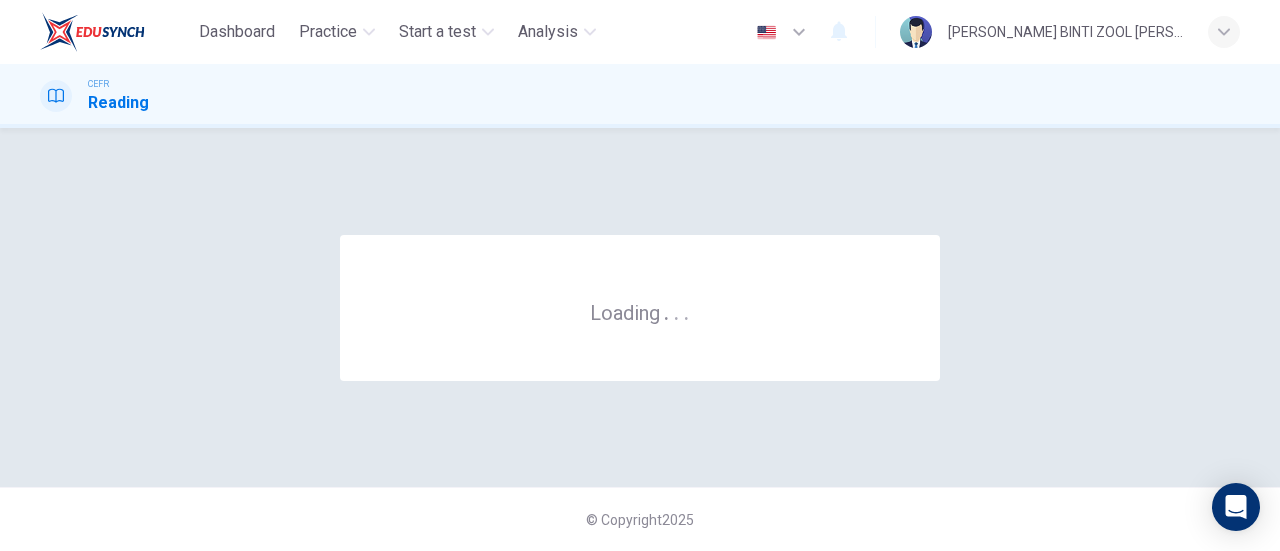 scroll, scrollTop: 0, scrollLeft: 0, axis: both 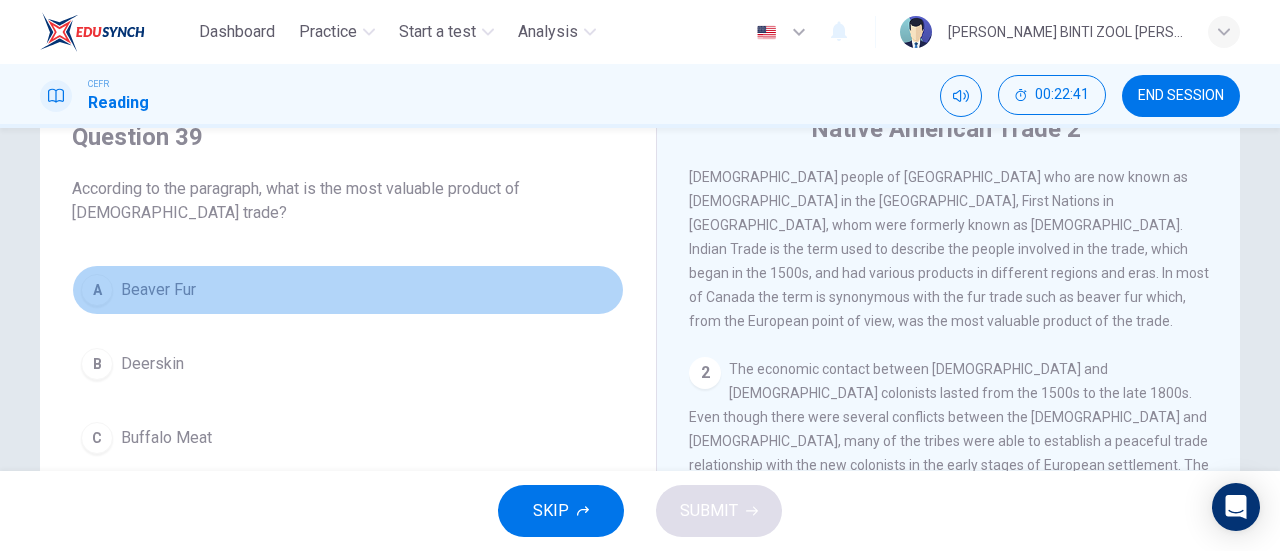 click on "A Beaver Fur" at bounding box center (348, 290) 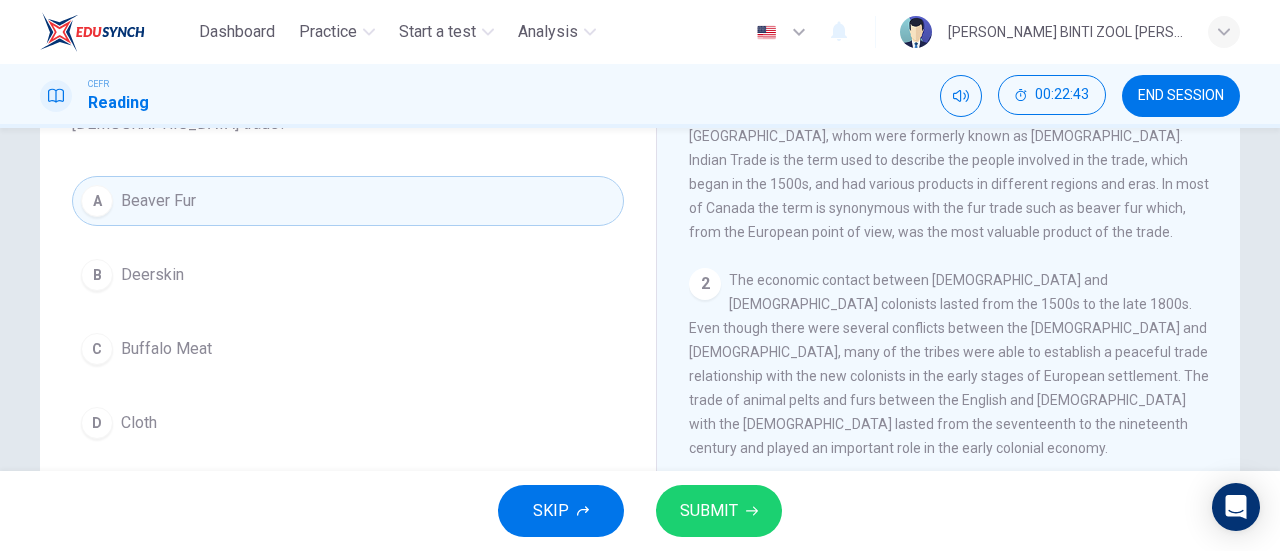 scroll, scrollTop: 192, scrollLeft: 0, axis: vertical 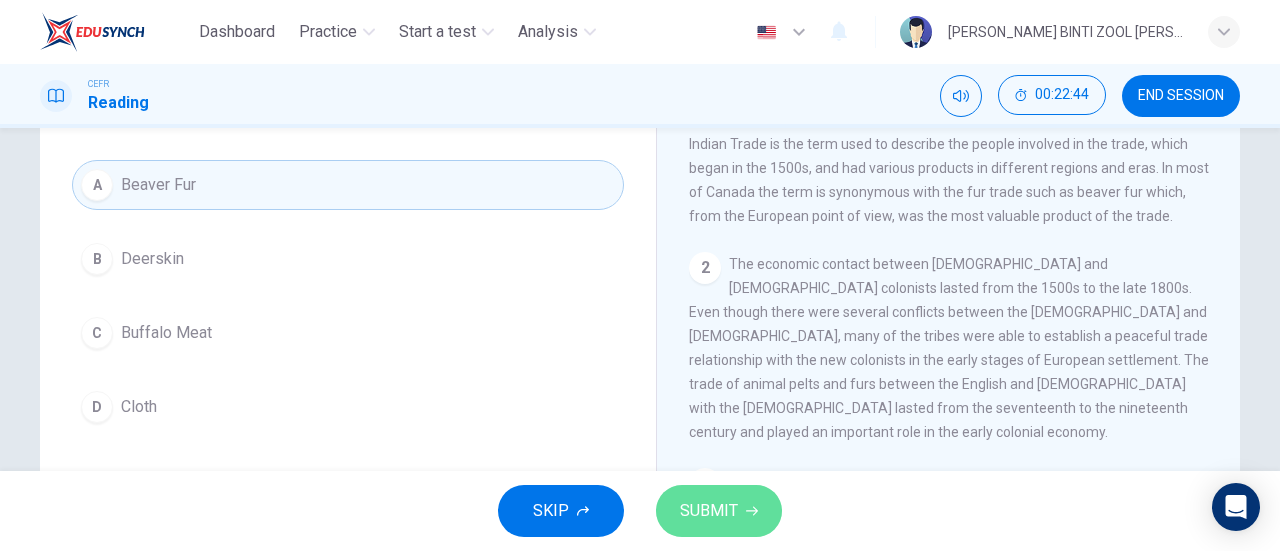 click on "SUBMIT" at bounding box center (719, 511) 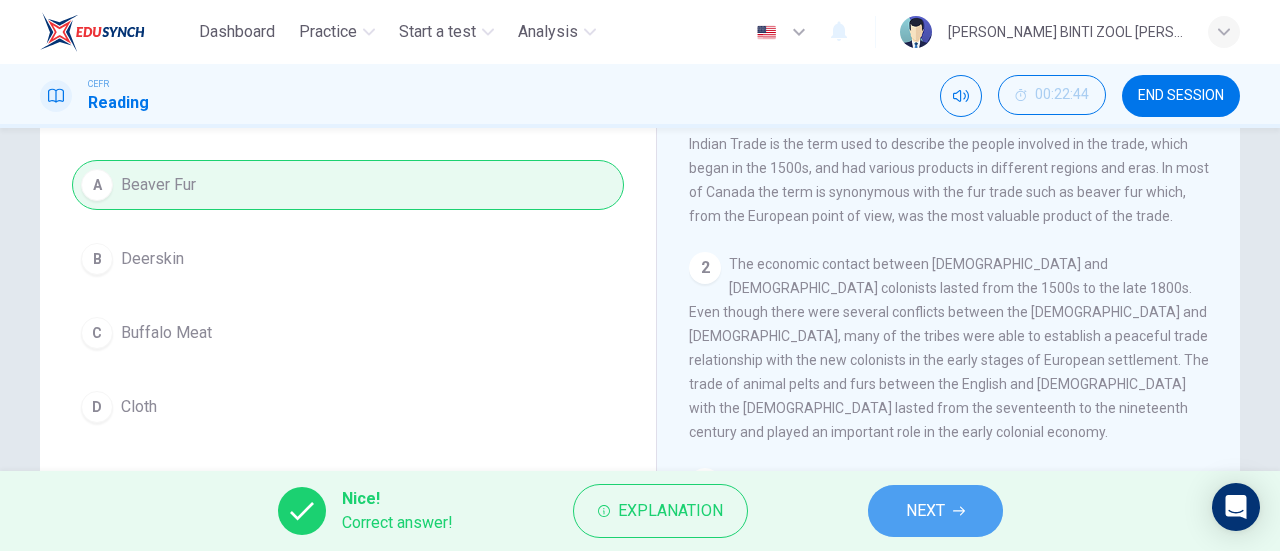 click on "NEXT" at bounding box center (935, 511) 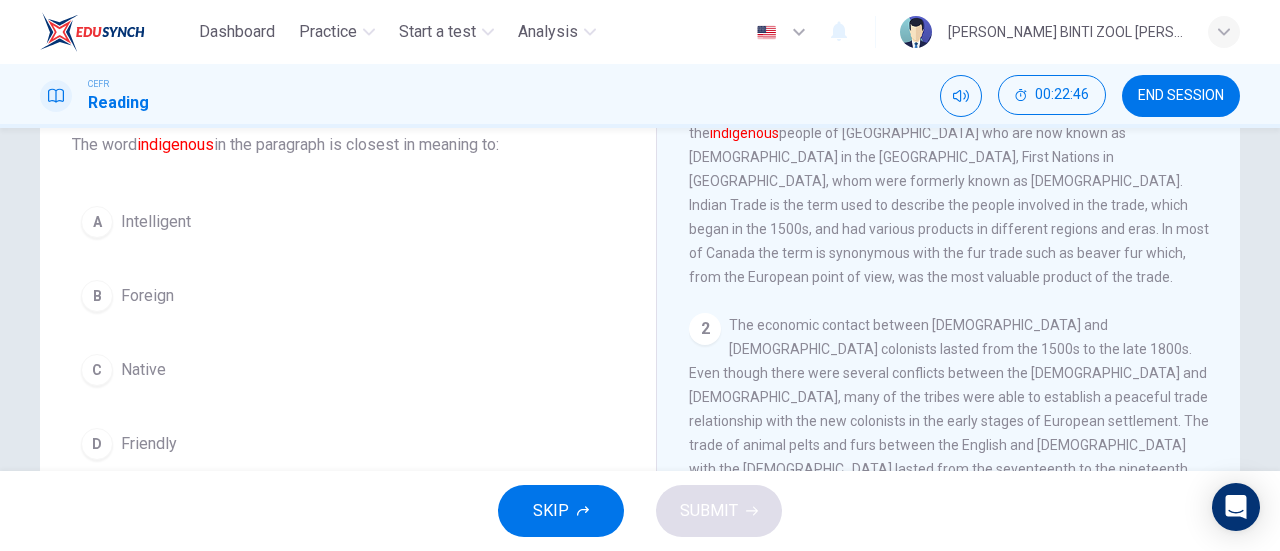 scroll, scrollTop: 130, scrollLeft: 0, axis: vertical 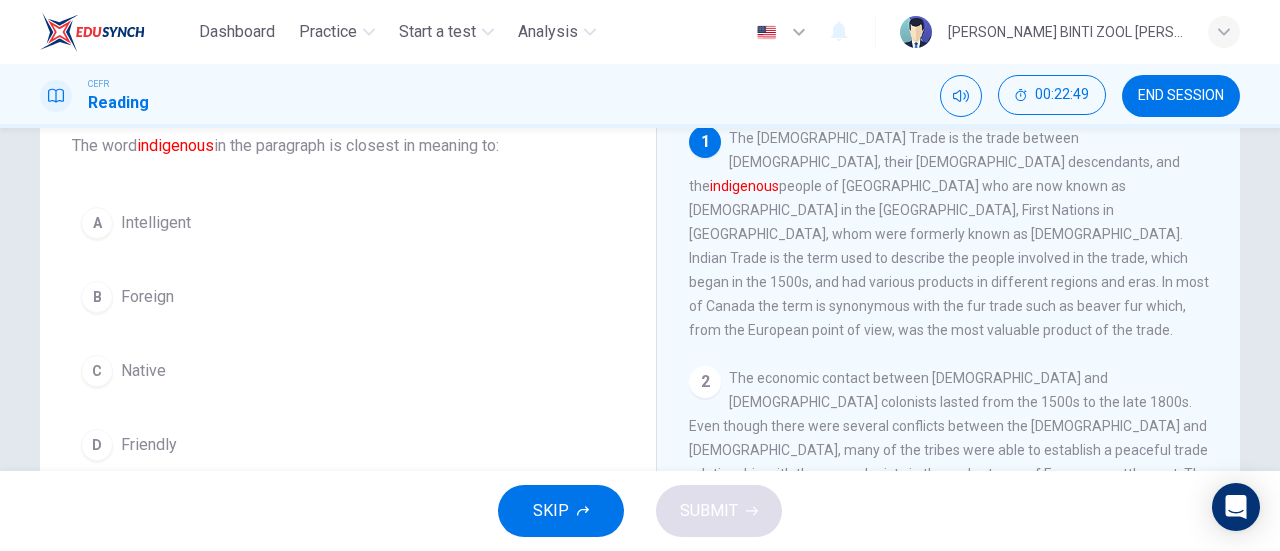 click on "A Intelligent B Foreign C Native D Friendly" at bounding box center [348, 334] 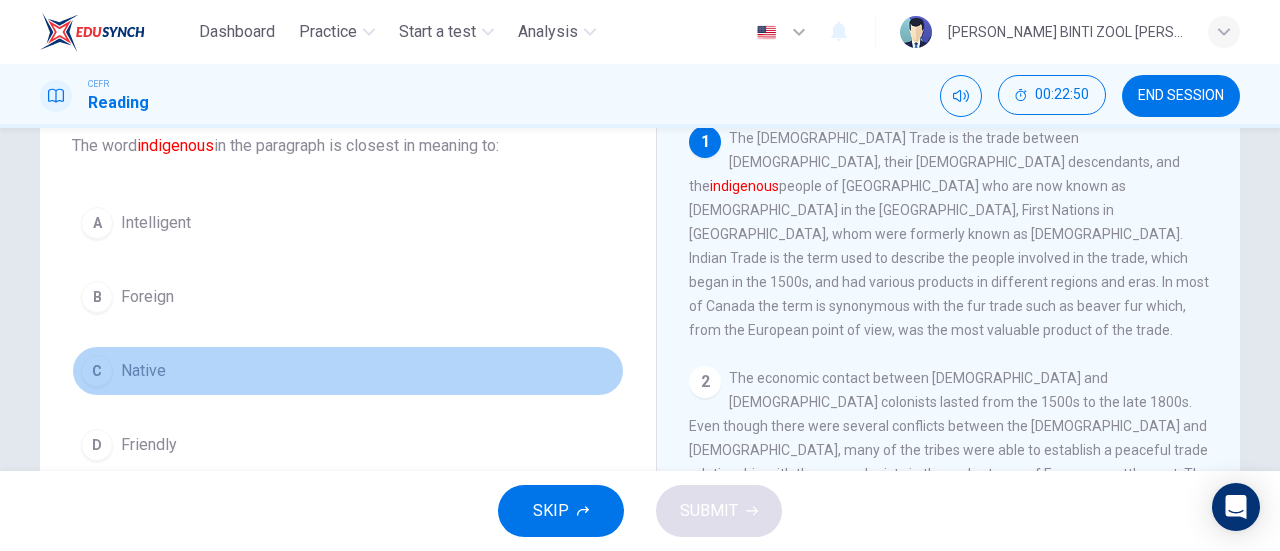 click on "C Native" at bounding box center [348, 371] 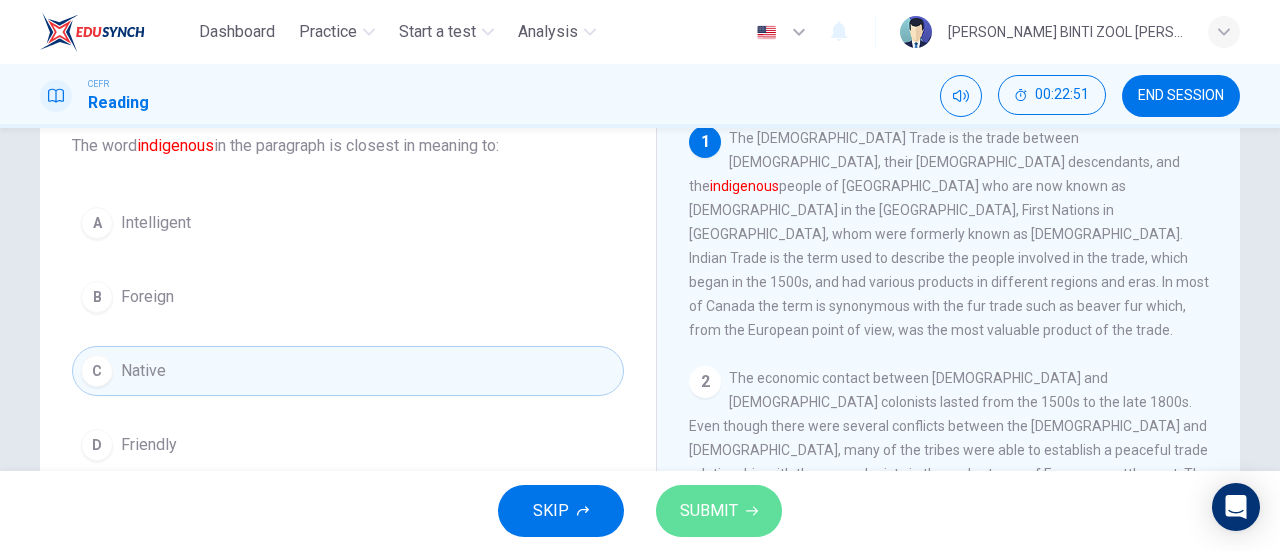 click on "SUBMIT" at bounding box center [719, 511] 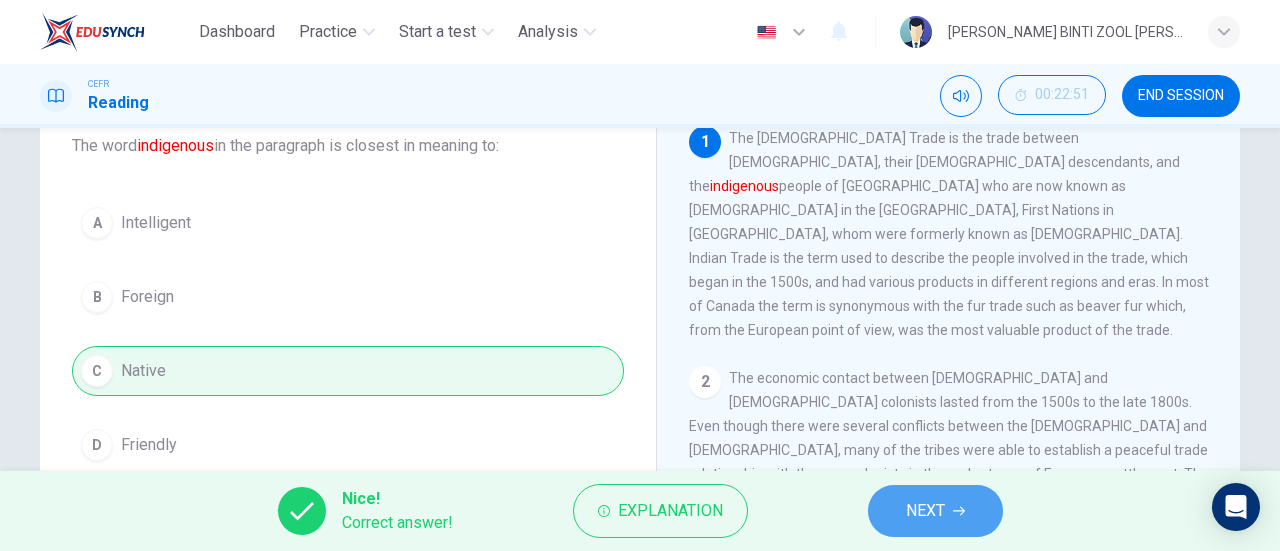 click on "NEXT" at bounding box center [925, 511] 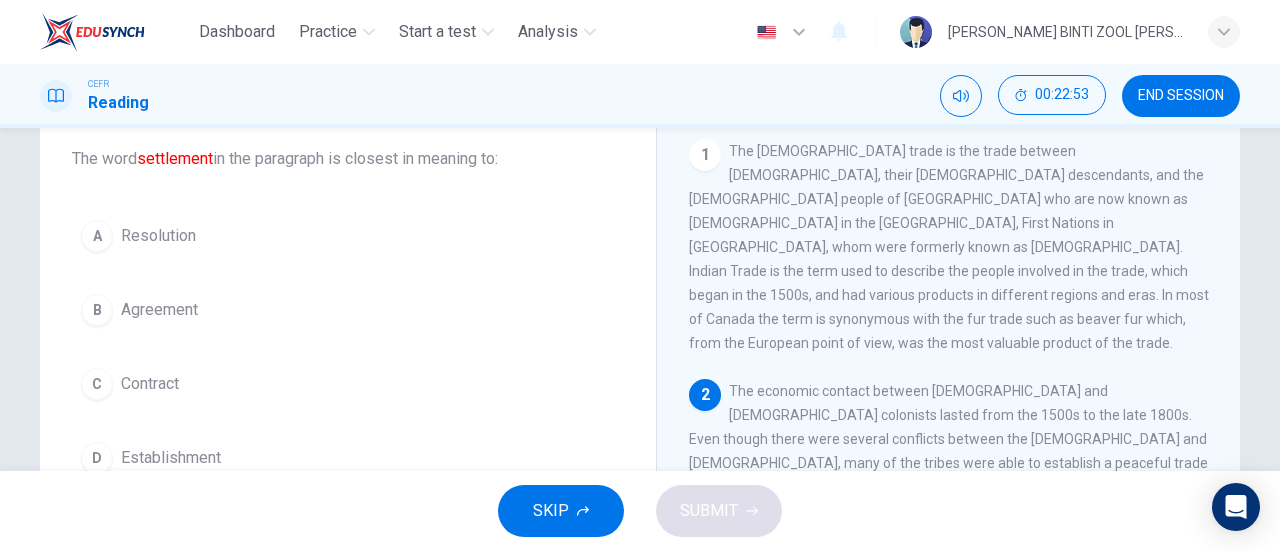 scroll, scrollTop: 122, scrollLeft: 0, axis: vertical 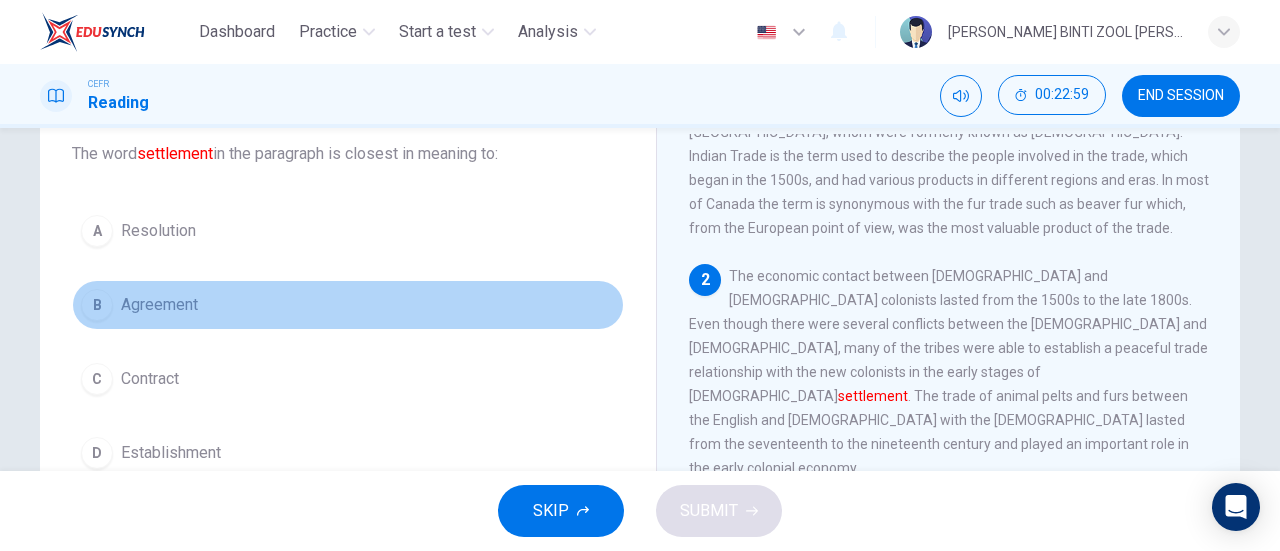 click on "B Agreement" at bounding box center (348, 305) 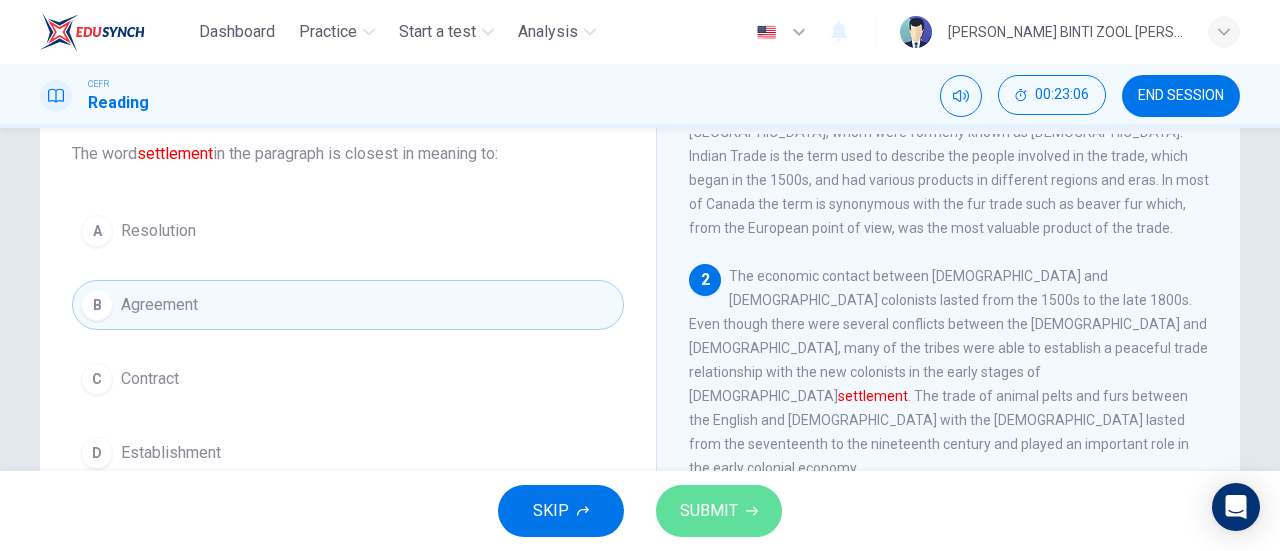click on "SUBMIT" at bounding box center (719, 511) 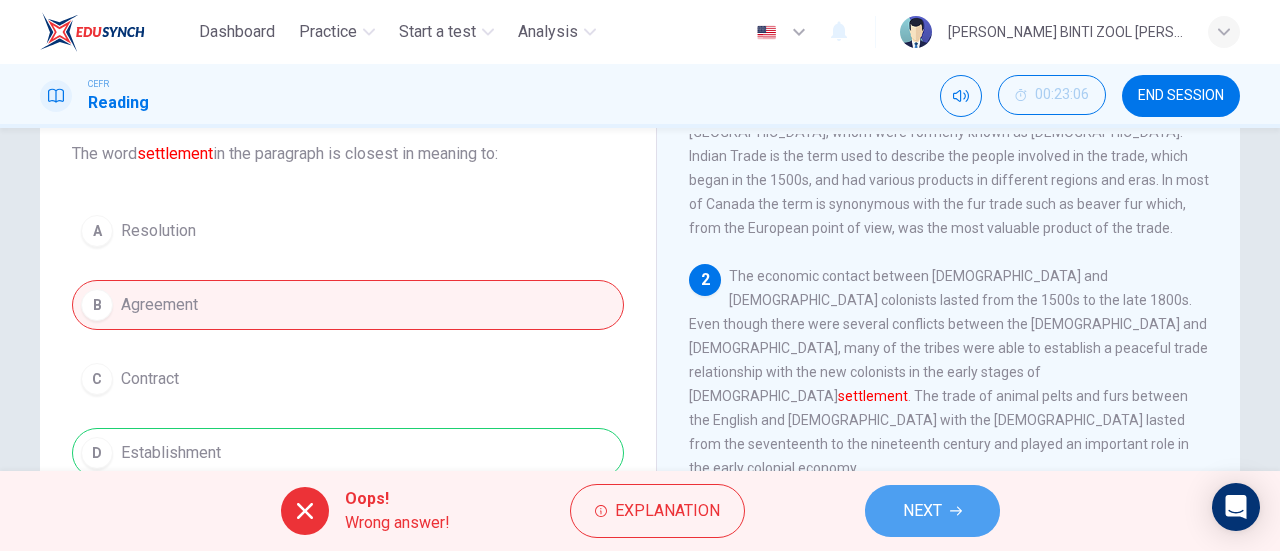 click on "NEXT" at bounding box center [932, 511] 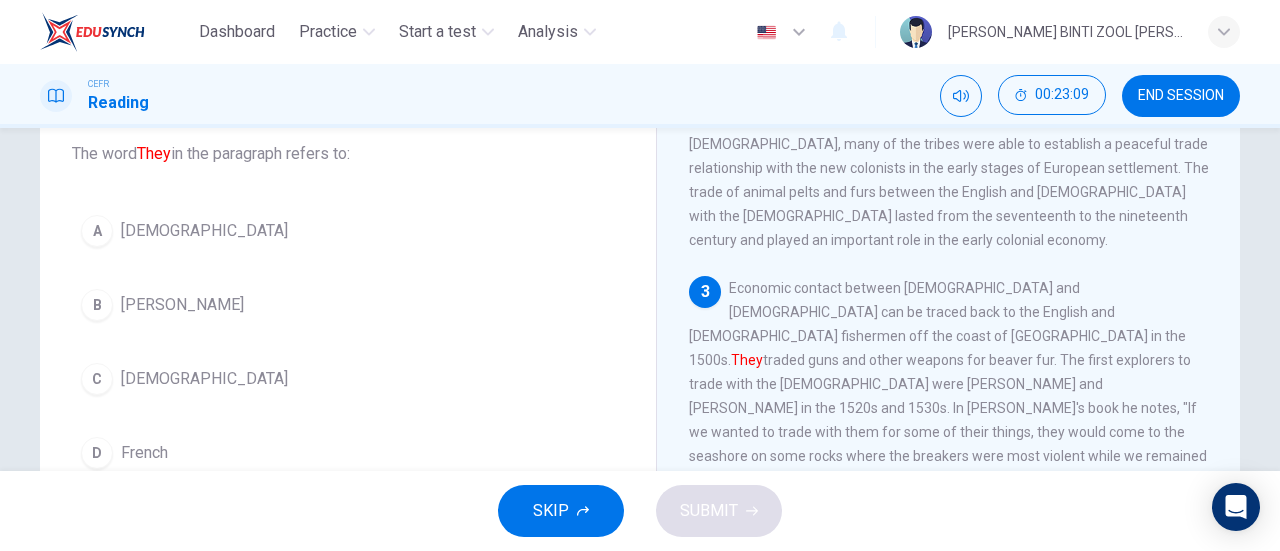 scroll, scrollTop: 316, scrollLeft: 0, axis: vertical 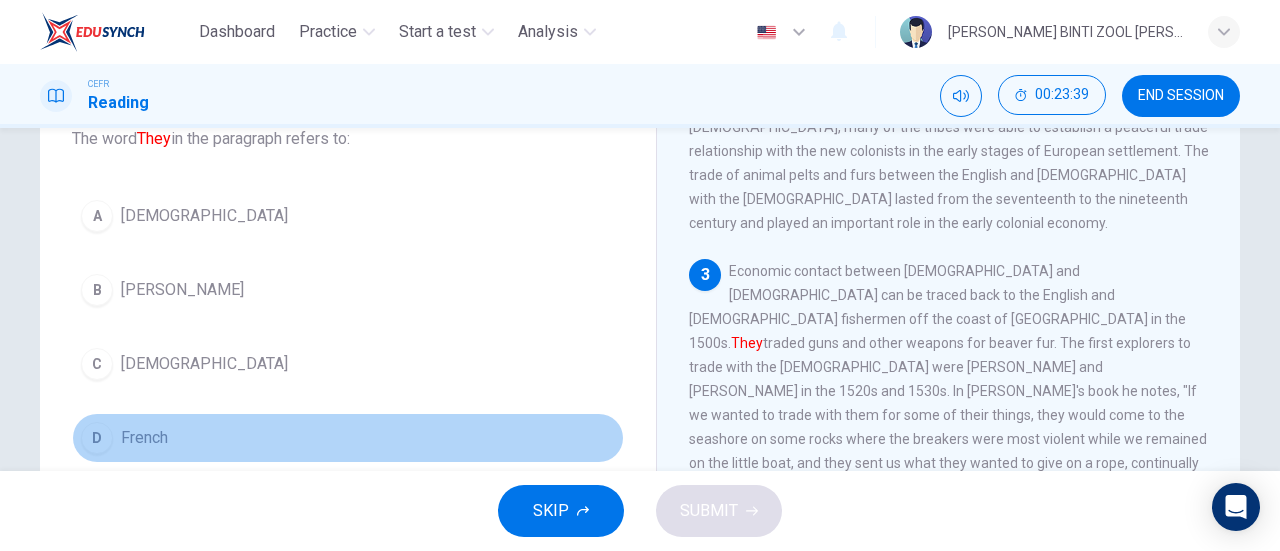 click on "D French" at bounding box center [348, 438] 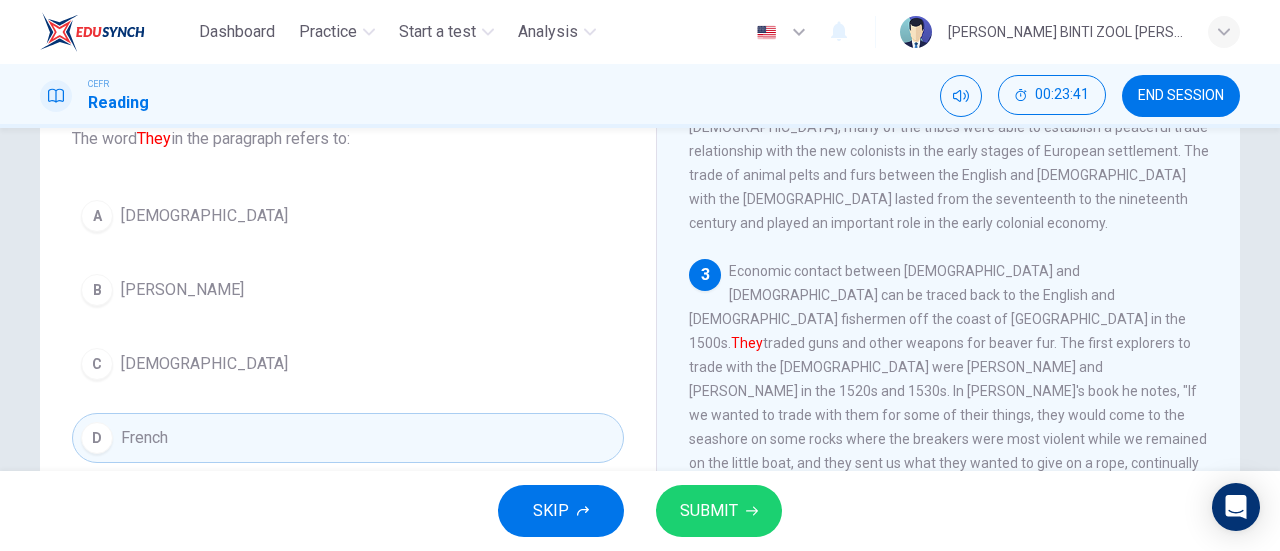scroll, scrollTop: 160, scrollLeft: 0, axis: vertical 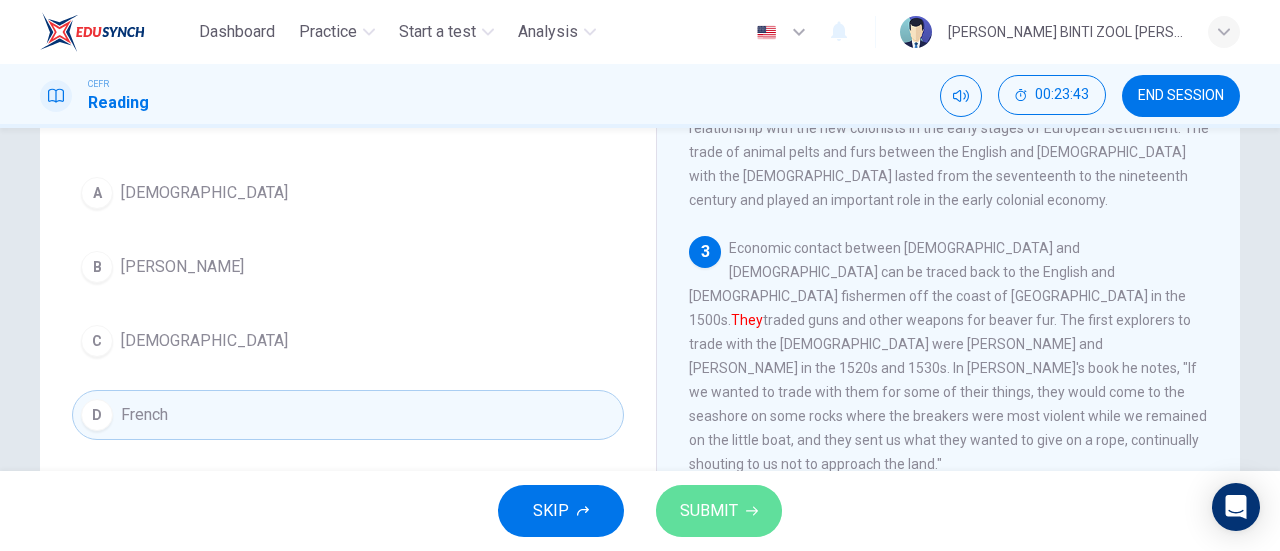 click on "SUBMIT" at bounding box center [709, 511] 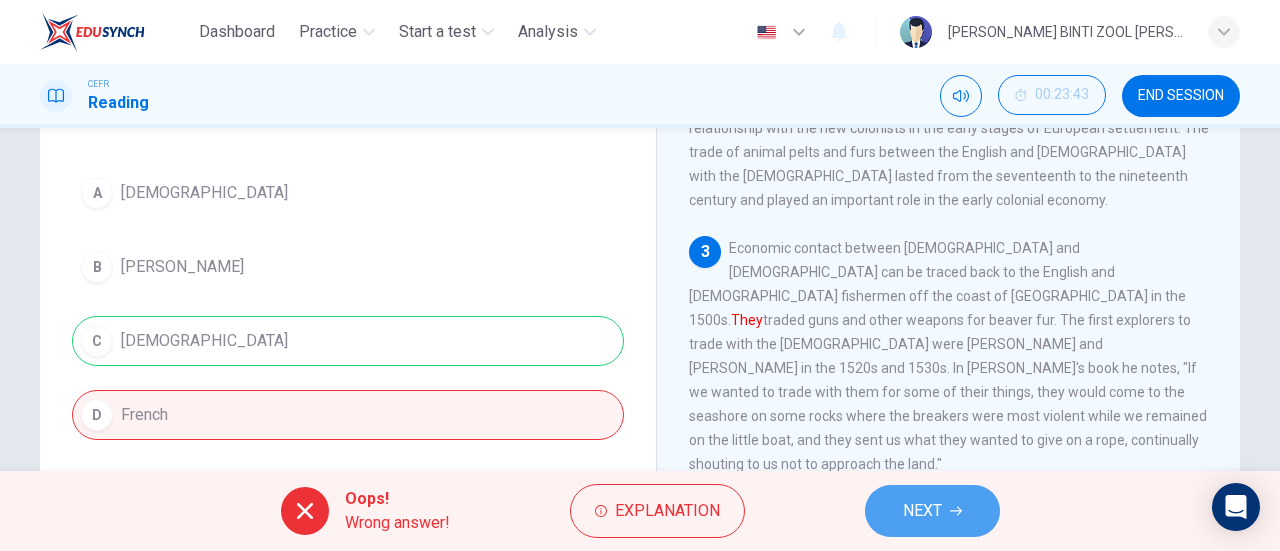 click on "NEXT" at bounding box center [932, 511] 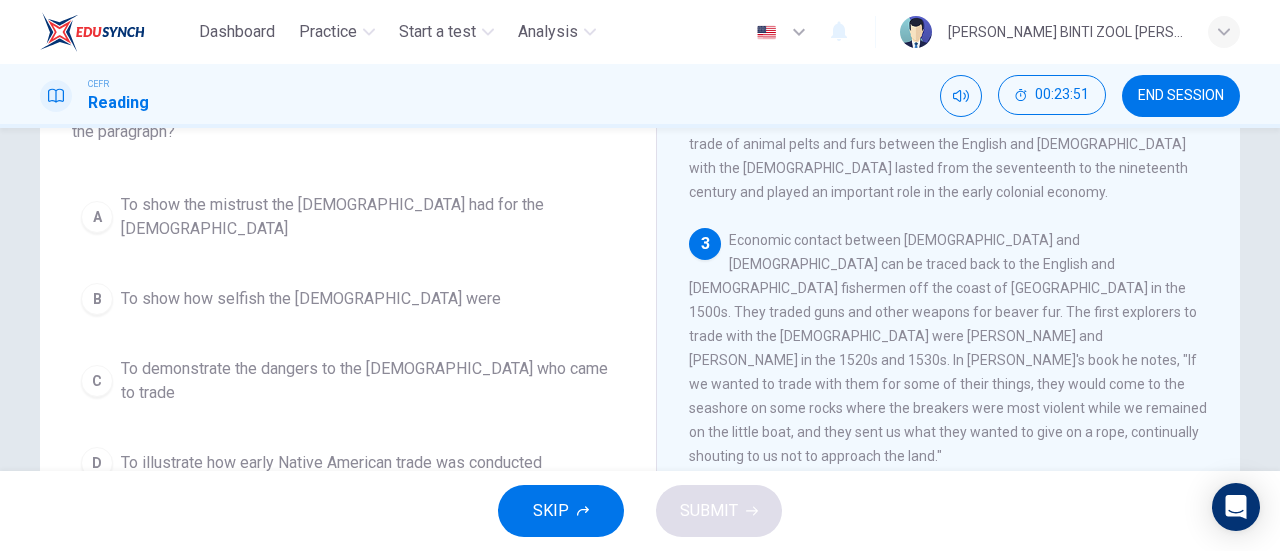 scroll, scrollTop: 169, scrollLeft: 0, axis: vertical 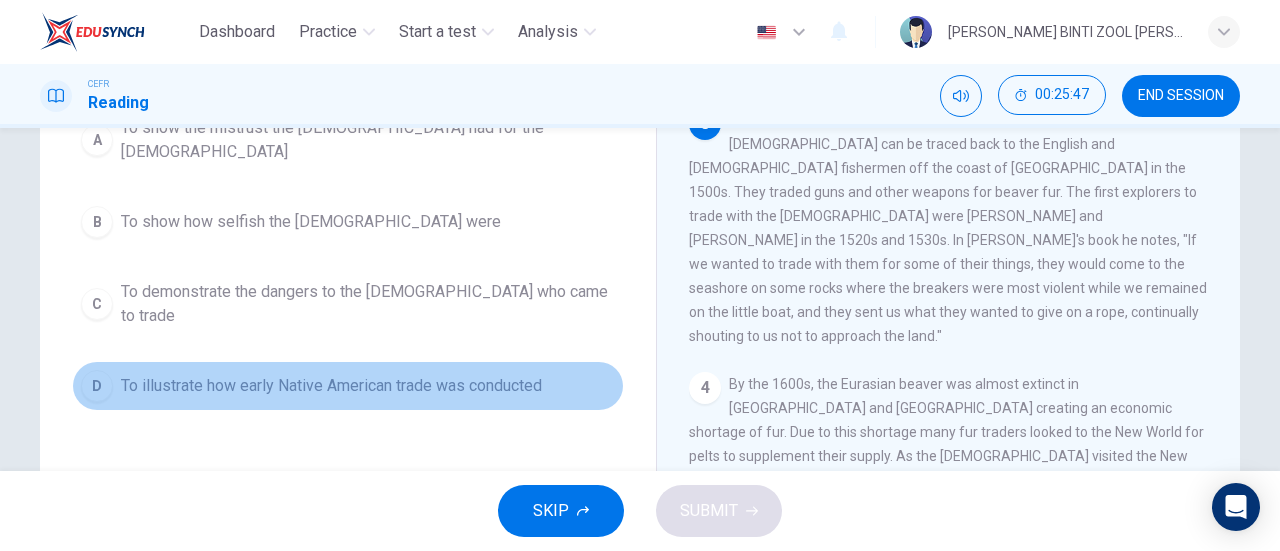 click on "To illustrate how early Native American trade was conducted" at bounding box center [331, 386] 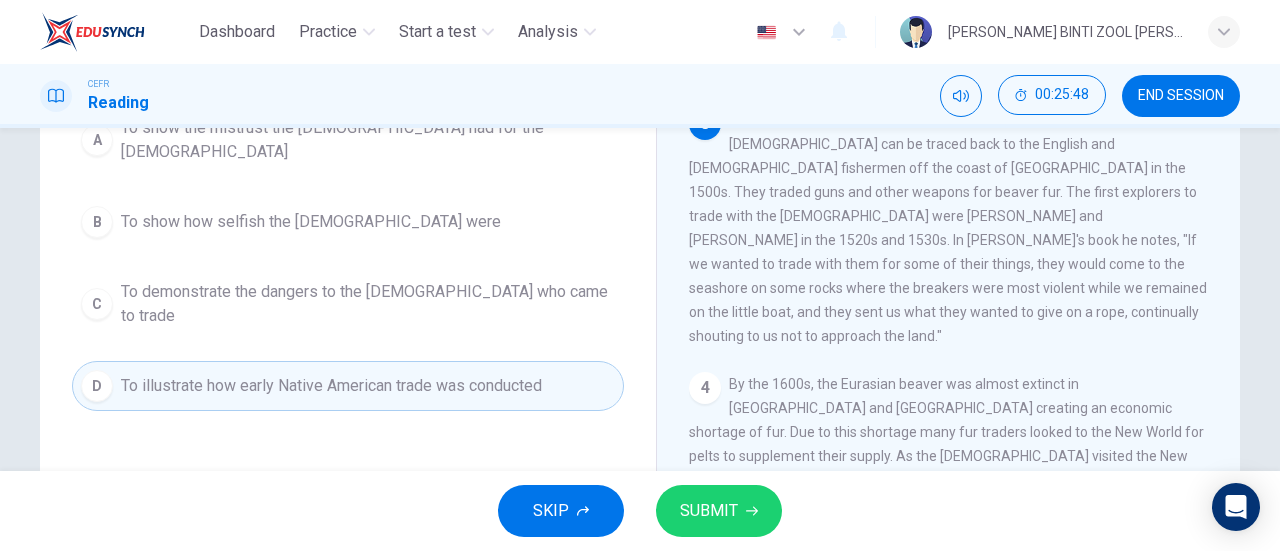 click on "C To demonstrate the dangers to the [DEMOGRAPHIC_DATA] who came to trade" at bounding box center [348, 304] 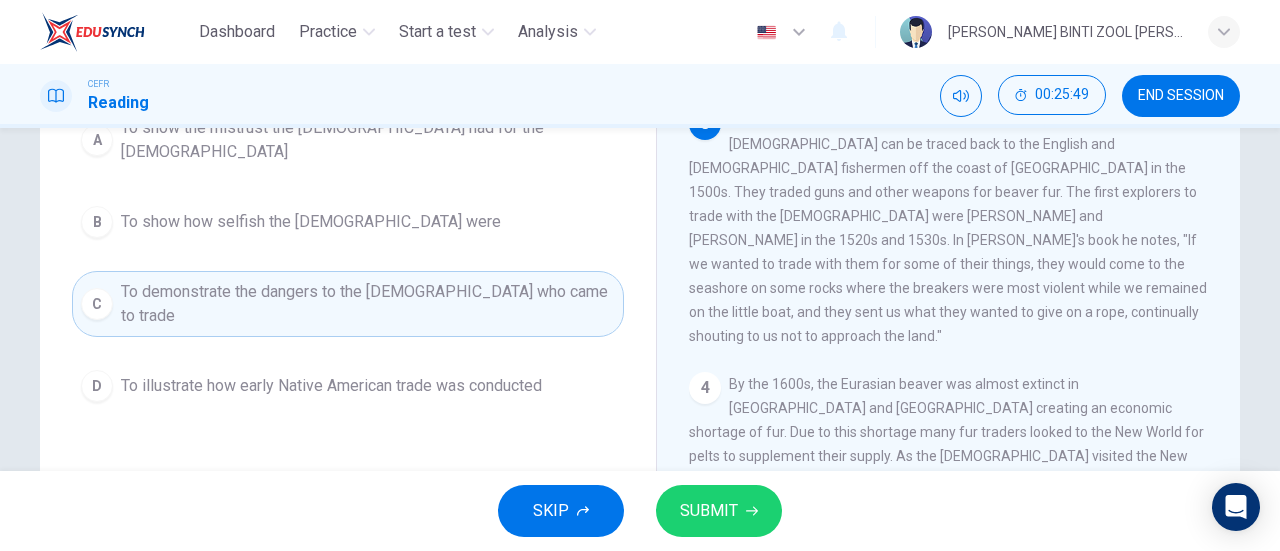 scroll, scrollTop: 231, scrollLeft: 0, axis: vertical 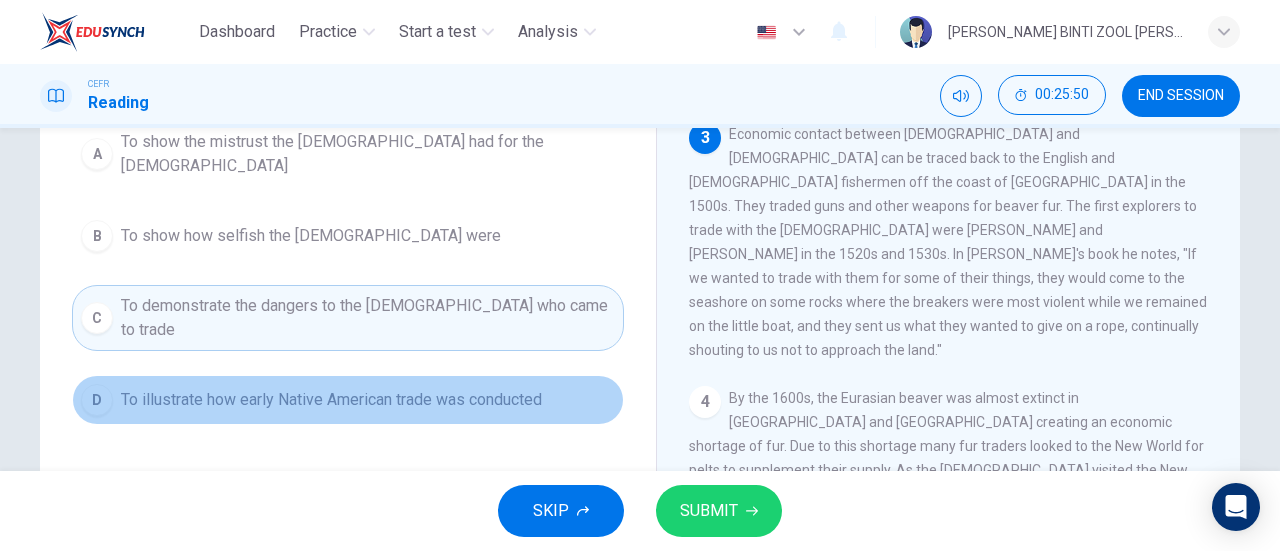 click on "D To illustrate how early Native American trade was conducted" at bounding box center [348, 400] 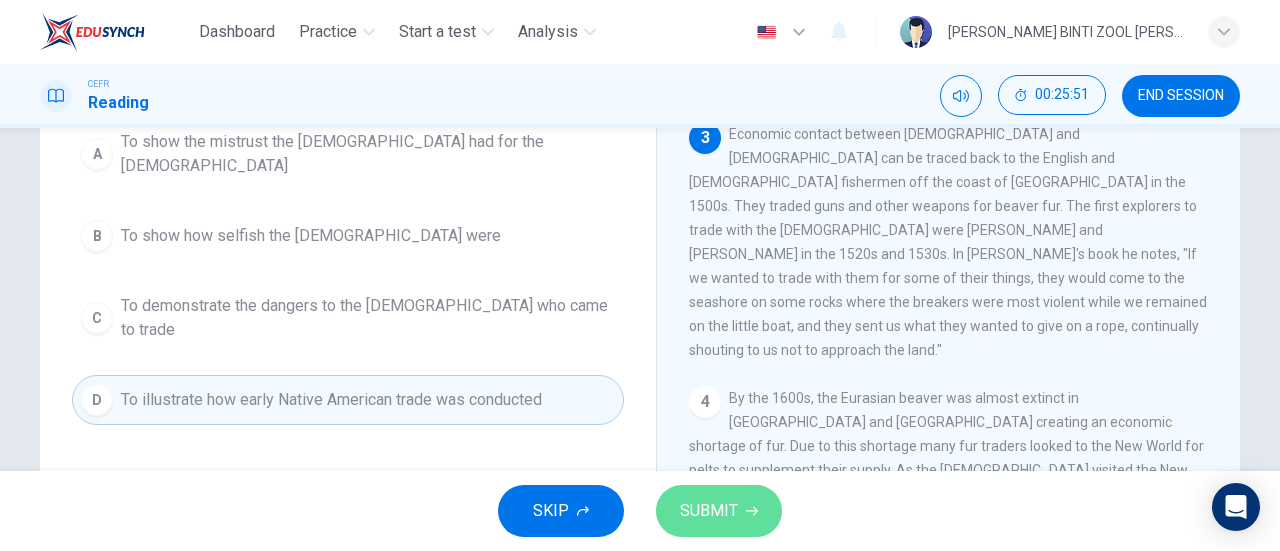 click on "SUBMIT" at bounding box center [709, 511] 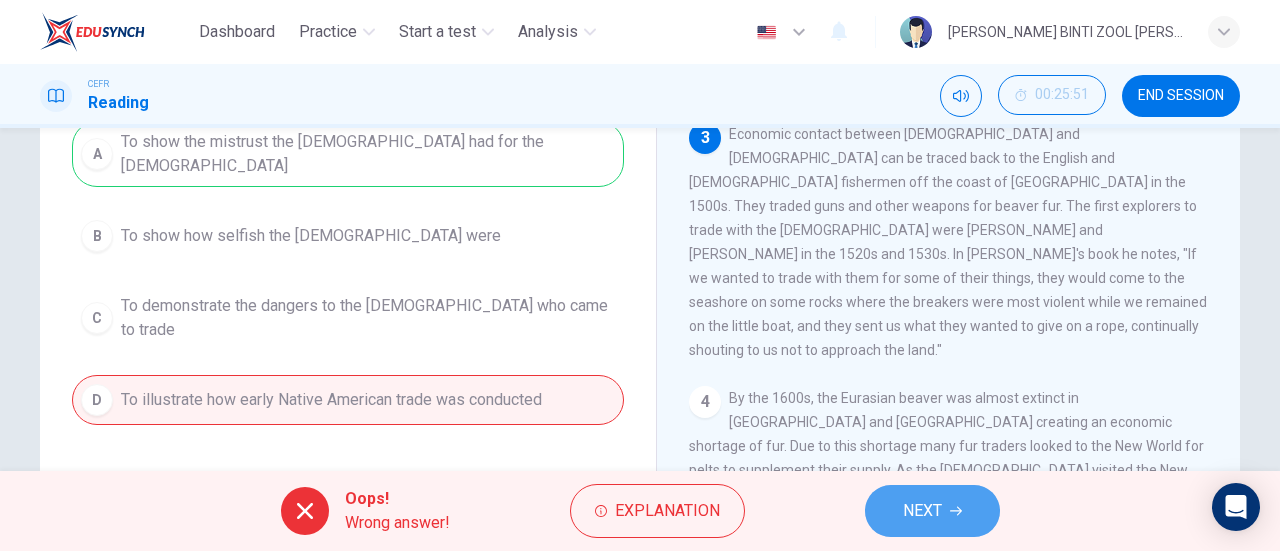 click on "NEXT" at bounding box center [922, 511] 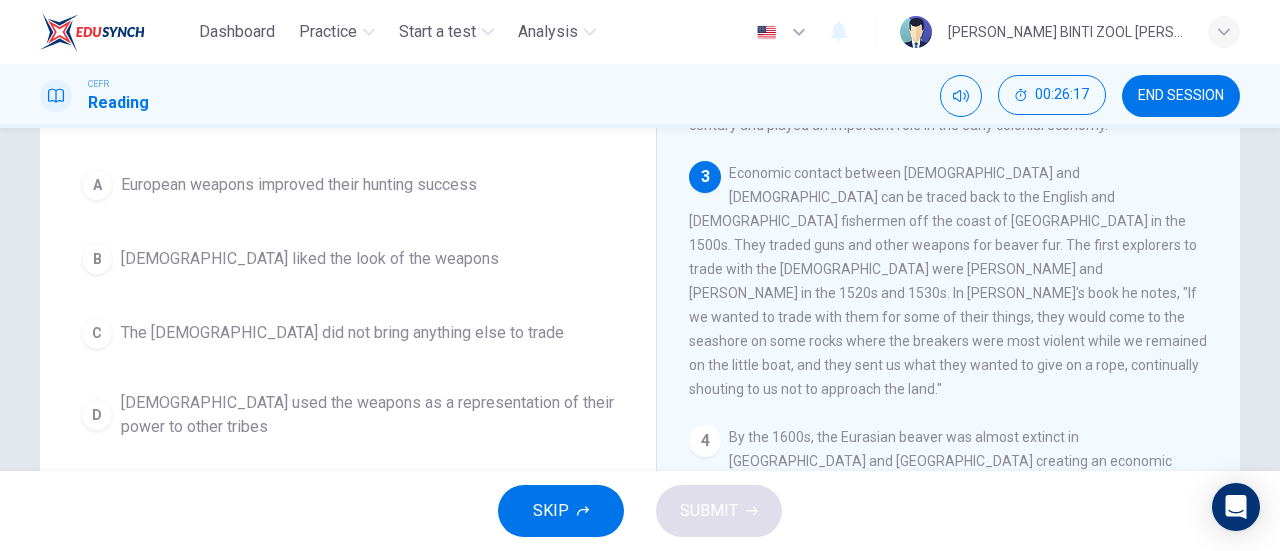 scroll, scrollTop: 193, scrollLeft: 0, axis: vertical 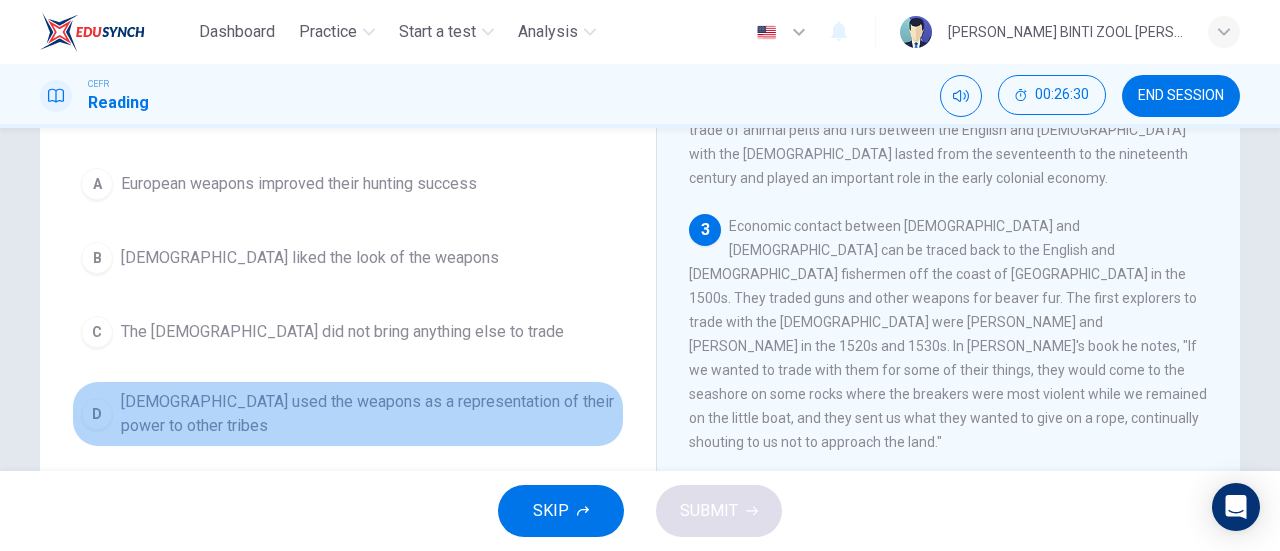 click on "[DEMOGRAPHIC_DATA] used the weapons as a representation of their power to other tribes" at bounding box center [368, 414] 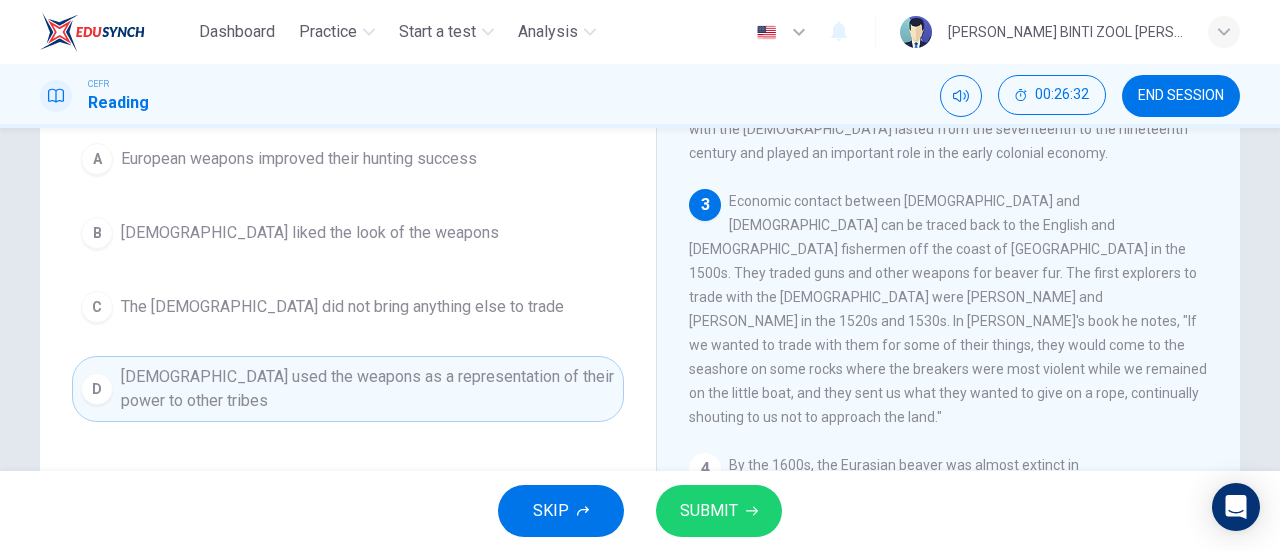 scroll, scrollTop: 167, scrollLeft: 0, axis: vertical 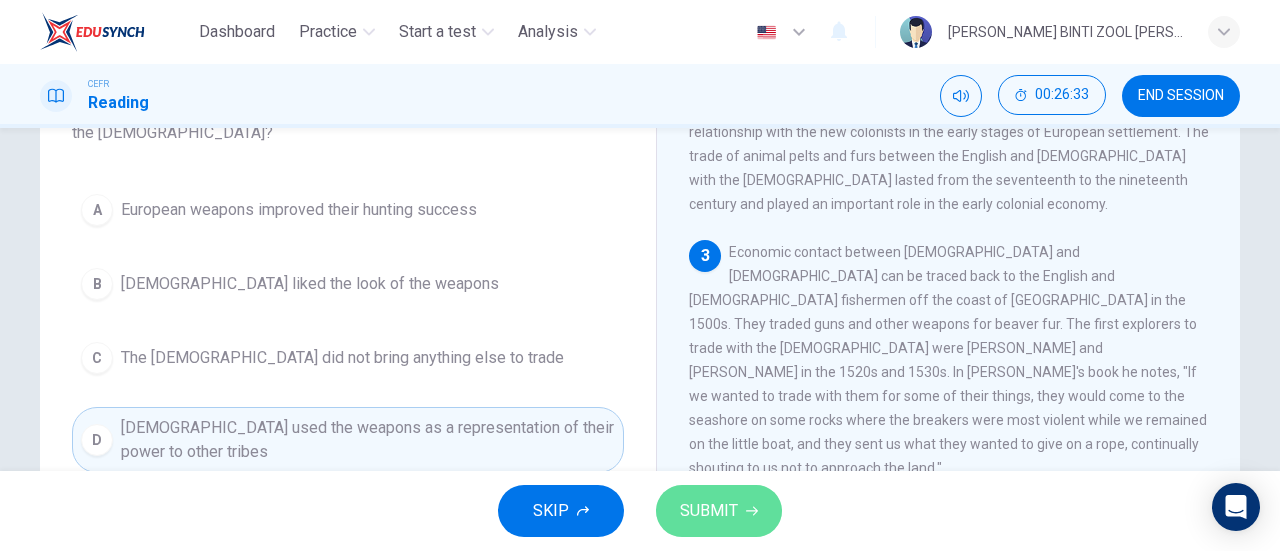 click on "SUBMIT" at bounding box center (719, 511) 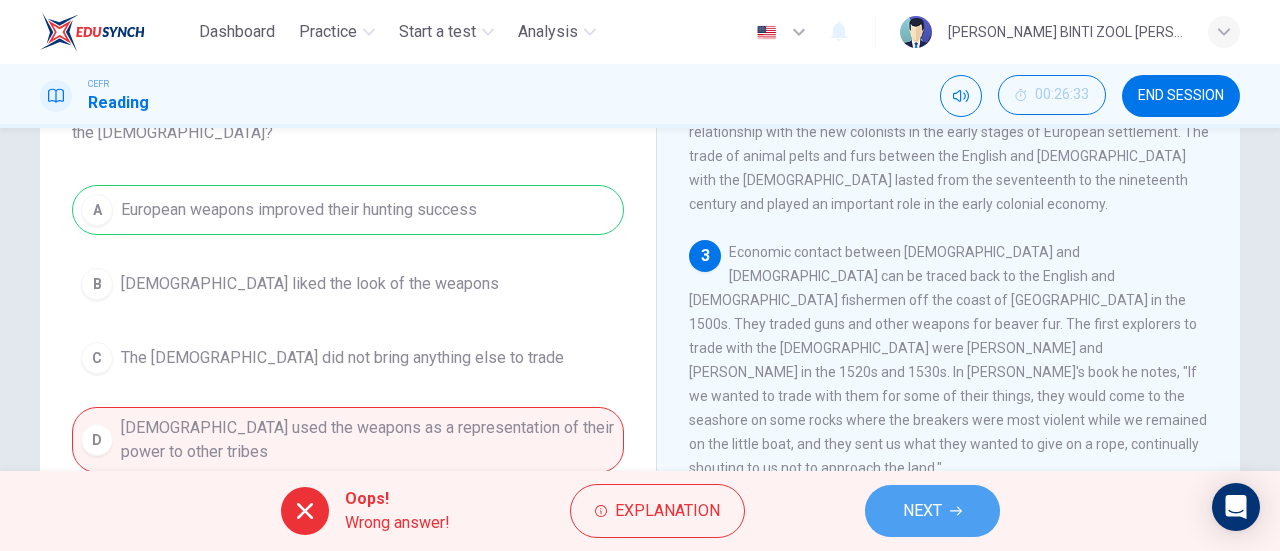 click on "NEXT" at bounding box center (922, 511) 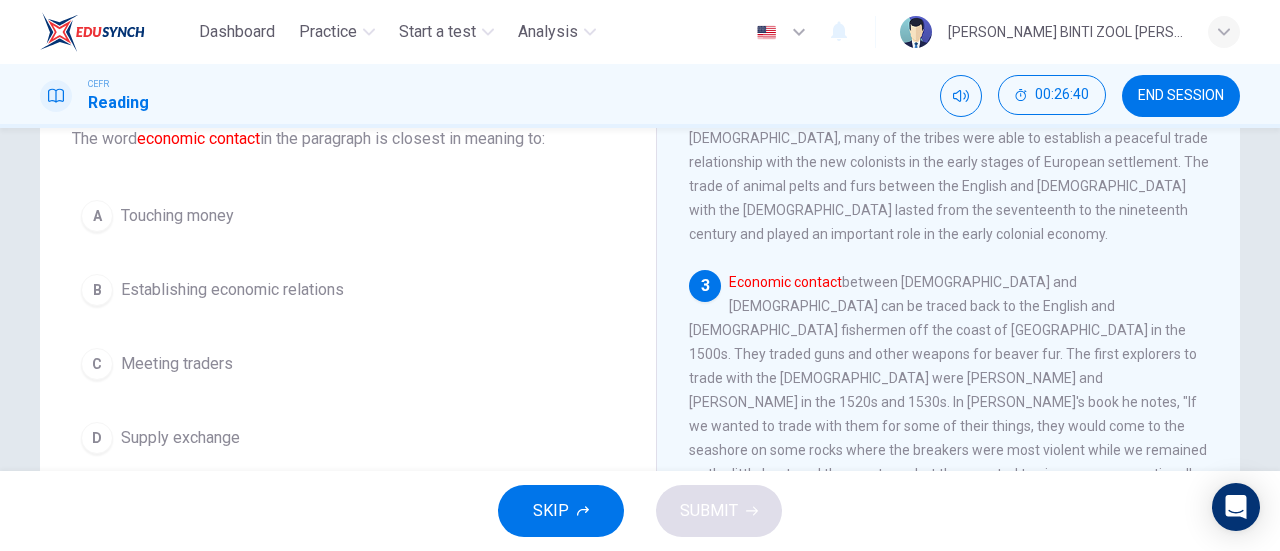 scroll, scrollTop: 147, scrollLeft: 0, axis: vertical 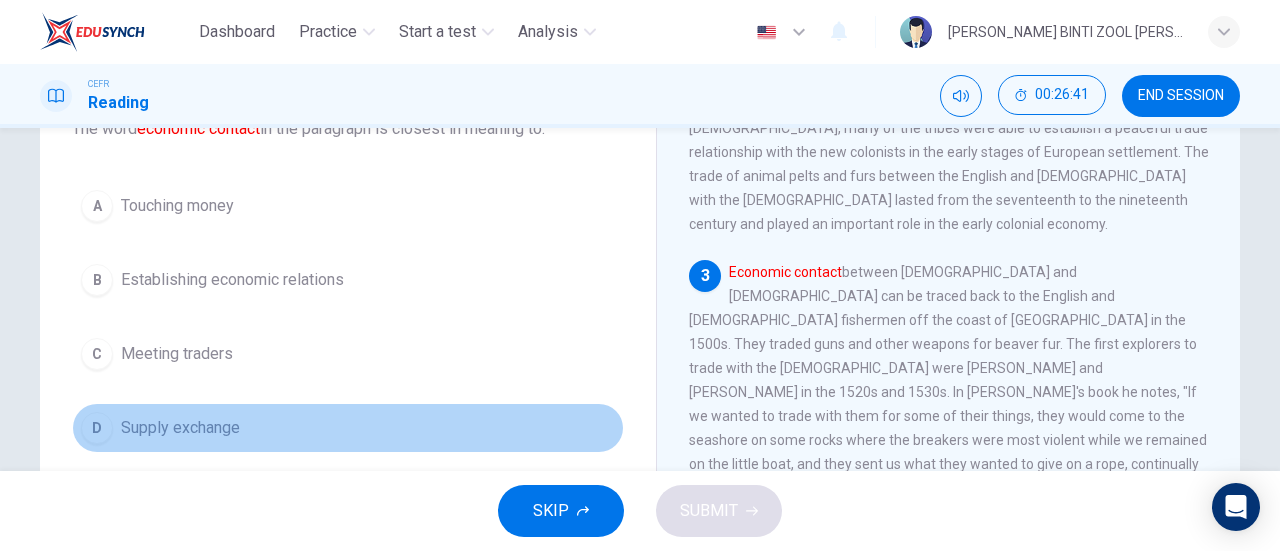 click on "D Supply exchange" at bounding box center (348, 428) 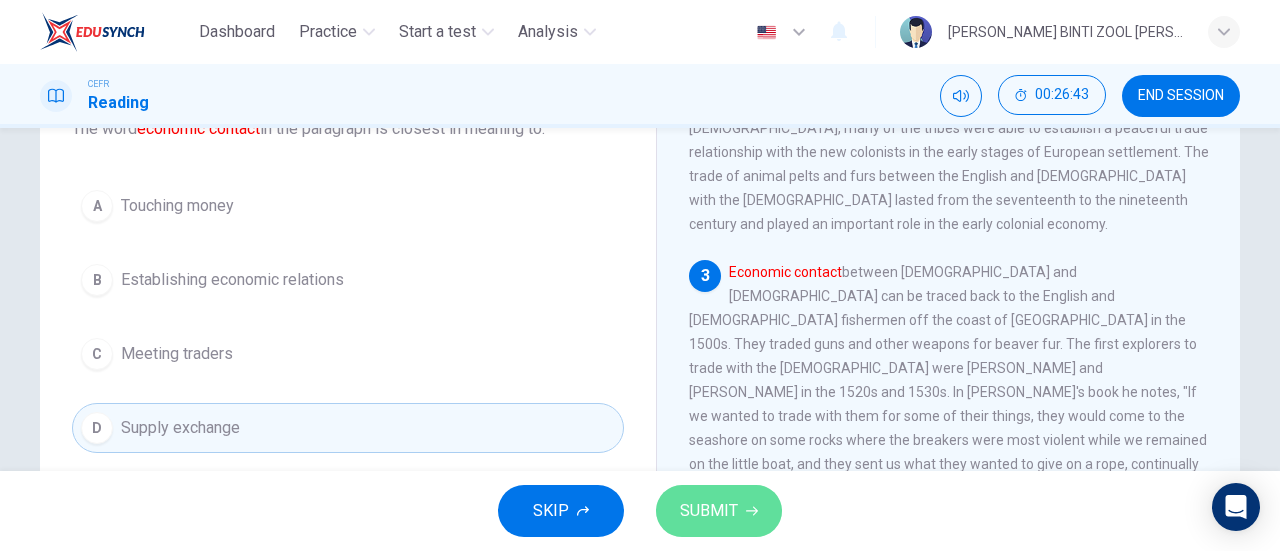 click on "SUBMIT" at bounding box center [709, 511] 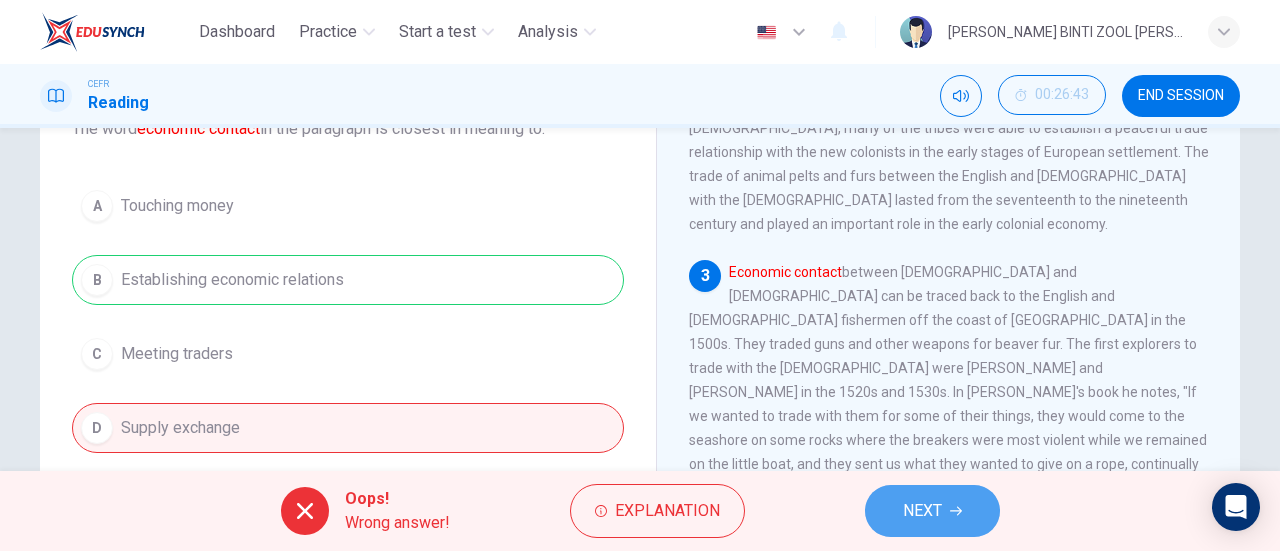click on "NEXT" at bounding box center [922, 511] 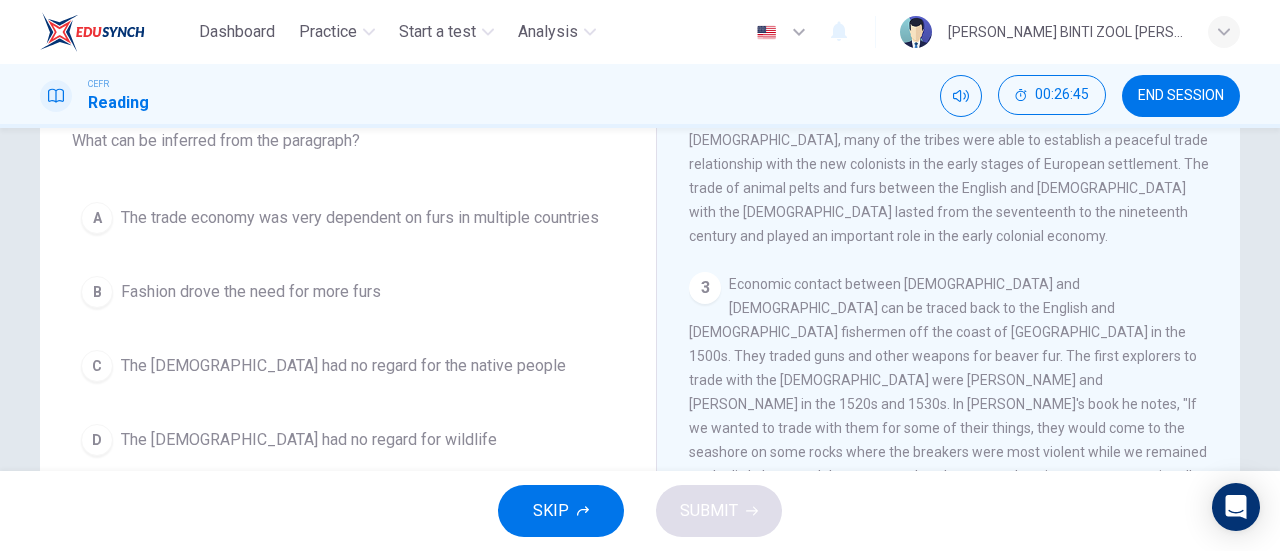 scroll, scrollTop: 136, scrollLeft: 0, axis: vertical 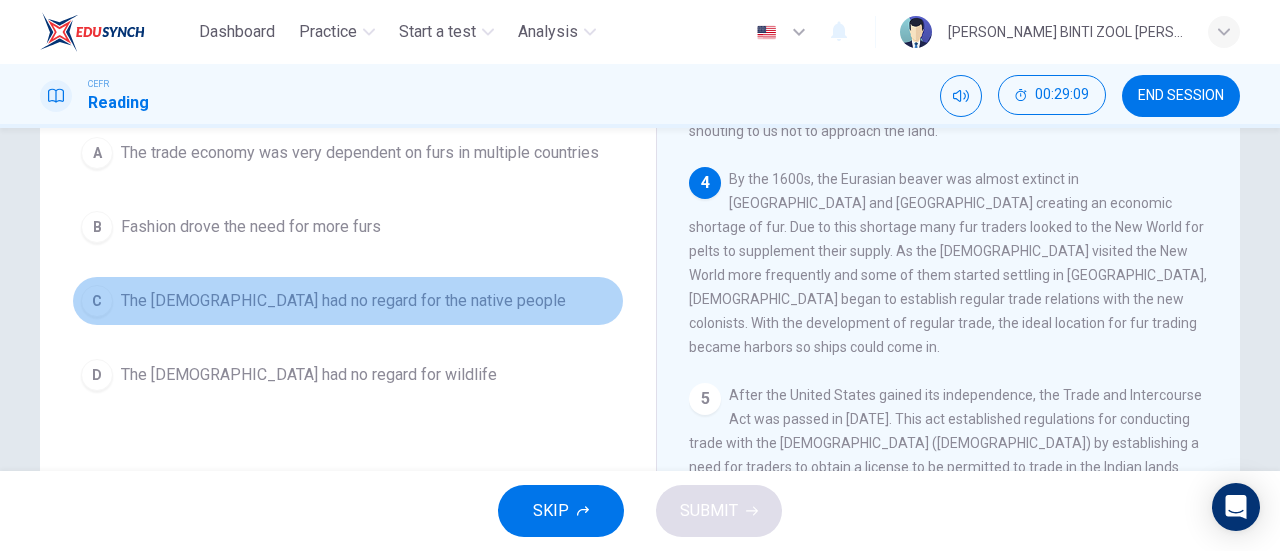 click on "C The [DEMOGRAPHIC_DATA] had no regard for the native people" at bounding box center (348, 301) 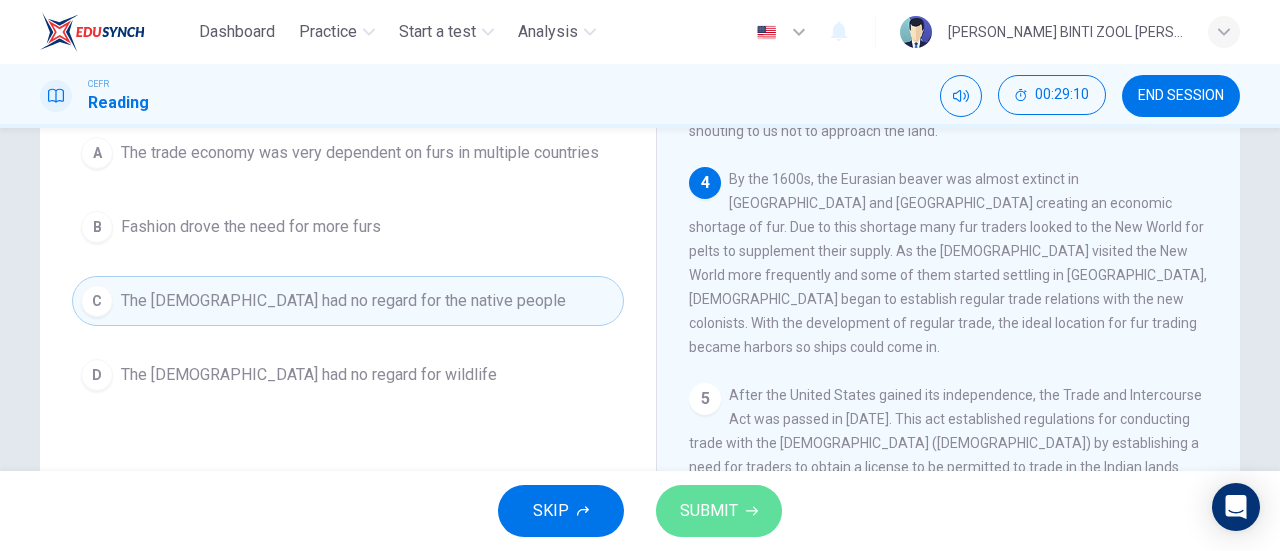 click on "SUBMIT" at bounding box center [719, 511] 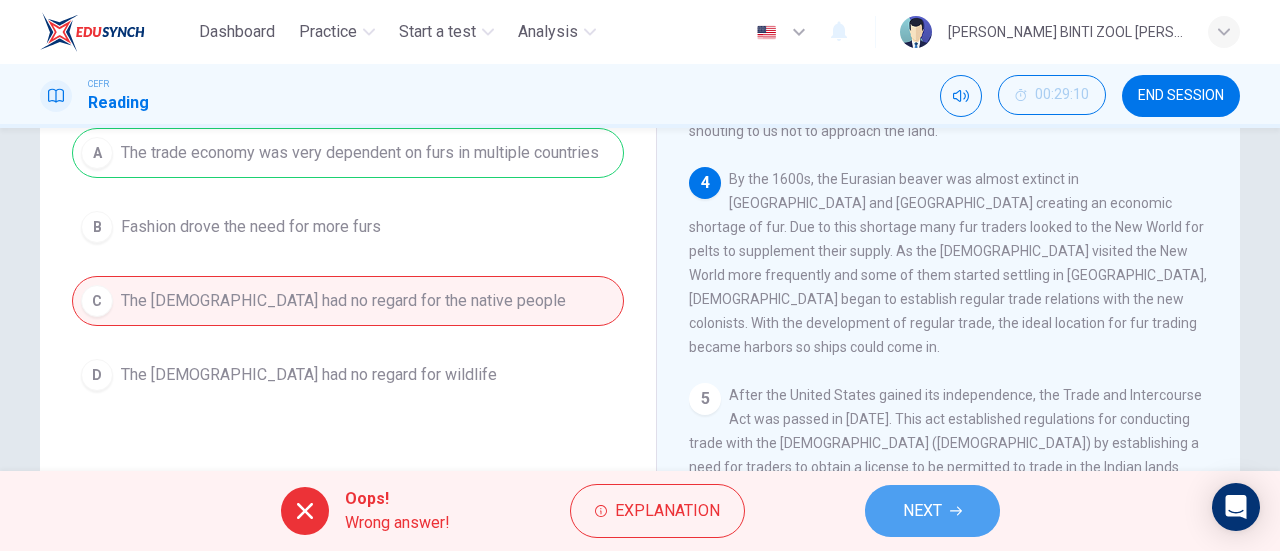 click on "NEXT" at bounding box center [922, 511] 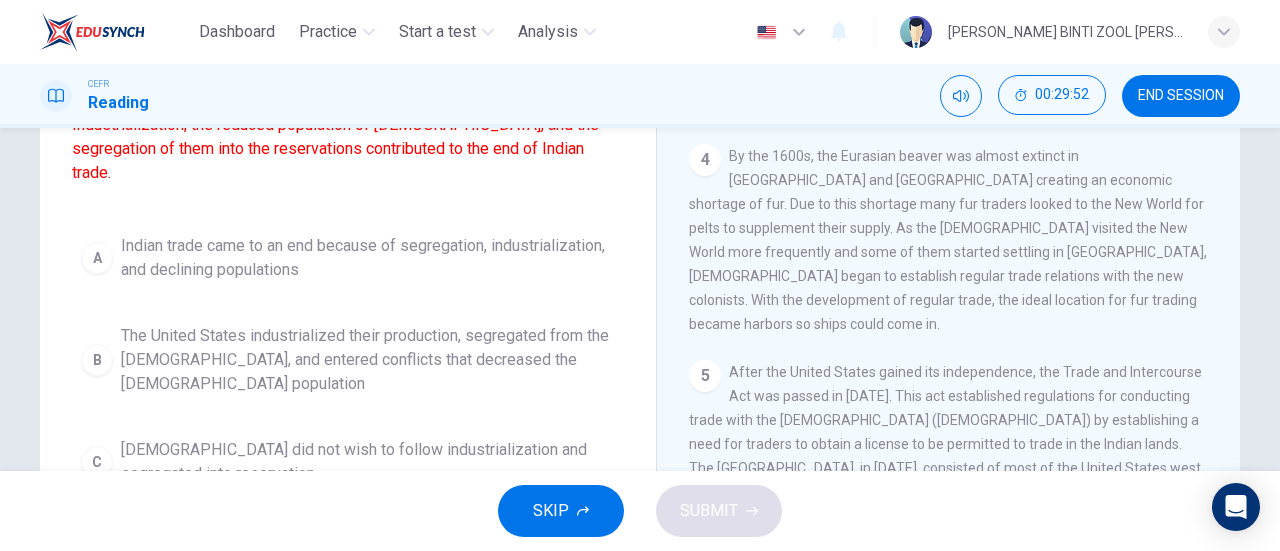 scroll, scrollTop: 230, scrollLeft: 0, axis: vertical 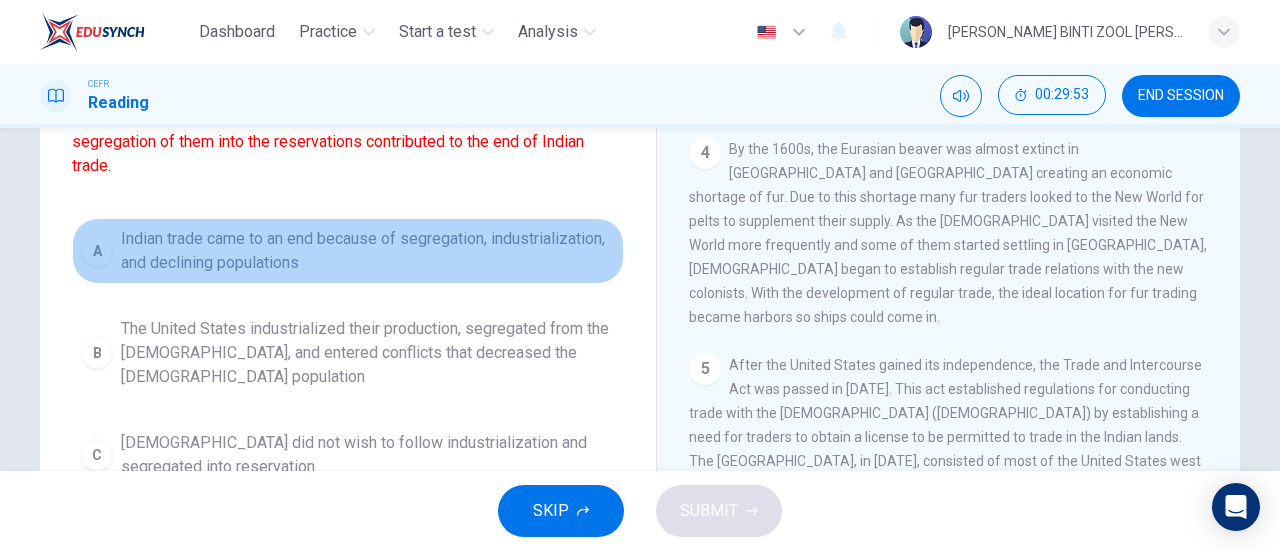 click on "Indian trade came to an end because of segregation, industrialization, and declining populations" at bounding box center (368, 251) 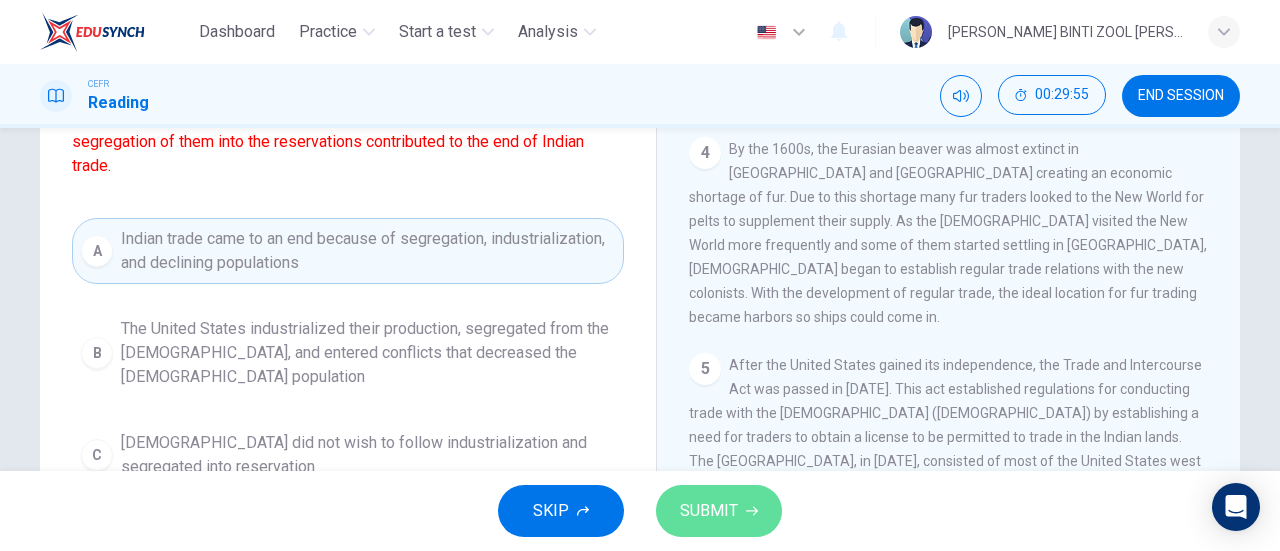 click on "SUBMIT" at bounding box center [719, 511] 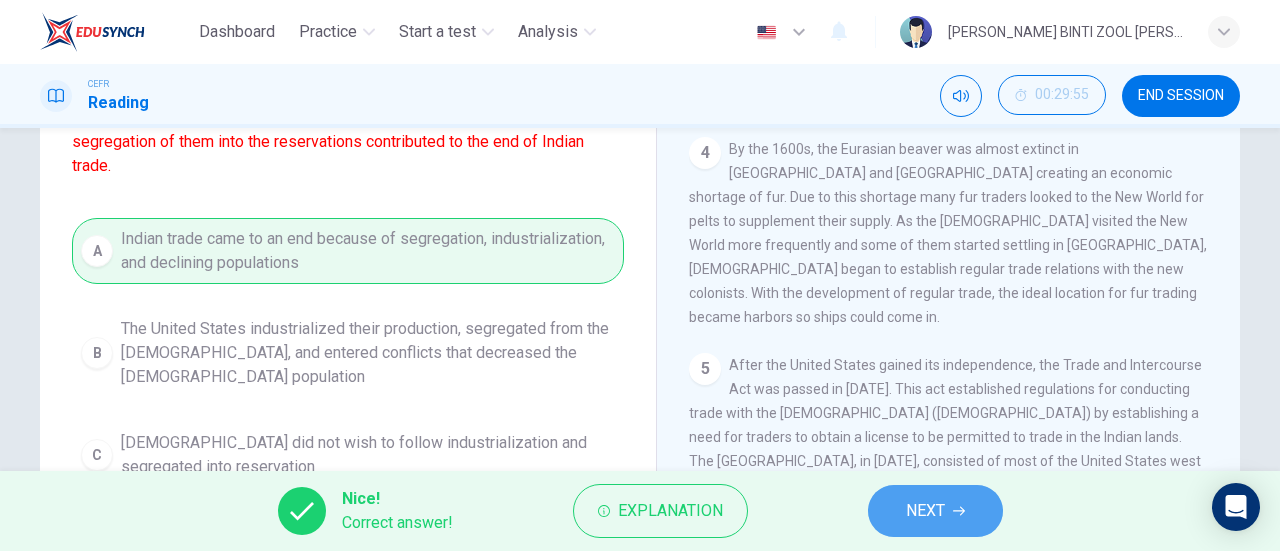 click on "NEXT" at bounding box center (935, 511) 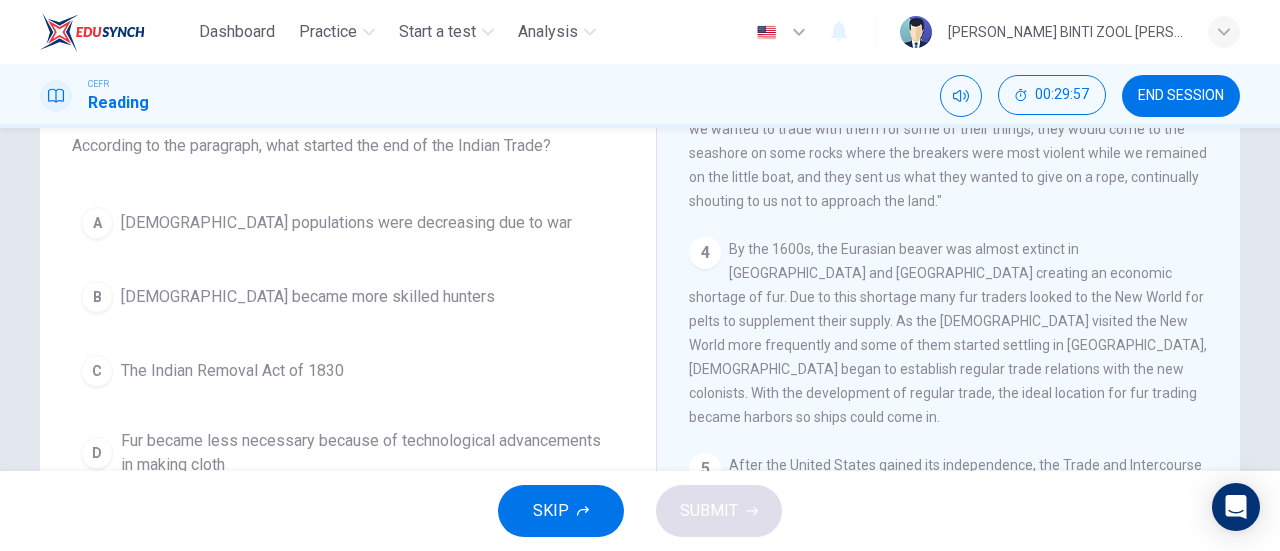 scroll, scrollTop: 132, scrollLeft: 0, axis: vertical 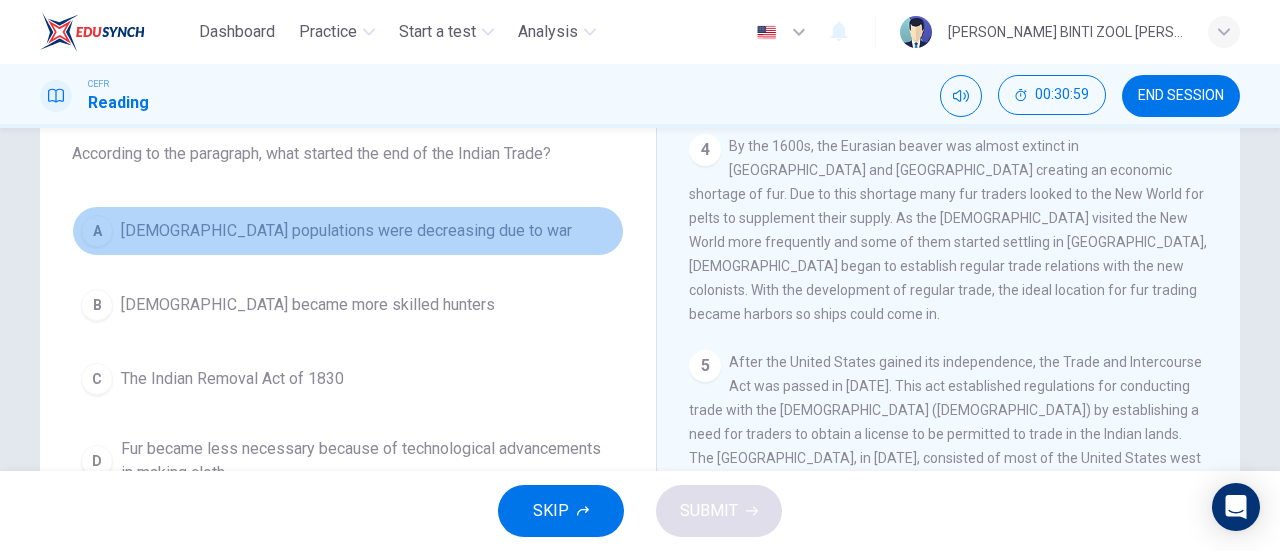 click on "A [DEMOGRAPHIC_DATA] populations were decreasing due to war" at bounding box center [348, 231] 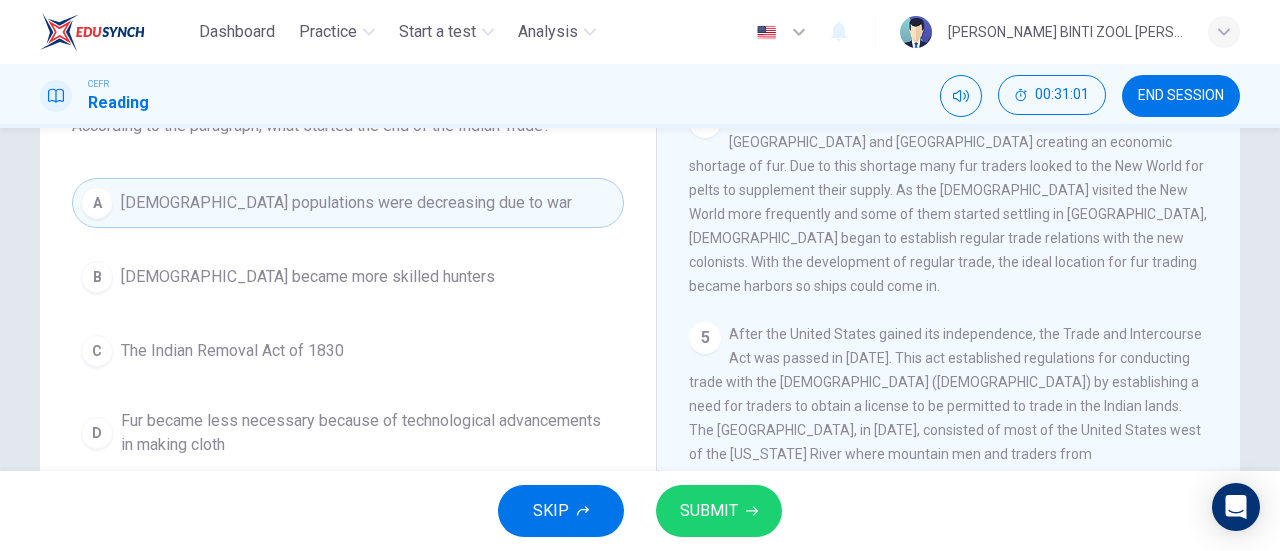 scroll, scrollTop: 151, scrollLeft: 0, axis: vertical 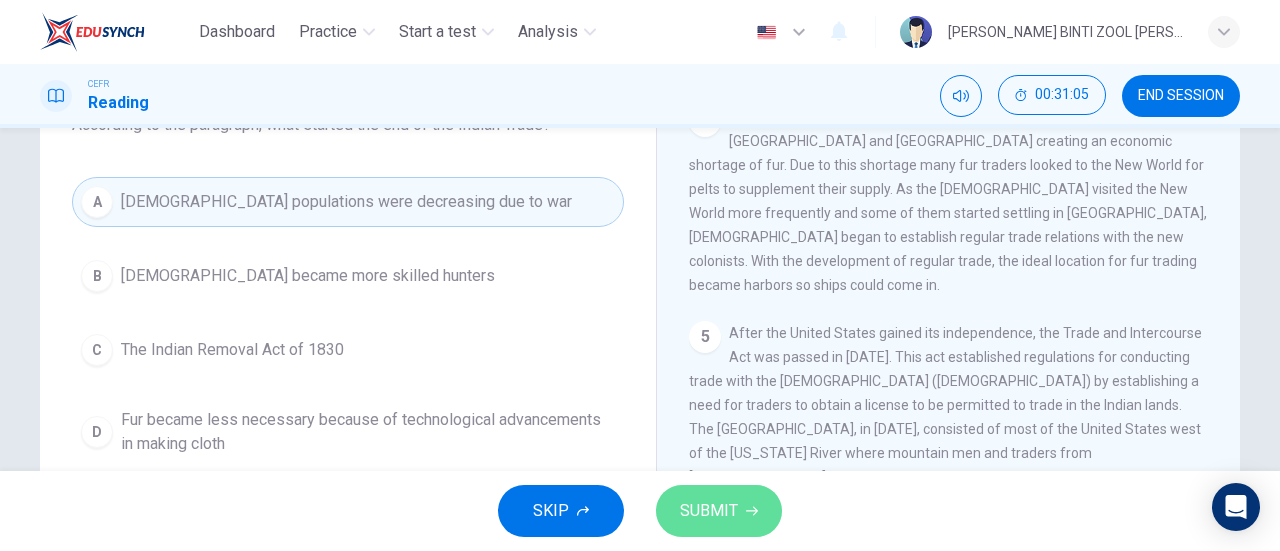 click on "SUBMIT" at bounding box center (719, 511) 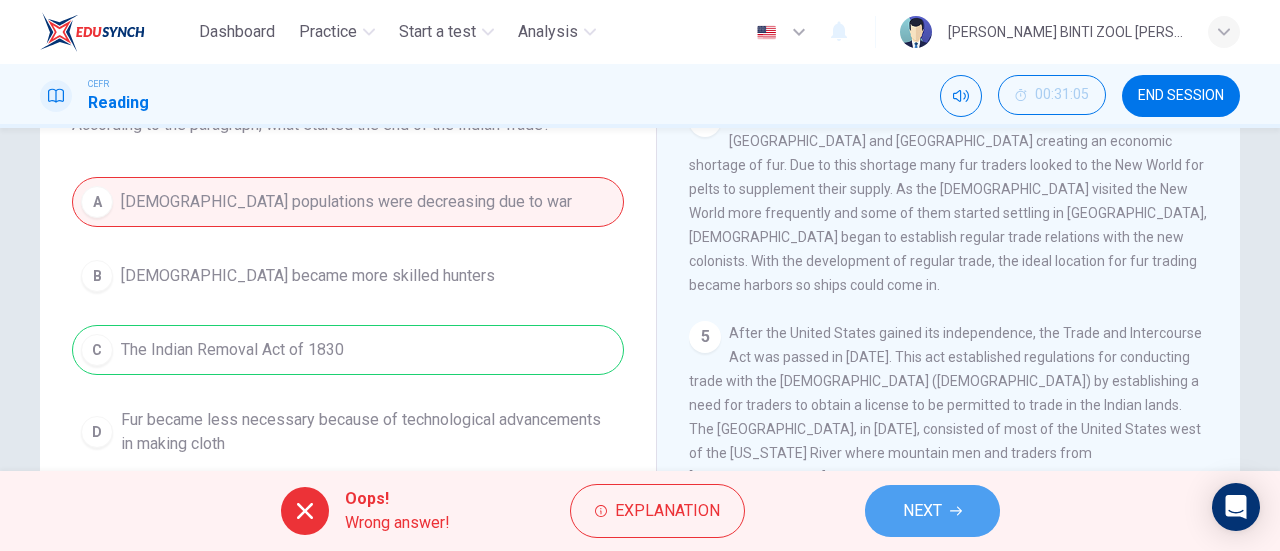 click on "NEXT" at bounding box center [932, 511] 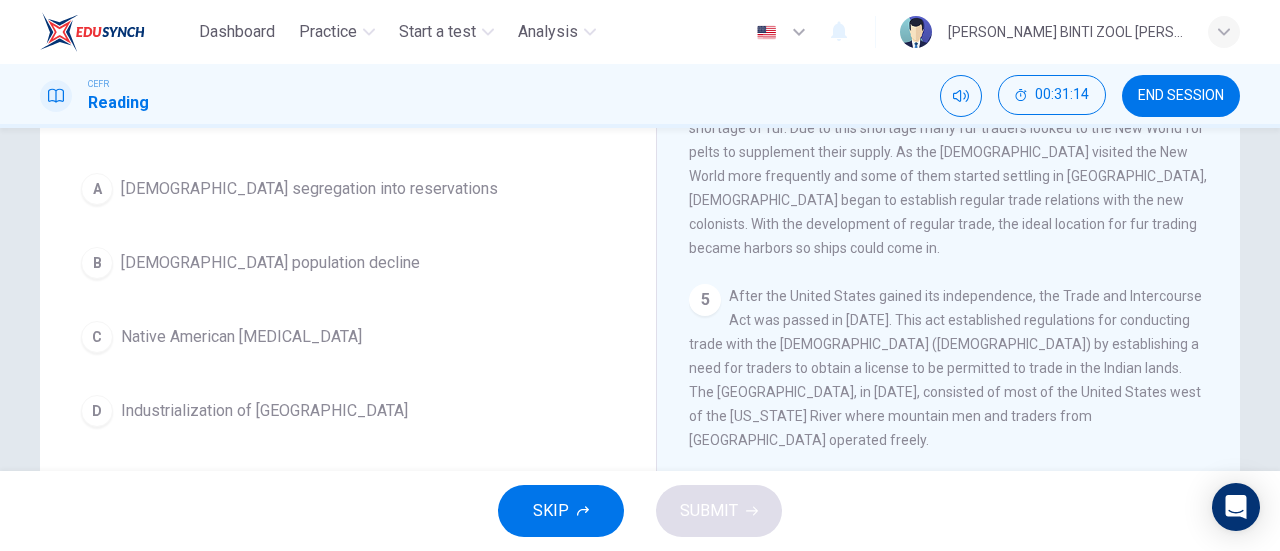 scroll, scrollTop: 189, scrollLeft: 0, axis: vertical 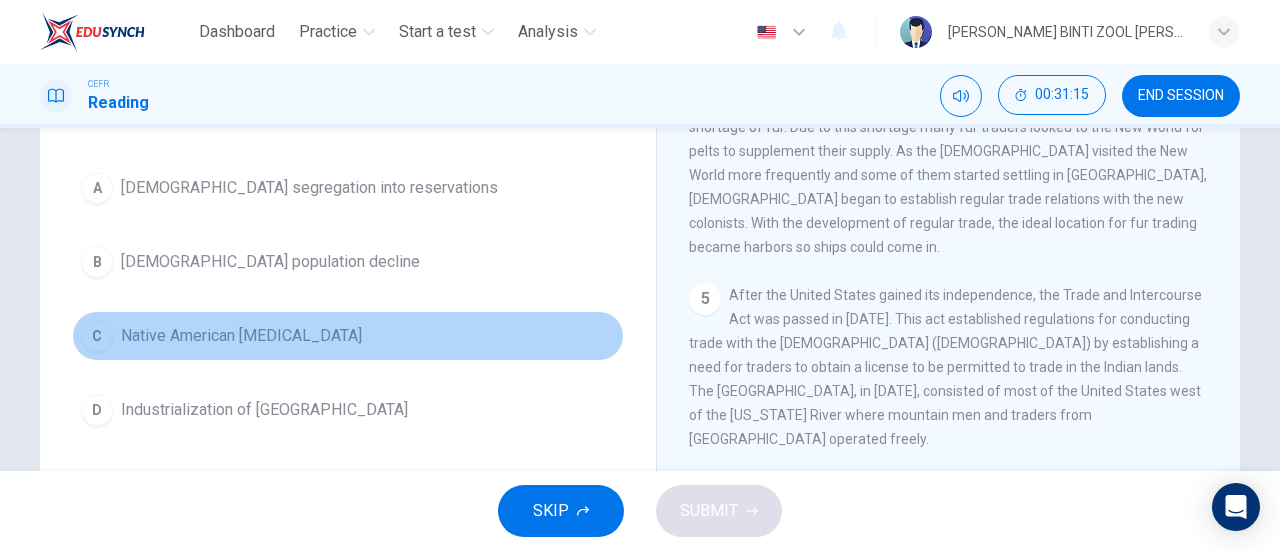 click on "C [DEMOGRAPHIC_DATA] [MEDICAL_DATA]" at bounding box center [348, 336] 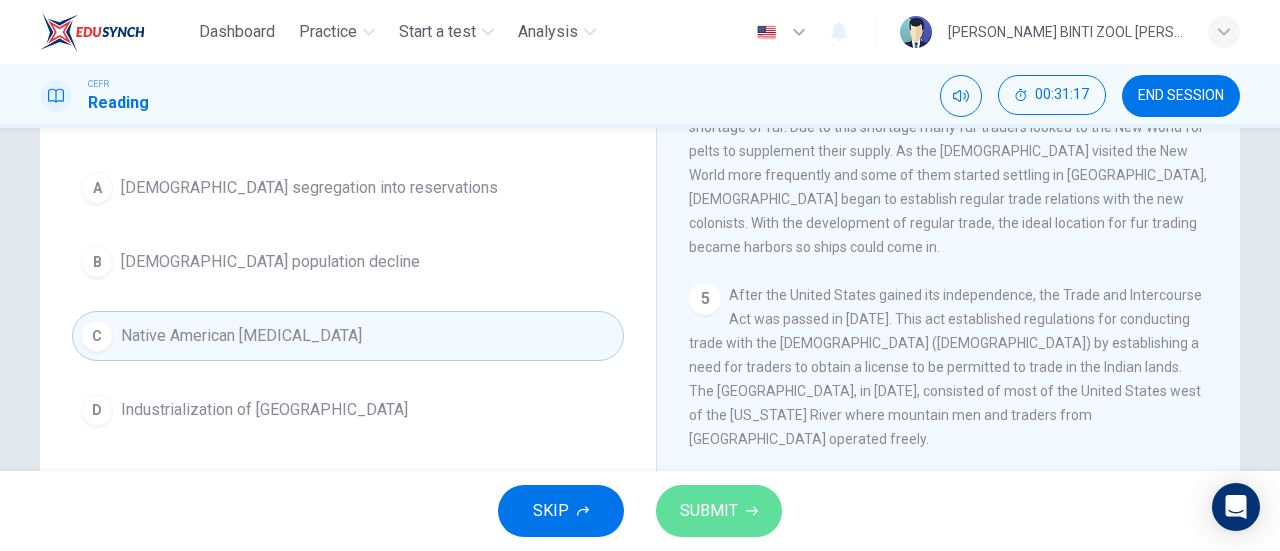 click on "SUBMIT" at bounding box center [719, 511] 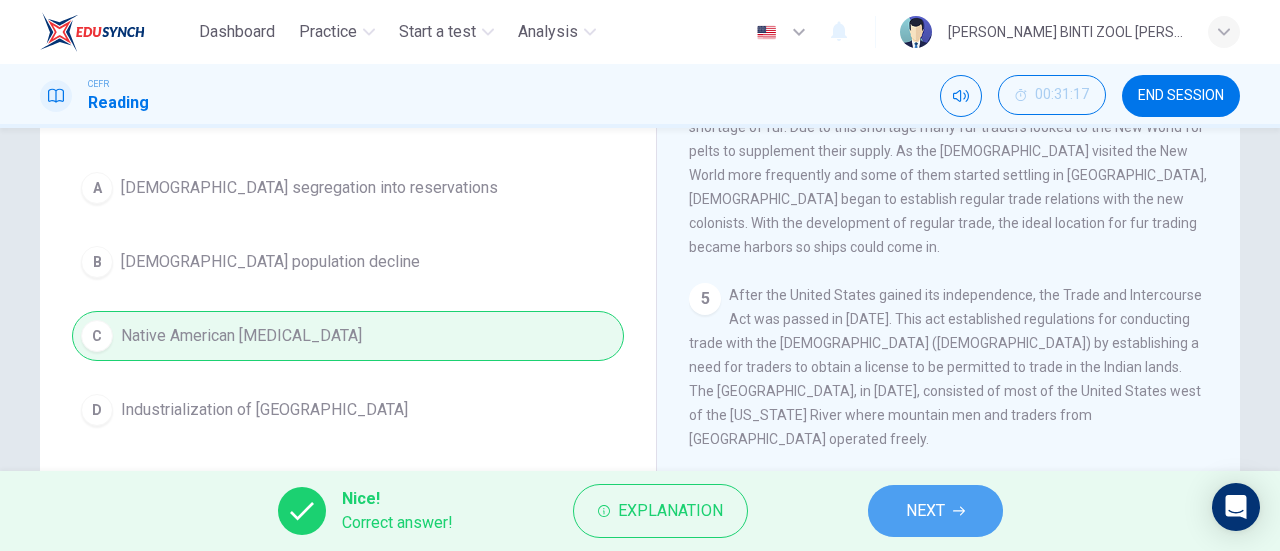 click on "NEXT" at bounding box center (935, 511) 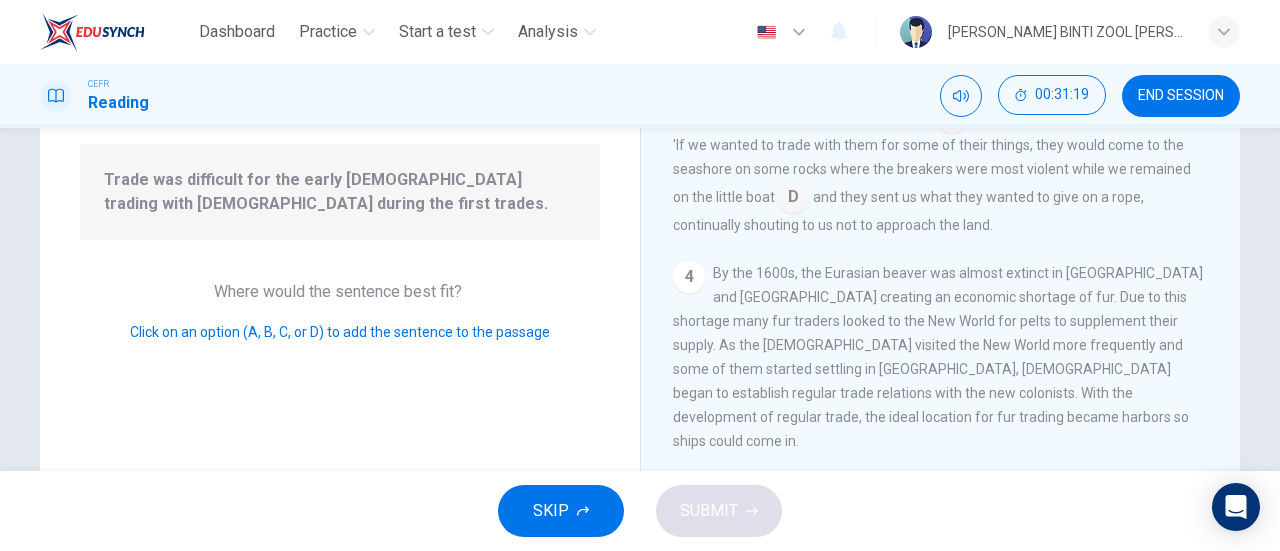 scroll, scrollTop: 778, scrollLeft: 0, axis: vertical 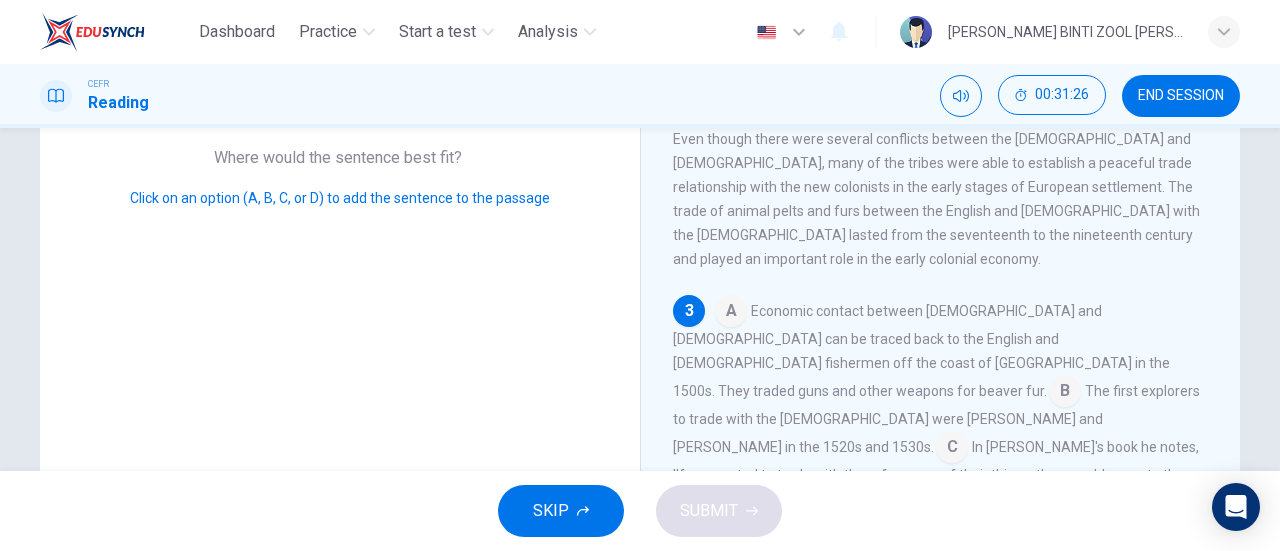 click at bounding box center [731, 313] 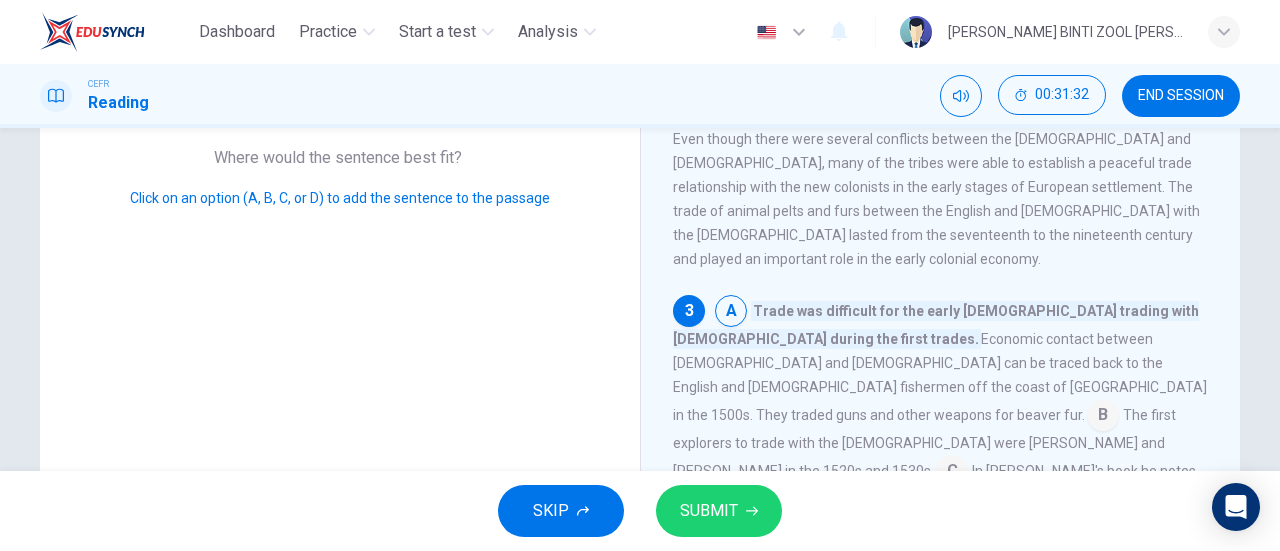 click at bounding box center [731, 313] 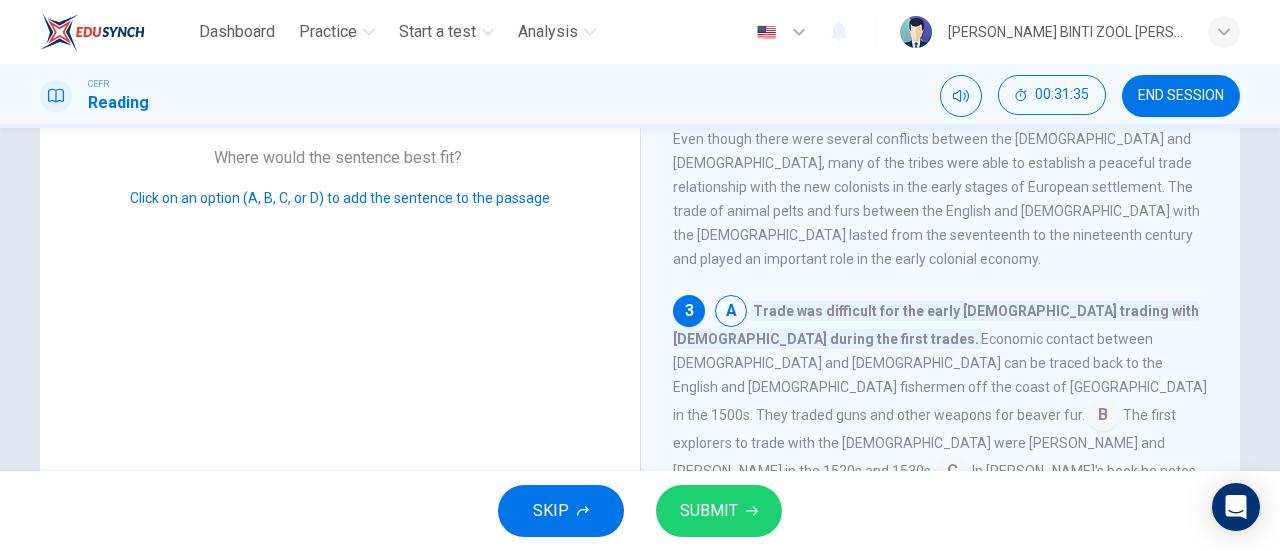 click at bounding box center (1103, 417) 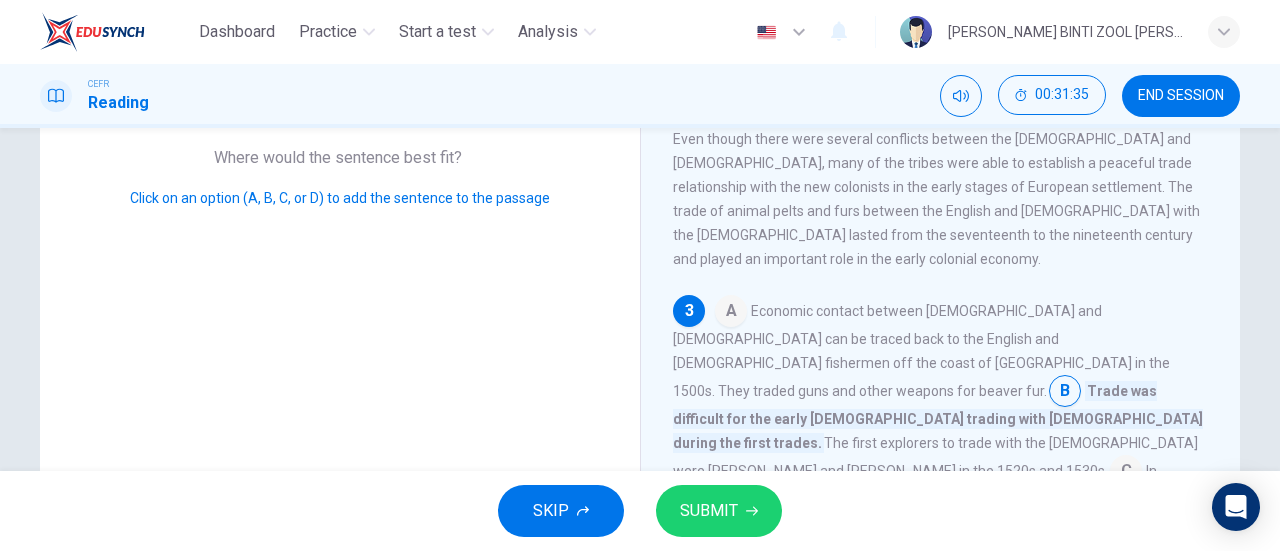 click on "Trade was difficult for the early [DEMOGRAPHIC_DATA] trading with [DEMOGRAPHIC_DATA] during the first trades." at bounding box center [938, 417] 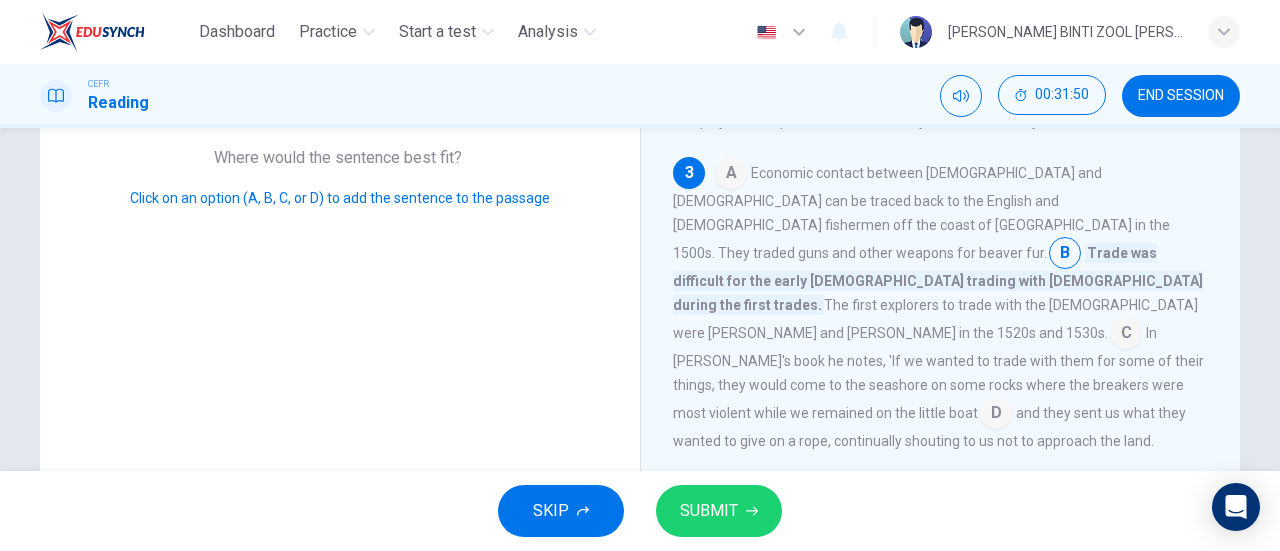 scroll, scrollTop: 233, scrollLeft: 0, axis: vertical 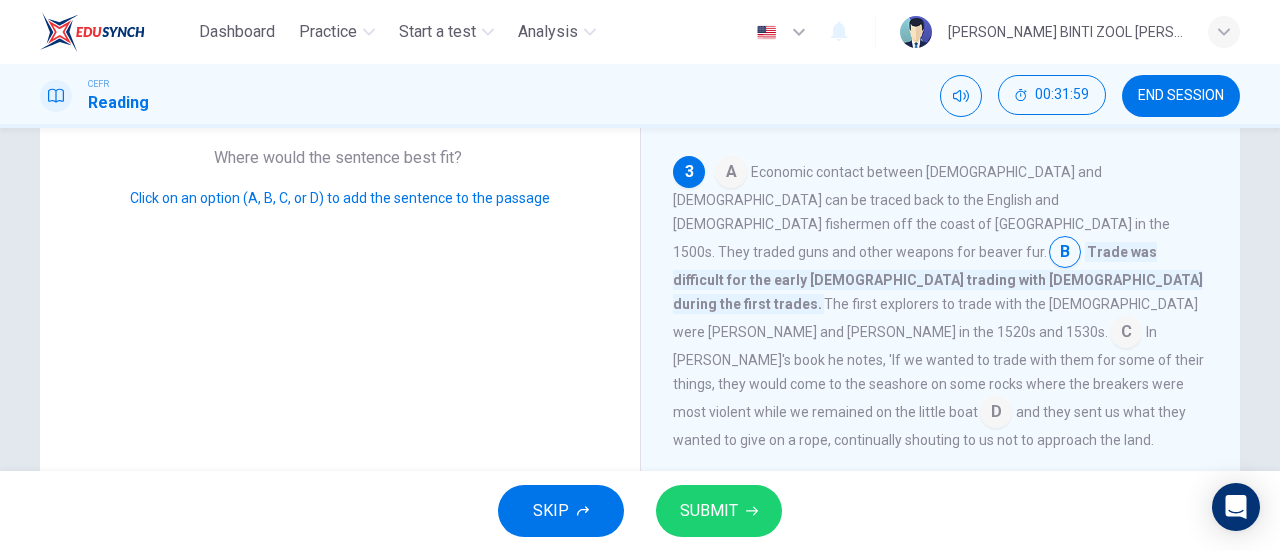 click at bounding box center [1126, 334] 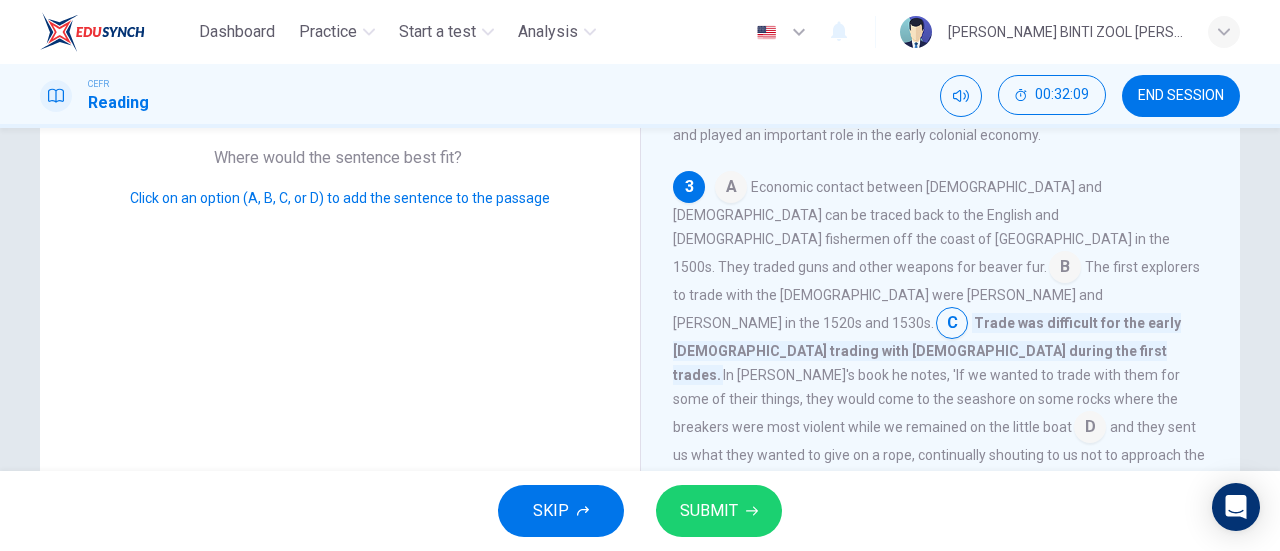 scroll, scrollTop: 233, scrollLeft: 0, axis: vertical 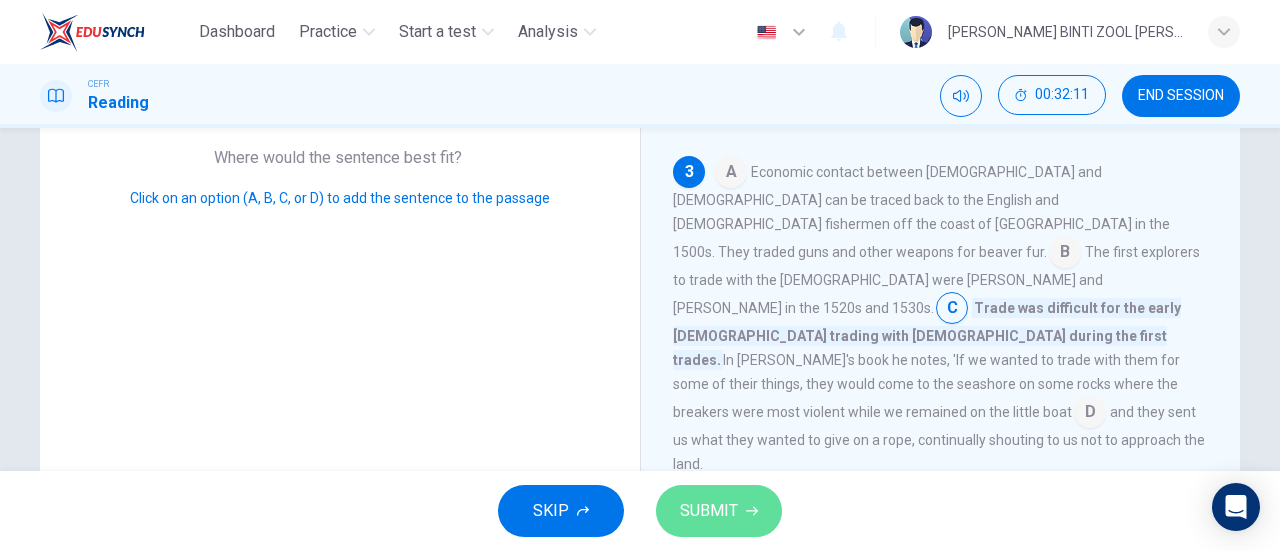 click on "SUBMIT" at bounding box center (719, 511) 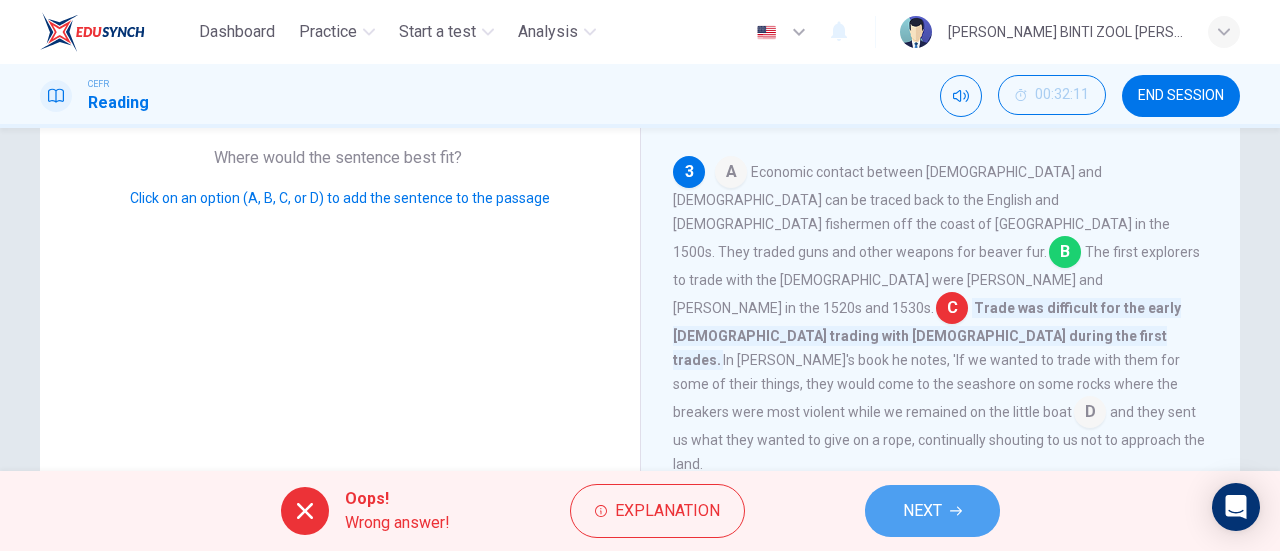 click on "NEXT" at bounding box center [932, 511] 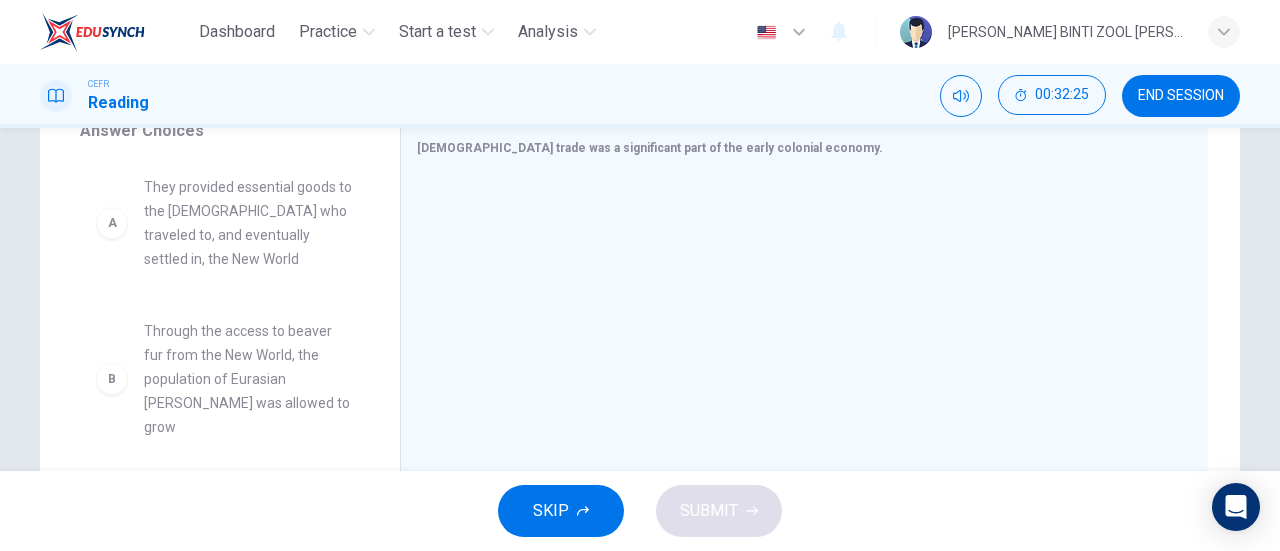 scroll, scrollTop: 356, scrollLeft: 0, axis: vertical 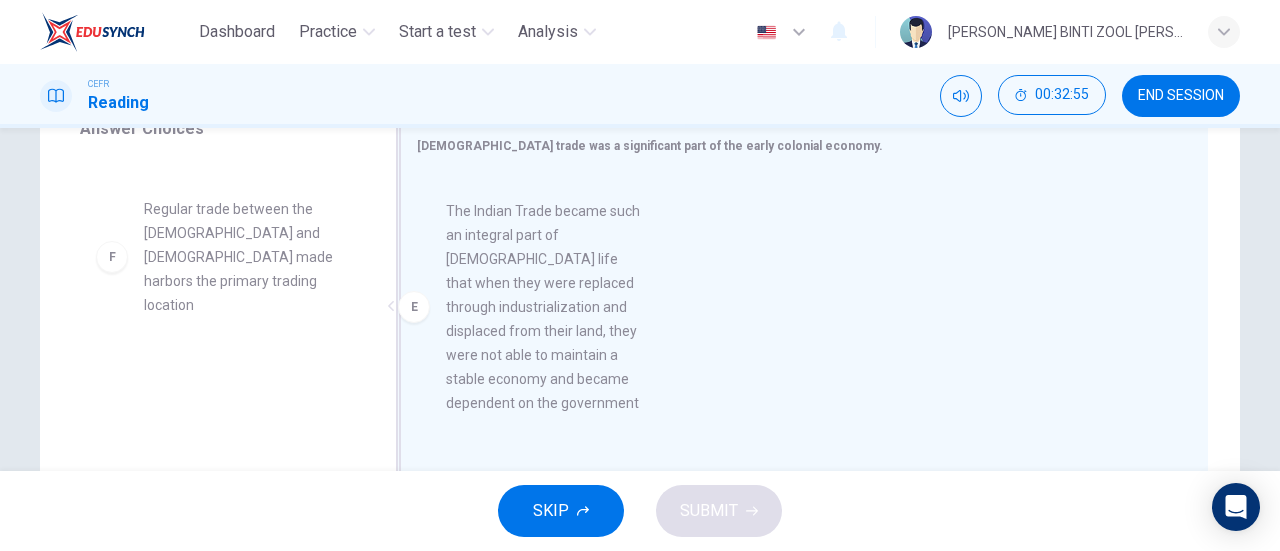 drag, startPoint x: 288, startPoint y: 319, endPoint x: 608, endPoint y: 345, distance: 321.0545 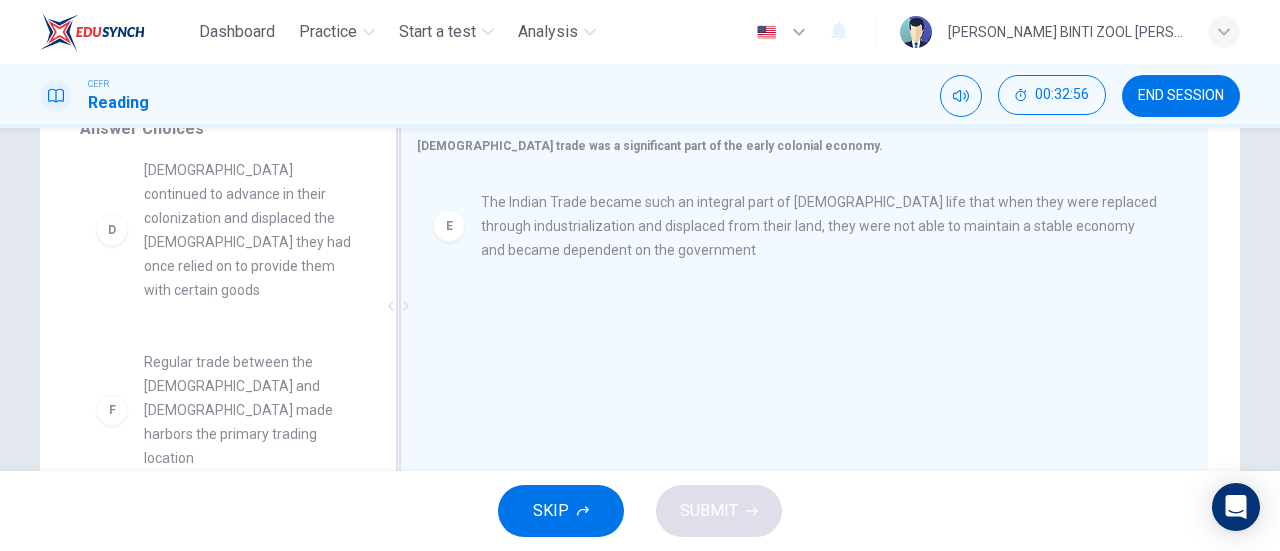 scroll, scrollTop: 492, scrollLeft: 0, axis: vertical 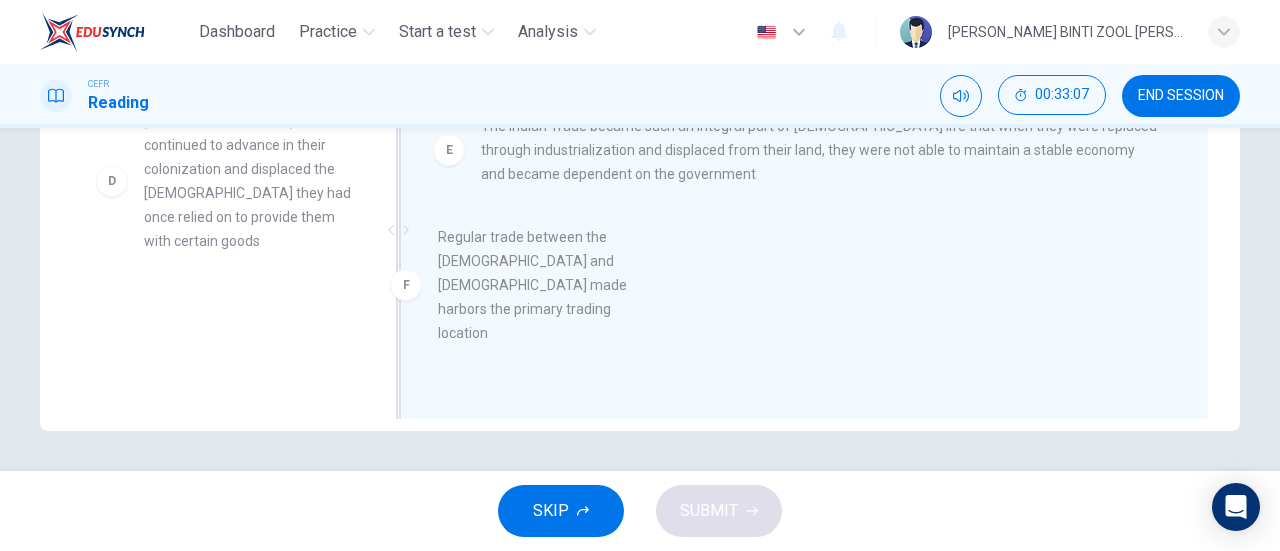 drag, startPoint x: 287, startPoint y: 380, endPoint x: 634, endPoint y: 321, distance: 351.9801 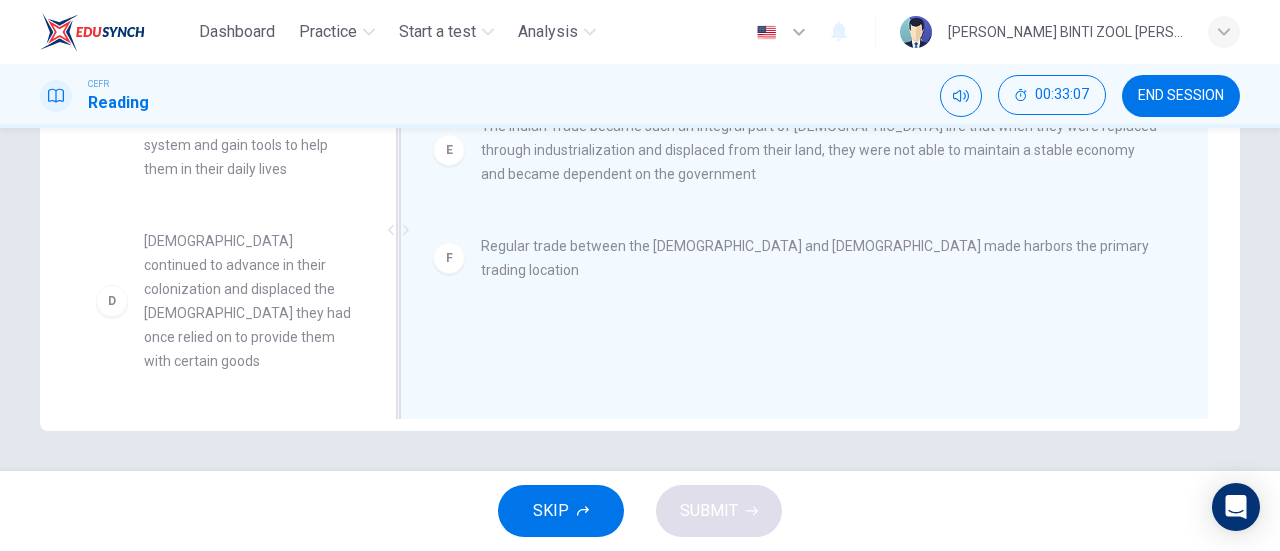 scroll, scrollTop: 348, scrollLeft: 0, axis: vertical 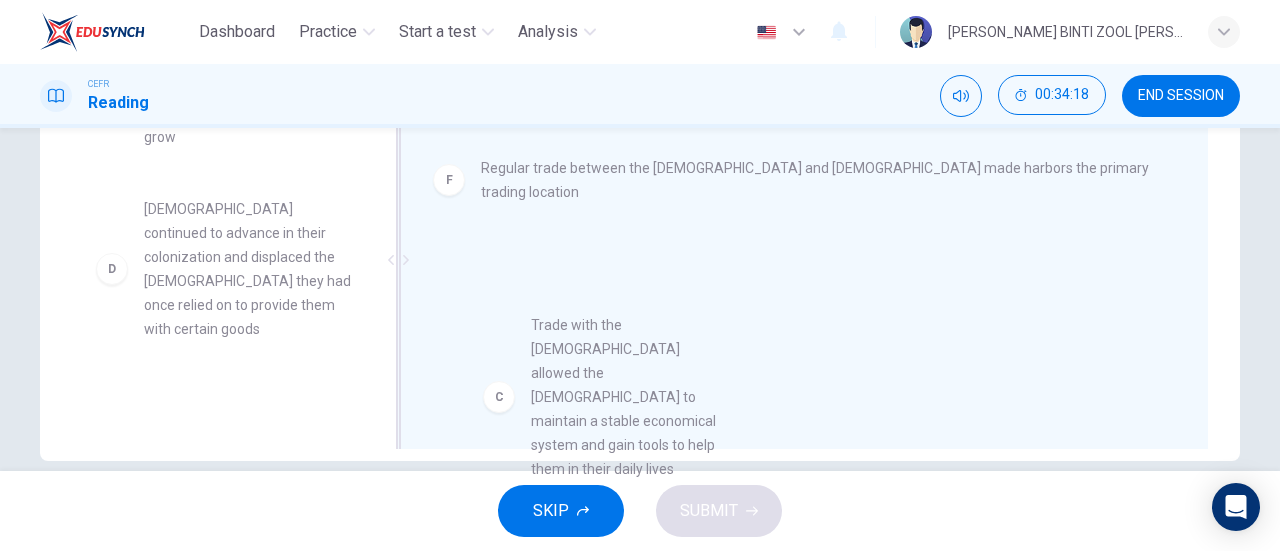 drag, startPoint x: 278, startPoint y: 249, endPoint x: 684, endPoint y: 393, distance: 430.7807 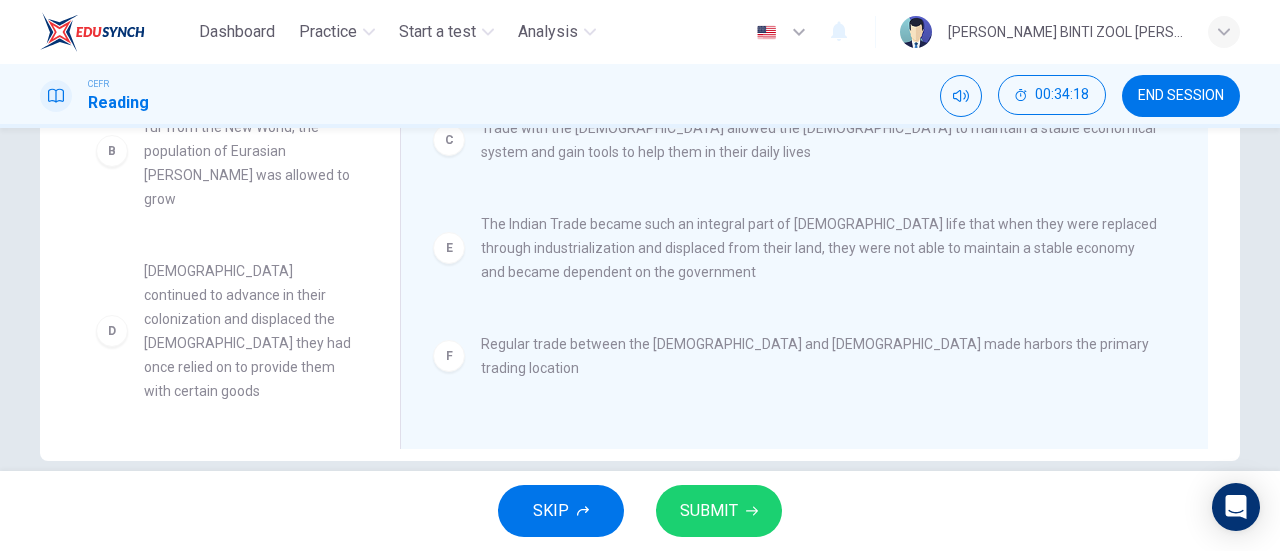 scroll, scrollTop: 12, scrollLeft: 0, axis: vertical 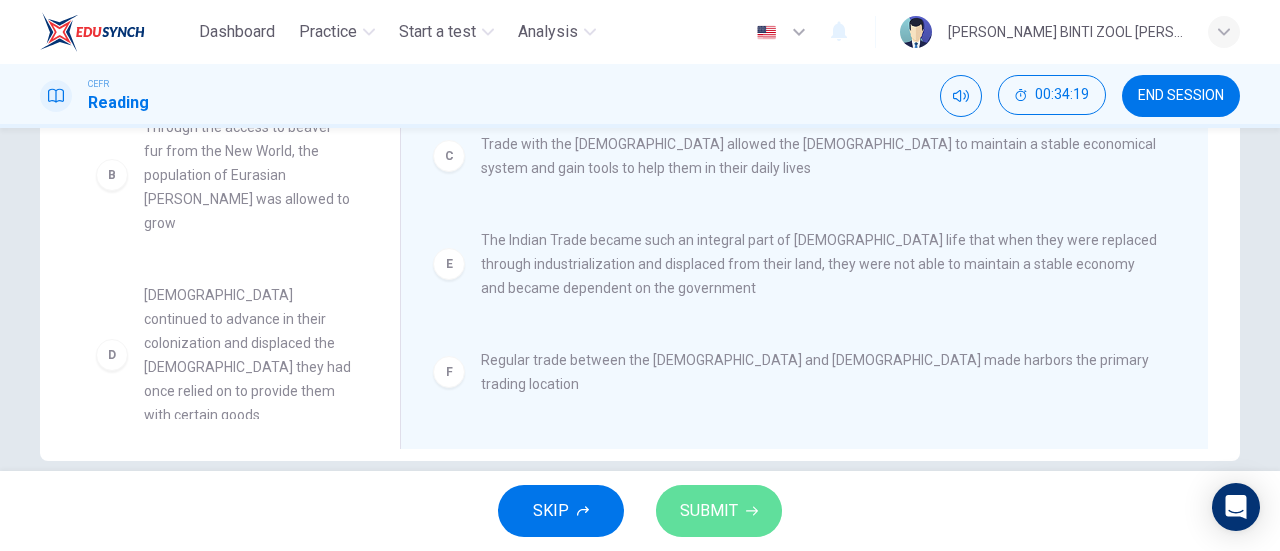 click on "SUBMIT" at bounding box center [719, 511] 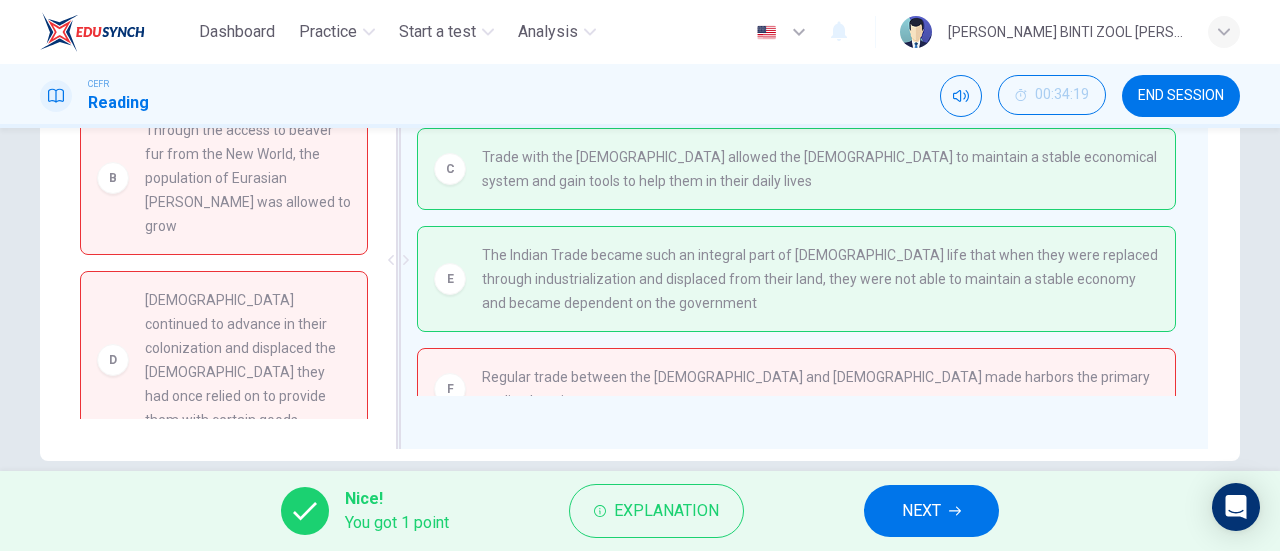 scroll, scrollTop: 16, scrollLeft: 0, axis: vertical 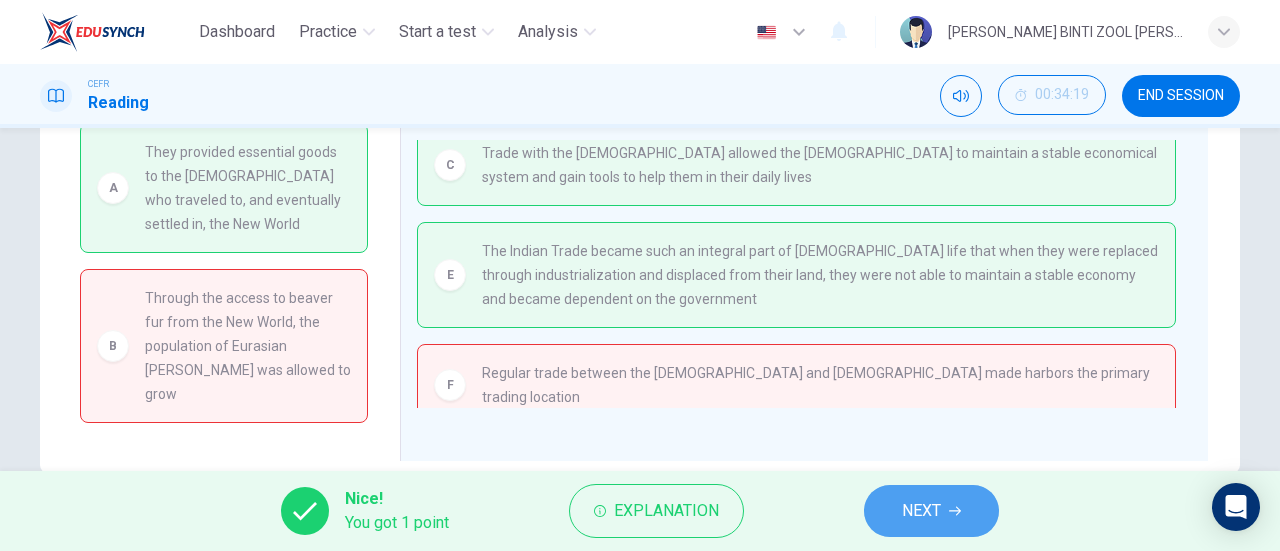 click on "NEXT" at bounding box center [931, 511] 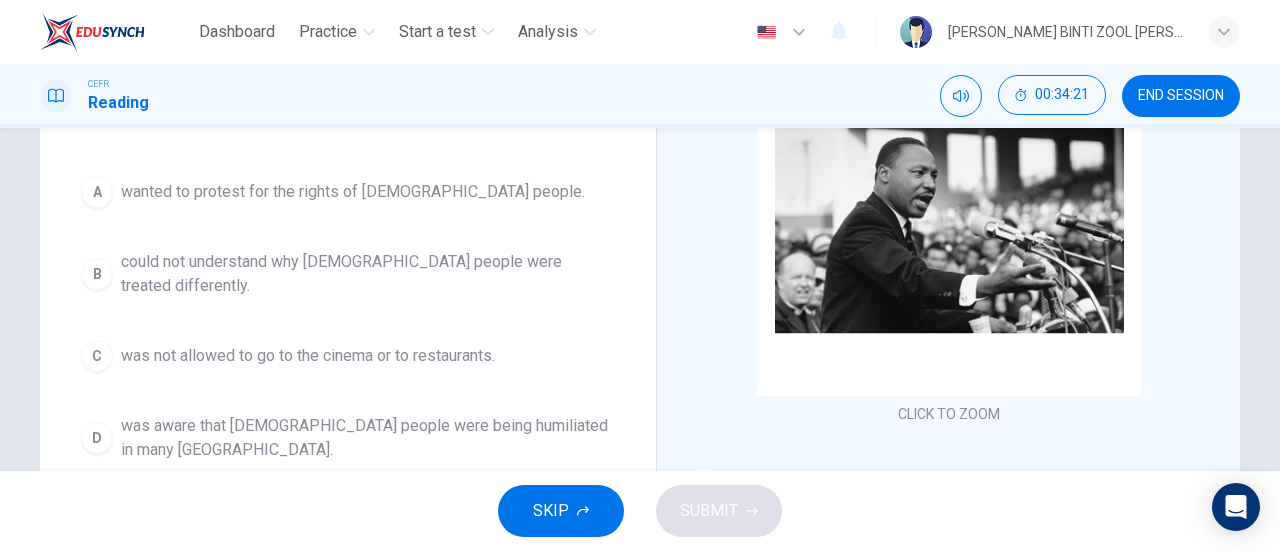 scroll, scrollTop: 210, scrollLeft: 0, axis: vertical 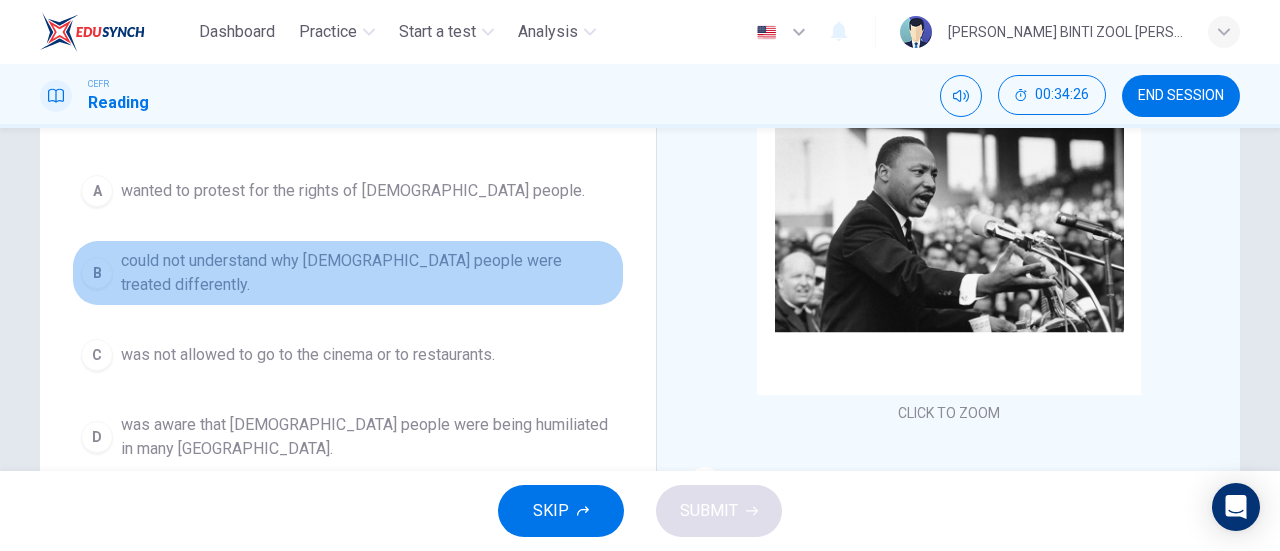 click on "B could not understand why [DEMOGRAPHIC_DATA] people were treated differently." at bounding box center (348, 273) 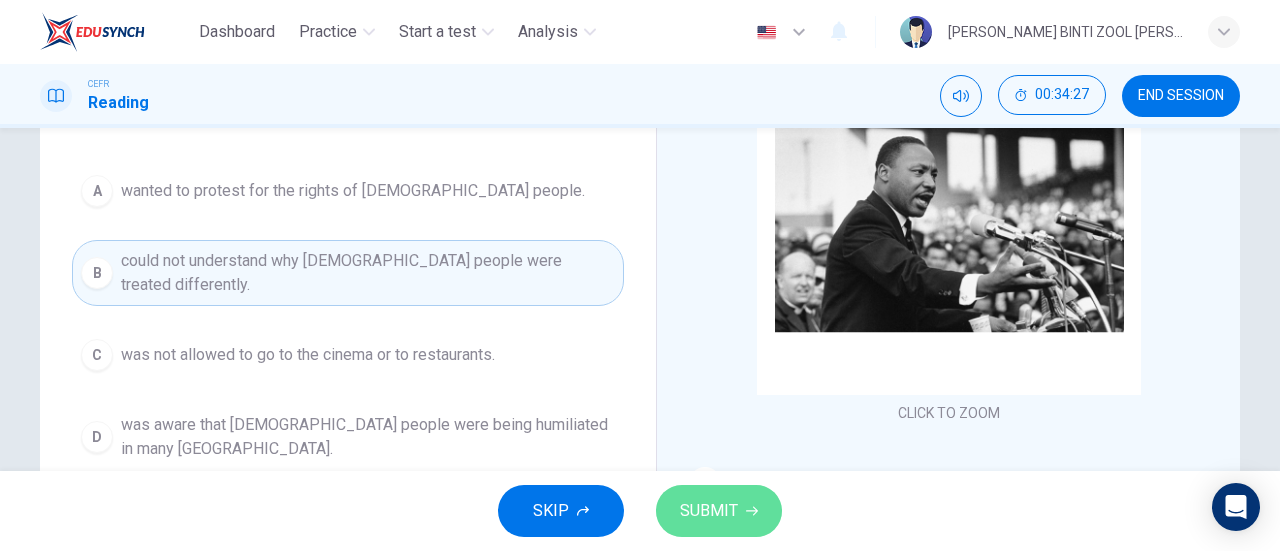click on "SUBMIT" at bounding box center [709, 511] 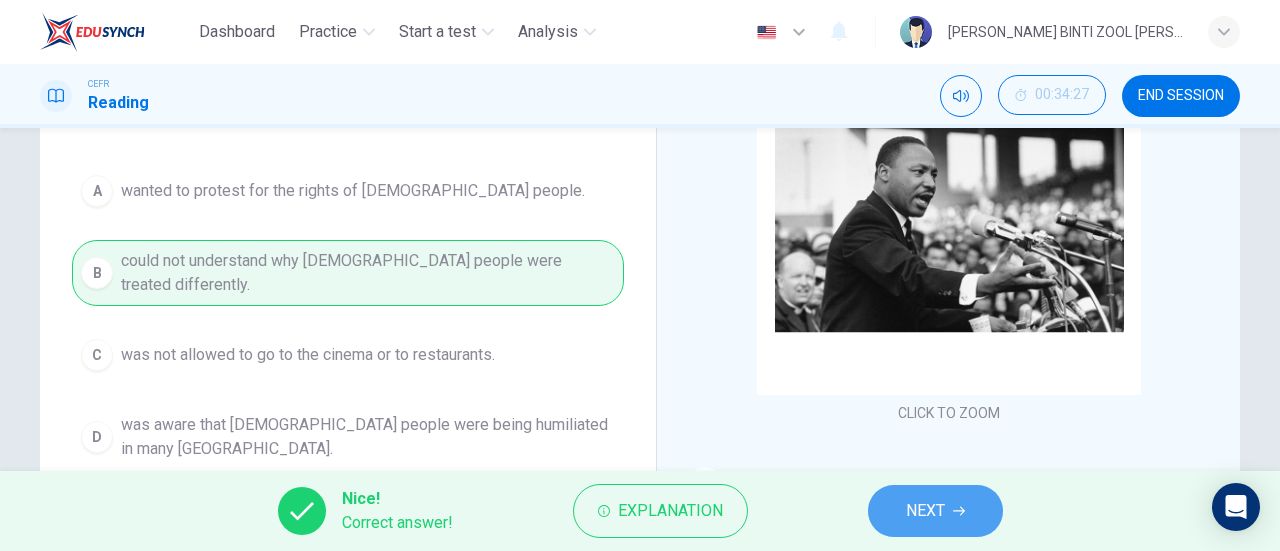 click on "NEXT" at bounding box center [925, 511] 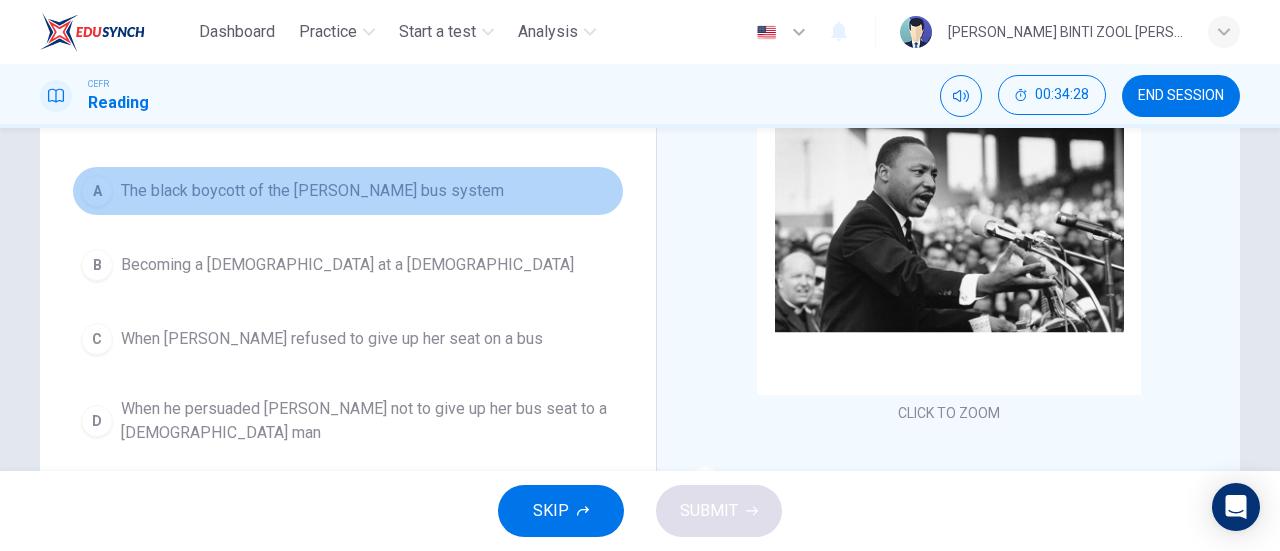 click on "The black boycott of the [PERSON_NAME] bus system" at bounding box center (312, 191) 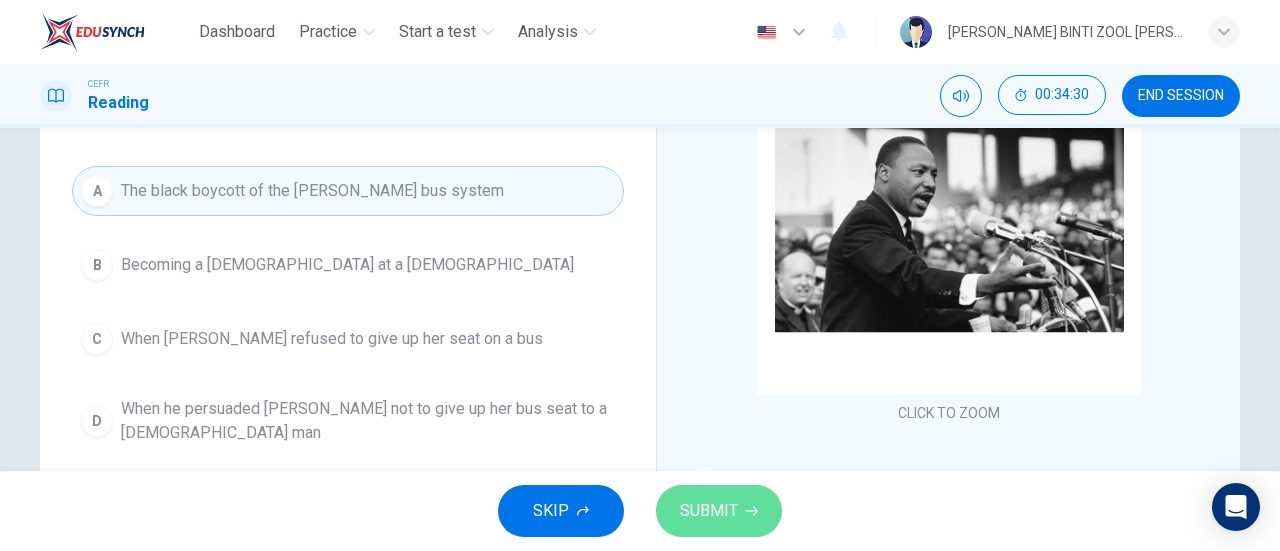 click on "SUBMIT" at bounding box center (719, 511) 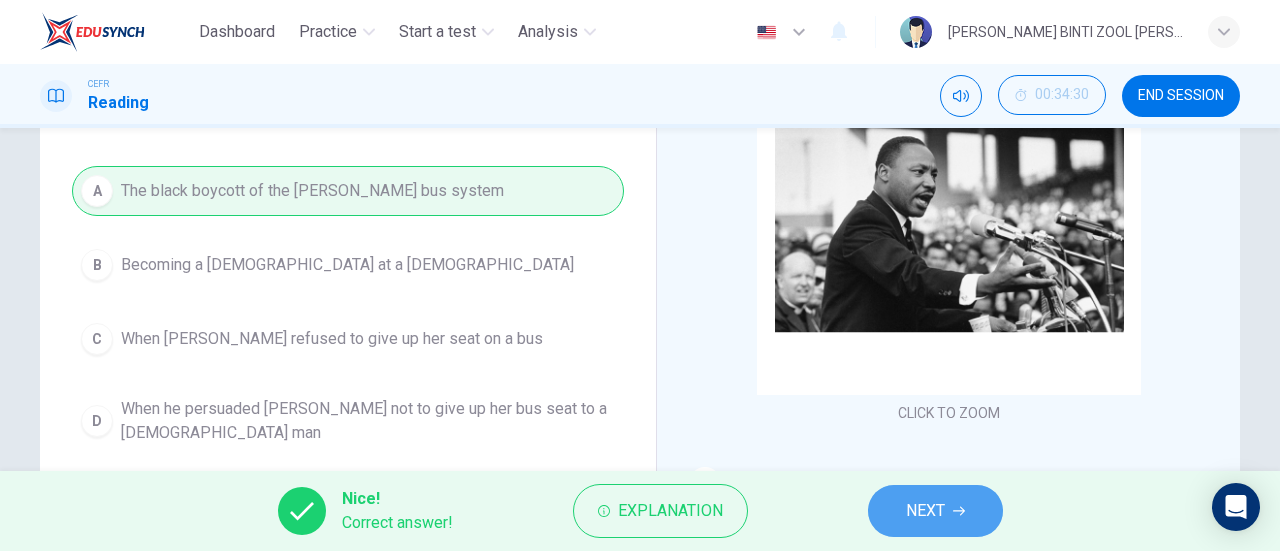 click on "NEXT" at bounding box center [935, 511] 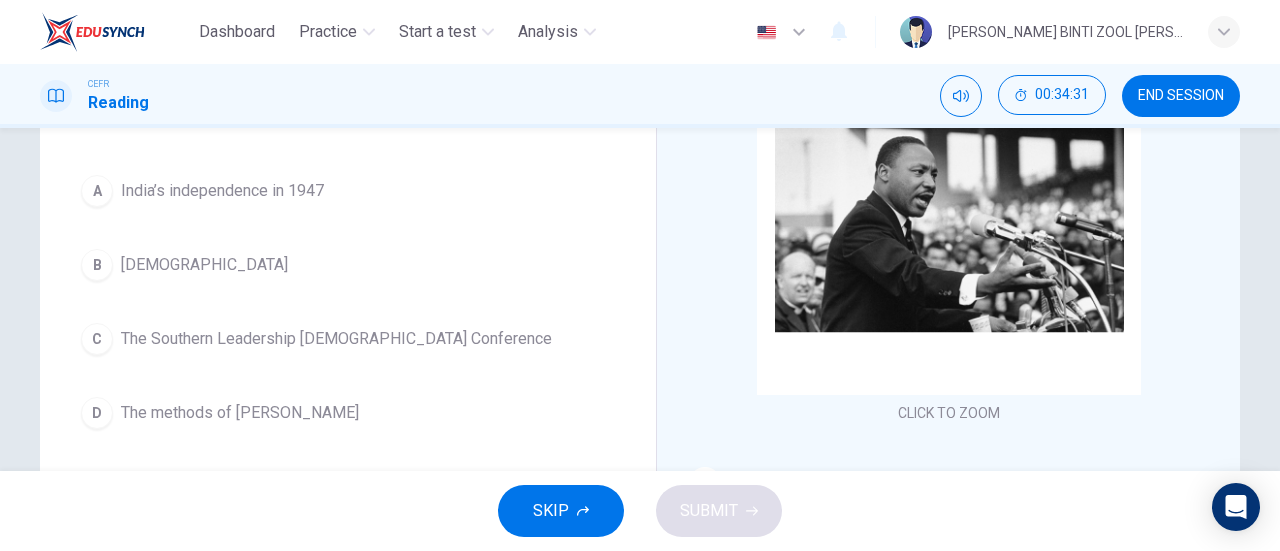 click on "D The methods of [PERSON_NAME]" at bounding box center (348, 413) 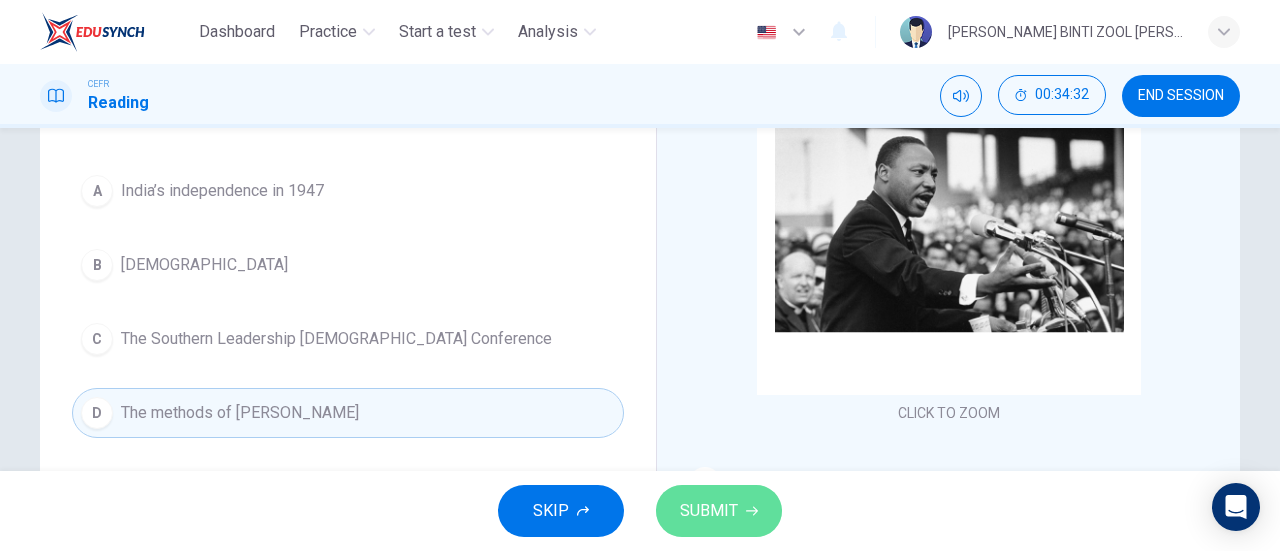 click on "SUBMIT" at bounding box center [719, 511] 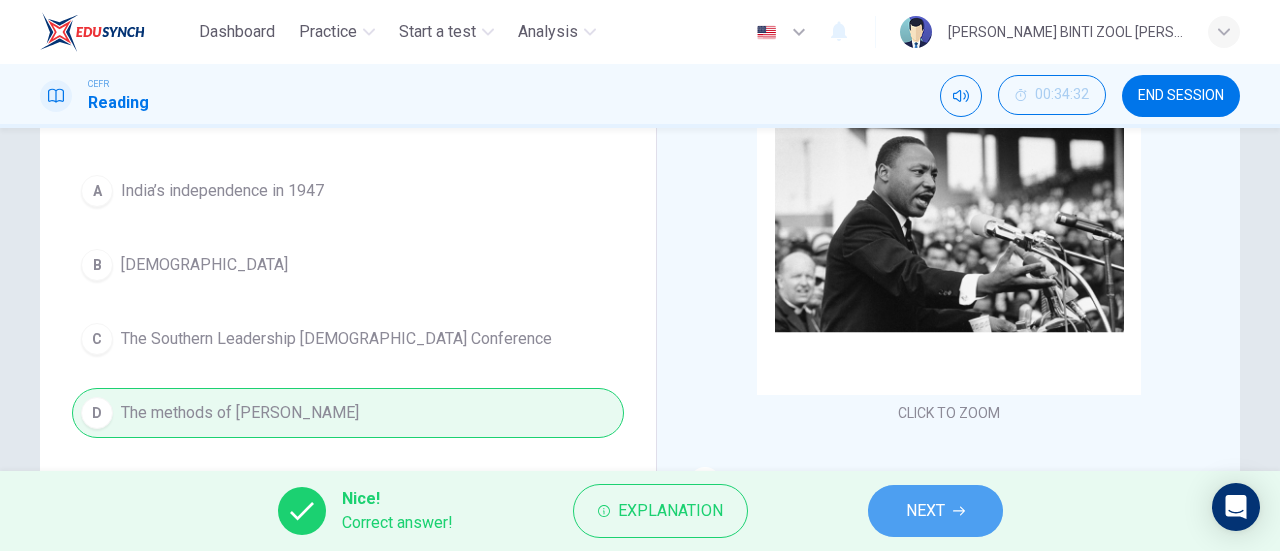 click on "NEXT" at bounding box center (935, 511) 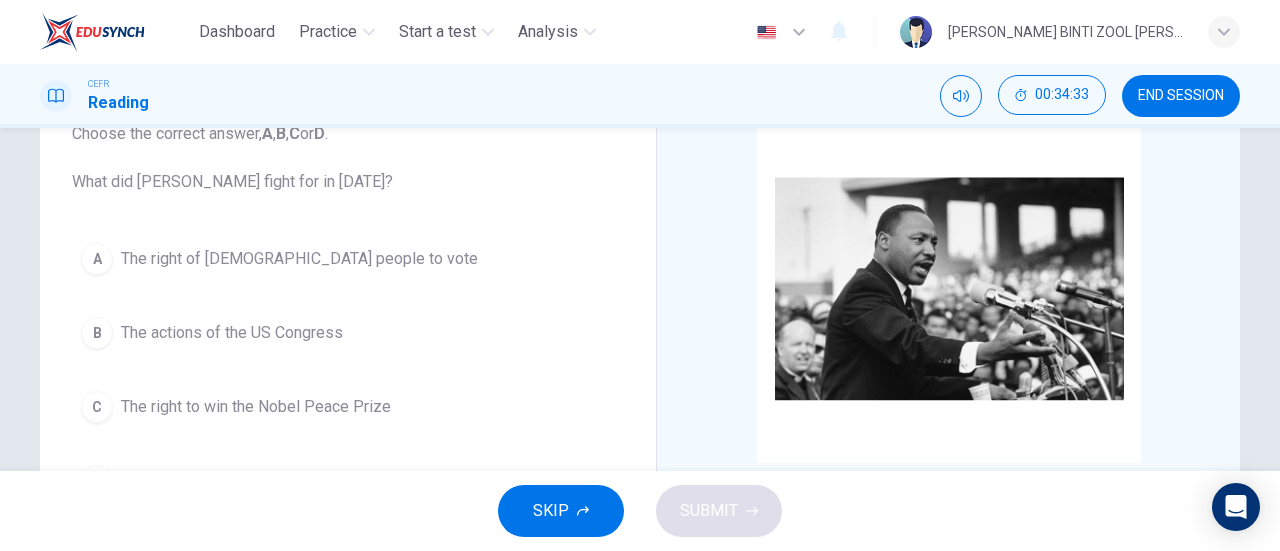scroll, scrollTop: 241, scrollLeft: 0, axis: vertical 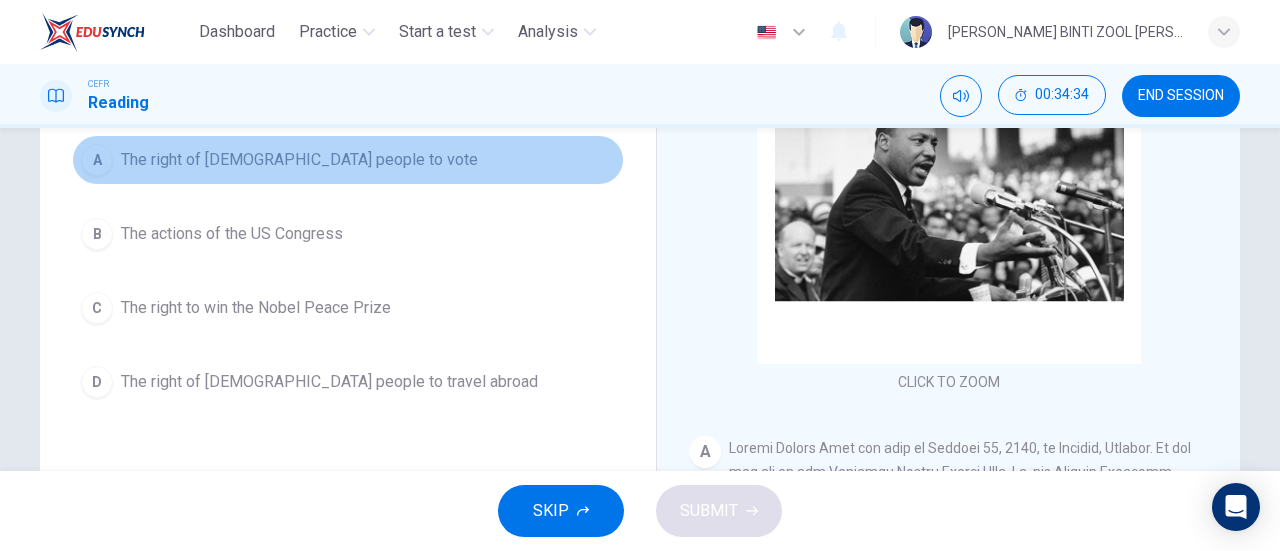 click on "A The right of [DEMOGRAPHIC_DATA] people to vote" at bounding box center [348, 160] 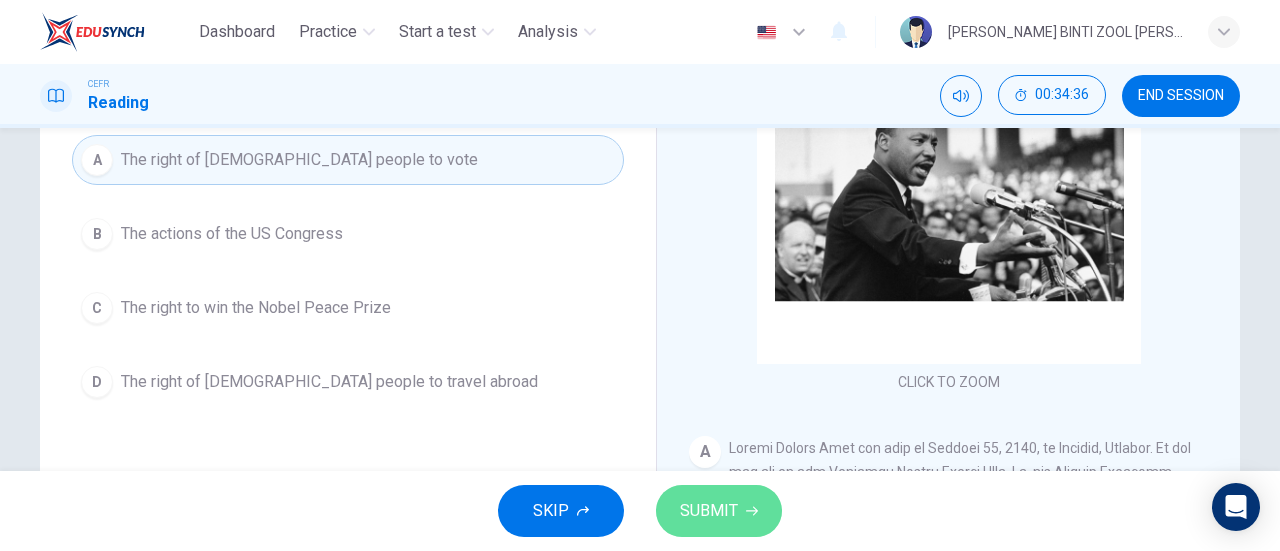 click 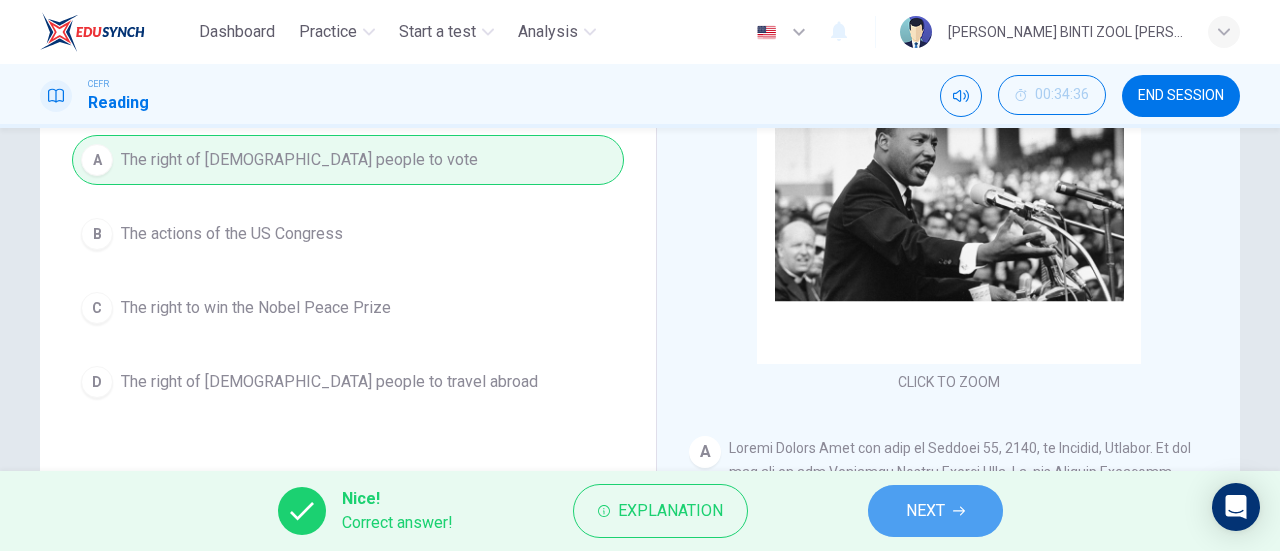 click on "NEXT" at bounding box center (925, 511) 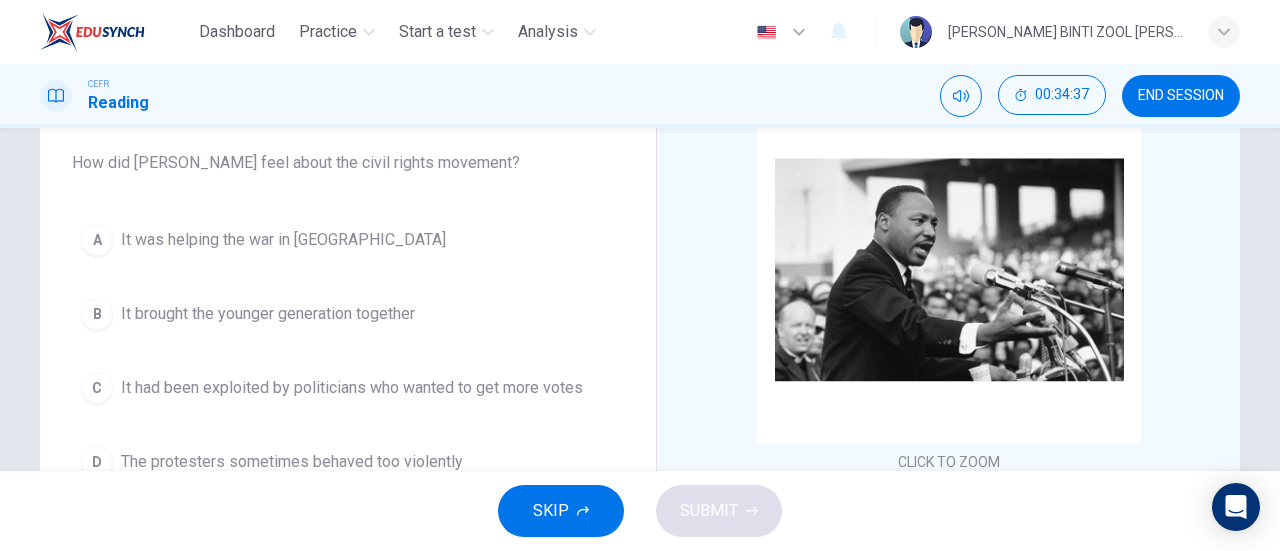 scroll, scrollTop: 238, scrollLeft: 0, axis: vertical 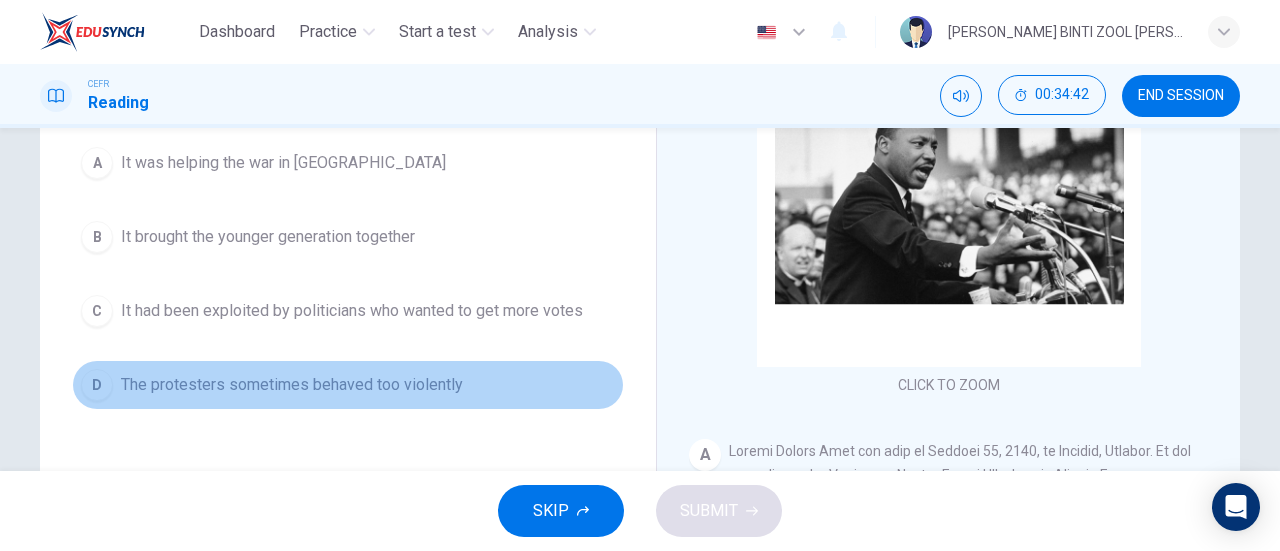 click on "D The protesters sometimes behaved too violently" at bounding box center (348, 385) 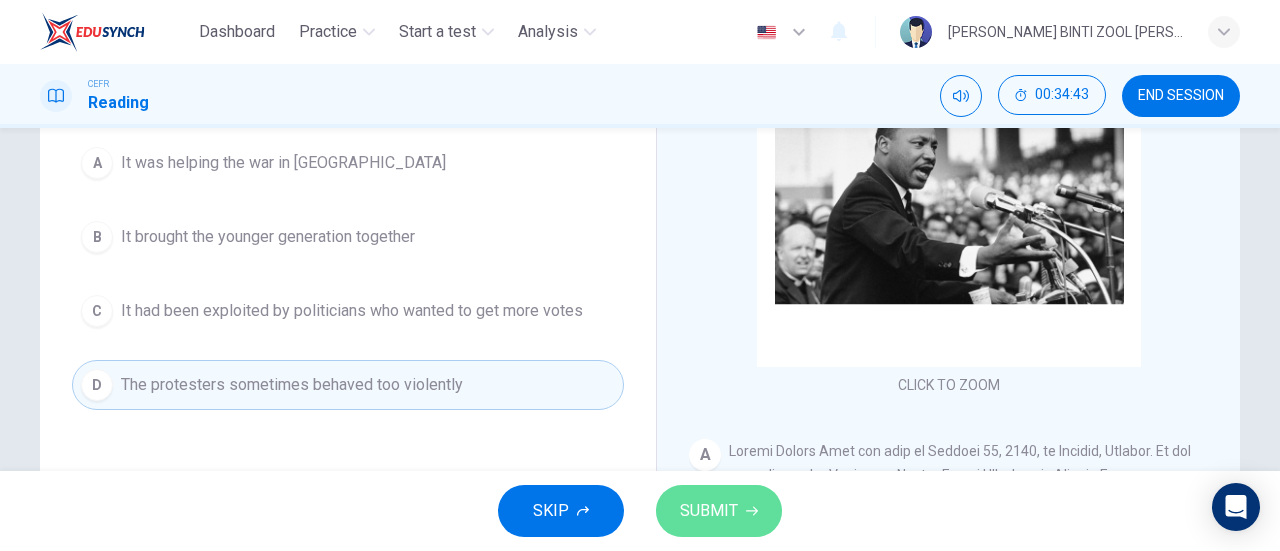 click 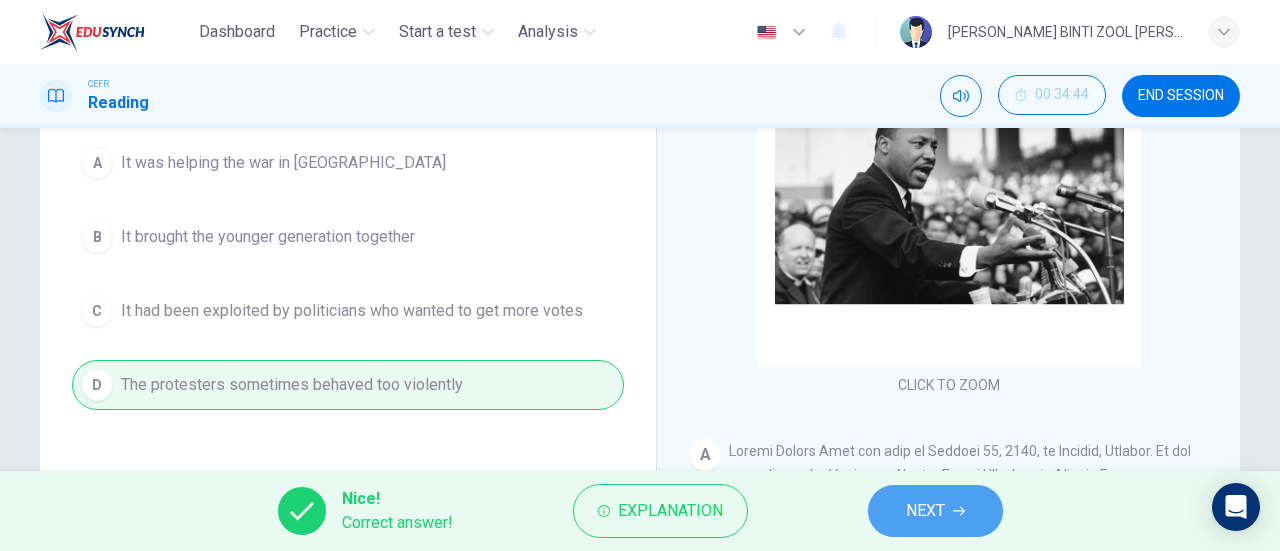 click on "NEXT" at bounding box center [935, 511] 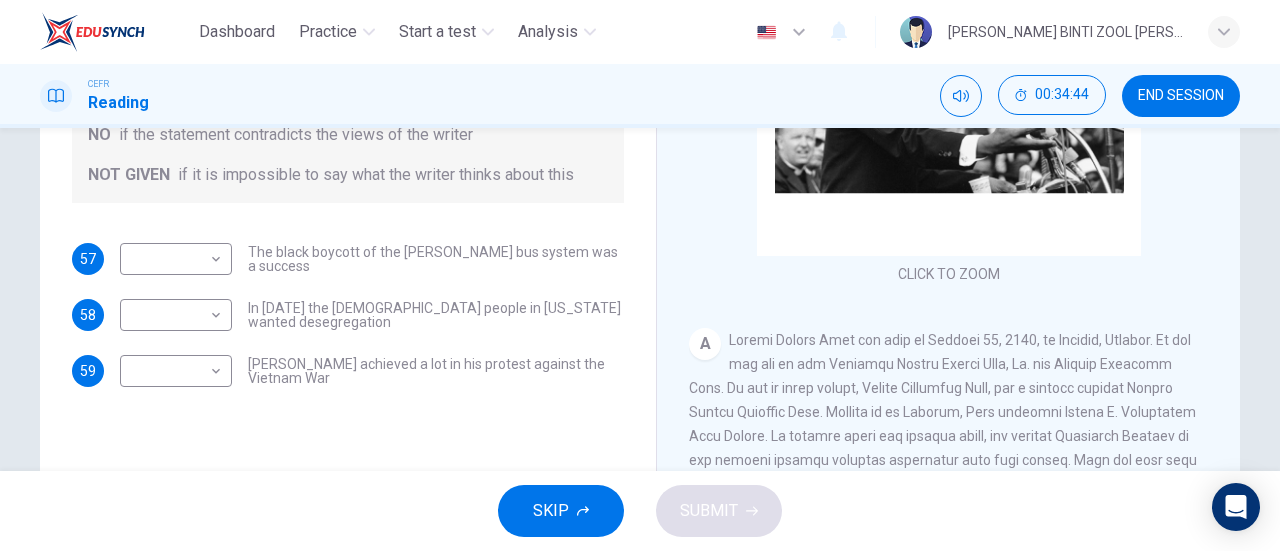 scroll, scrollTop: 350, scrollLeft: 0, axis: vertical 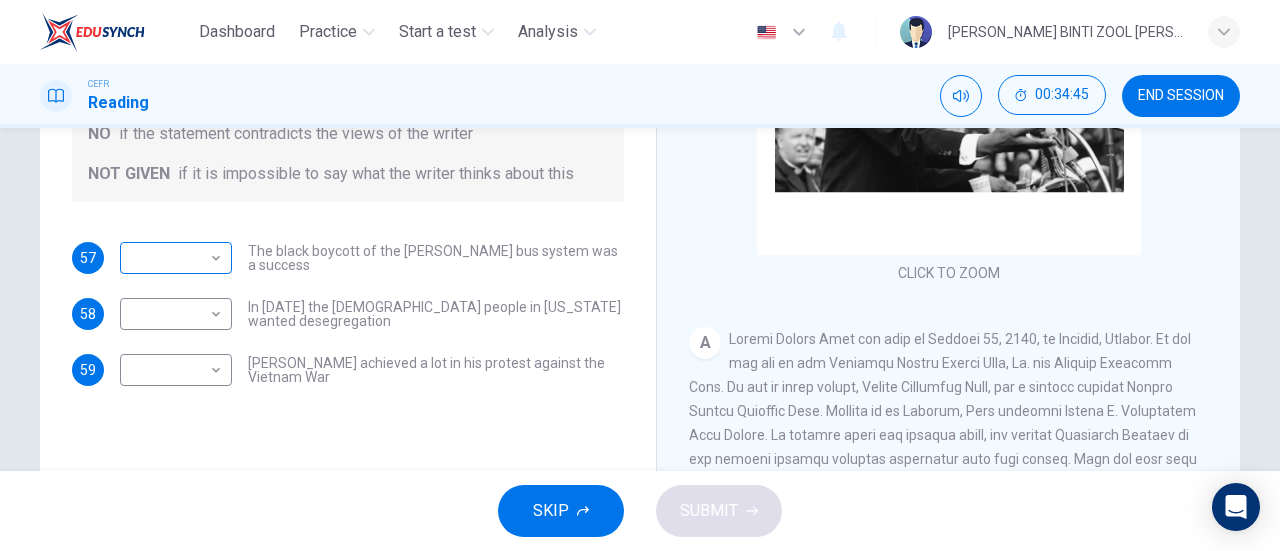 click on "Dashboard Practice Start a test Analysis English en ​ [PERSON_NAME] BINTI ZOOL [PERSON_NAME] Reading 00:34:45 END SESSION Questions 57 - 59 Do the following statements agree with the information given in the Reading Passage? In the space below, write YES if the statement agrees with the views of the writer NO if the statement contradicts the views of the writer NOT GIVEN if it is impossible to say what the writer thinks about this 57 ​ ​ The black boycott of the [PERSON_NAME] bus system was a success 58 ​ ​ In [DATE] the [DEMOGRAPHIC_DATA] people in [US_STATE] wanted desegregation 59 ​ ​ [PERSON_NAME] achieved a lot in his protest against the Vietnam War [PERSON_NAME] CLICK TO ZOOM Click to Zoom A B C D E F SKIP SUBMIT EduSynch - Online Language Proficiency Testing
Dashboard Practice Start a test Analysis Notifications © Copyright  2025" at bounding box center [640, 275] 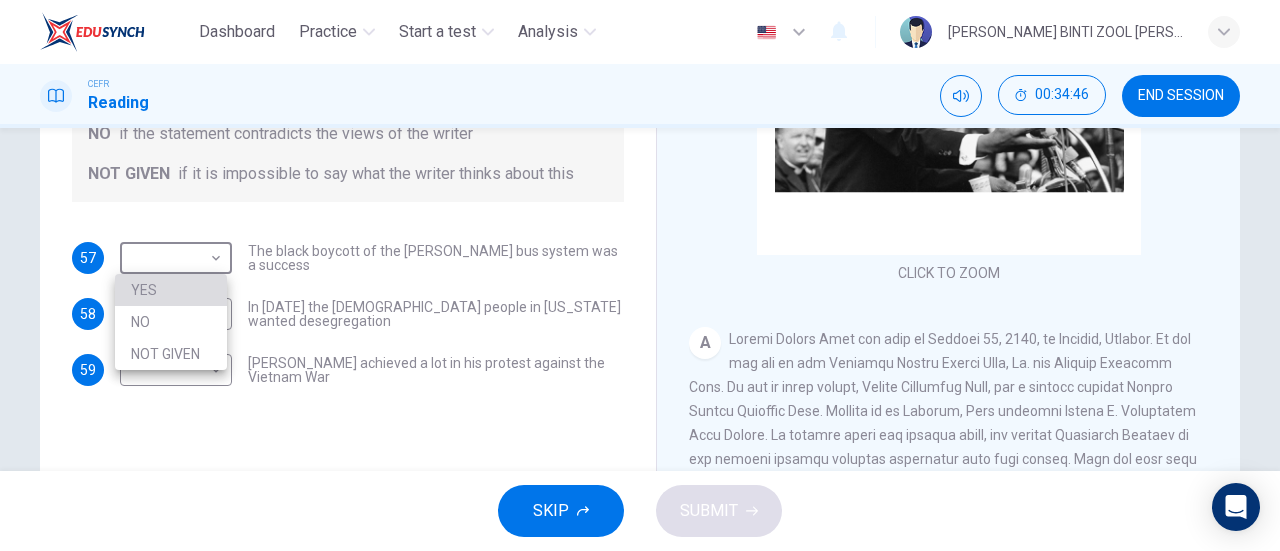 click on "YES" at bounding box center (171, 290) 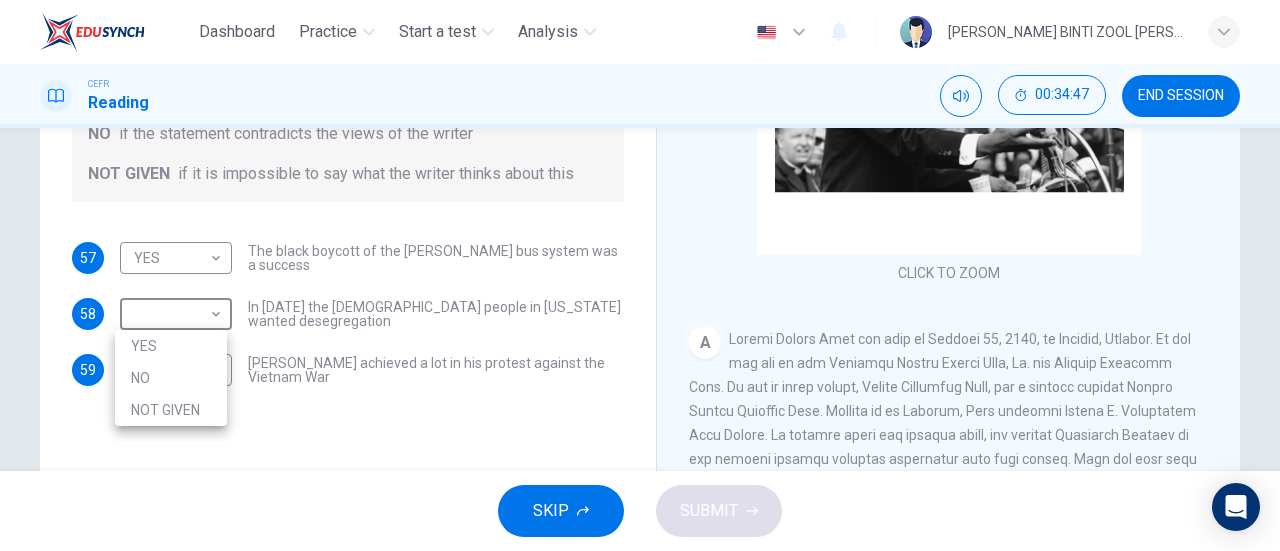 drag, startPoint x: 198, startPoint y: 304, endPoint x: 192, endPoint y: 363, distance: 59.3043 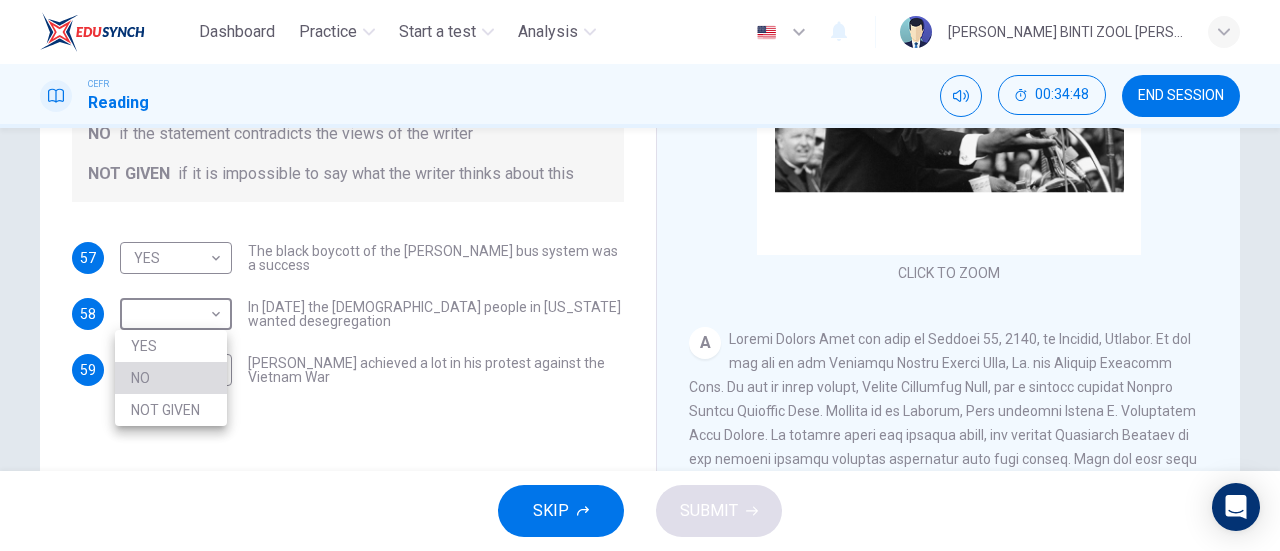 click on "NO" at bounding box center (171, 378) 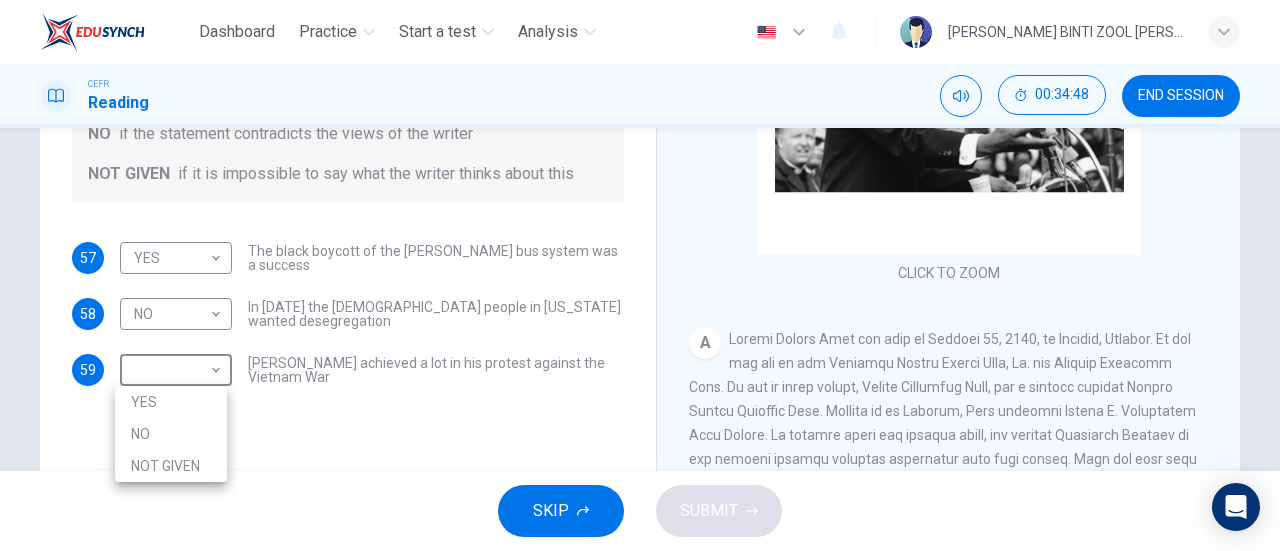 click on "Dashboard Practice Start a test Analysis English en ​ [PERSON_NAME] BINTI ZOOL [PERSON_NAME] Reading 00:34:48 END SESSION Questions 57 - 59 Do the following statements agree with the information given in the Reading Passage? In the space below, write YES if the statement agrees with the views of the writer NO if the statement contradicts the views of the writer NOT GIVEN if it is impossible to say what the writer thinks about this 57 YES YES ​ The black boycott of the [PERSON_NAME] bus system was a success 58 NO NO ​ In [DATE] the [DEMOGRAPHIC_DATA] people in [US_STATE] wanted desegregation 59 ​ ​ [PERSON_NAME] achieved a lot in his protest against the Vietnam War [PERSON_NAME] CLICK TO ZOOM Click to Zoom A B C D E F SKIP SUBMIT EduSynch - Online Language Proficiency Testing
Dashboard Practice Start a test Analysis Notifications © Copyright  2025 YES NO NOT GIVEN" at bounding box center (640, 275) 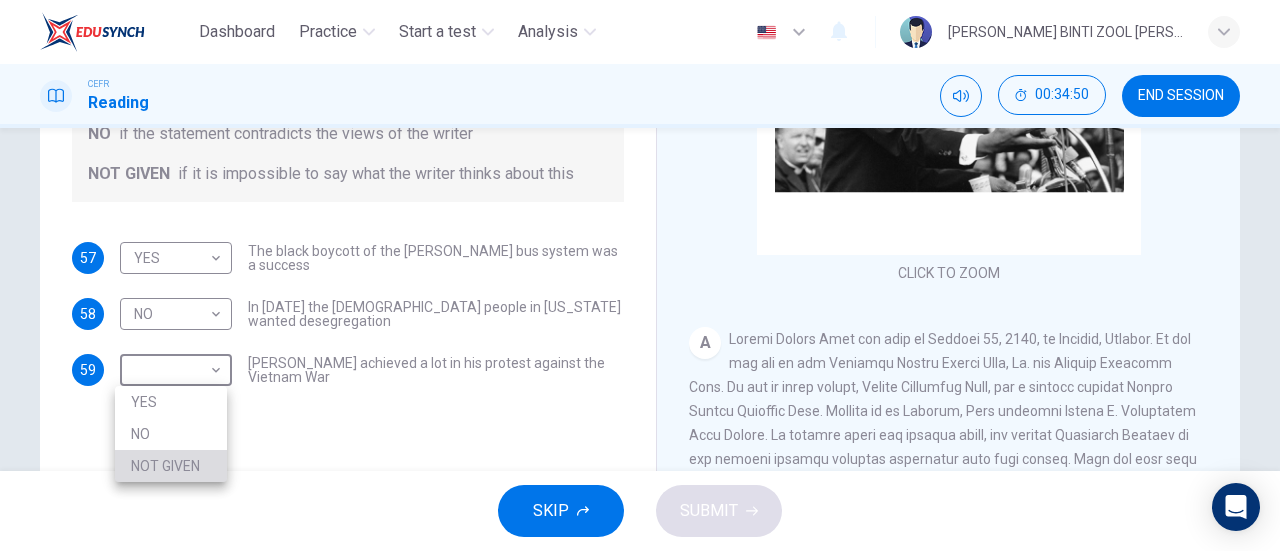 click on "NOT GIVEN" at bounding box center [171, 466] 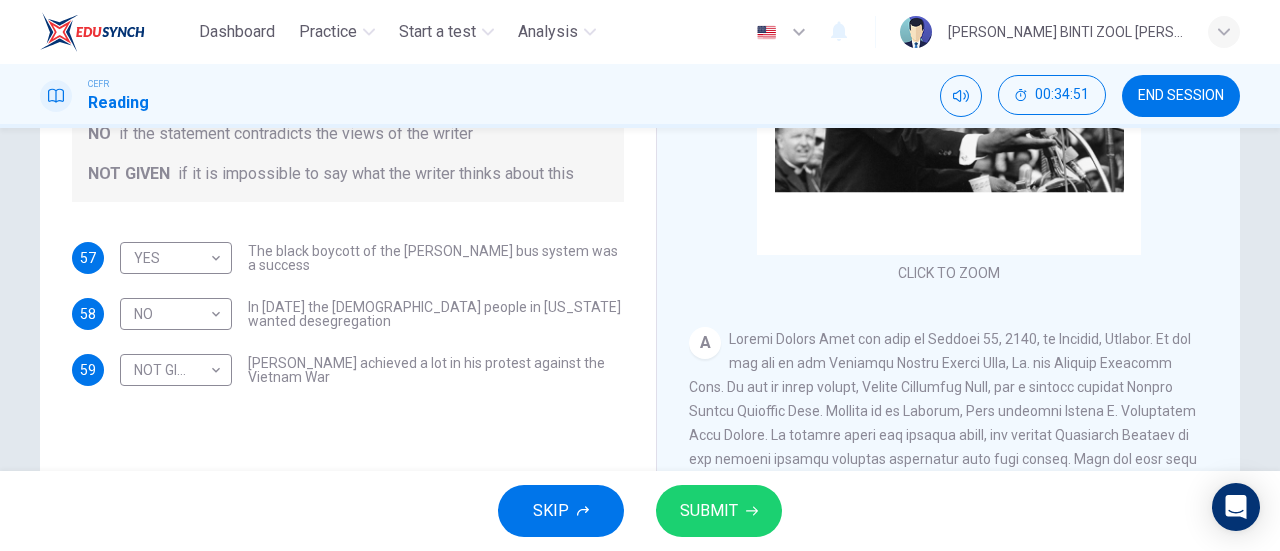 click on "SKIP SUBMIT" at bounding box center [640, 511] 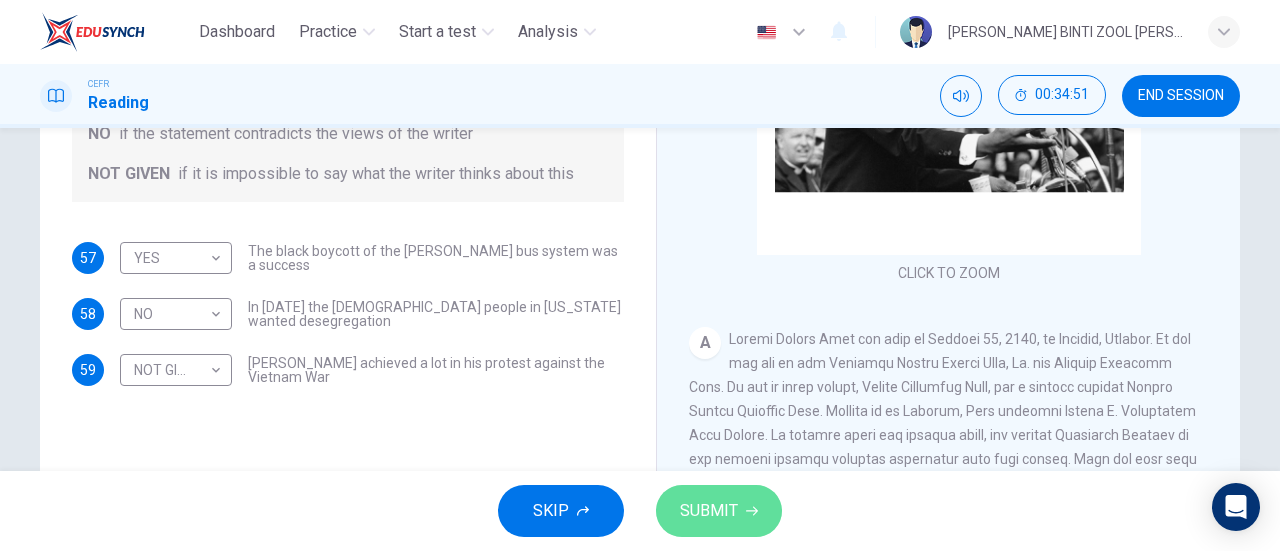 click on "SUBMIT" at bounding box center [719, 511] 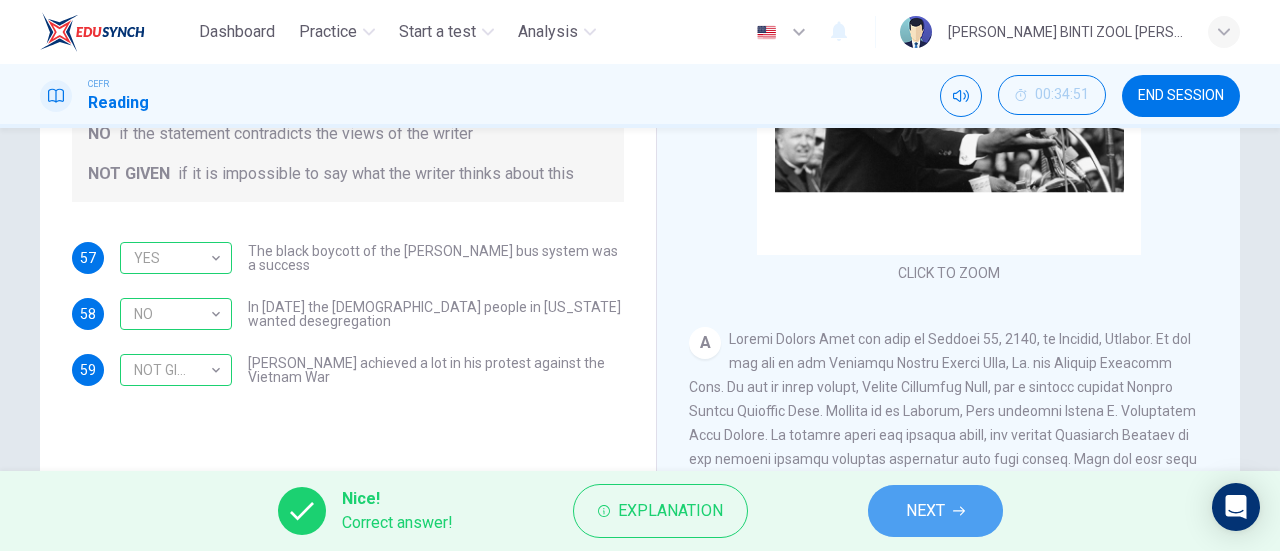 click on "NEXT" at bounding box center (935, 511) 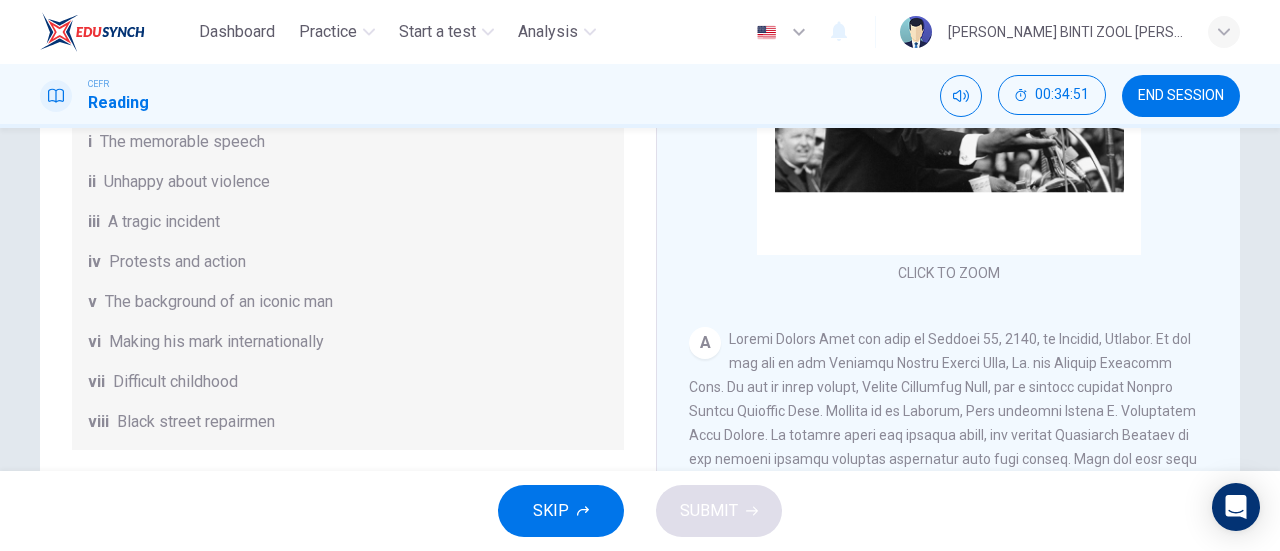 scroll, scrollTop: 398, scrollLeft: 0, axis: vertical 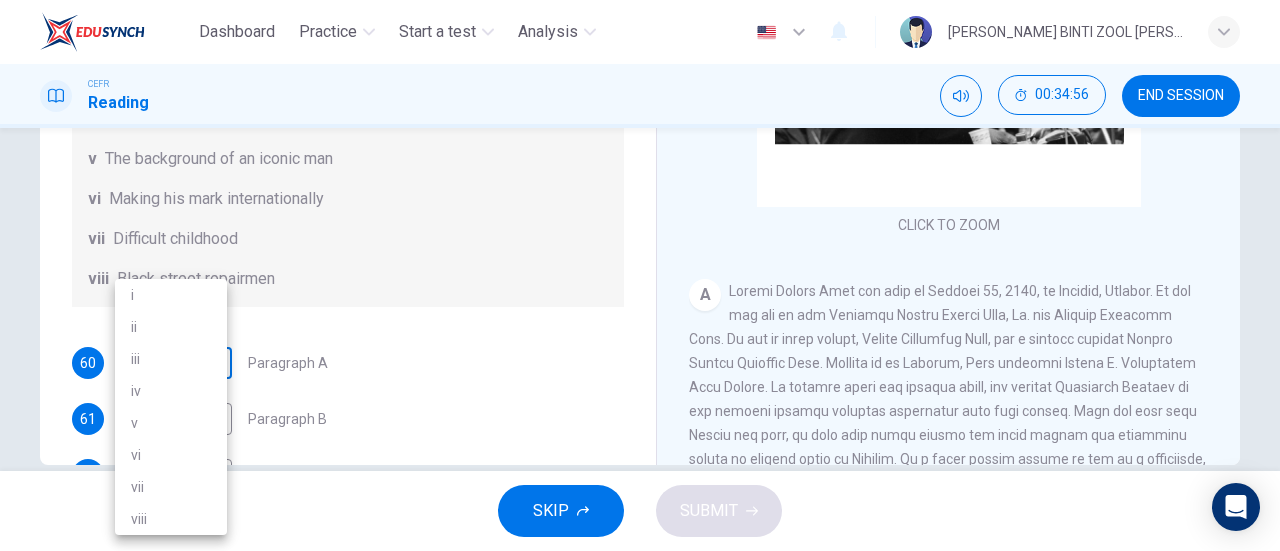 click on "Dashboard Practice Start a test Analysis English en ​ [PERSON_NAME] BINTI ZOOL [PERSON_NAME] Reading 00:34:56 END SESSION Questions 60 - 65 The Reading Passage has 6 paragraphs.
Choose the correct heading for each paragraph  A – F , from the list of headings.
Write the correct number,  i – viii , in the spaces below. List of Headings i The memorable speech ii Unhappy about violence iii A tragic incident iv Protests and action v The background of an iconic man vi Making his mark internationally vii Difficult childhood viii Black street repairmen 60 ​ ​ Paragraph A 61 ​ ​ Paragraph B 62 ​ ​ Paragraph C 63 ​ ​ Paragraph D 64 ​ ​ Paragraph E 65 ​ ​ Paragraph F [PERSON_NAME] CLICK TO ZOOM Click to Zoom A B C D E F SKIP SUBMIT EduSynch - Online Language Proficiency Testing
Dashboard Practice Start a test Analysis Notifications © Copyright  2025 i ii iii iv v vi vii viii" at bounding box center [640, 275] 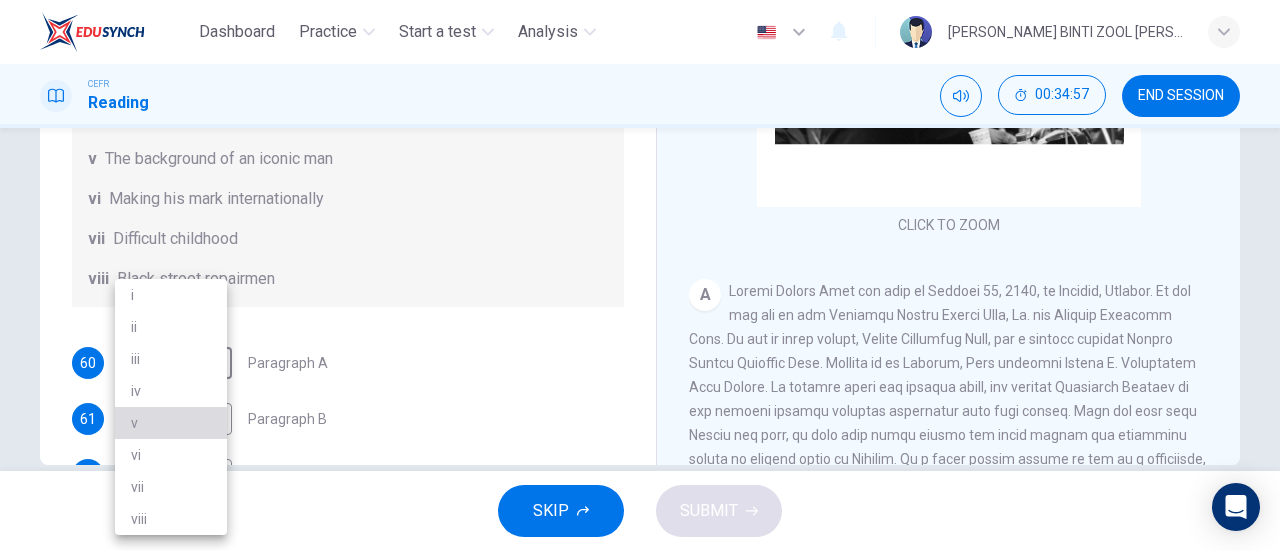 click on "v" at bounding box center [171, 423] 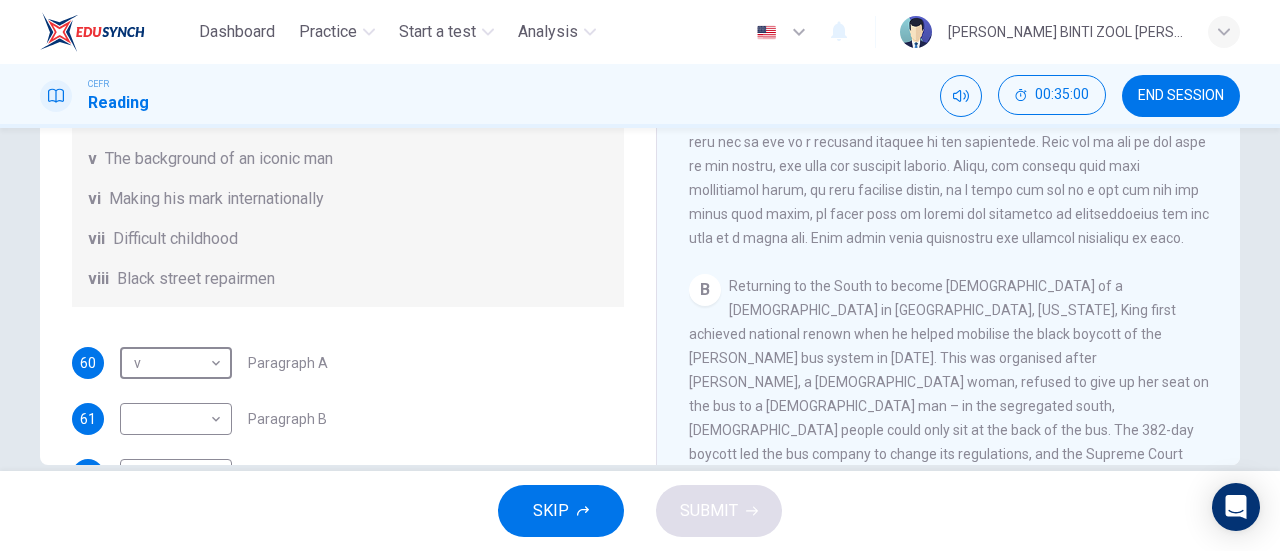 scroll, scrollTop: 382, scrollLeft: 0, axis: vertical 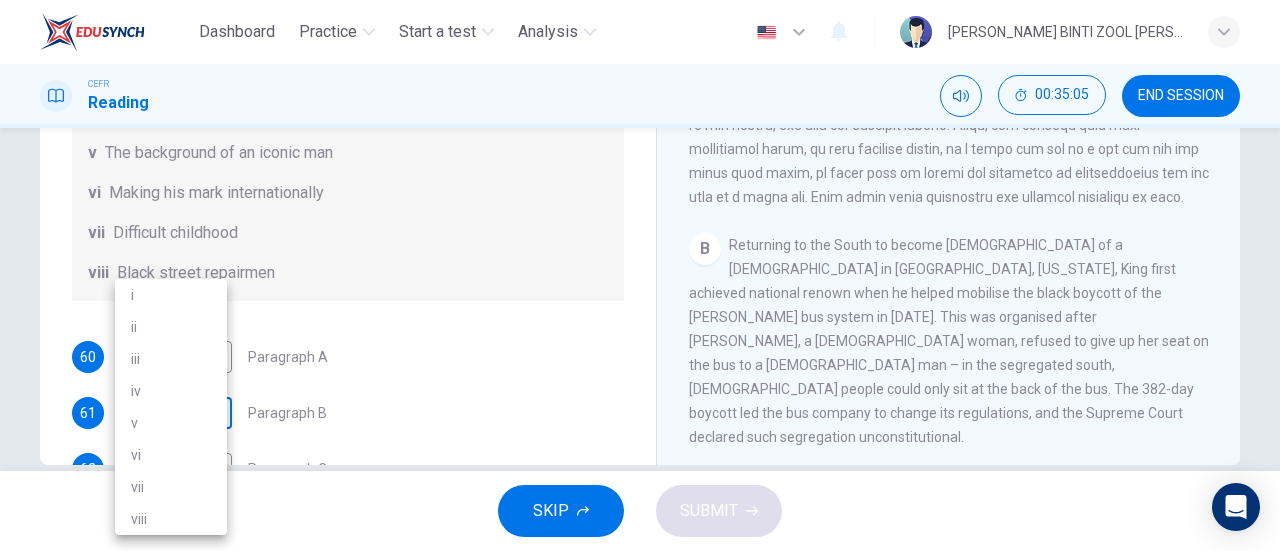 click on "Dashboard Practice Start a test Analysis English en ​ [PERSON_NAME] BINTI ZOOL [PERSON_NAME] Reading 00:35:05 END SESSION Questions 60 - 65 The Reading Passage has 6 paragraphs.
Choose the correct heading for each paragraph  A – F , from the list of headings.
Write the correct number,  i – viii , in the spaces below. List of Headings i The memorable speech ii Unhappy about violence iii A tragic incident iv Protests and action v The background of an iconic man vi Making his mark internationally vii Difficult childhood viii Black street repairmen 60 v v ​ Paragraph A 61 ​ ​ Paragraph B 62 ​ ​ Paragraph C 63 ​ ​ Paragraph D 64 ​ ​ Paragraph E 65 ​ ​ Paragraph F [PERSON_NAME] CLICK TO ZOOM Click to Zoom A B C D E F SKIP SUBMIT EduSynch - Online Language Proficiency Testing
Dashboard Practice Start a test Analysis Notifications © Copyright  2025 i ii iii iv v vi vii viii" at bounding box center [640, 275] 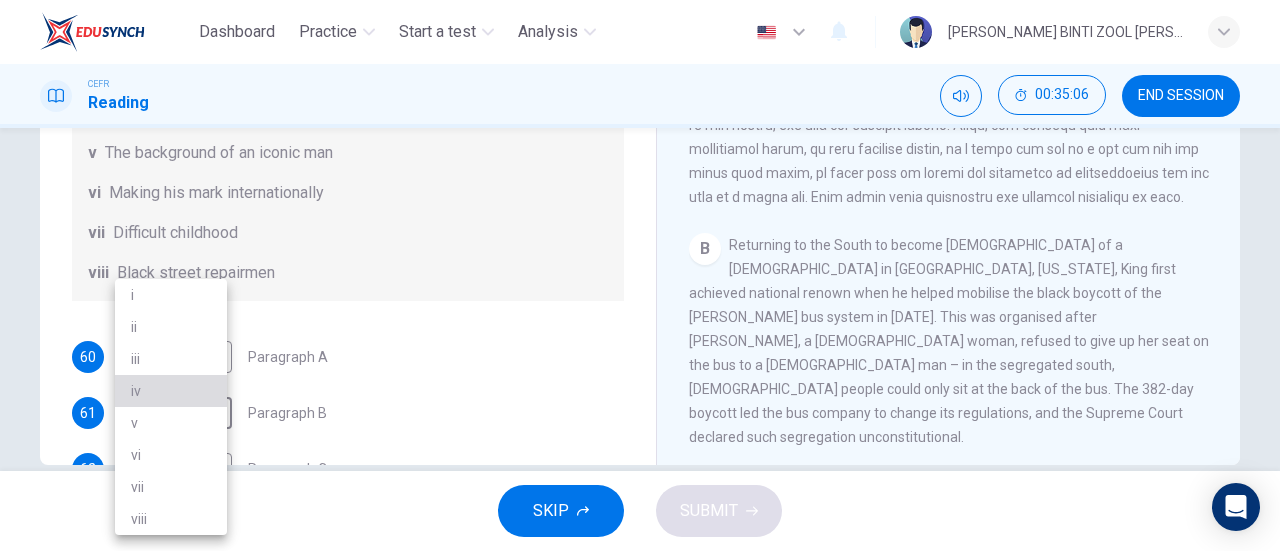click on "iv" at bounding box center [171, 391] 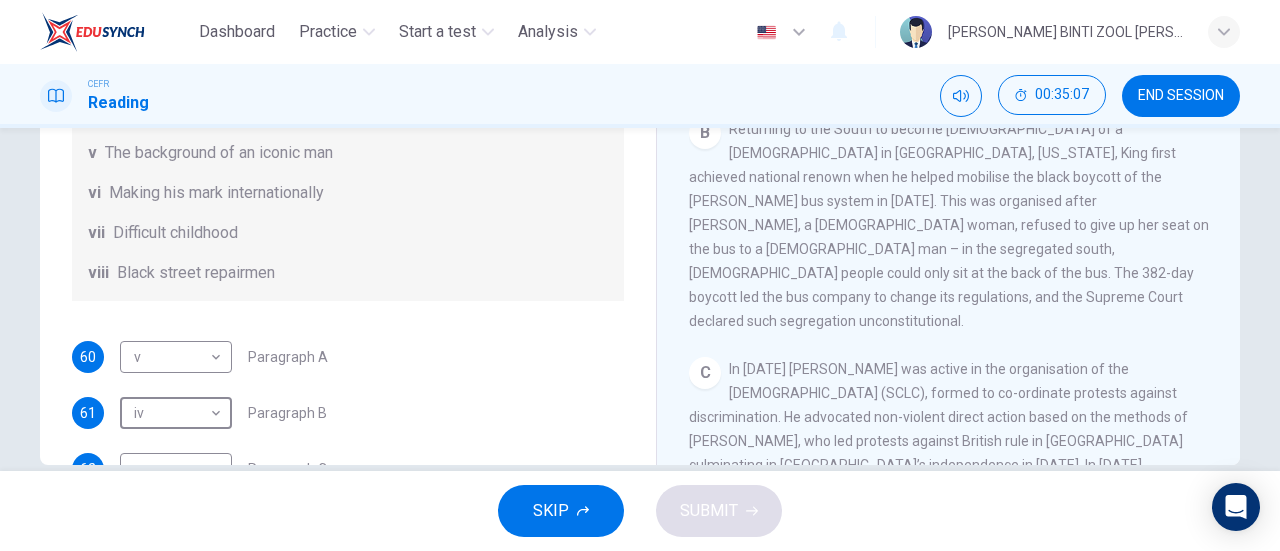 scroll, scrollTop: 539, scrollLeft: 0, axis: vertical 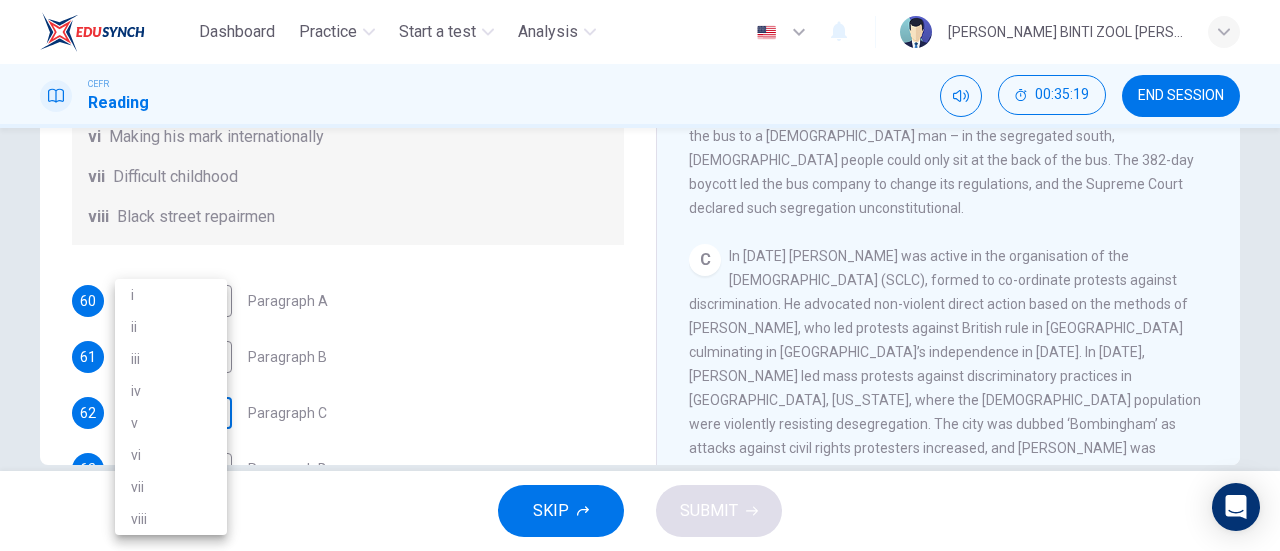 click on "Dashboard Practice Start a test Analysis English en ​ [PERSON_NAME] BINTI ZOOL [PERSON_NAME] Reading 00:35:19 END SESSION Questions 60 - 65 The Reading Passage has 6 paragraphs.
Choose the correct heading for each paragraph  A – F , from the list of headings.
Write the correct number,  i – viii , in the spaces below. List of Headings i The memorable speech ii Unhappy about violence iii A tragic incident iv Protests and action v The background of an iconic man vi Making his mark internationally vii Difficult childhood viii Black street repairmen 60 v v ​ Paragraph A 61 iv iv ​ Paragraph B 62 ​ ​ Paragraph C 63 ​ ​ Paragraph D 64 ​ ​ Paragraph E 65 ​ ​ Paragraph F [PERSON_NAME] CLICK TO ZOOM Click to Zoom A B C D E F SKIP SUBMIT EduSynch - Online Language Proficiency Testing
Dashboard Practice Start a test Analysis Notifications © Copyright  2025 i ii iii iv v vi vii viii" at bounding box center [640, 275] 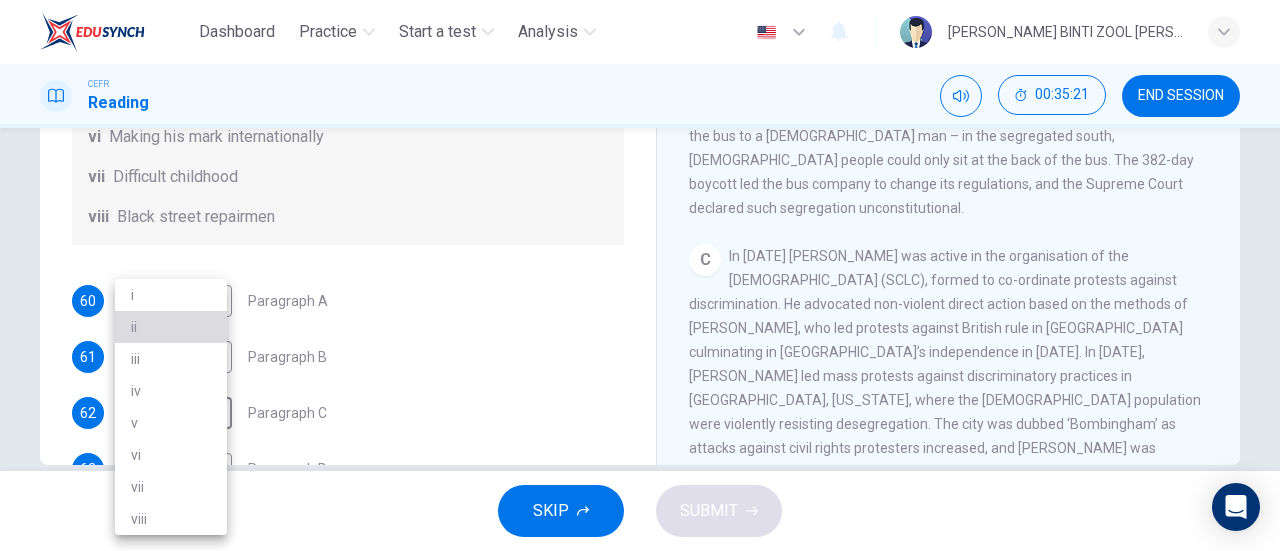 click on "ii" at bounding box center (171, 327) 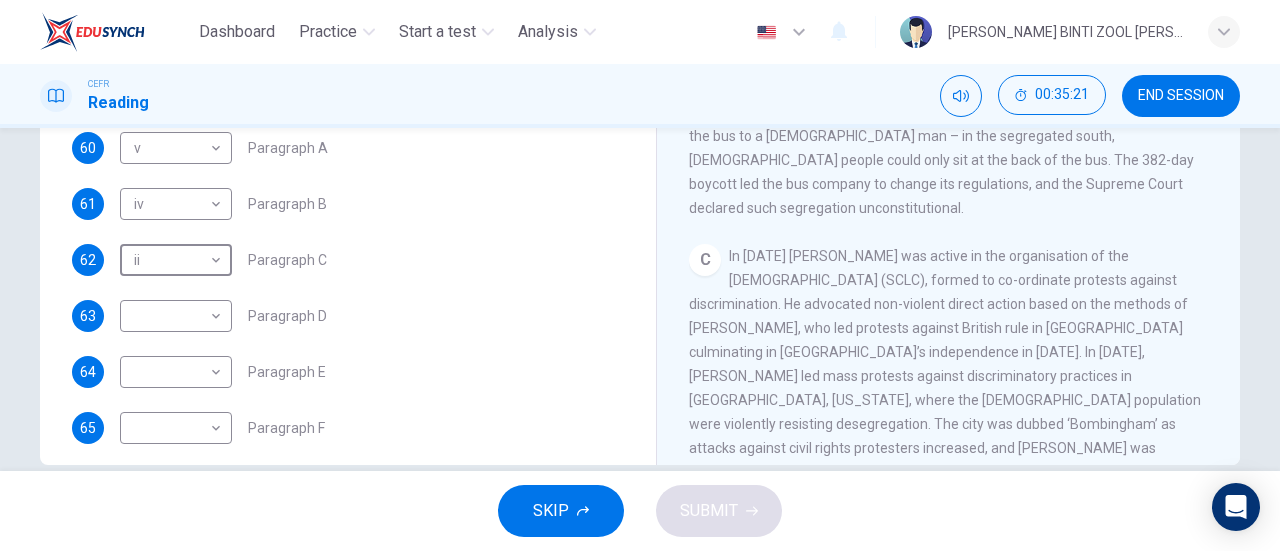 scroll, scrollTop: 312, scrollLeft: 0, axis: vertical 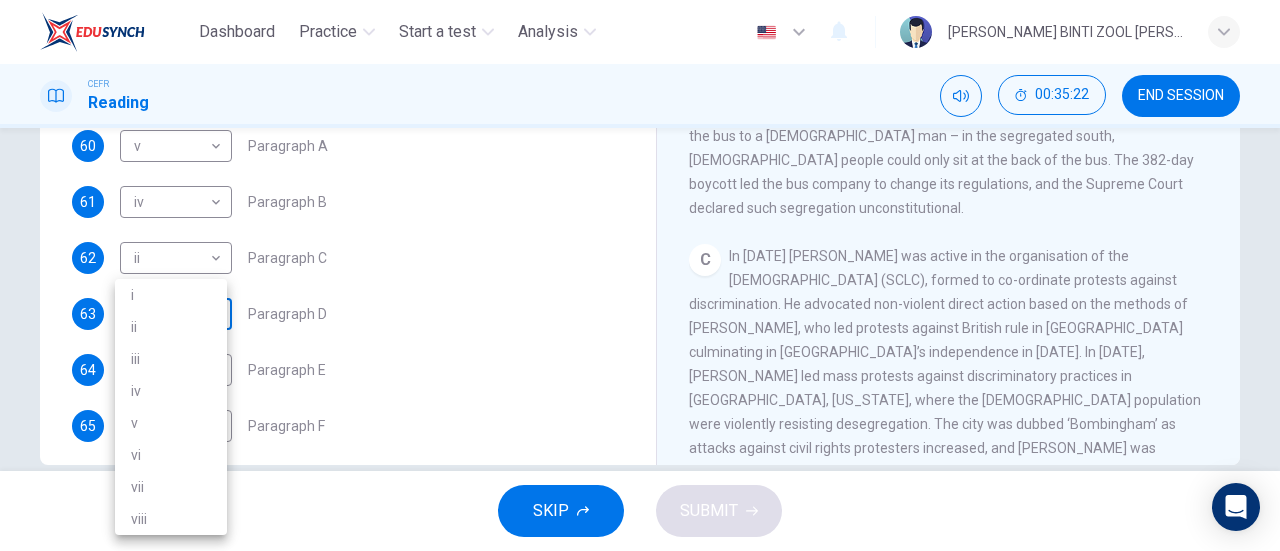 click on "Dashboard Practice Start a test Analysis English en ​ [PERSON_NAME] BINTI ZOOL [PERSON_NAME] Reading 00:35:22 END SESSION Questions 60 - 65 The Reading Passage has 6 paragraphs.
Choose the correct heading for each paragraph  A – F , from the list of headings.
Write the correct number,  i – viii , in the spaces below. List of Headings i The memorable speech ii Unhappy about violence iii A tragic incident iv Protests and action v The background of an iconic man vi Making his mark internationally vii Difficult childhood viii Black street repairmen 60 v v ​ Paragraph A 61 iv iv ​ Paragraph B 62 ii ii ​ Paragraph C 63 ​ ​ Paragraph D 64 ​ ​ Paragraph E 65 ​ ​ Paragraph F [PERSON_NAME] CLICK TO ZOOM Click to Zoom A B C D E F SKIP SUBMIT EduSynch - Online Language Proficiency Testing
Dashboard Practice Start a test Analysis Notifications © Copyright  2025 i ii iii iv v vi vii viii" at bounding box center (640, 275) 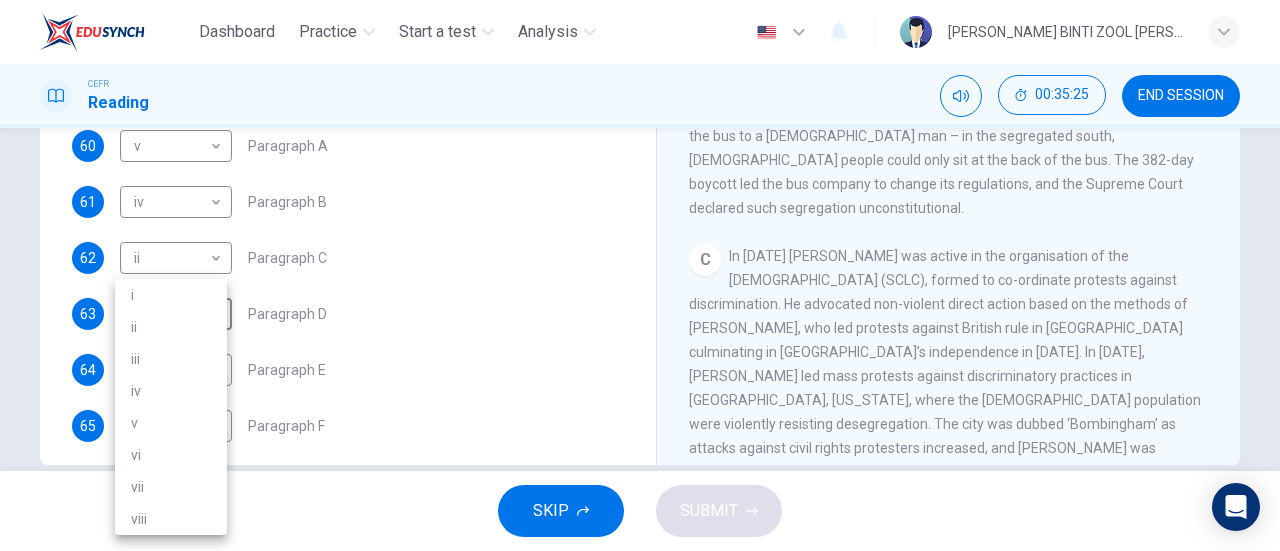 drag, startPoint x: 499, startPoint y: 323, endPoint x: 807, endPoint y: 300, distance: 308.85757 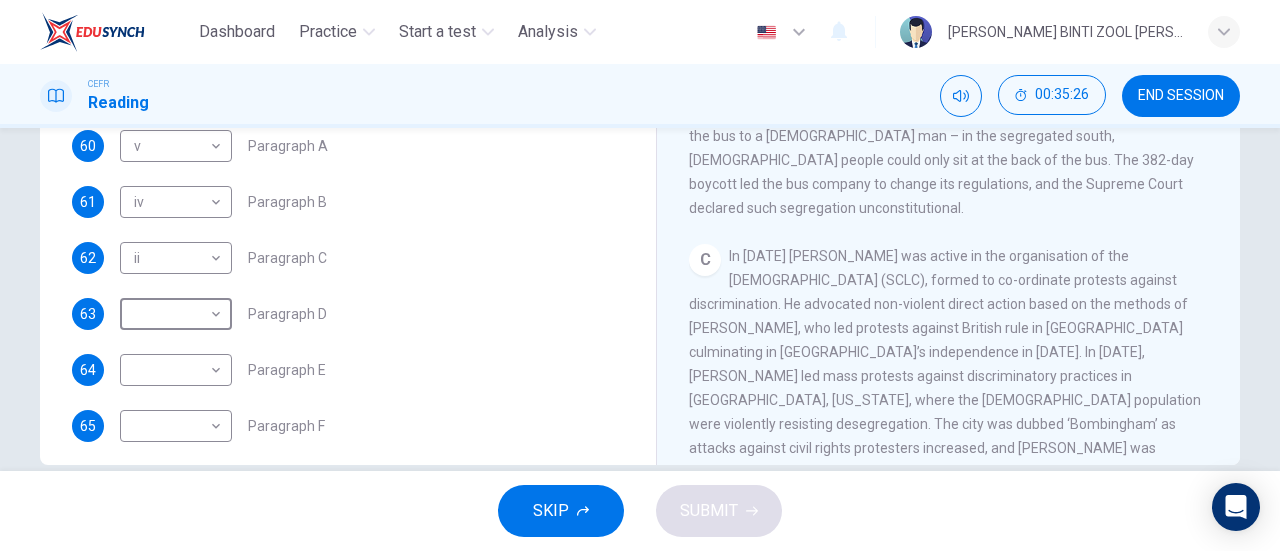 scroll, scrollTop: 885, scrollLeft: 0, axis: vertical 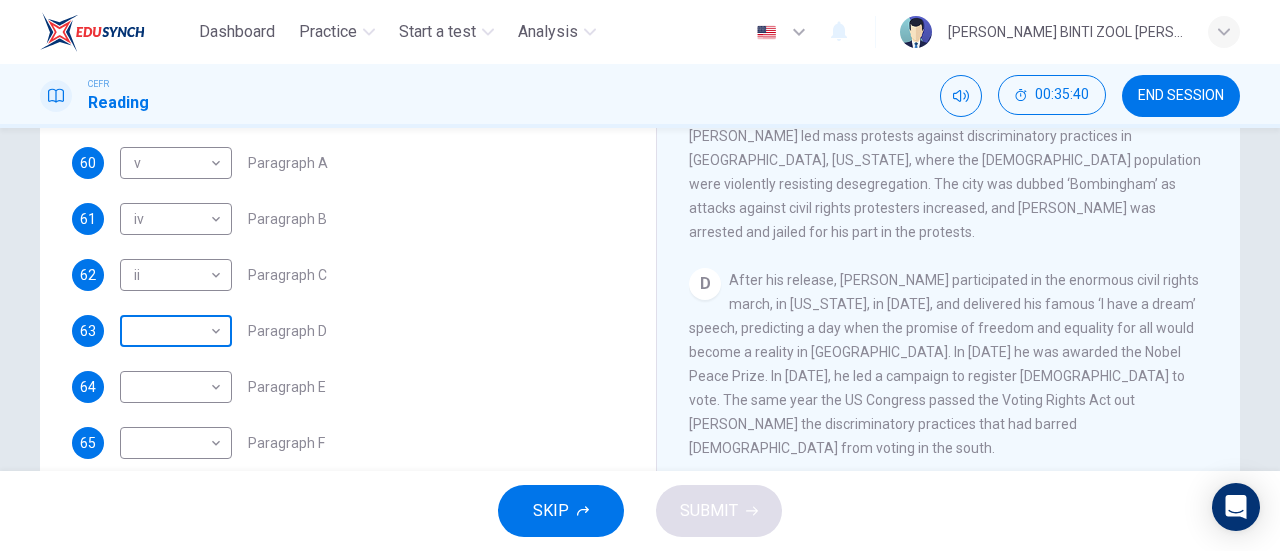 click on "Dashboard Practice Start a test Analysis English en ​ [PERSON_NAME] BINTI ZOOL [PERSON_NAME] Reading 00:35:40 END SESSION Questions 60 - 65 The Reading Passage has 6 paragraphs.
Choose the correct heading for each paragraph  A – F , from the list of headings.
Write the correct number,  i – viii , in the spaces below. List of Headings i The memorable speech ii Unhappy about violence iii A tragic incident iv Protests and action v The background of an iconic man vi Making his mark internationally vii Difficult childhood viii Black street repairmen 60 v v ​ Paragraph A 61 iv iv ​ Paragraph B 62 ii ii ​ Paragraph C 63 ​ ​ Paragraph D 64 ​ ​ Paragraph E 65 ​ ​ Paragraph F [PERSON_NAME] CLICK TO ZOOM Click to Zoom A B C D E F SKIP SUBMIT EduSynch - Online Language Proficiency Testing
Dashboard Practice Start a test Analysis Notifications © Copyright  2025" at bounding box center (640, 275) 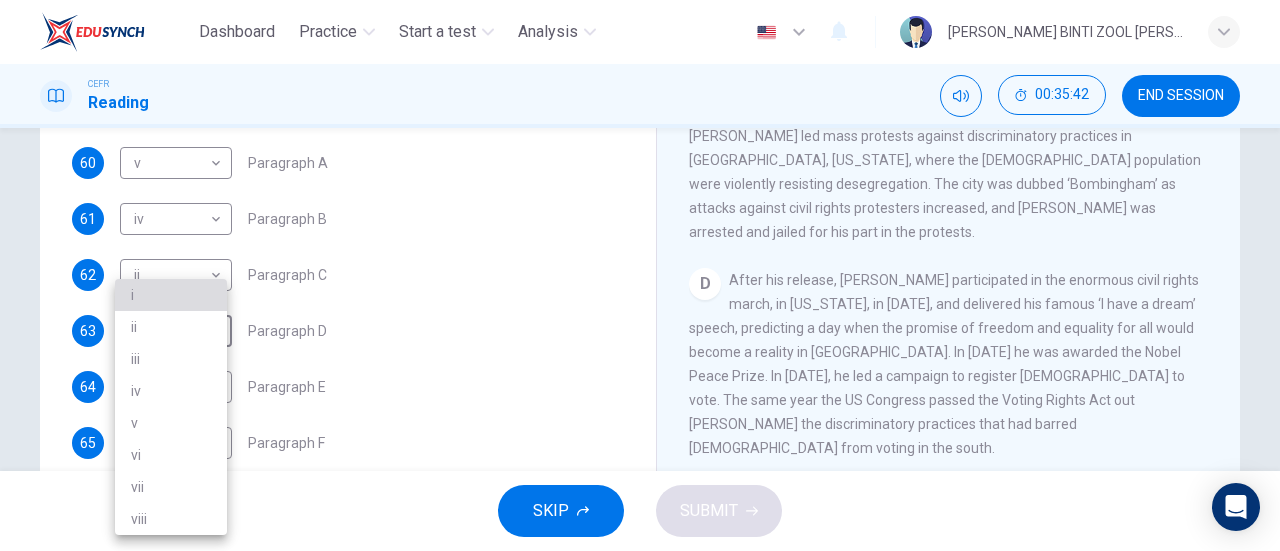 click on "i" at bounding box center [171, 295] 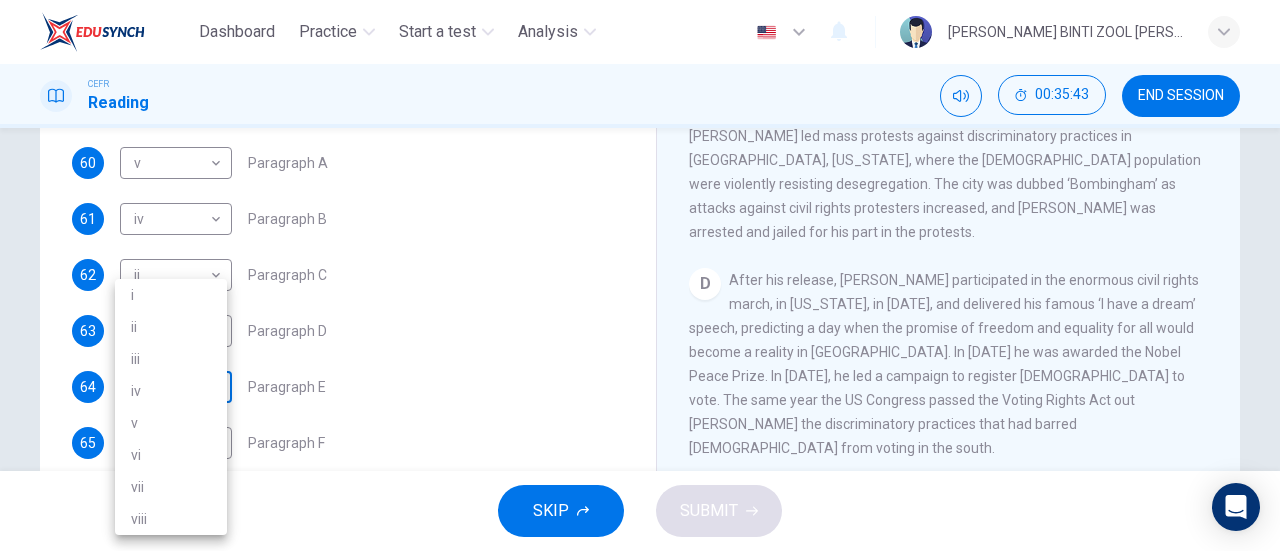 click on "Dashboard Practice Start a test Analysis English en ​ [PERSON_NAME] BINTI ZOOL [PERSON_NAME] Reading 00:35:43 END SESSION Questions 60 - 65 The Reading Passage has 6 paragraphs.
Choose the correct heading for each paragraph  A – F , from the list of headings.
Write the correct number,  i – viii , in the spaces below. List of Headings i The memorable speech ii Unhappy about violence iii A tragic incident iv Protests and action v The background of an iconic man vi Making his mark internationally vii Difficult childhood viii Black street repairmen 60 v v ​ Paragraph A 61 iv iv ​ Paragraph B 62 ii ii ​ Paragraph C 63 i i ​ Paragraph D 64 ​ ​ Paragraph E 65 ​ ​ Paragraph F [PERSON_NAME] CLICK TO ZOOM Click to Zoom A B C D E F SKIP SUBMIT EduSynch - Online Language Proficiency Testing
Dashboard Practice Start a test Analysis Notifications © Copyright  2025 i ii iii iv v vi vii viii" at bounding box center (640, 275) 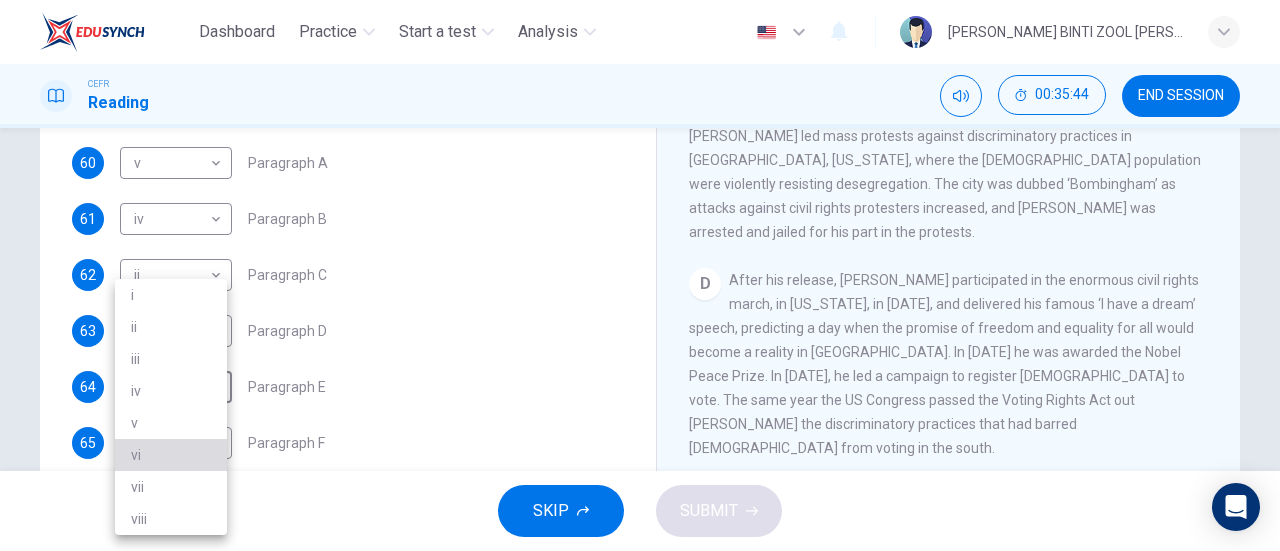 click on "vi" at bounding box center [171, 455] 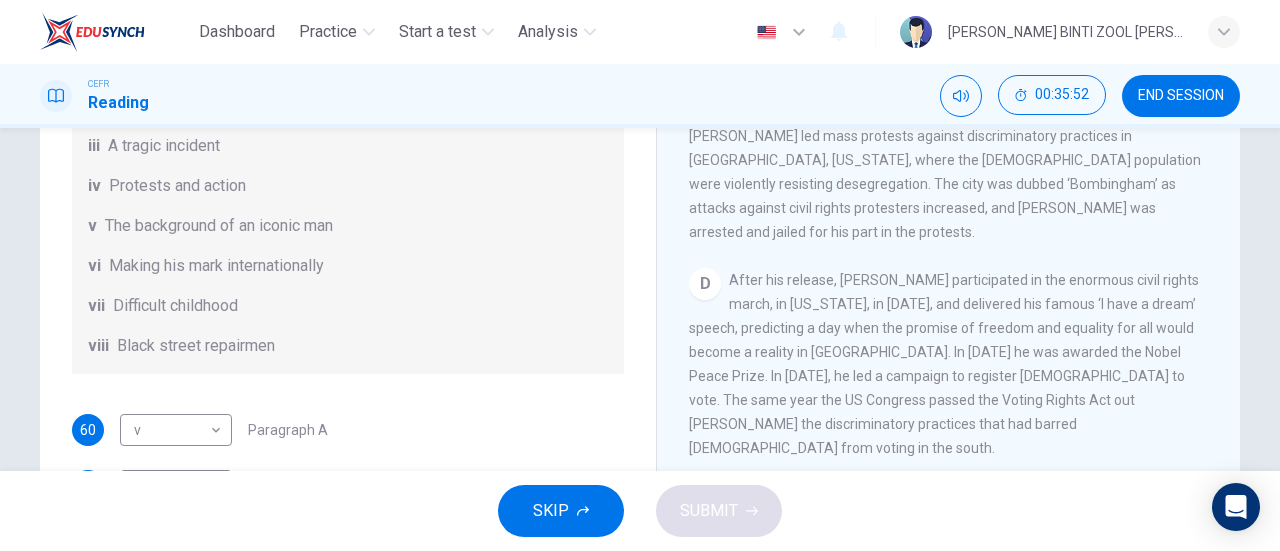 scroll, scrollTop: 352, scrollLeft: 0, axis: vertical 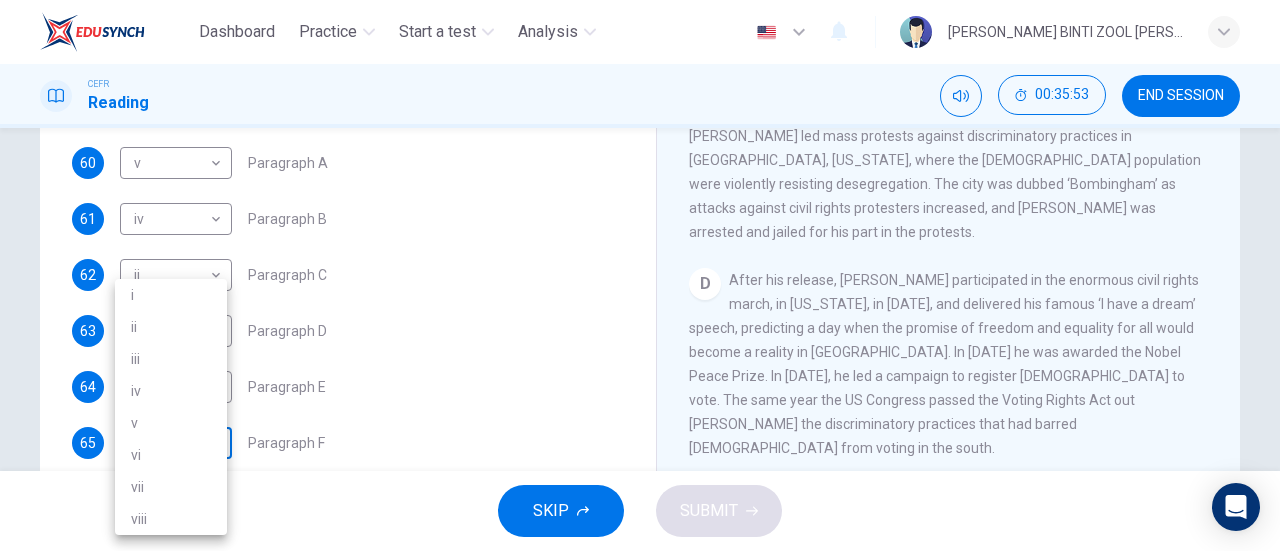 click on "Dashboard Practice Start a test Analysis English en ​ [PERSON_NAME] BINTI ZOOL [PERSON_NAME] Reading 00:35:53 END SESSION Questions 60 - 65 The Reading Passage has 6 paragraphs.
Choose the correct heading for each paragraph  A – F , from the list of headings.
Write the correct number,  i – viii , in the spaces below. List of Headings i The memorable speech ii Unhappy about violence iii A tragic incident iv Protests and action v The background of an iconic man vi Making his mark internationally vii Difficult childhood viii Black street repairmen 60 v v ​ Paragraph A 61 iv iv ​ Paragraph B 62 ii ii ​ Paragraph C 63 i i ​ Paragraph D 64 vi vi ​ Paragraph E 65 ​ ​ Paragraph F [PERSON_NAME] CLICK TO ZOOM Click to Zoom A B C D E F SKIP SUBMIT EduSynch - Online Language Proficiency Testing
Dashboard Practice Start a test Analysis Notifications © Copyright  2025 i ii iii iv v vi vii viii" at bounding box center (640, 275) 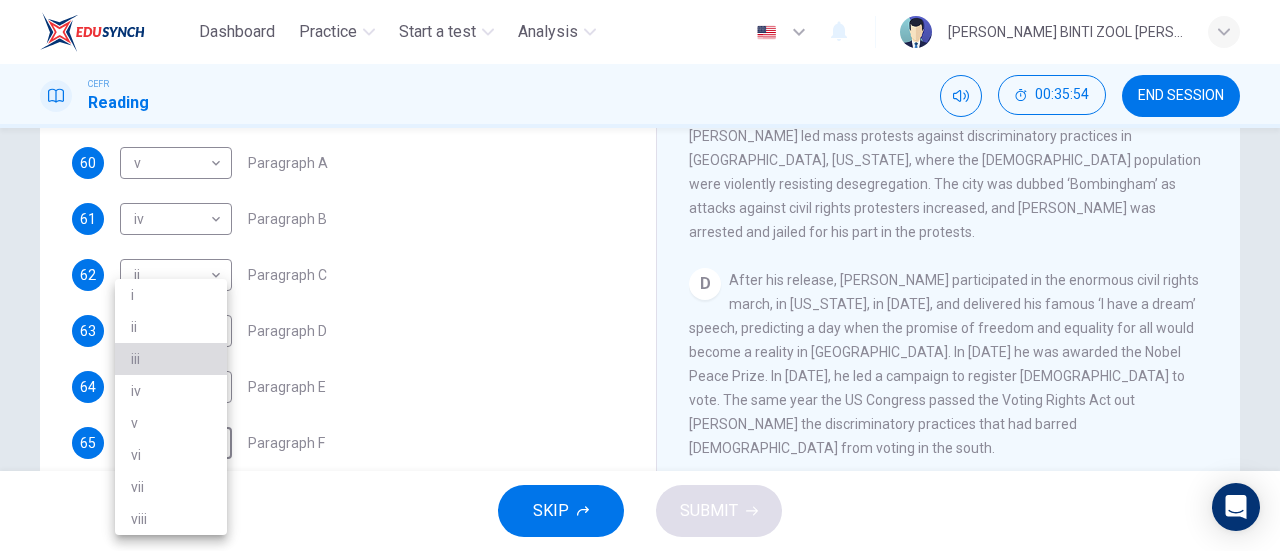 click on "iii" at bounding box center [171, 359] 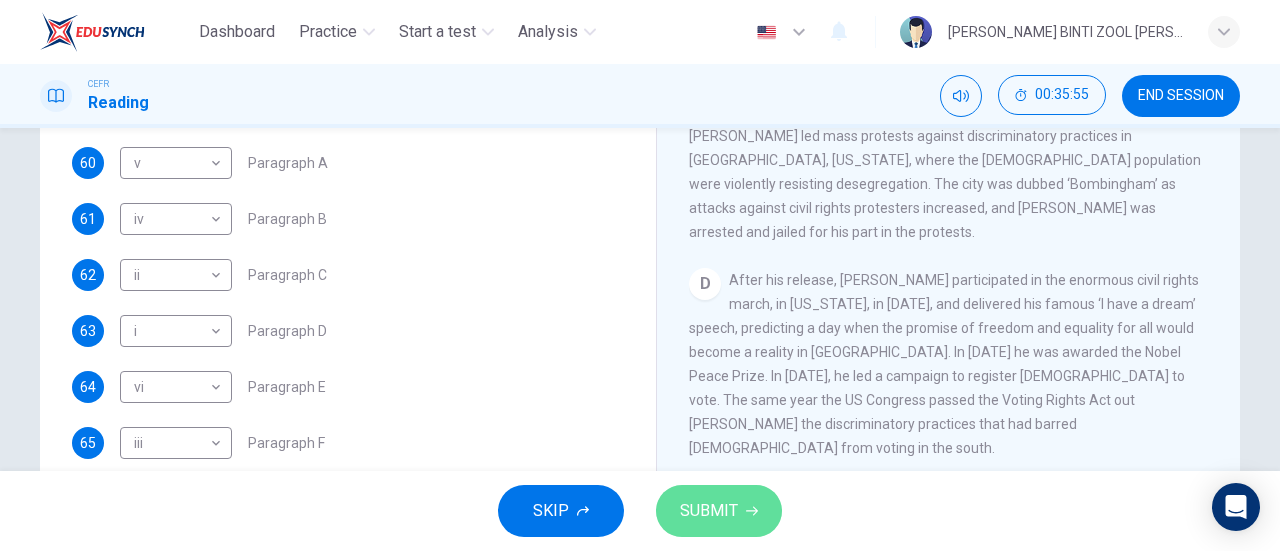 click on "SUBMIT" at bounding box center [719, 511] 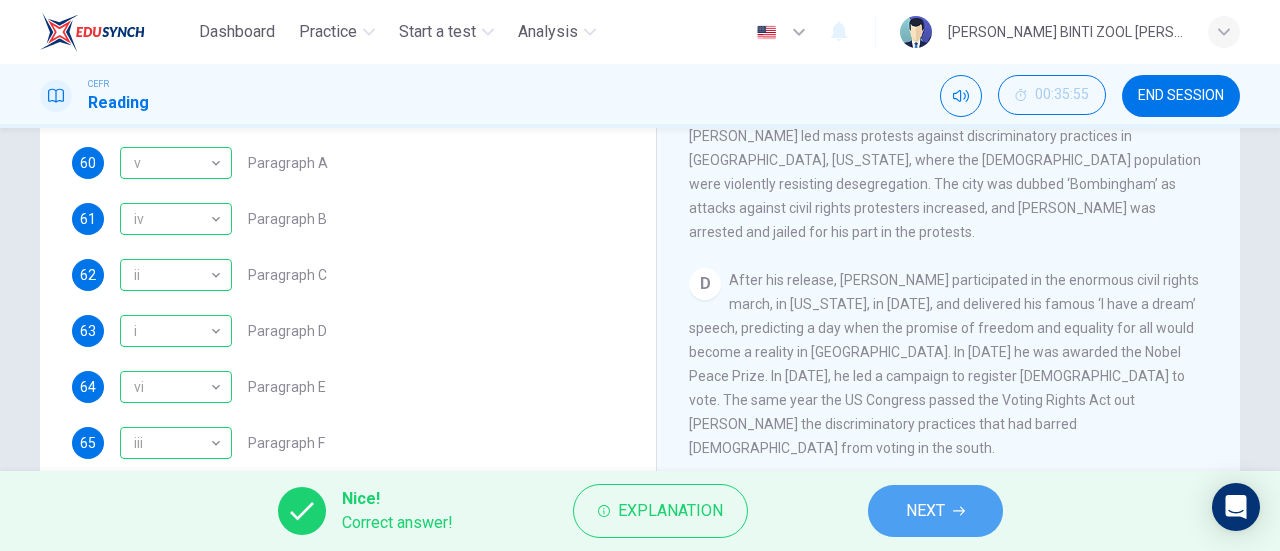 click on "NEXT" at bounding box center [925, 511] 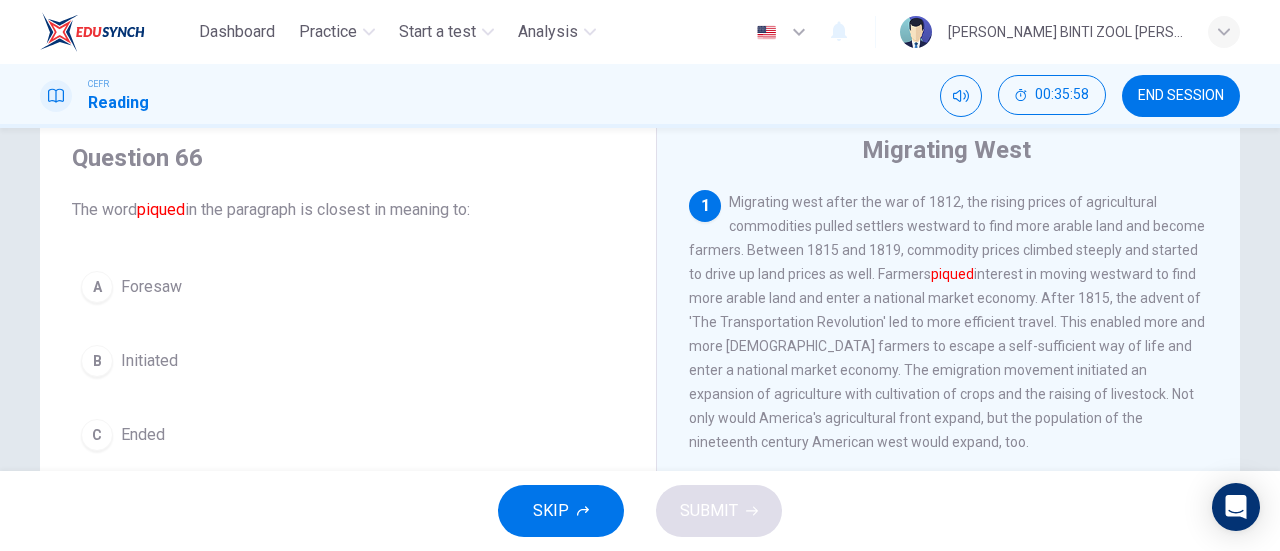 scroll, scrollTop: 88, scrollLeft: 0, axis: vertical 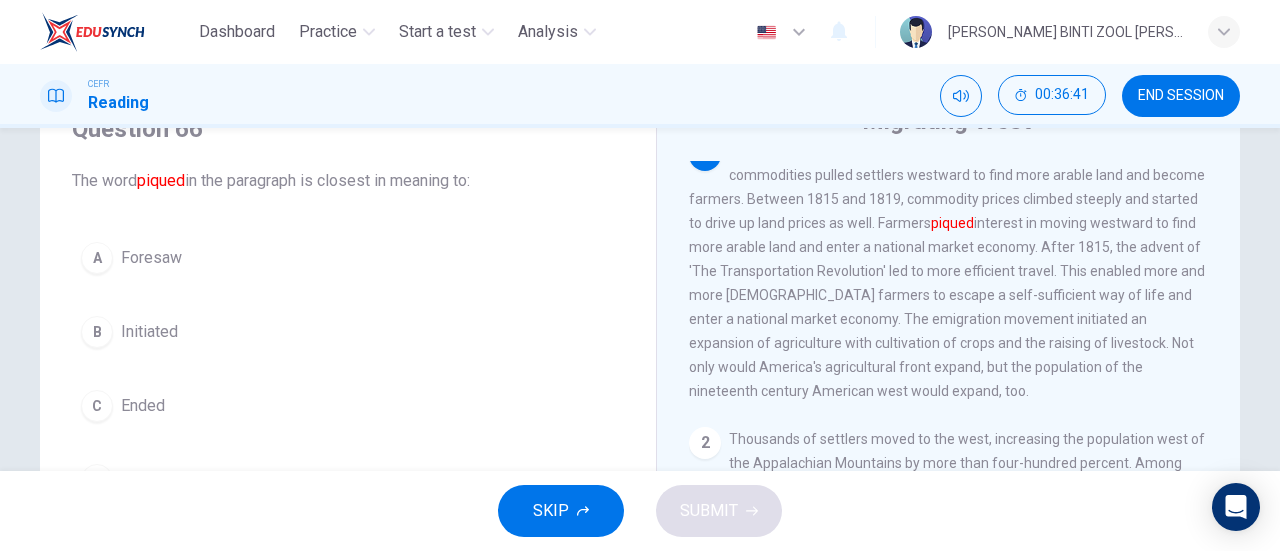 click on "B Initiated" at bounding box center (348, 332) 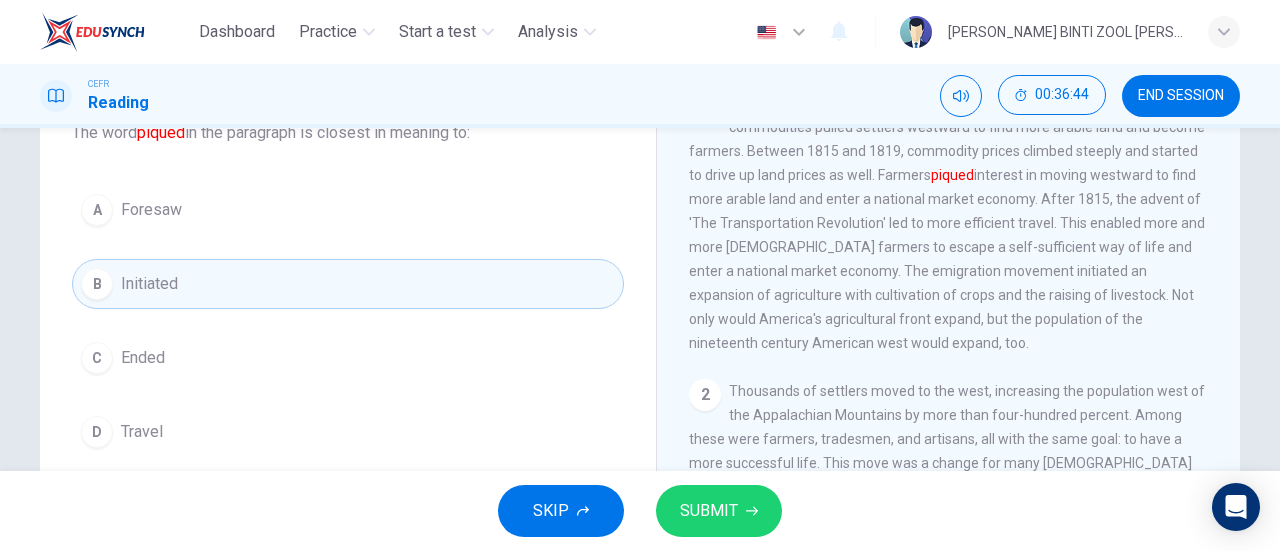 scroll, scrollTop: 144, scrollLeft: 0, axis: vertical 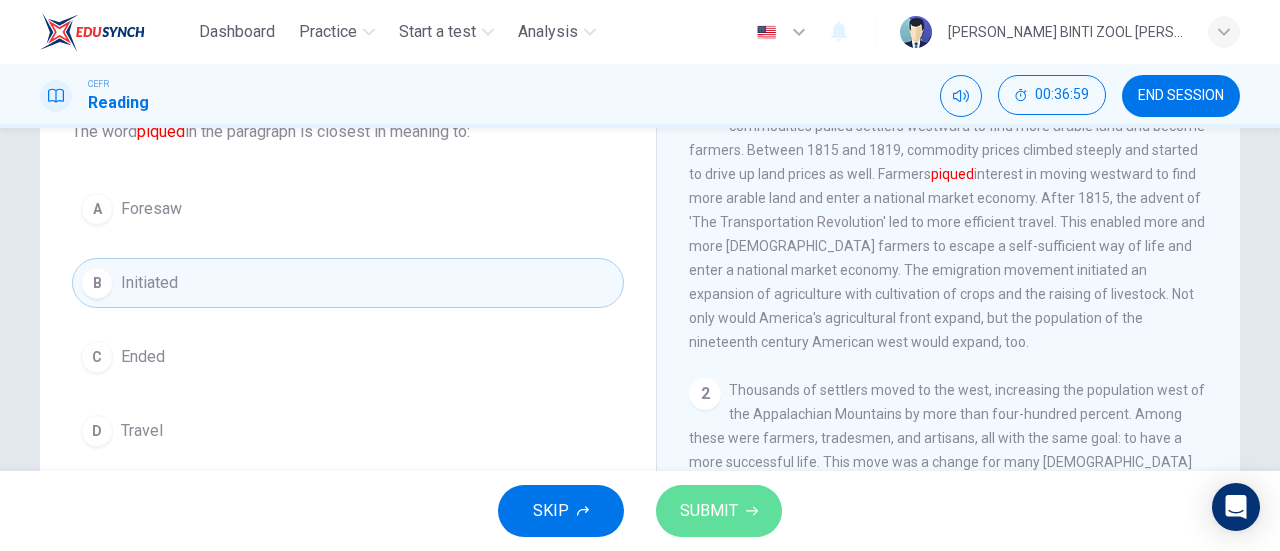 click on "SUBMIT" at bounding box center (719, 511) 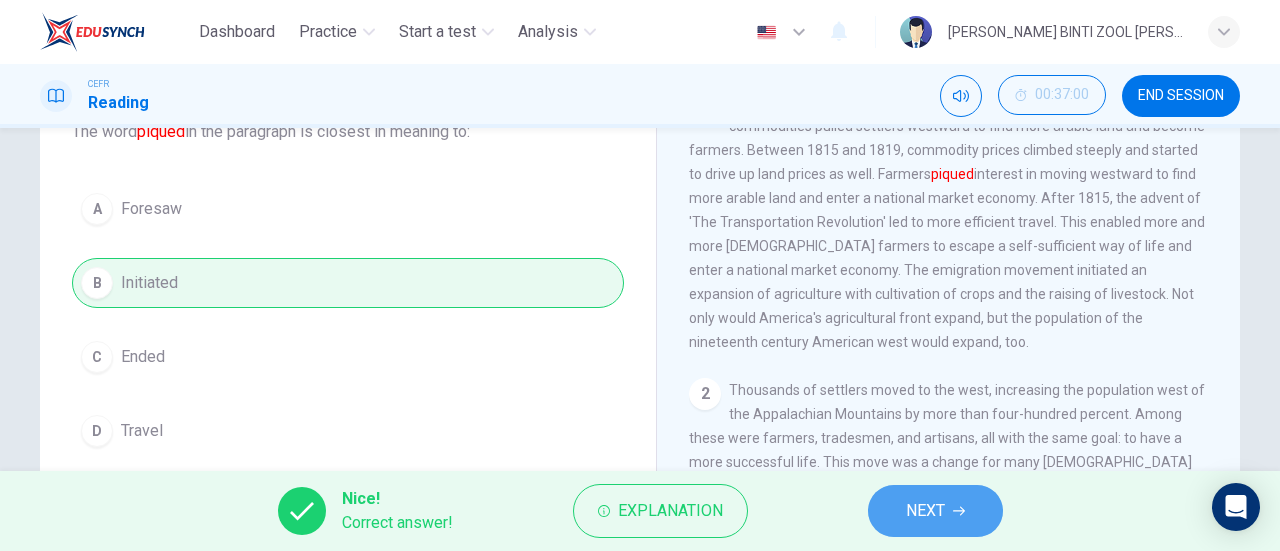 click on "NEXT" at bounding box center [925, 511] 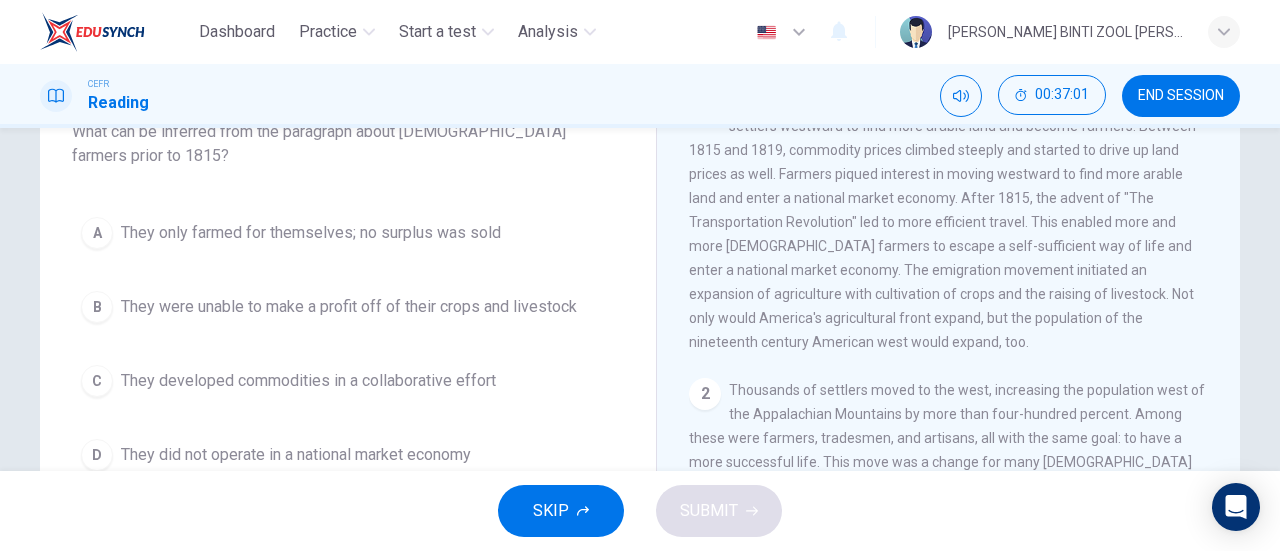 scroll, scrollTop: 97, scrollLeft: 0, axis: vertical 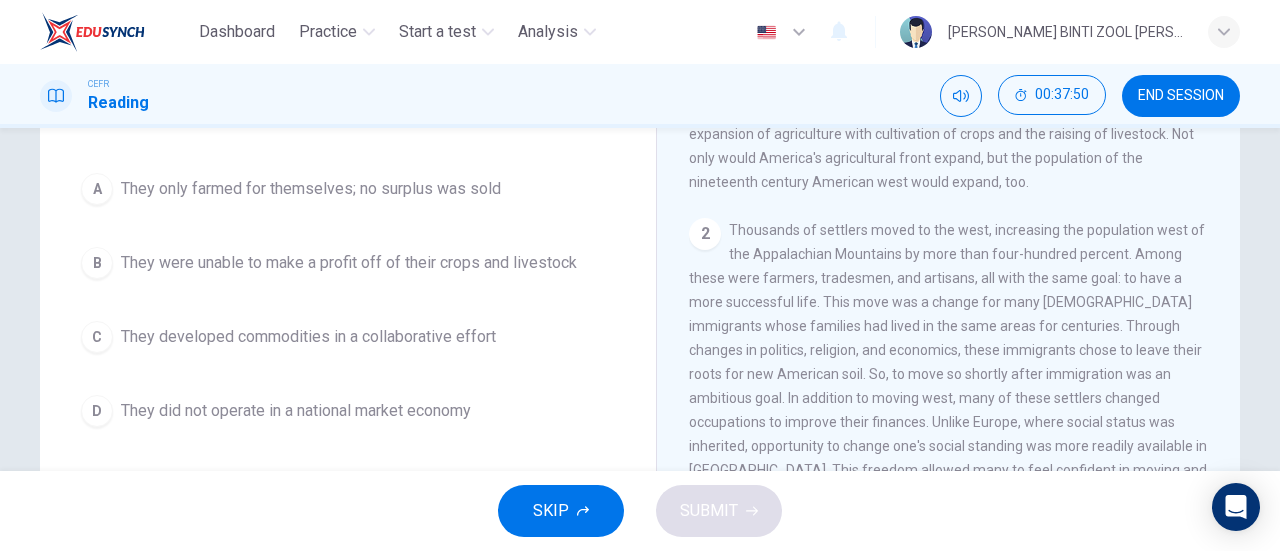 click on "C They developed commodities in a collaborative effort" at bounding box center [348, 337] 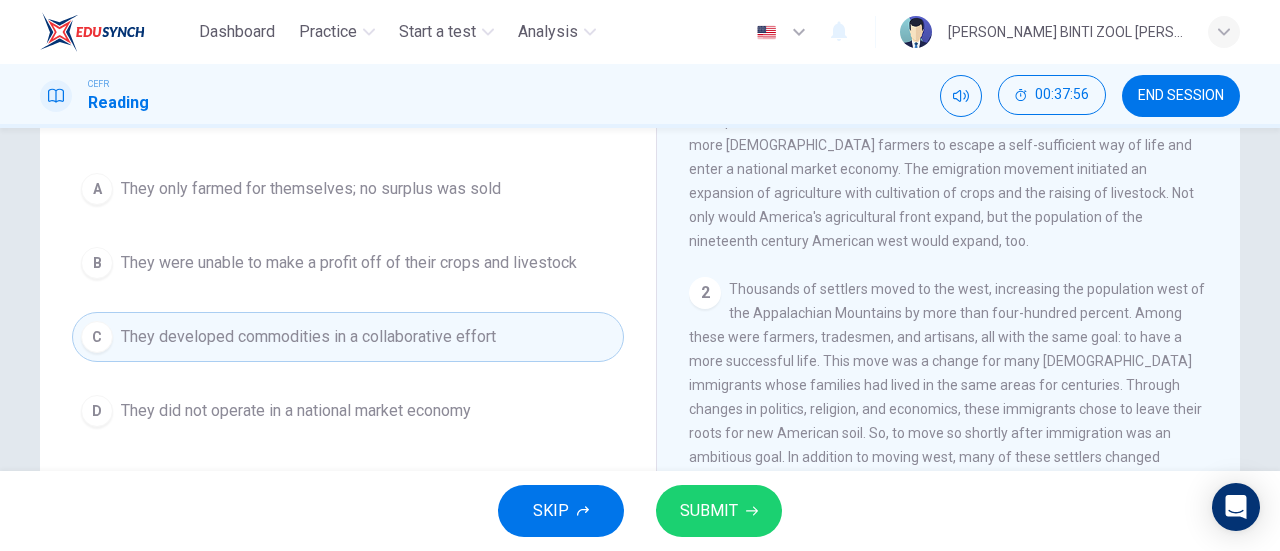 scroll, scrollTop: 60, scrollLeft: 0, axis: vertical 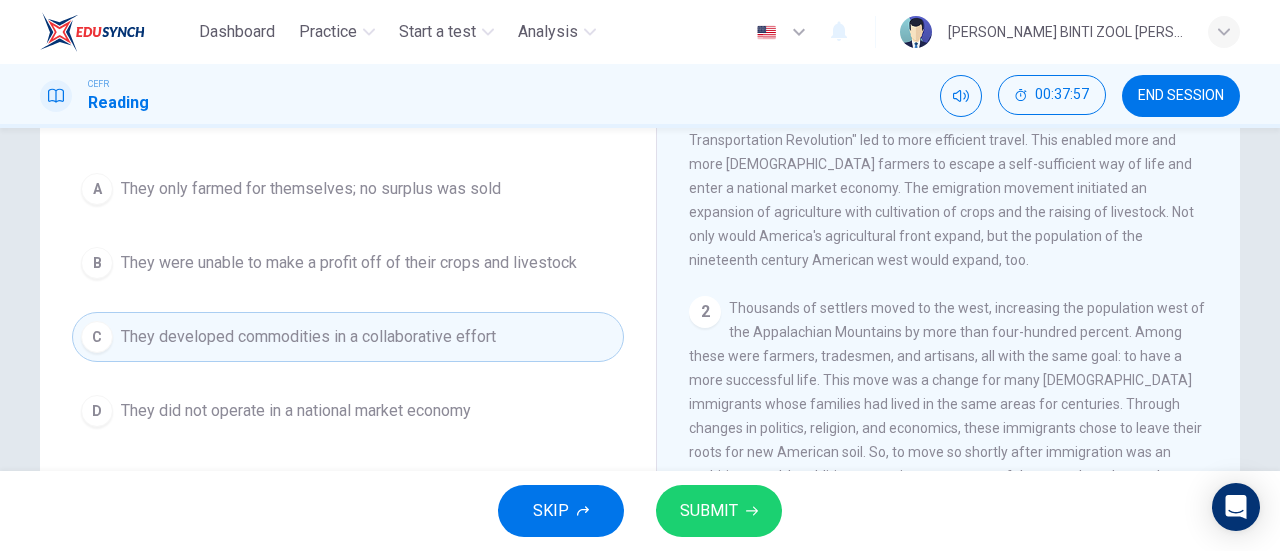 click on "SUBMIT" at bounding box center [709, 511] 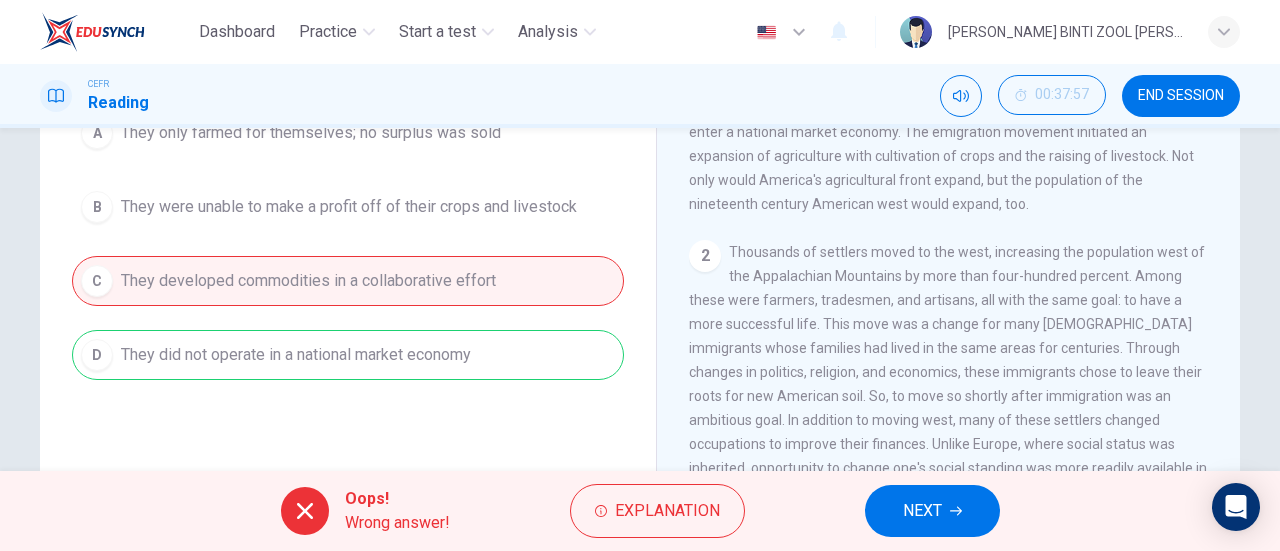 scroll, scrollTop: 242, scrollLeft: 0, axis: vertical 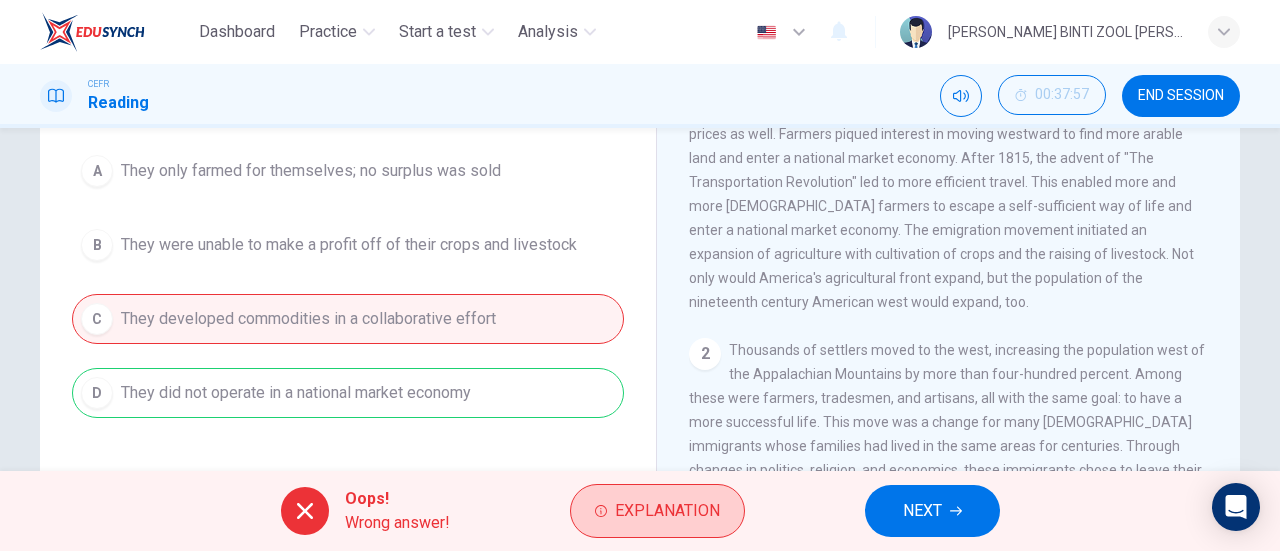 click on "Explanation" at bounding box center [667, 511] 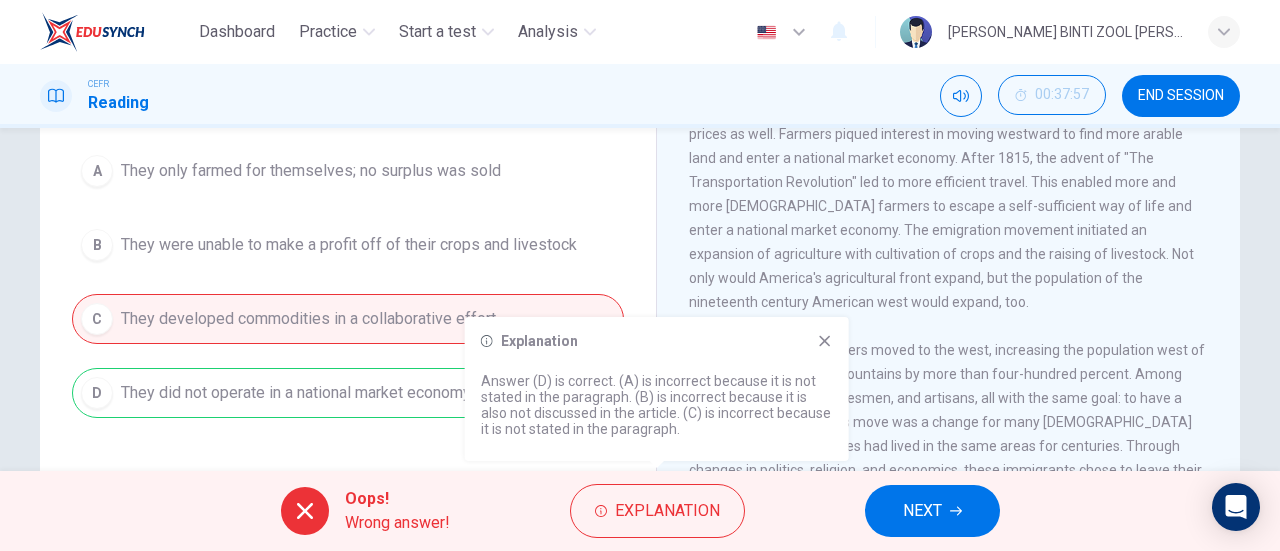 click 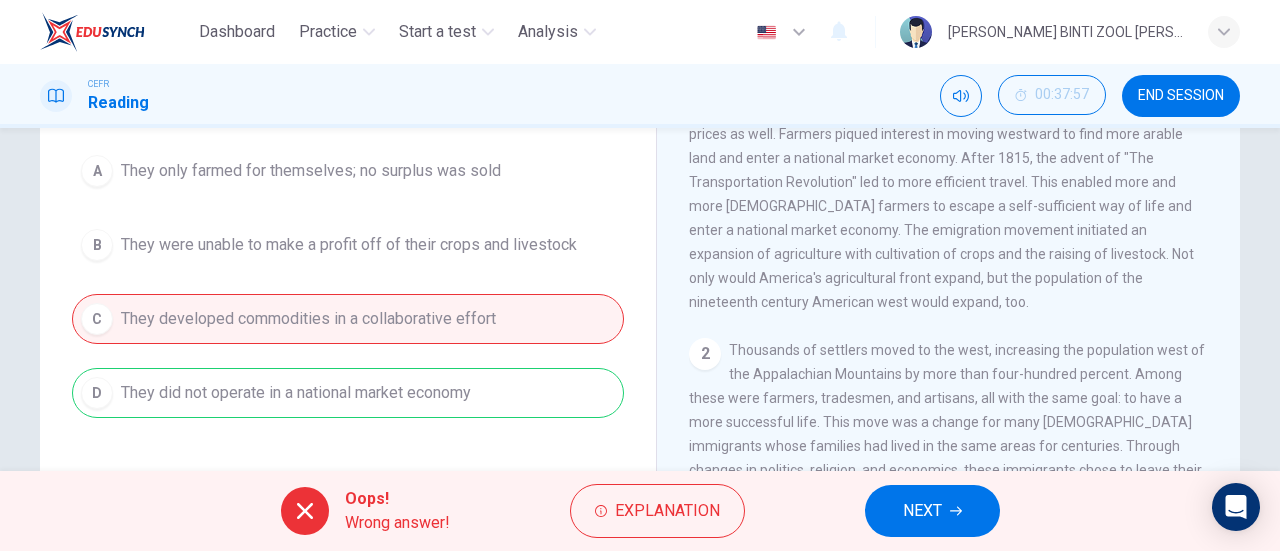 click on "NEXT" at bounding box center (922, 511) 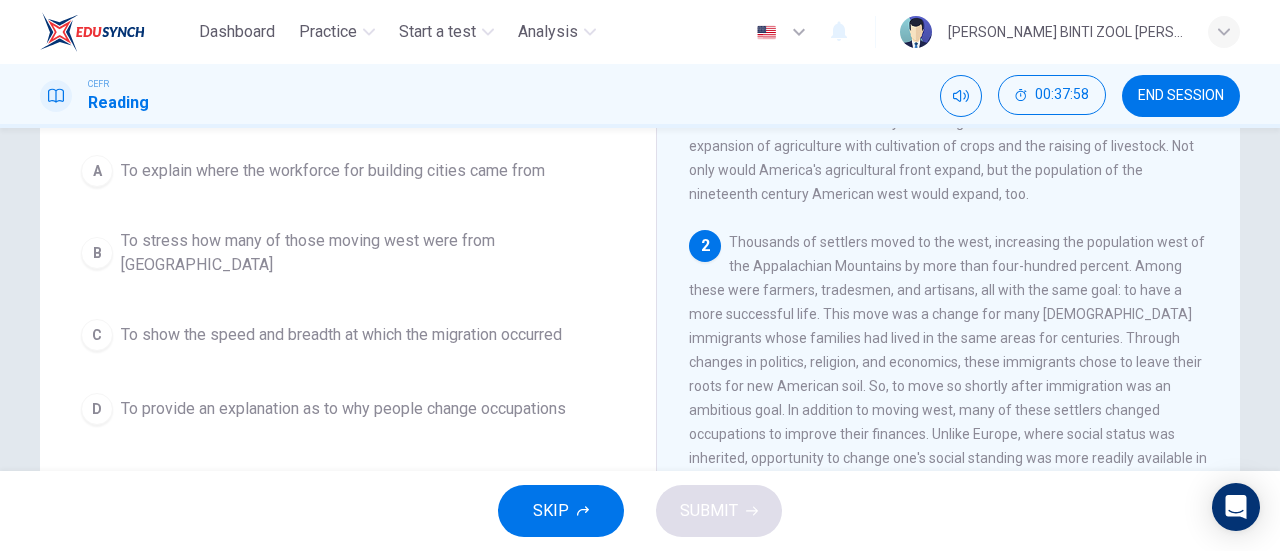 scroll, scrollTop: 174, scrollLeft: 0, axis: vertical 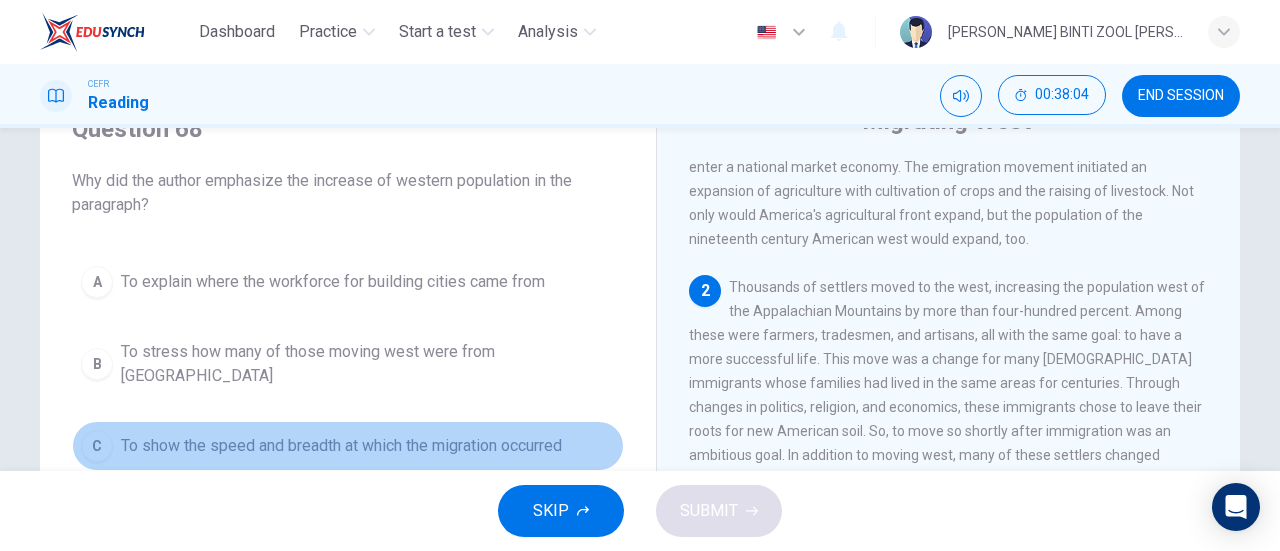 click on "C To show the speed and breadth at which the migration occurred" at bounding box center (348, 446) 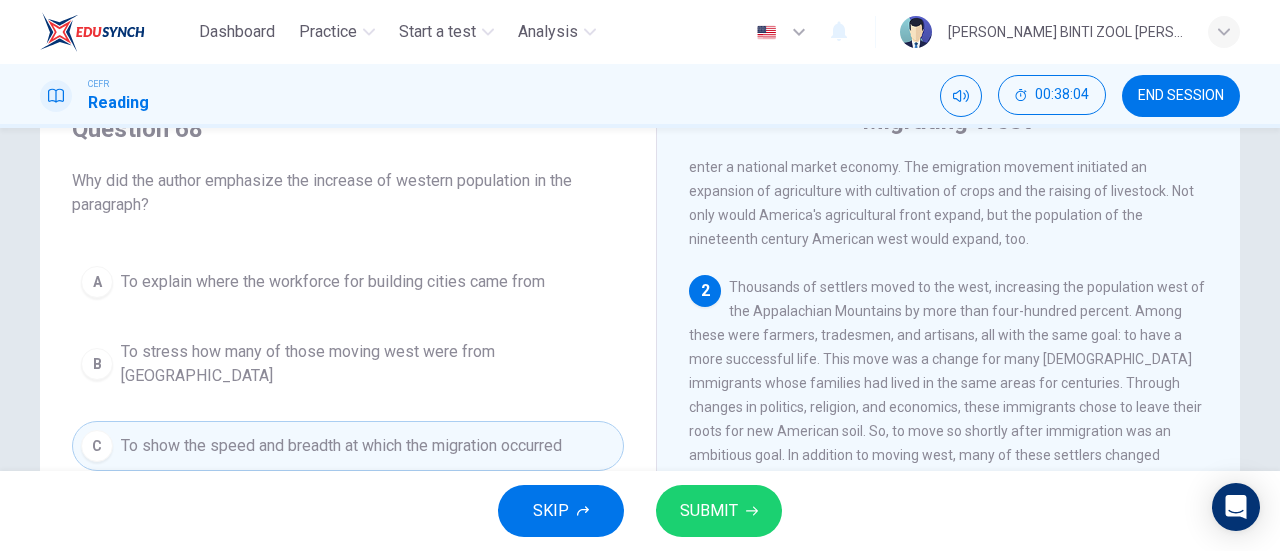click on "A To explain where the workforce for building cities came from B To stress how many of those moving west were from [GEOGRAPHIC_DATA] C To show the speed and breadth at which the migration occurred D To provide an explanation as to why people change occupations" at bounding box center [348, 401] 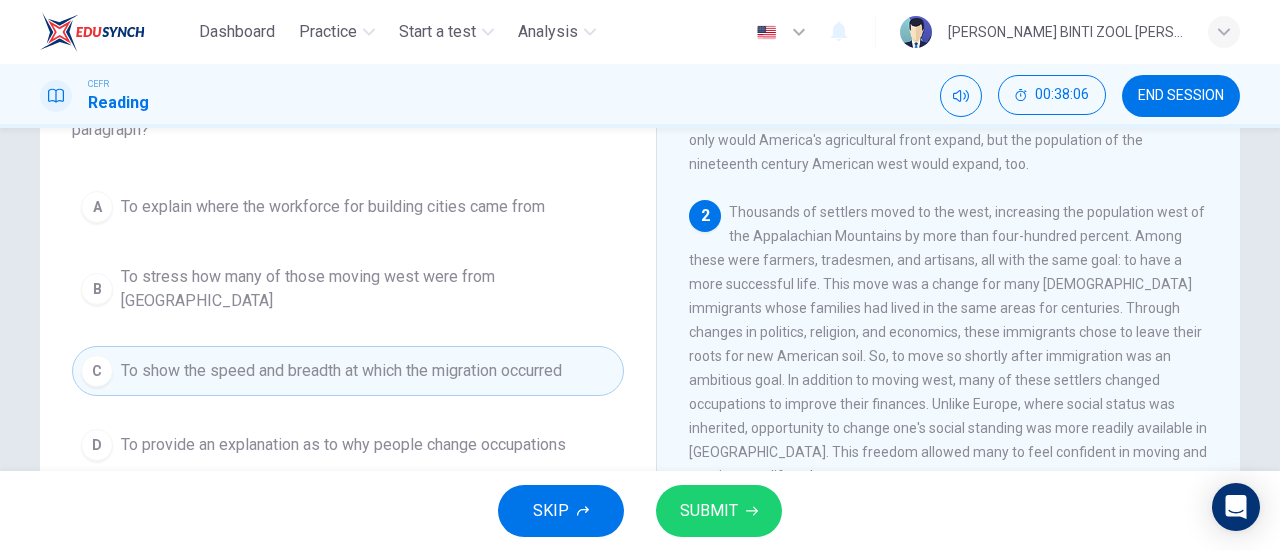 scroll, scrollTop: 173, scrollLeft: 0, axis: vertical 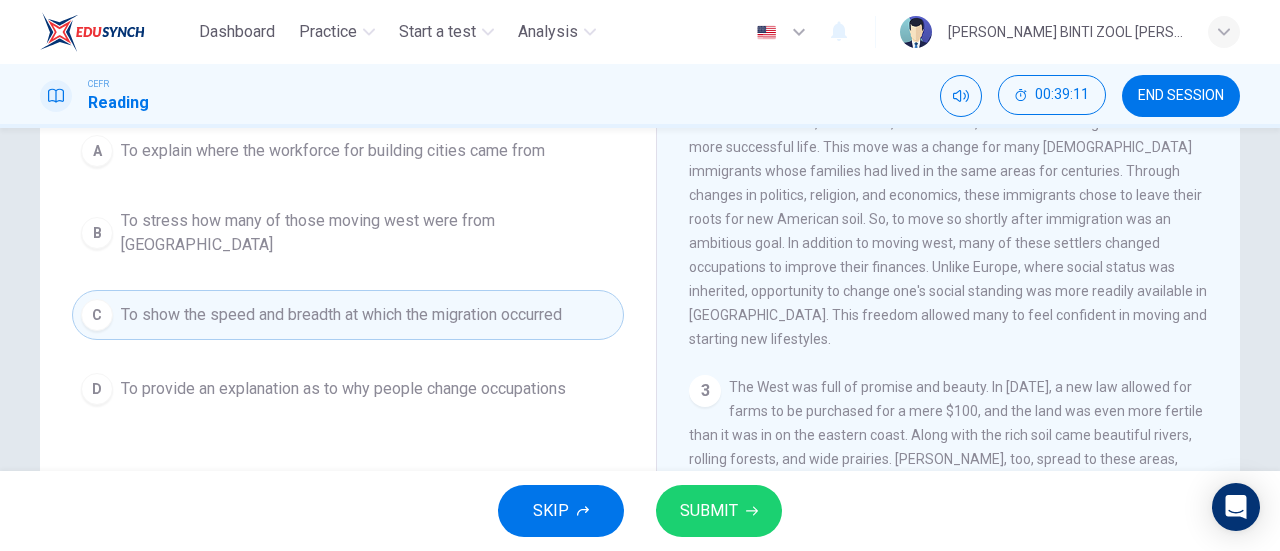 click on "To provide an explanation as to why people change occupations" at bounding box center (343, 389) 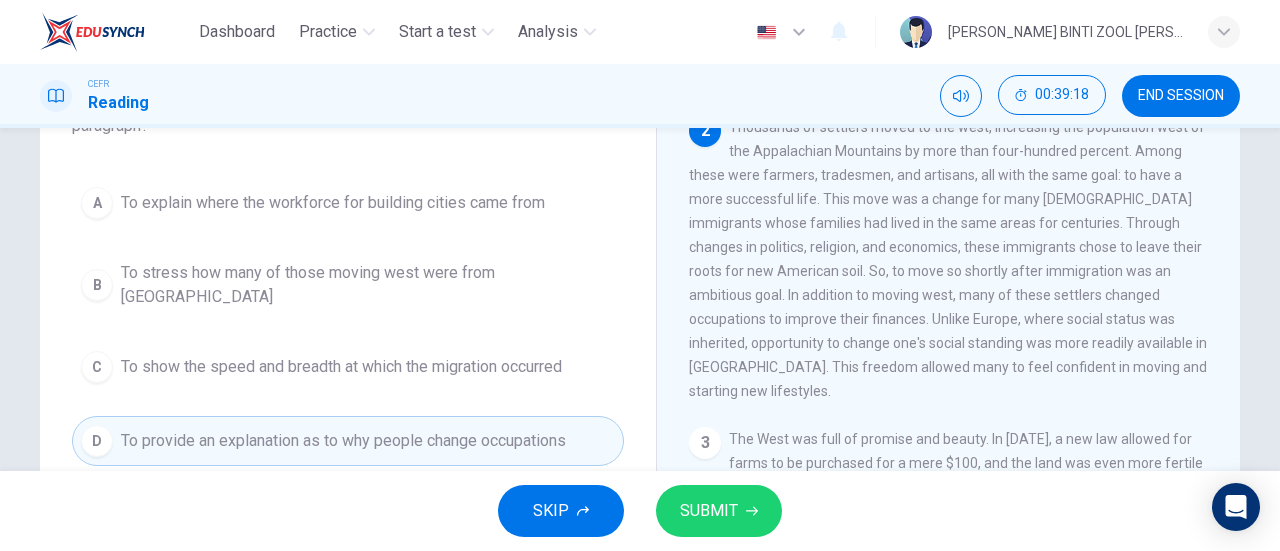scroll, scrollTop: 172, scrollLeft: 0, axis: vertical 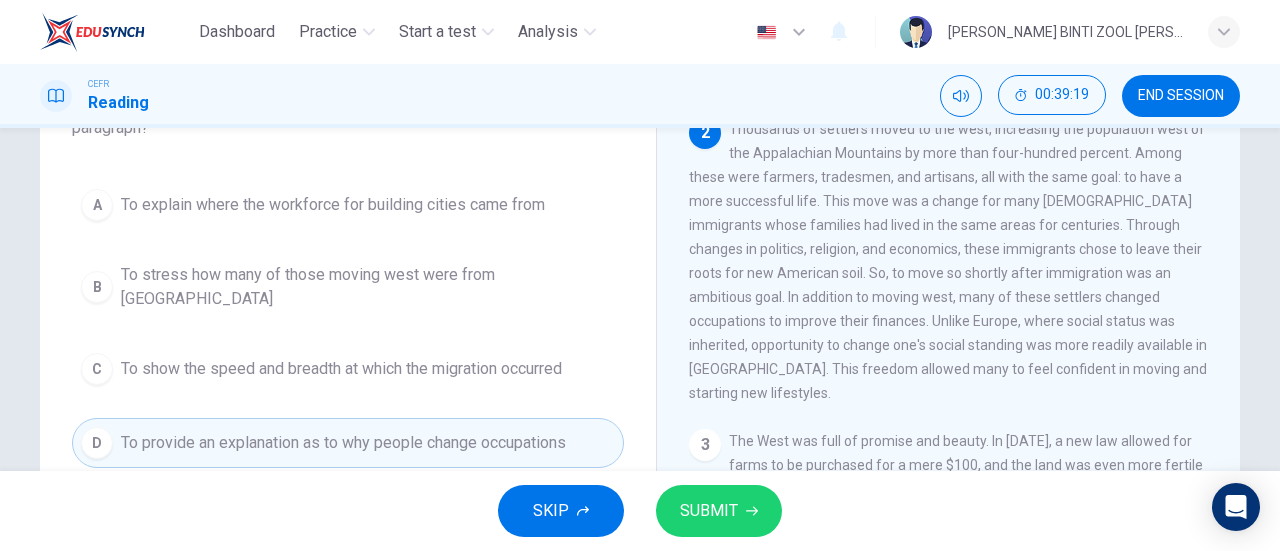 click on "C To show the speed and breadth at which the migration occurred" at bounding box center [348, 369] 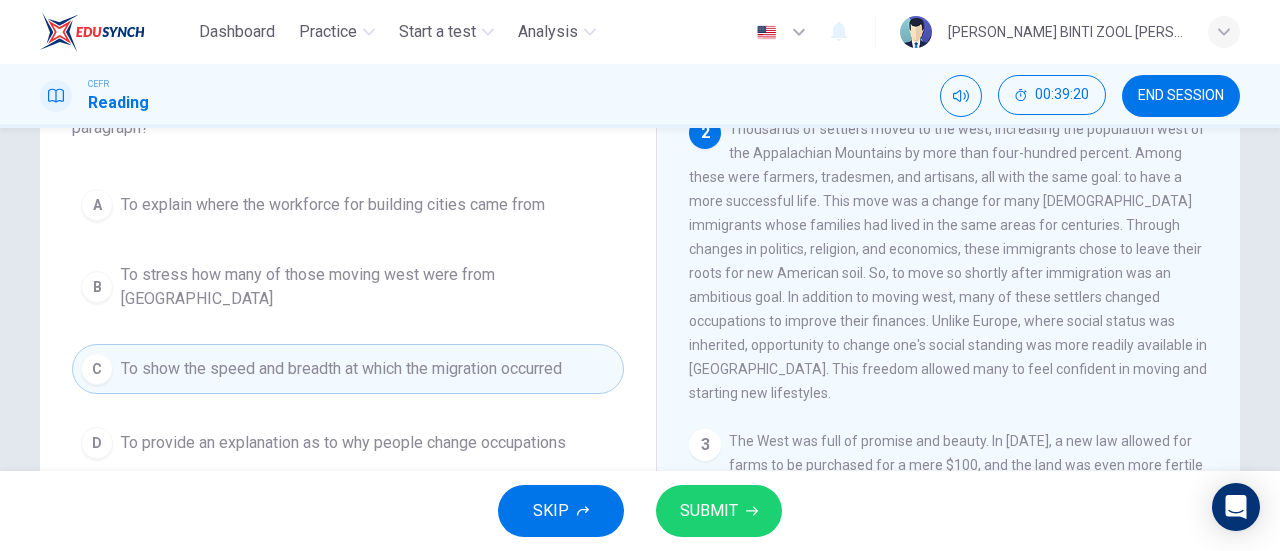 click on "SUBMIT" at bounding box center [709, 511] 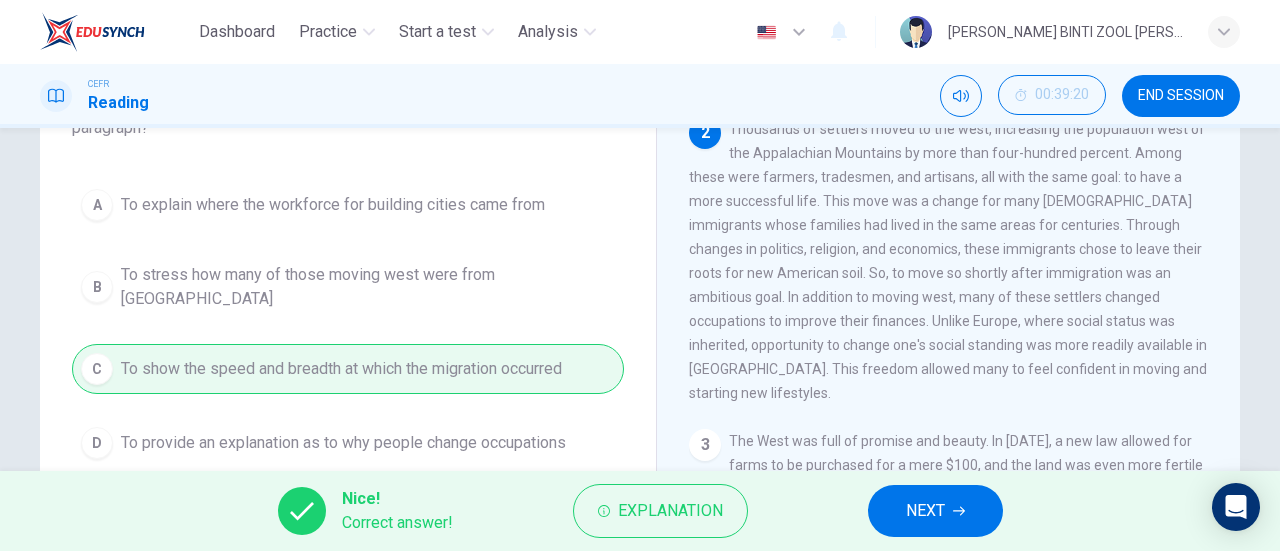 click 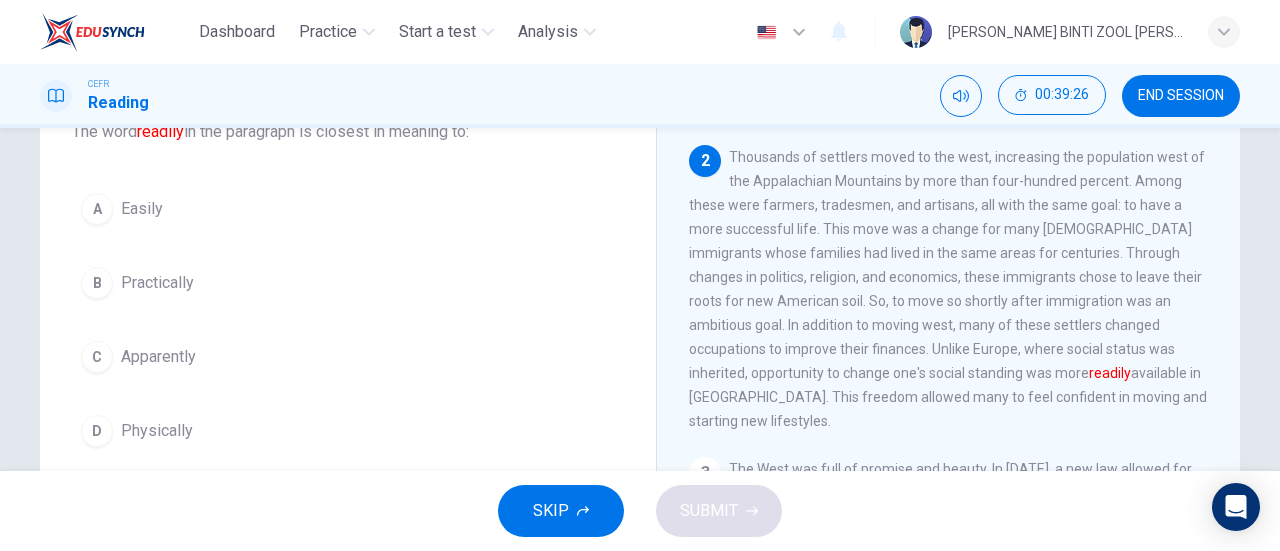 scroll, scrollTop: 144, scrollLeft: 0, axis: vertical 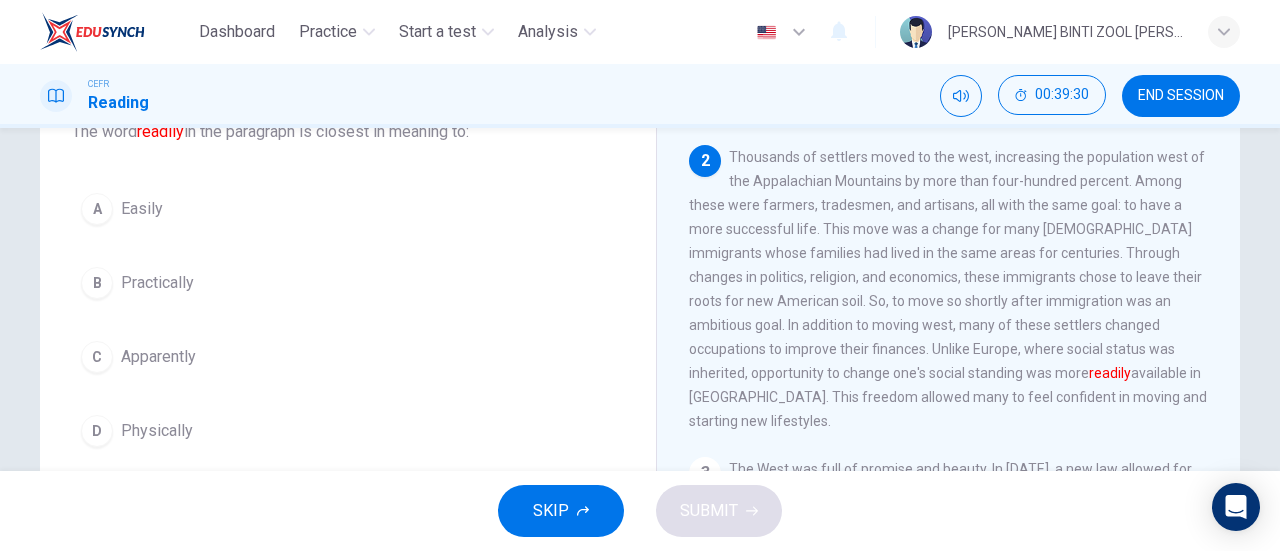 click on "A Easily" at bounding box center [348, 209] 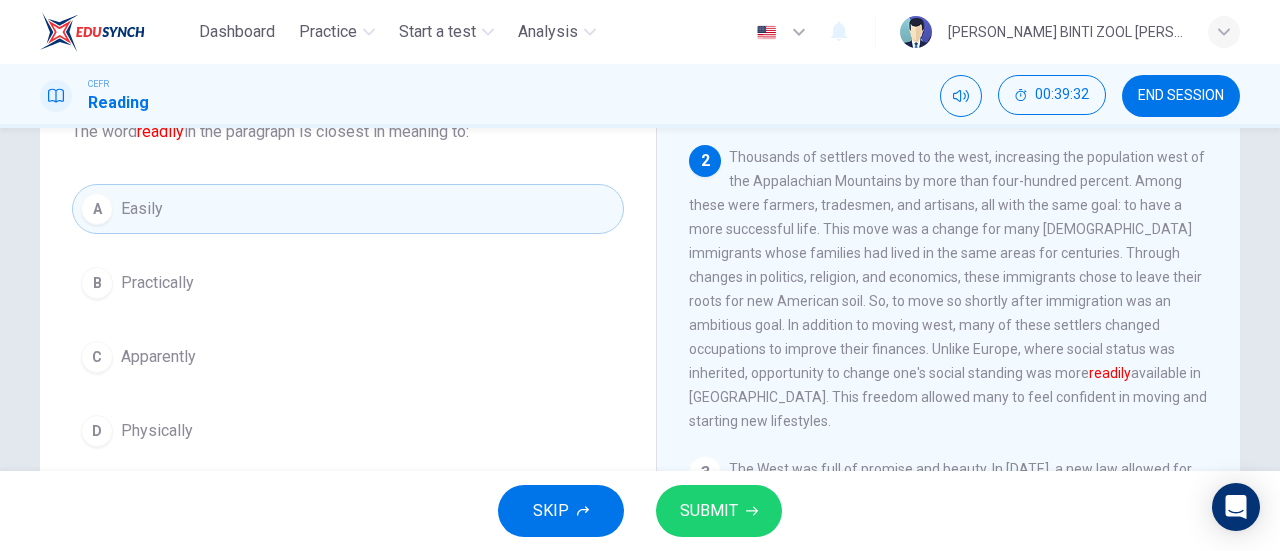 click on "SUBMIT" at bounding box center (719, 511) 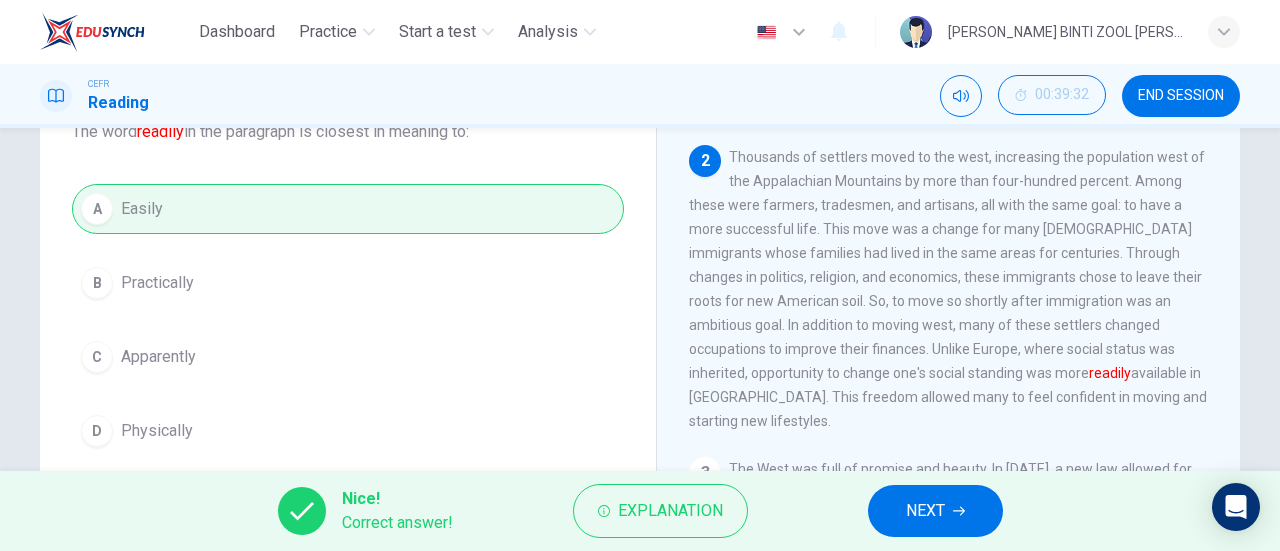 click on "NEXT" at bounding box center (925, 511) 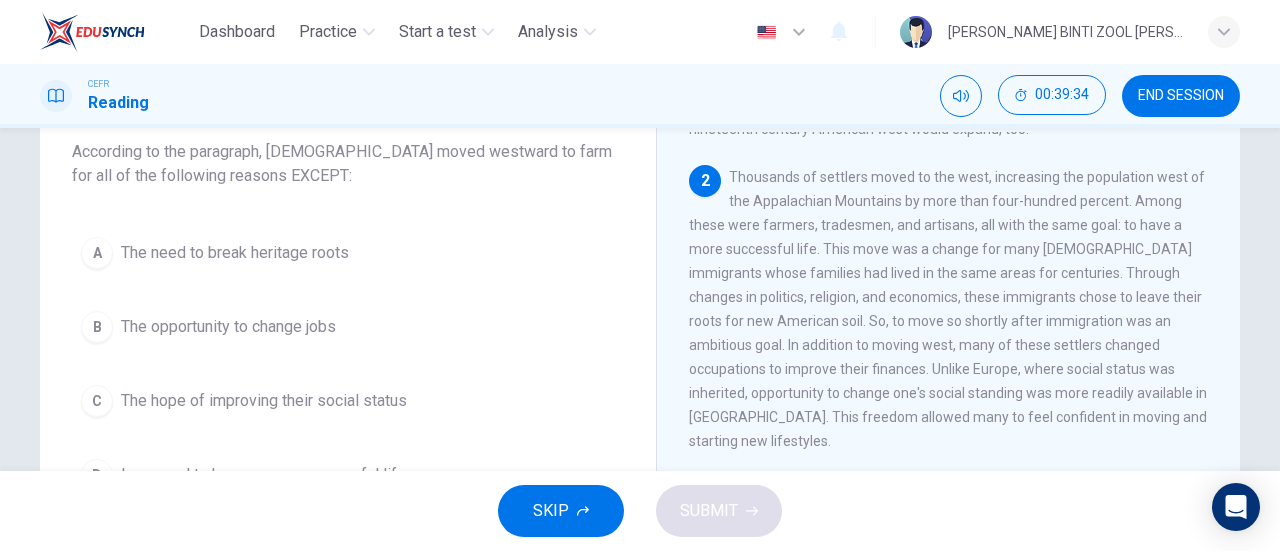 scroll, scrollTop: 128, scrollLeft: 0, axis: vertical 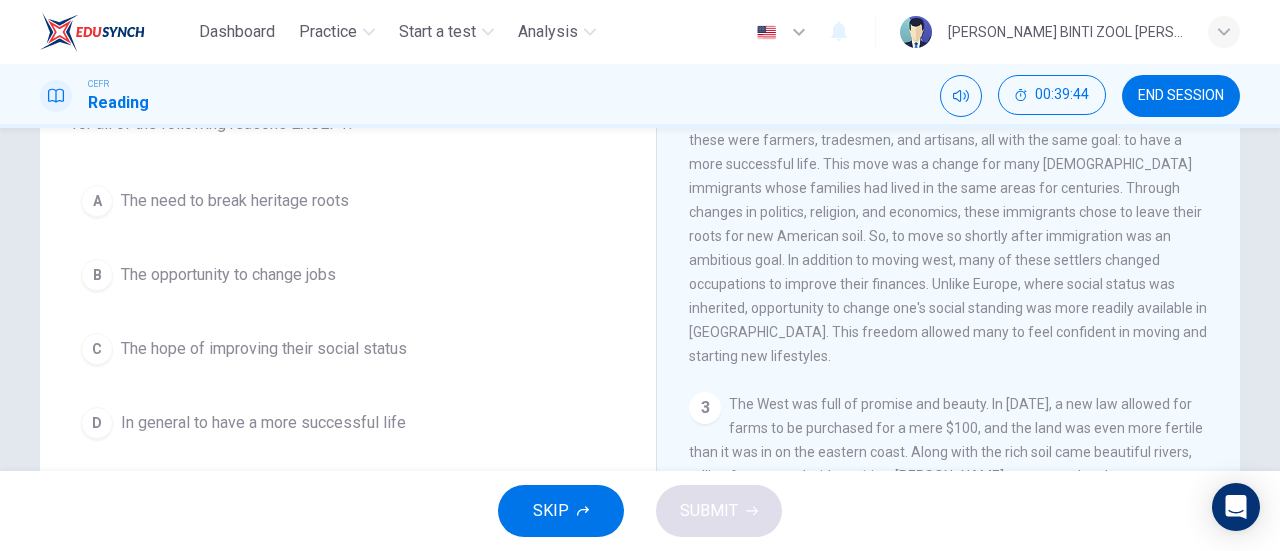 click on "D In general to have a more successful life" at bounding box center (348, 423) 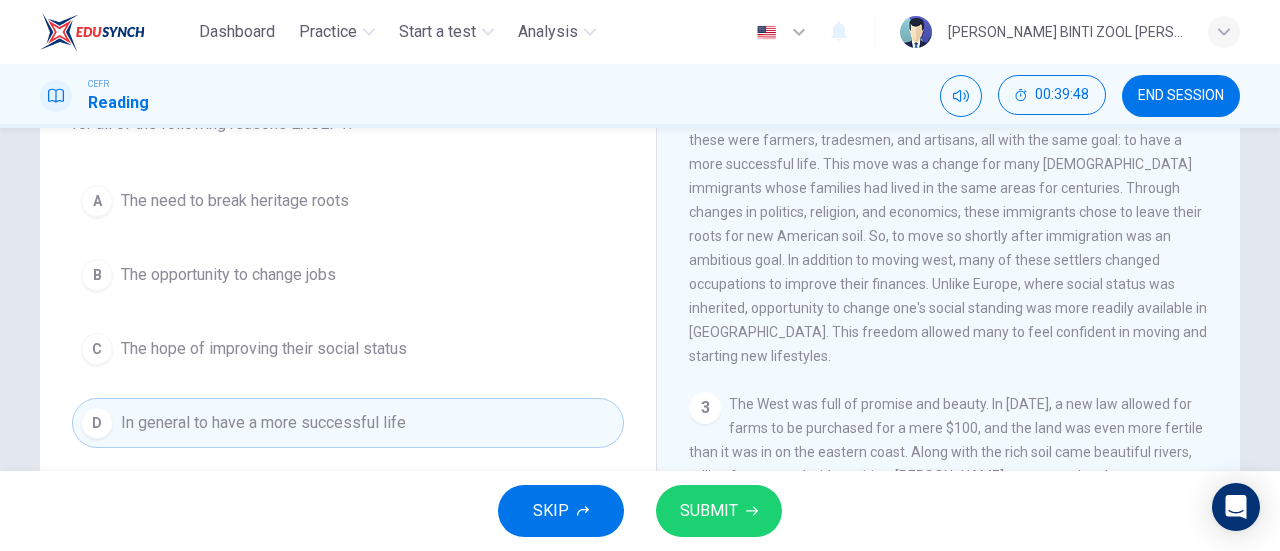 scroll, scrollTop: 172, scrollLeft: 0, axis: vertical 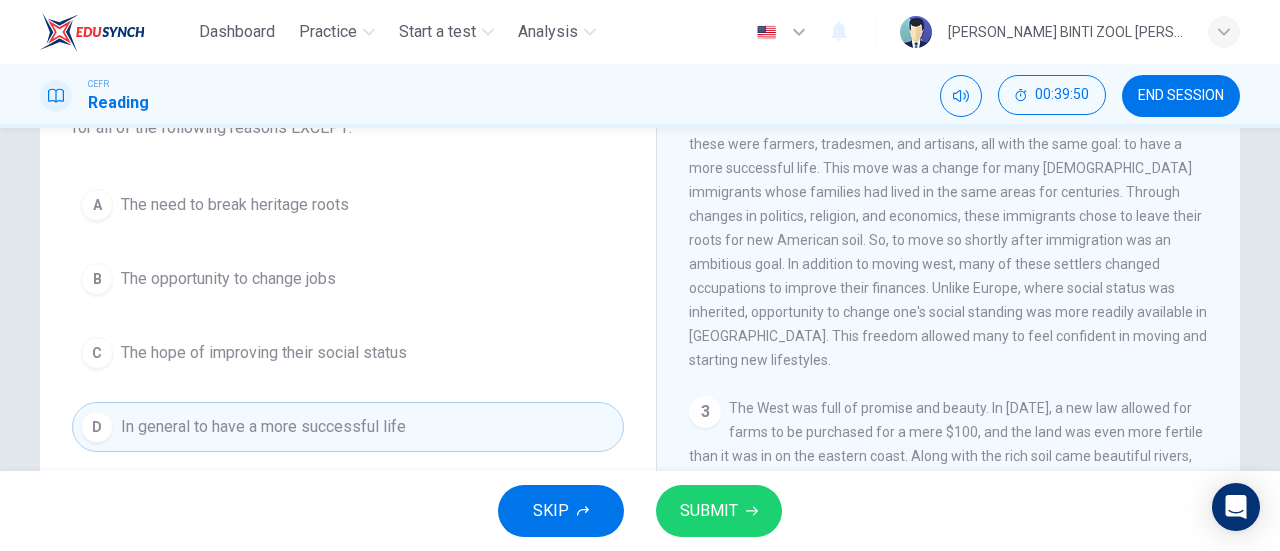 click on "C The hope of improving their social status" at bounding box center (348, 353) 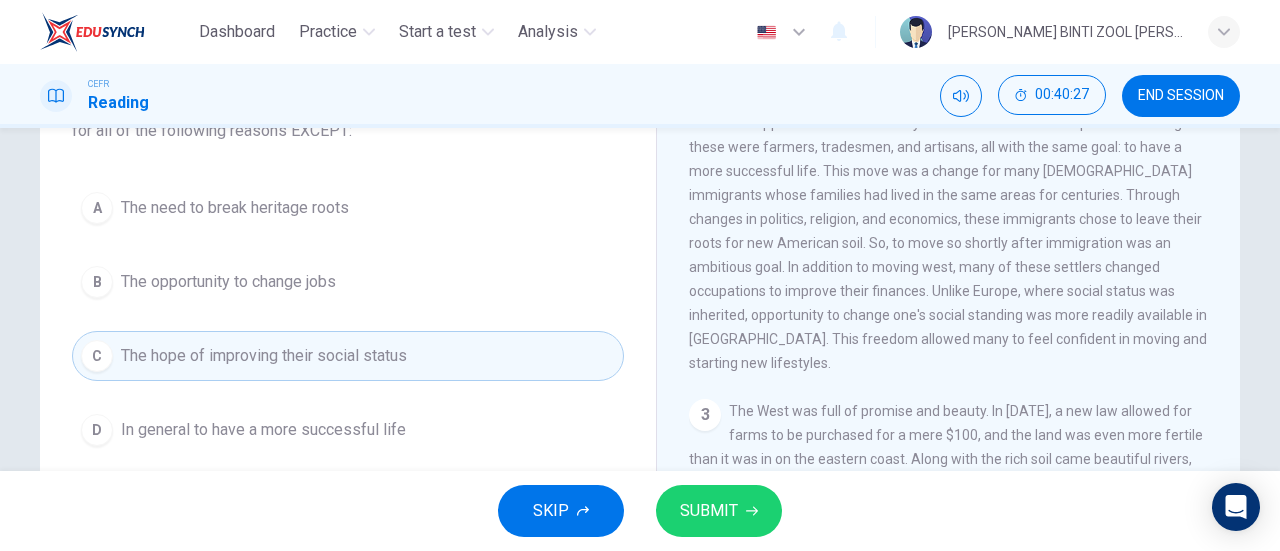 scroll, scrollTop: 170, scrollLeft: 0, axis: vertical 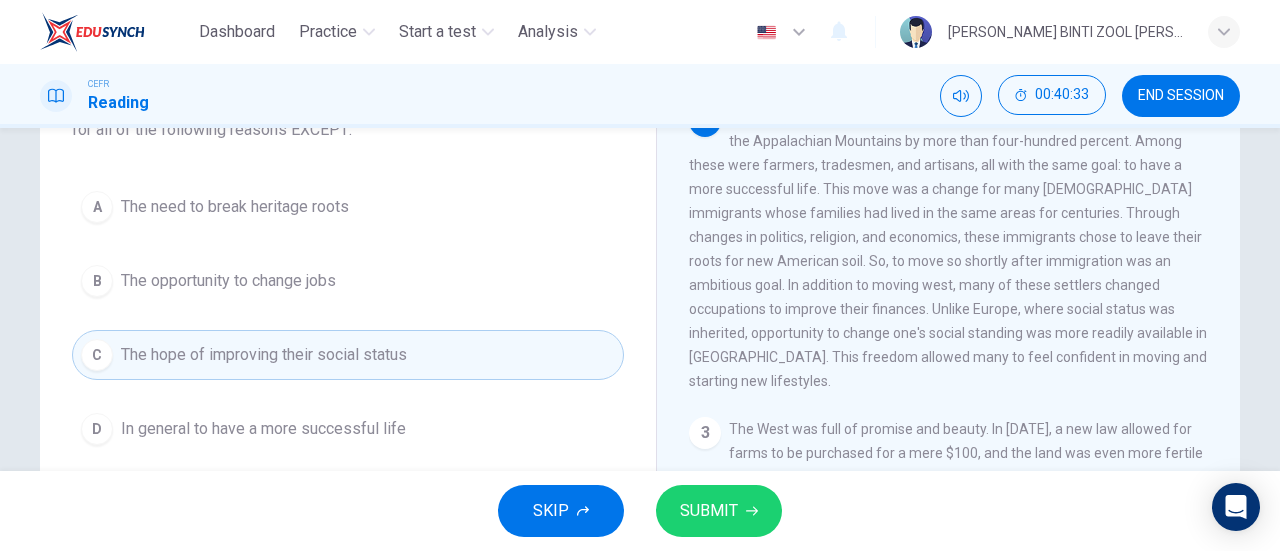 click on "A The need to break heritage roots" at bounding box center (348, 207) 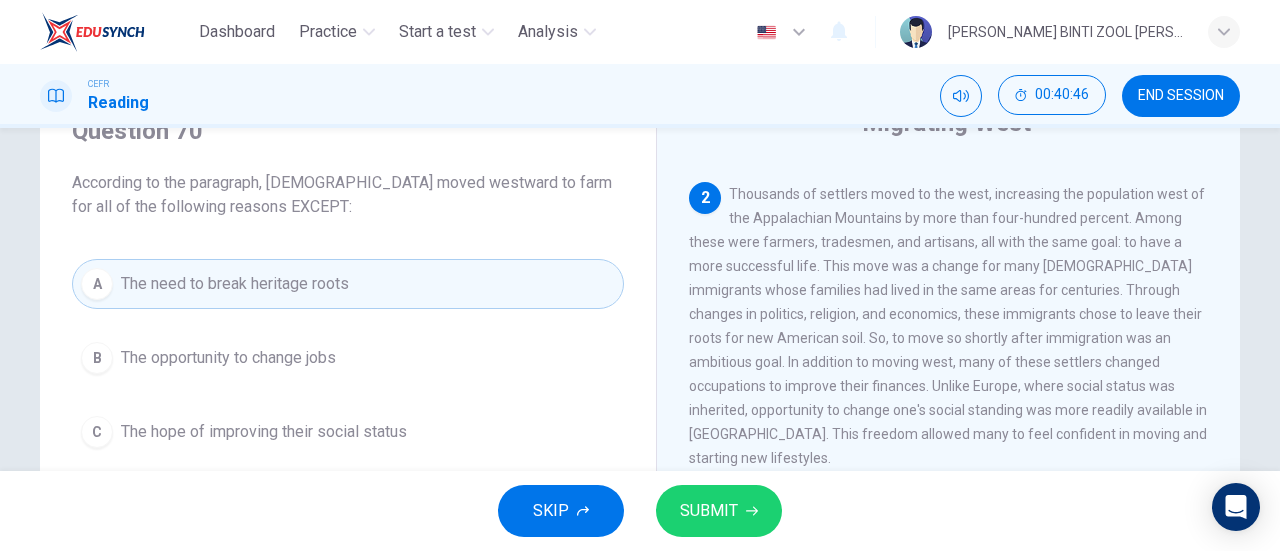 scroll, scrollTop: 92, scrollLeft: 0, axis: vertical 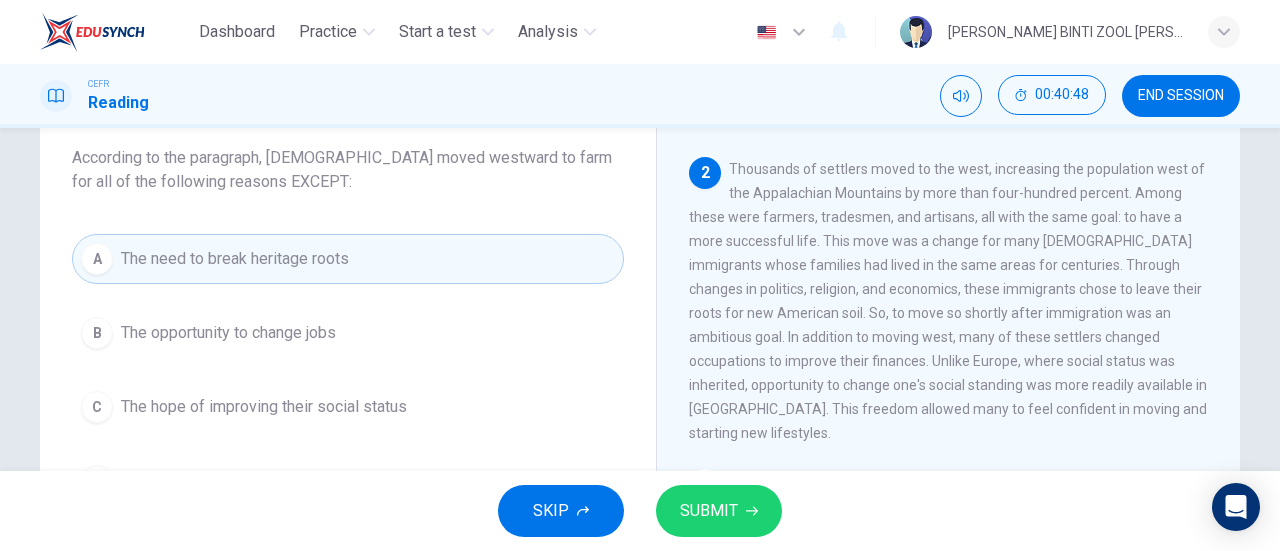 click on "C The hope of improving their social status" at bounding box center [348, 407] 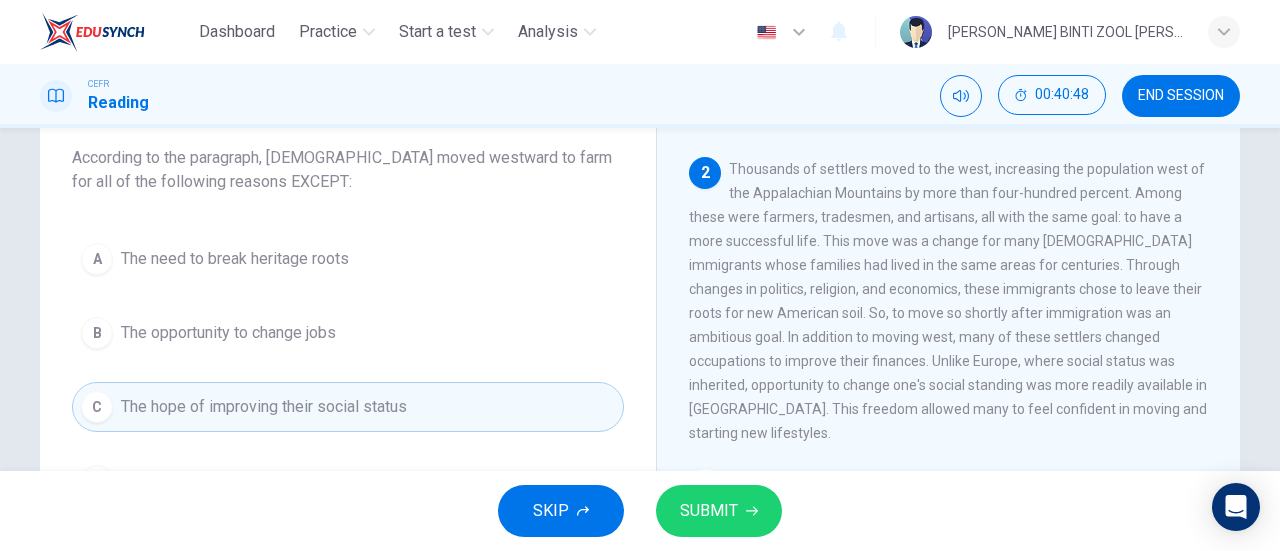 click on "C The hope of improving their social status" at bounding box center [348, 407] 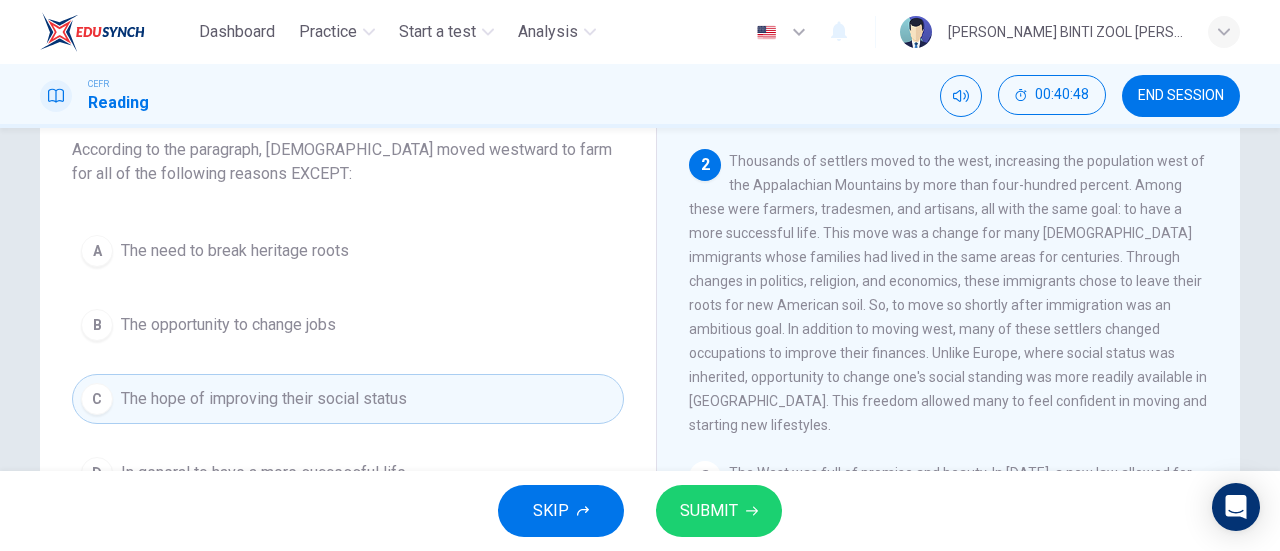 scroll, scrollTop: 127, scrollLeft: 0, axis: vertical 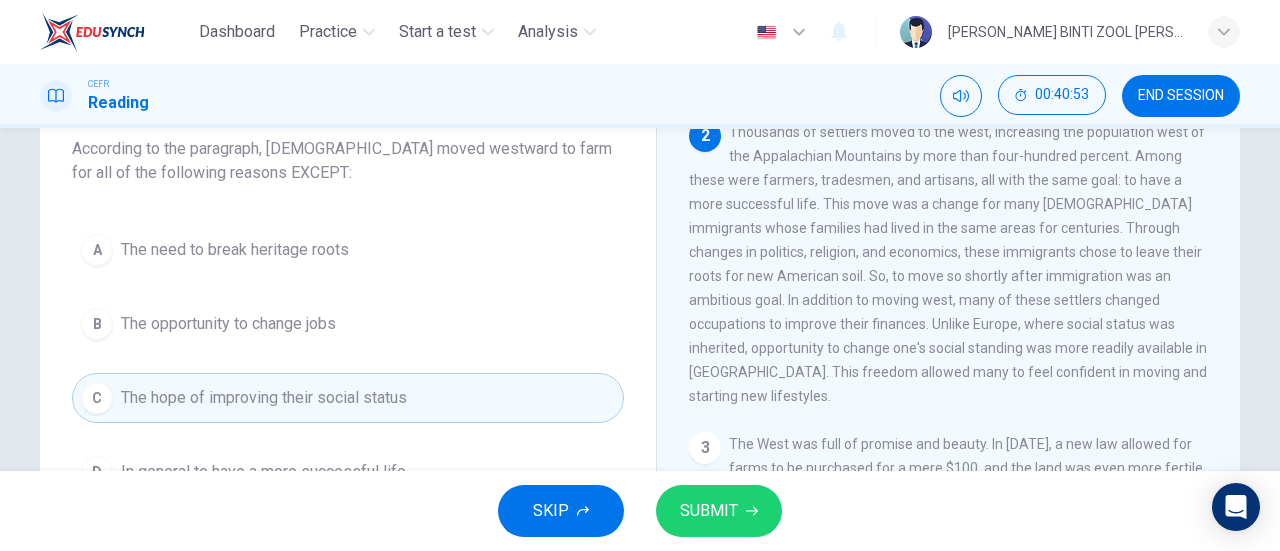 click on "Thousands of settlers moved to the west, increasing the population west of the Appalachian Mountains by more than four-hundred percent. Among these were farmers, tradesmen, and artisans, all with the same goal: to have a more successful life. This move was a change for many [DEMOGRAPHIC_DATA] immigrants whose families had lived in the same areas for centuries. Through changes in politics, religion, and economics, these immigrants chose to leave their roots for new American soil. So, to move so shortly after immigration was an ambitious goal. In addition to moving west, many of these settlers changed occupations to improve their finances. Unlike Europe, where social status was inherited, opportunity to change one's social standing was more readily available in [GEOGRAPHIC_DATA]. This freedom allowed many to feel confident in moving and starting new lifestyles." at bounding box center (948, 264) 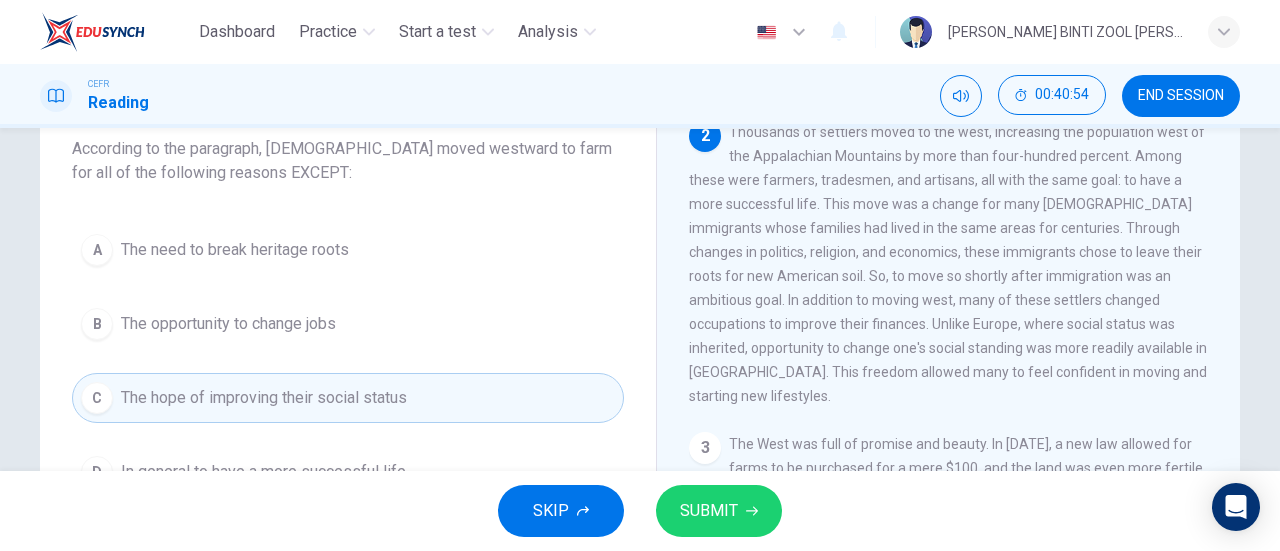 click on "A The need to break heritage roots" at bounding box center (348, 250) 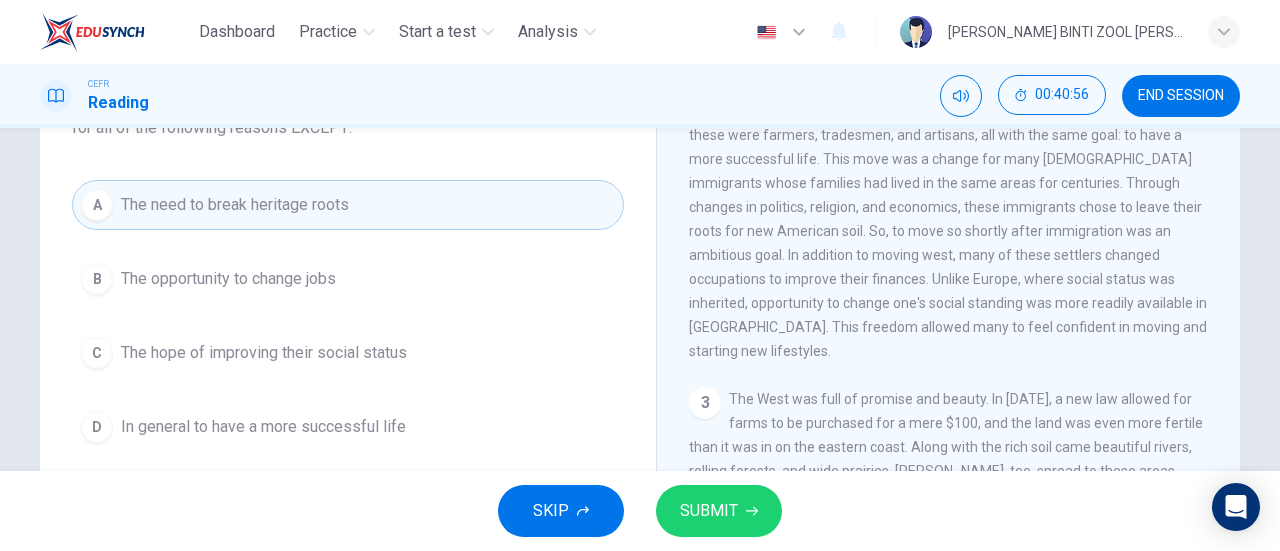 scroll, scrollTop: 187, scrollLeft: 0, axis: vertical 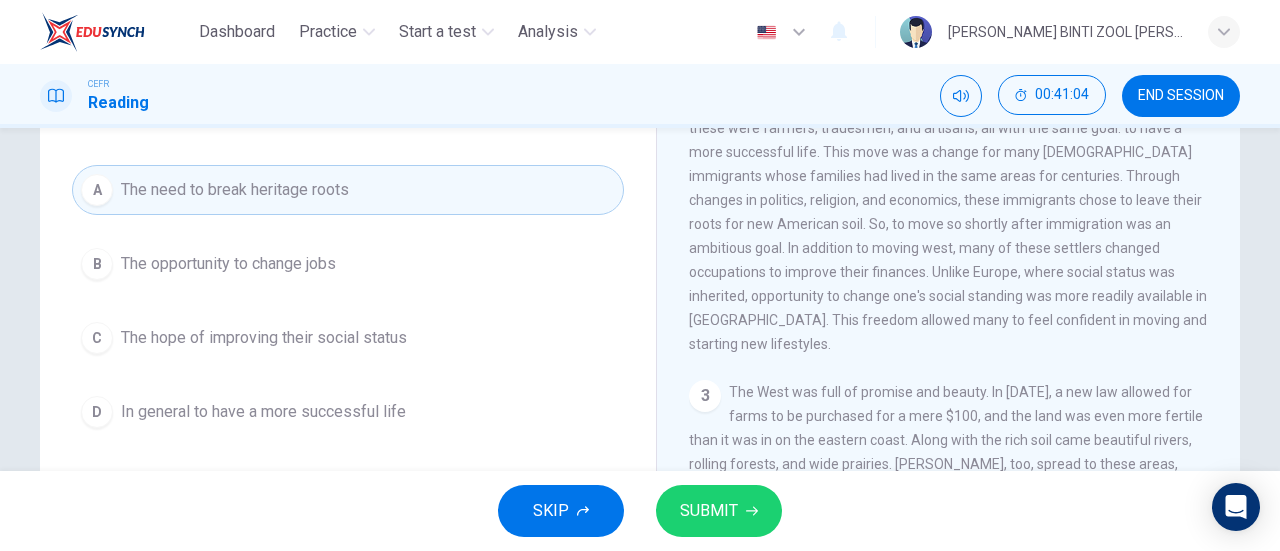 click on "SUBMIT" at bounding box center [719, 511] 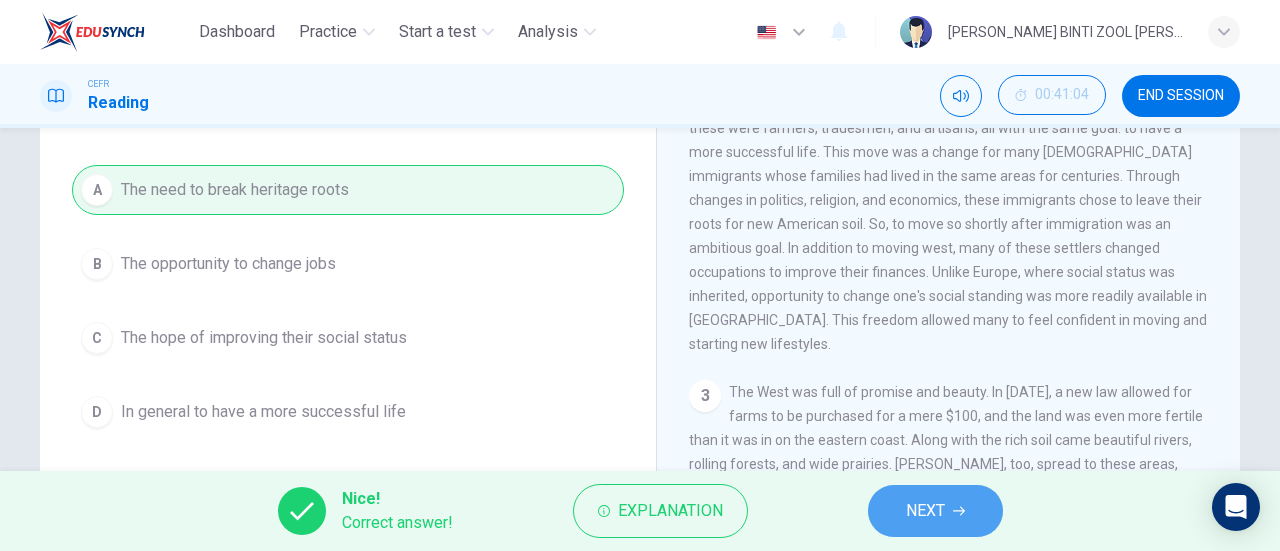 click 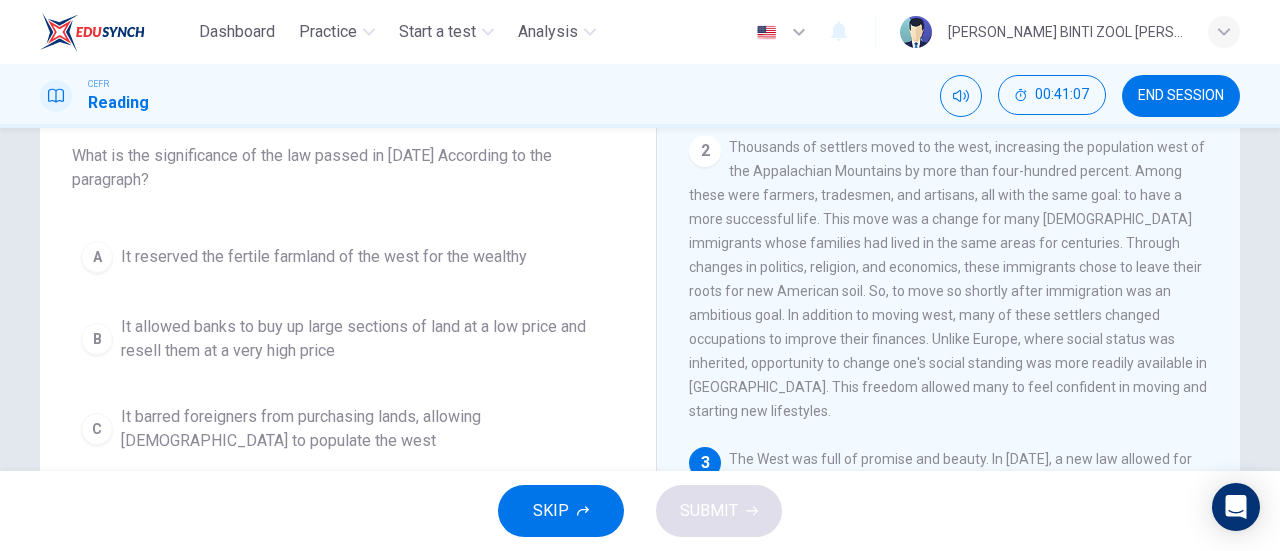scroll, scrollTop: 122, scrollLeft: 0, axis: vertical 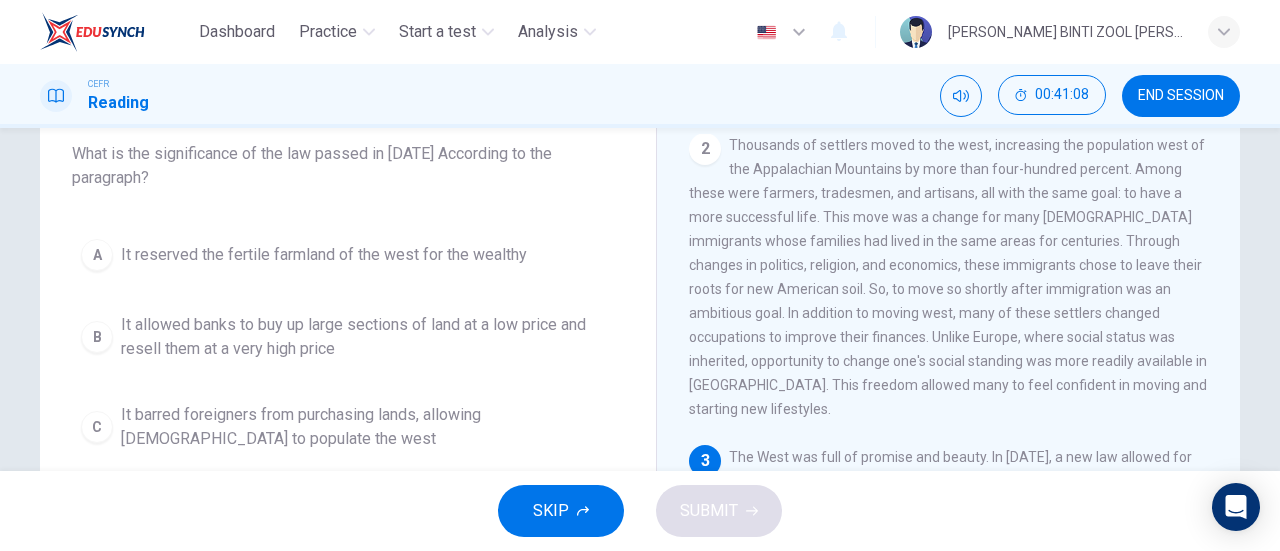 click on "2 Thousands of settlers moved to the west, increasing the population west of the Appalachian Mountains by more than four-hundred percent. Among these were farmers, tradesmen, and artisans, all with the same goal: to have a more successful life. This move was a change for many [DEMOGRAPHIC_DATA] immigrants whose families had lived in the same areas for centuries. Through changes in politics, religion, and economics, these immigrants chose to leave their roots for new American soil. So, to move so shortly after immigration was an ambitious goal. In addition to moving west, many of these settlers changed occupations to improve their finances. Unlike Europe, where social status was inherited, opportunity to change one's social standing was more readily available in [GEOGRAPHIC_DATA]. This freedom allowed many to feel confident in moving and starting new lifestyles." at bounding box center [949, 277] 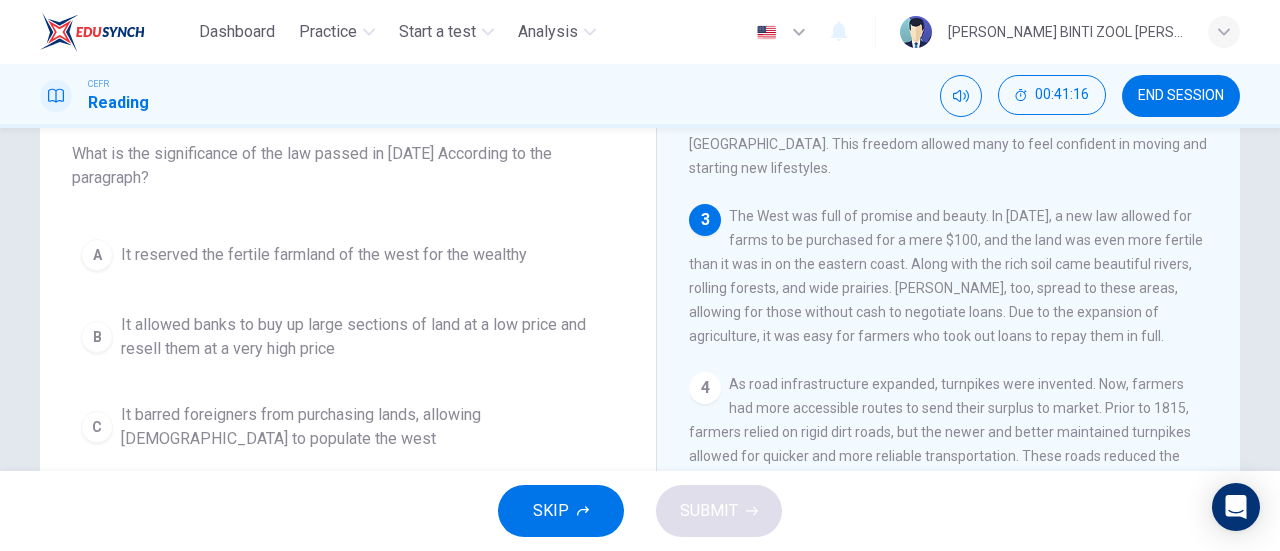 scroll, scrollTop: 531, scrollLeft: 0, axis: vertical 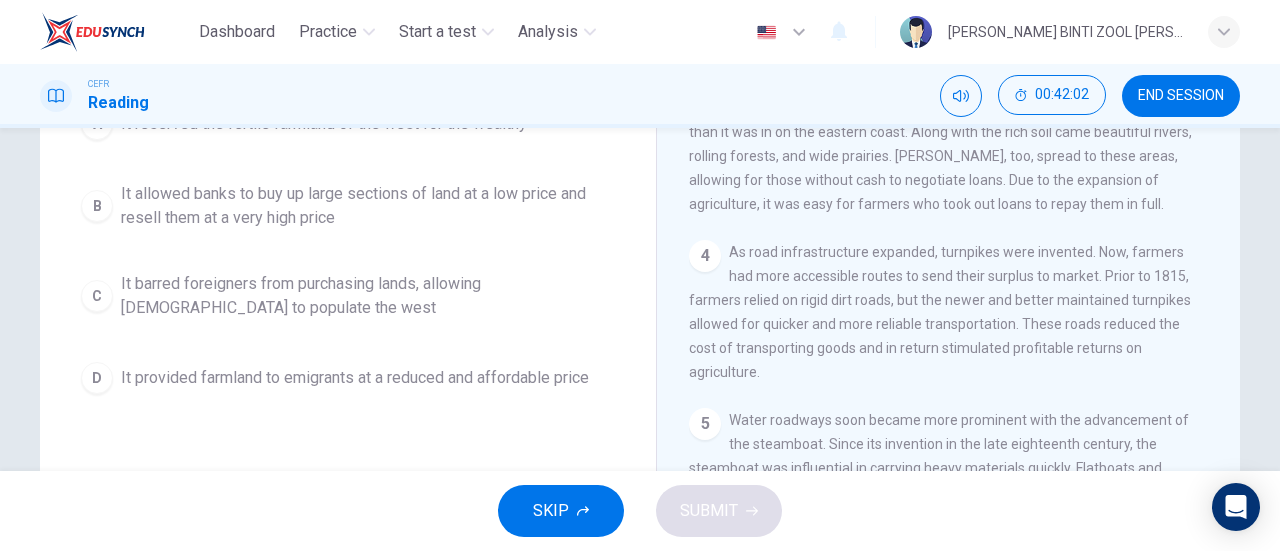 click on "It provided farmland to emigrants at a reduced and affordable price" at bounding box center (355, 378) 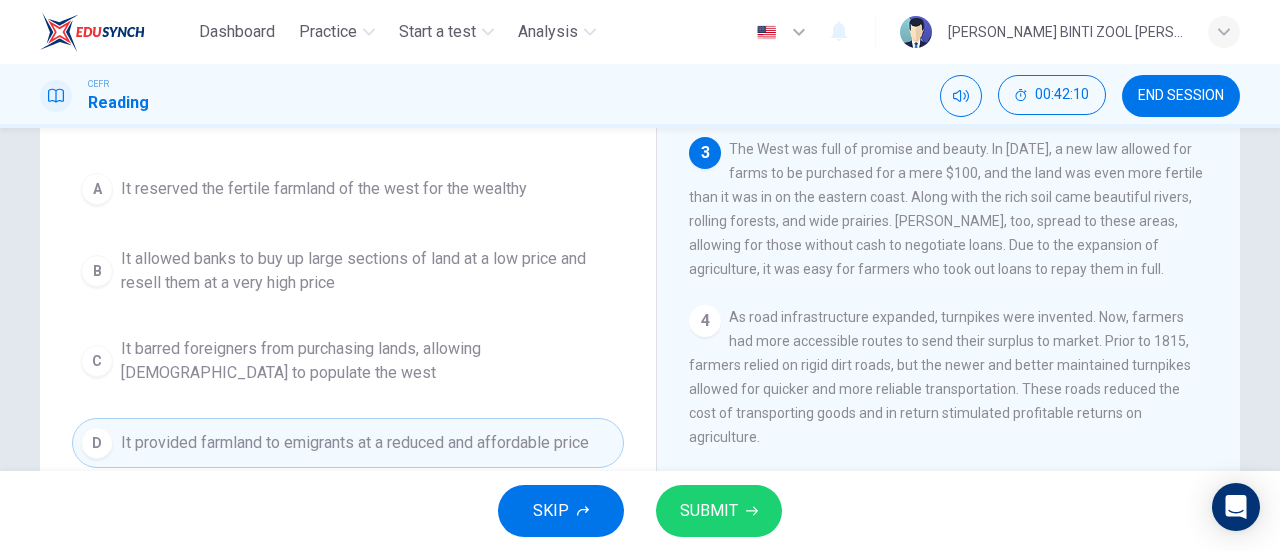 scroll, scrollTop: 184, scrollLeft: 0, axis: vertical 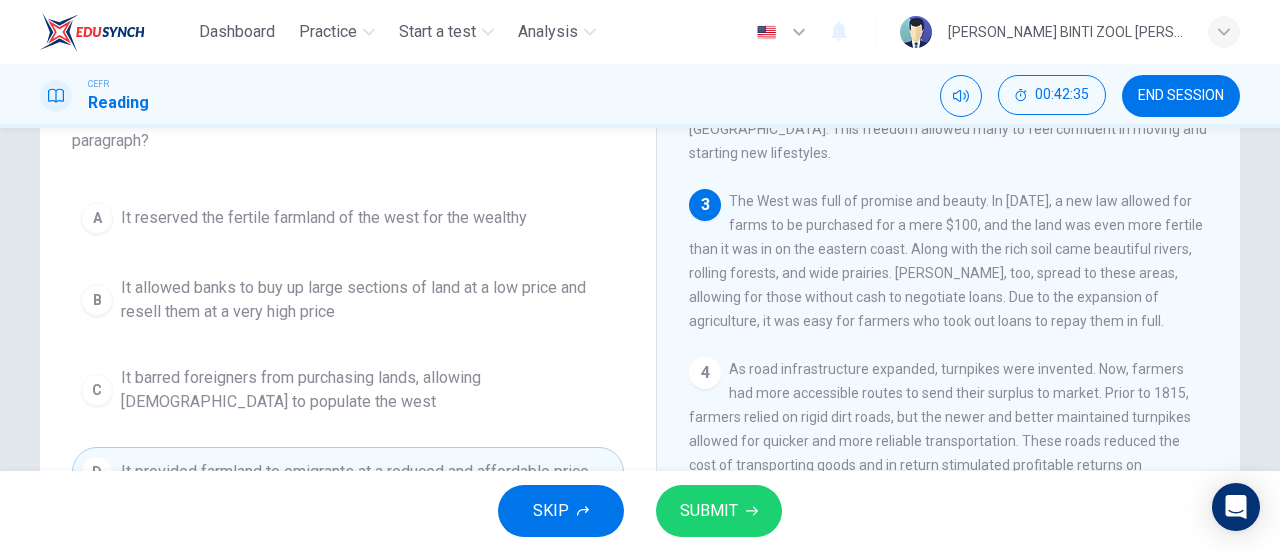 click on "A It reserved the fertile farmland of the west for the wealthy" at bounding box center [348, 218] 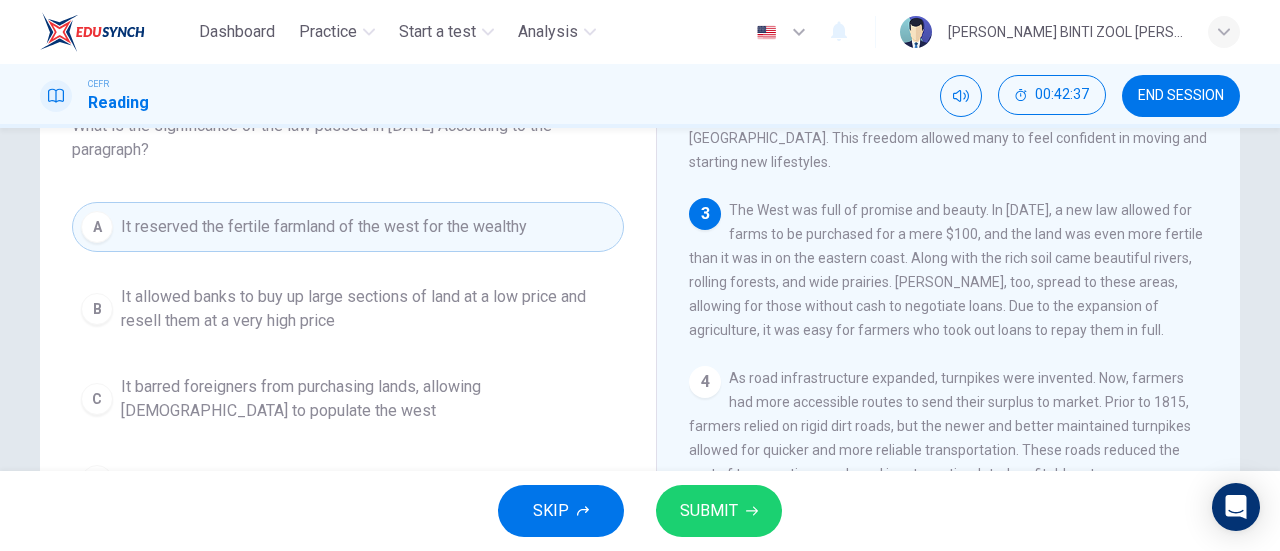 scroll, scrollTop: 157, scrollLeft: 0, axis: vertical 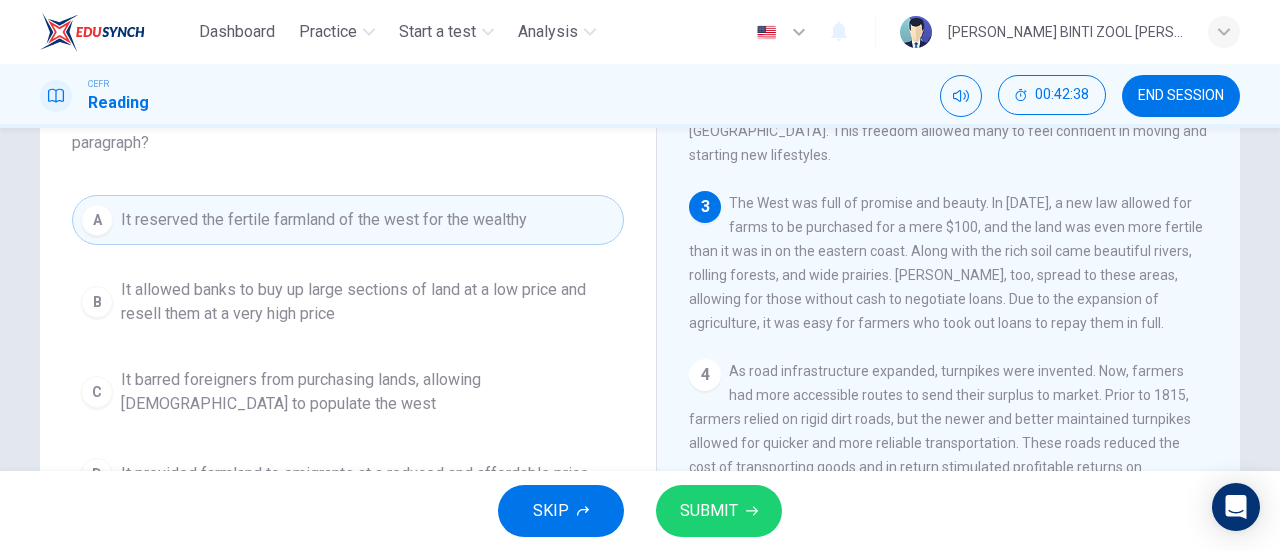 click on "It allowed banks to buy up large sections of land at a low price and resell them at a very high price" at bounding box center (368, 302) 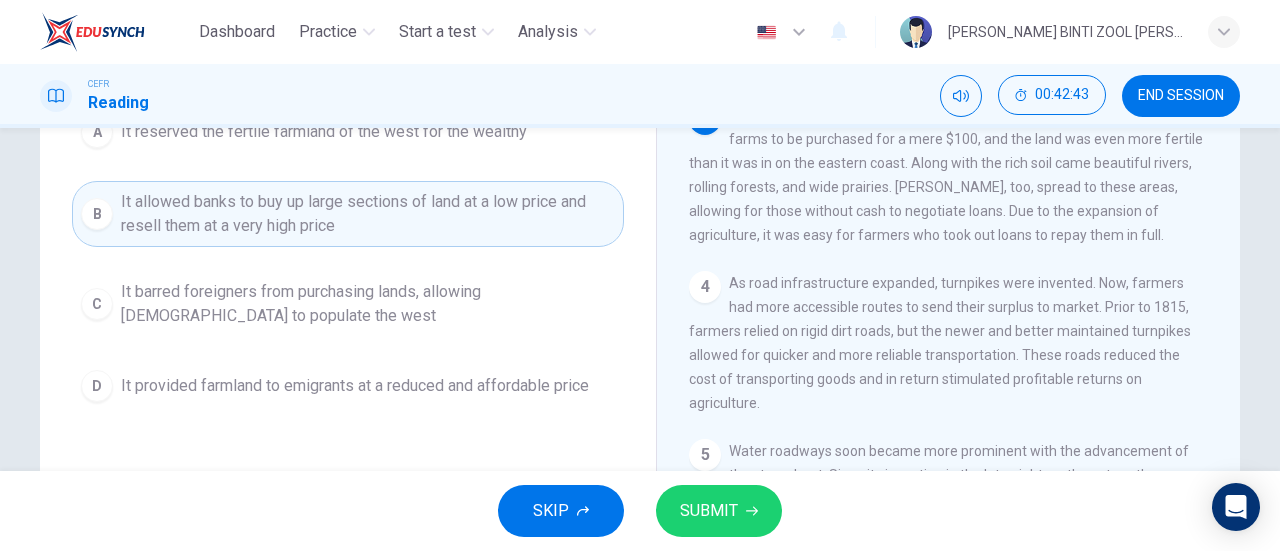 scroll, scrollTop: 248, scrollLeft: 0, axis: vertical 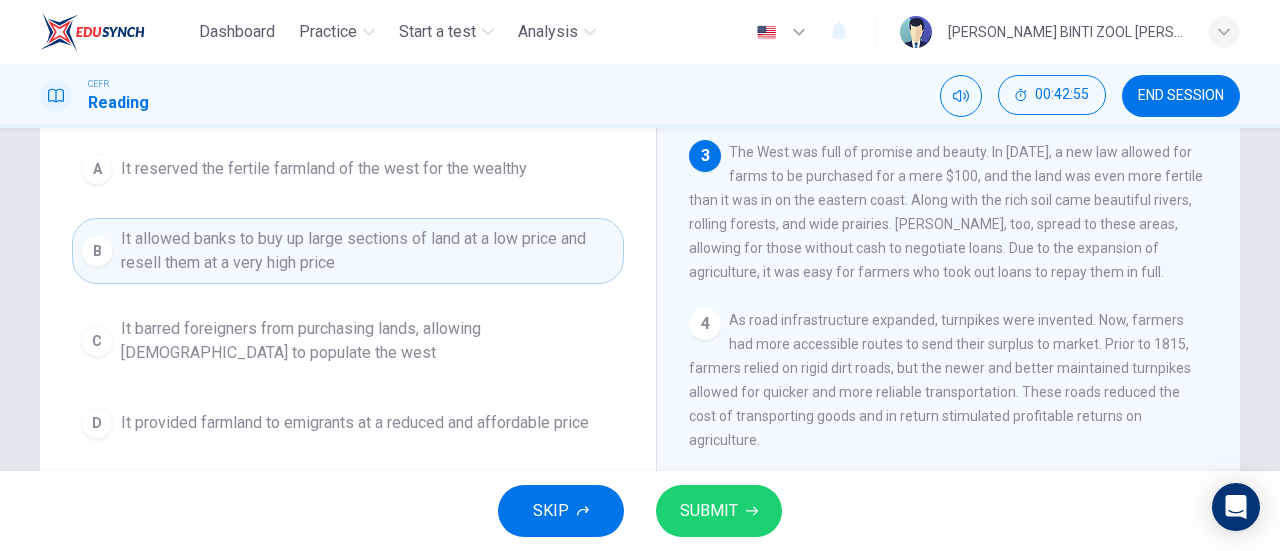 click on "C It barred foreigners from purchasing lands, allowing [DEMOGRAPHIC_DATA] to populate the west" at bounding box center (348, 341) 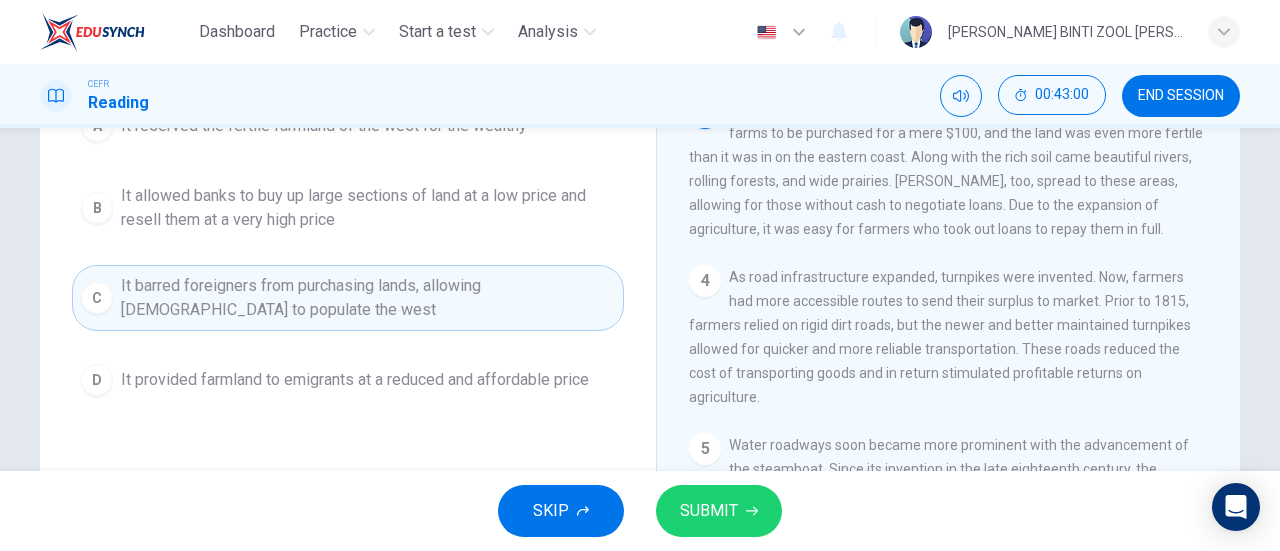 scroll, scrollTop: 252, scrollLeft: 0, axis: vertical 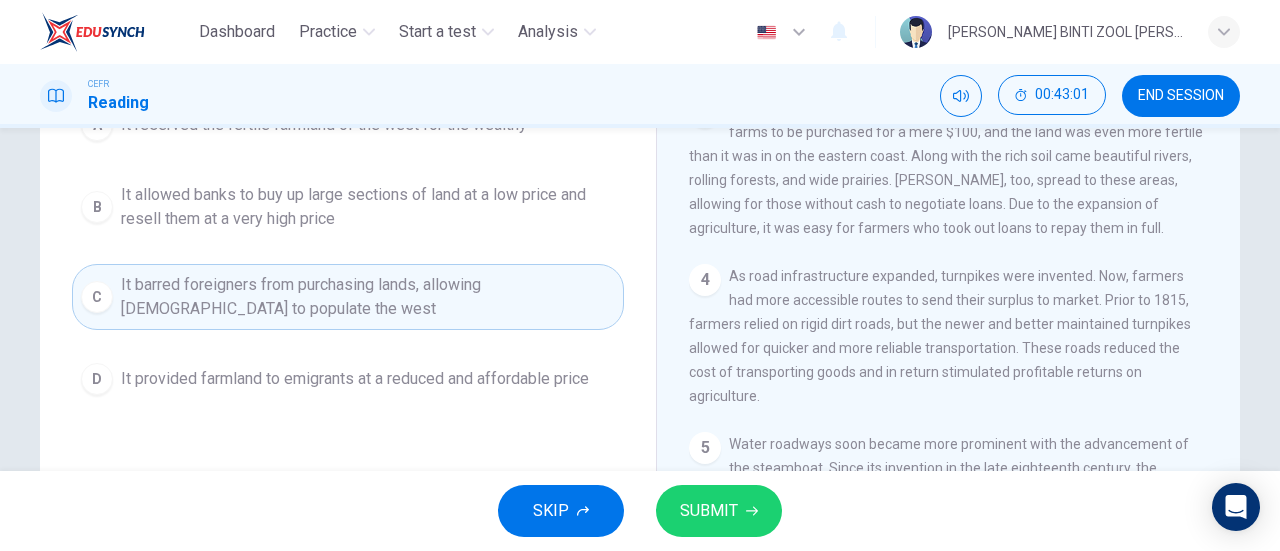 click on "It allowed banks to buy up large sections of land at a low price and resell them at a very high price" at bounding box center (368, 207) 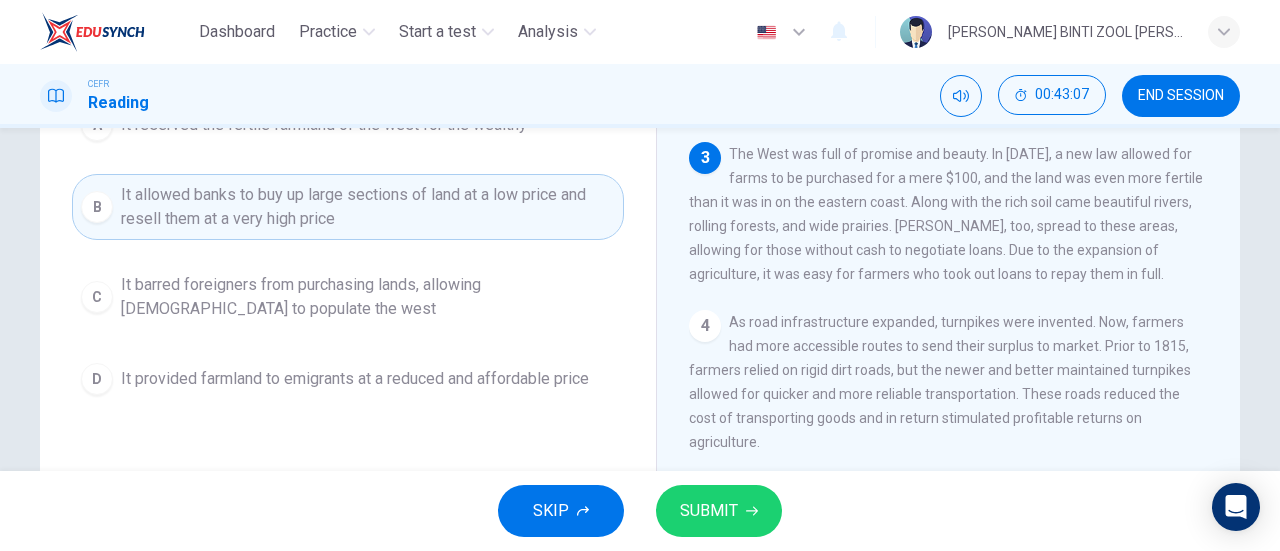 scroll, scrollTop: 462, scrollLeft: 0, axis: vertical 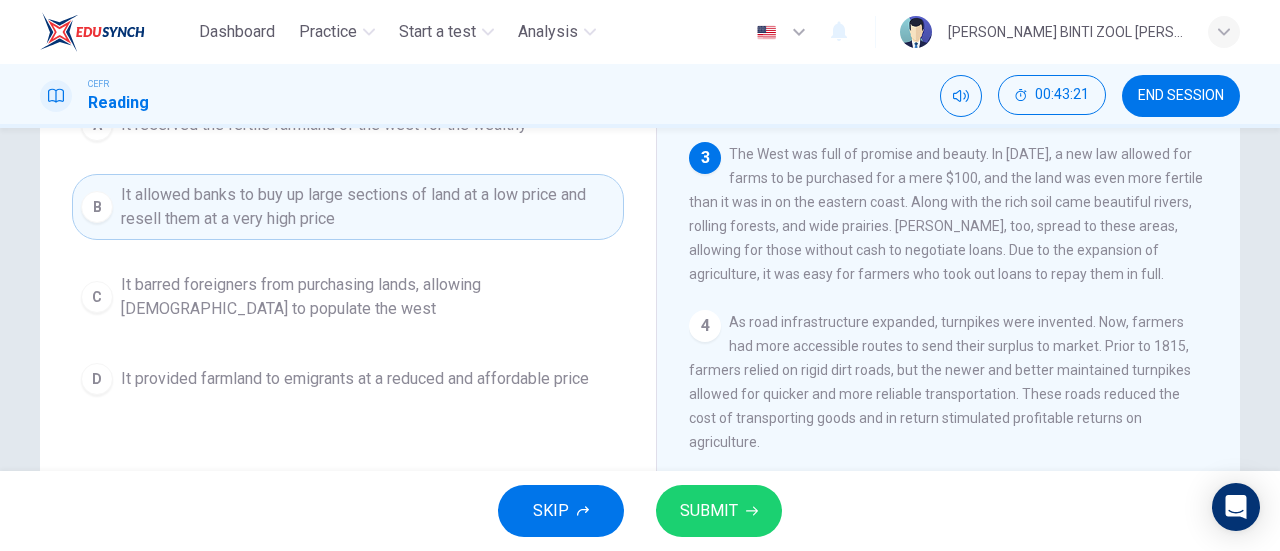 click on "SUBMIT" at bounding box center [719, 511] 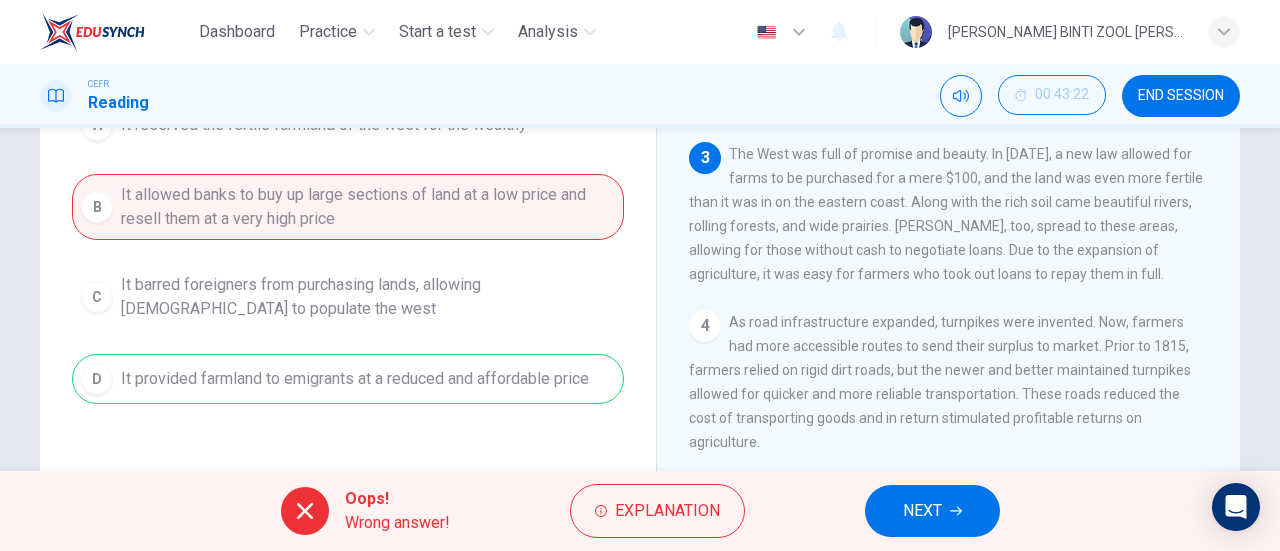 click on "NEXT" at bounding box center (922, 511) 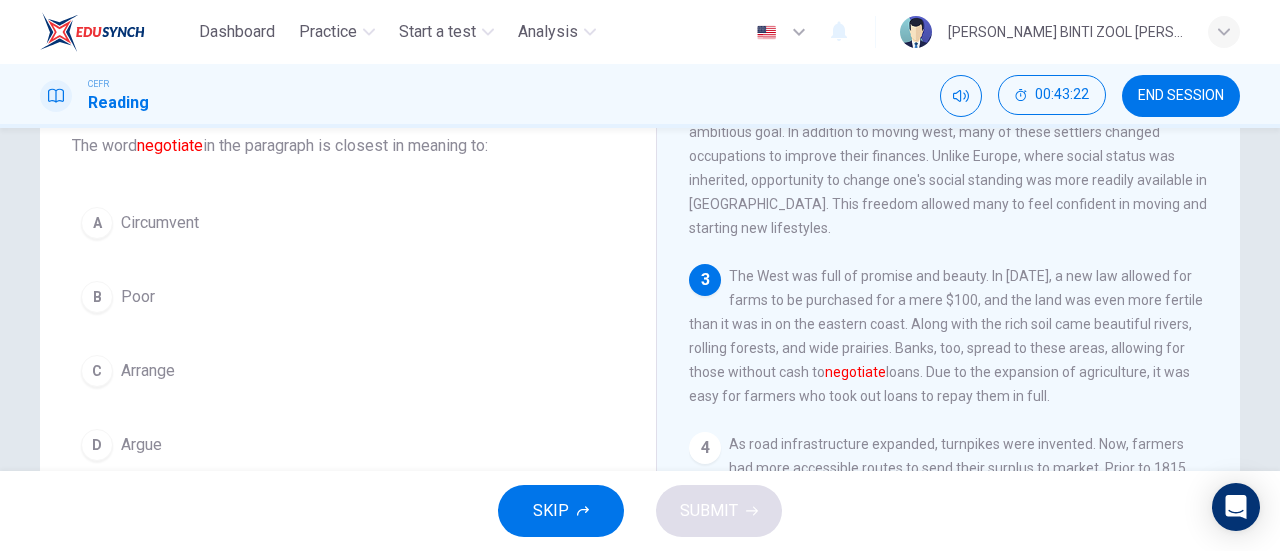 scroll, scrollTop: 138, scrollLeft: 0, axis: vertical 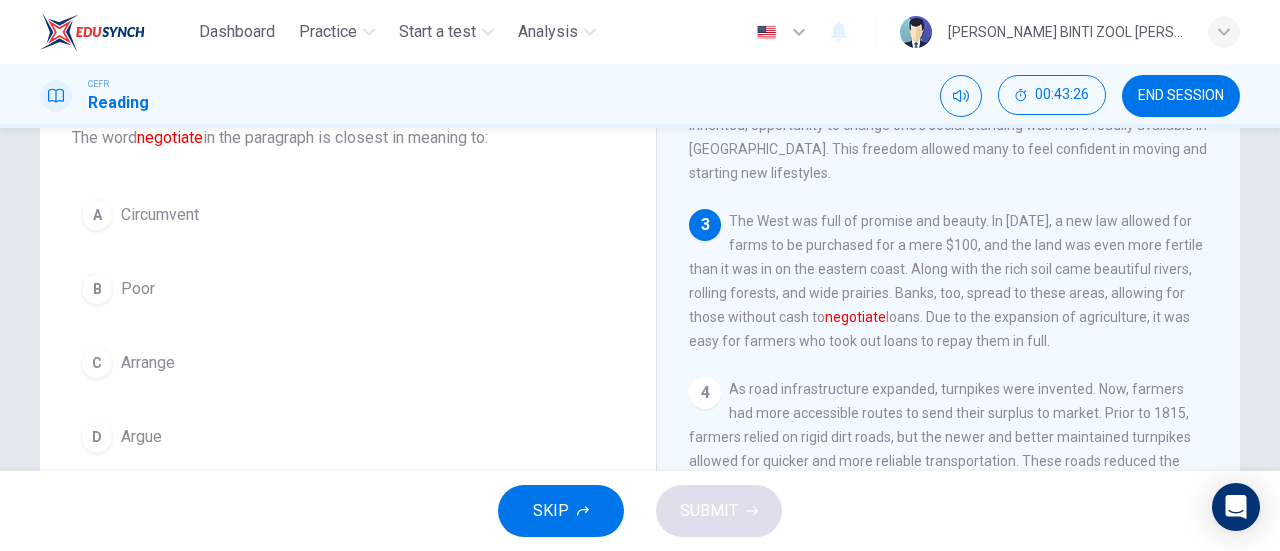 click on "C Arrange" at bounding box center (348, 363) 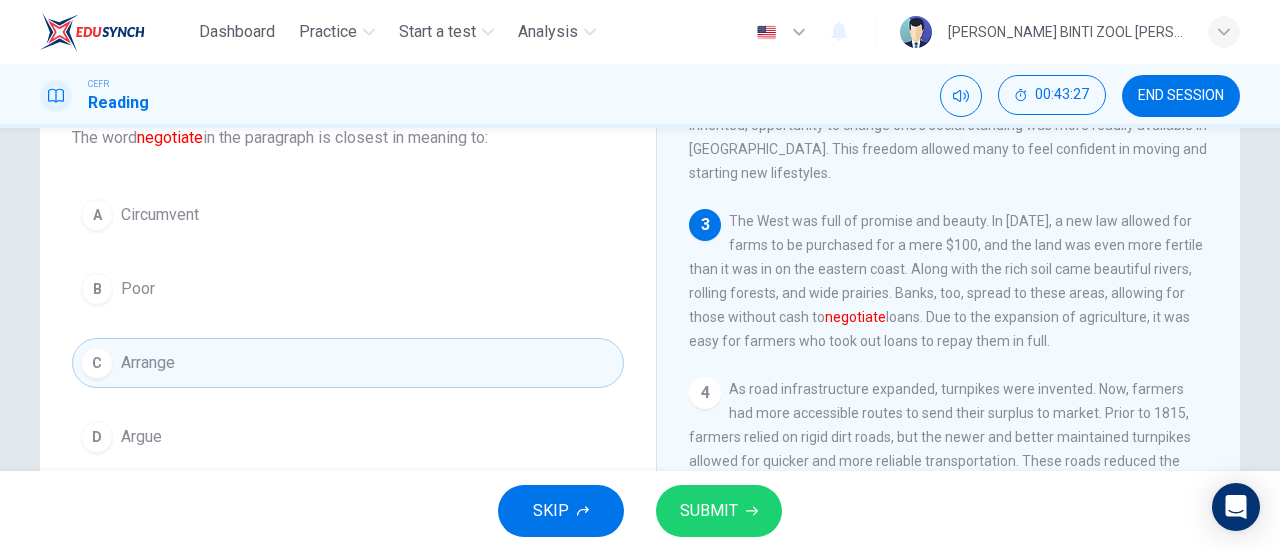 click on "SUBMIT" at bounding box center [709, 511] 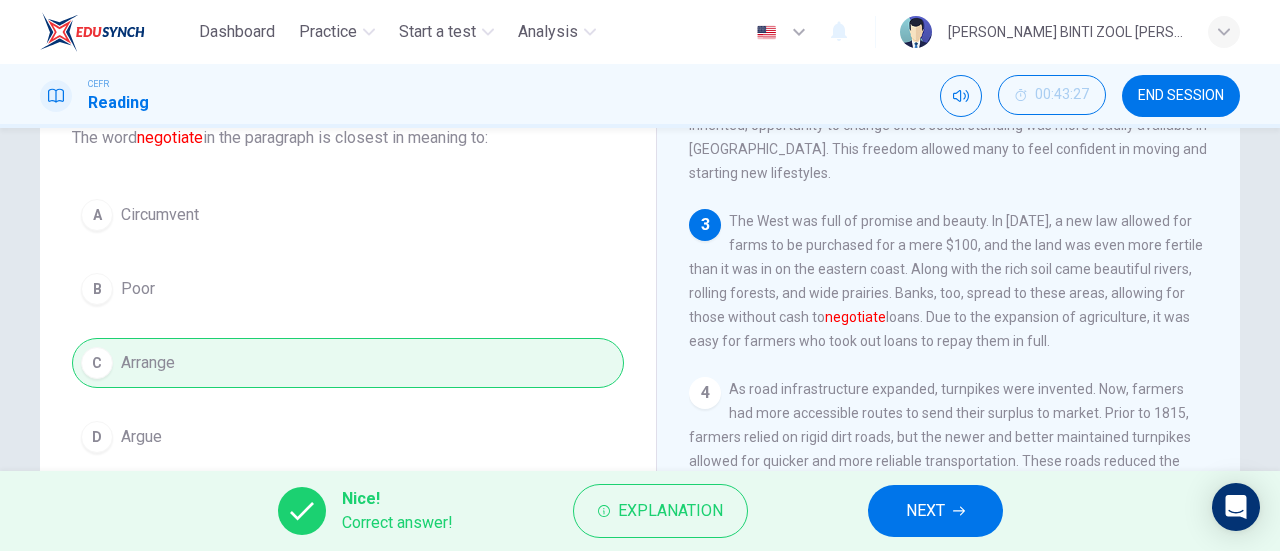 click 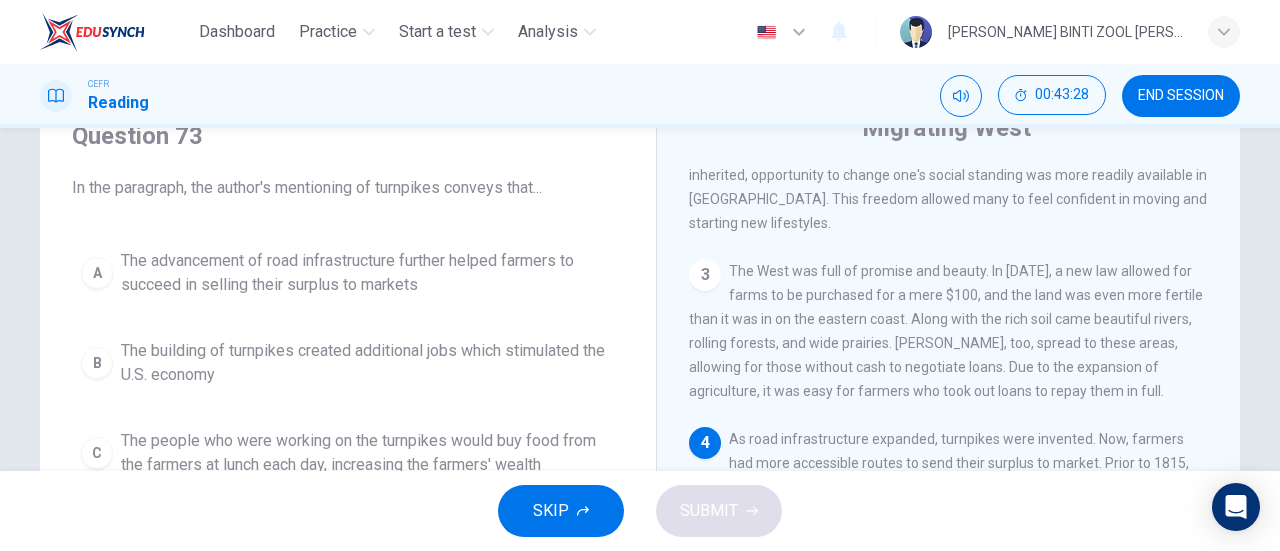 scroll, scrollTop: 90, scrollLeft: 0, axis: vertical 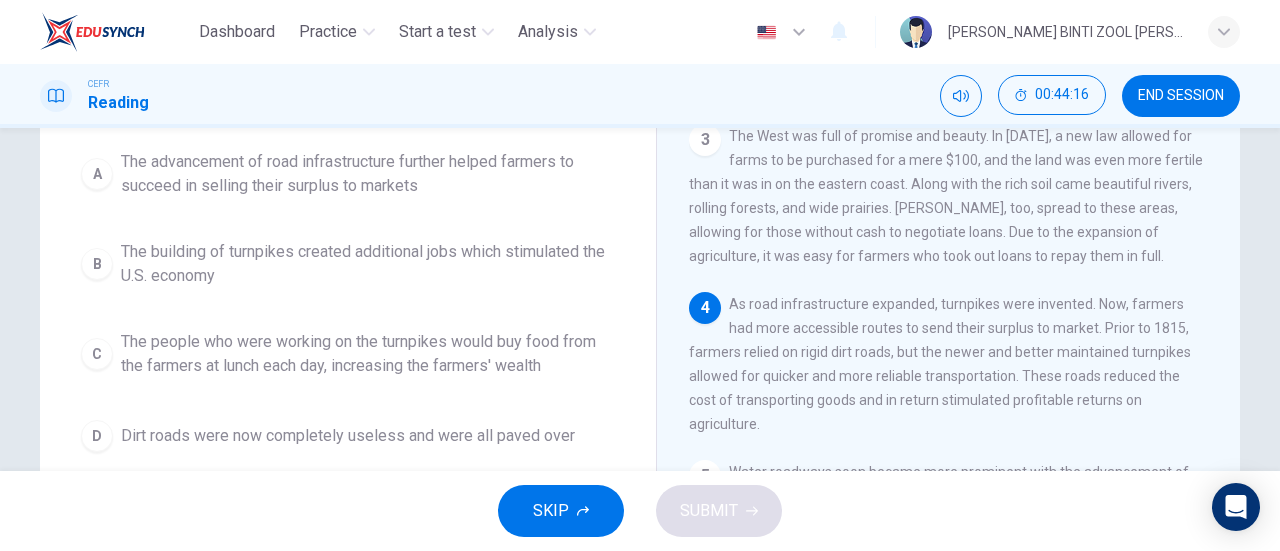 click on "The advancement of road infrastructure further helped farmers to succeed in selling their surplus to markets" at bounding box center [368, 174] 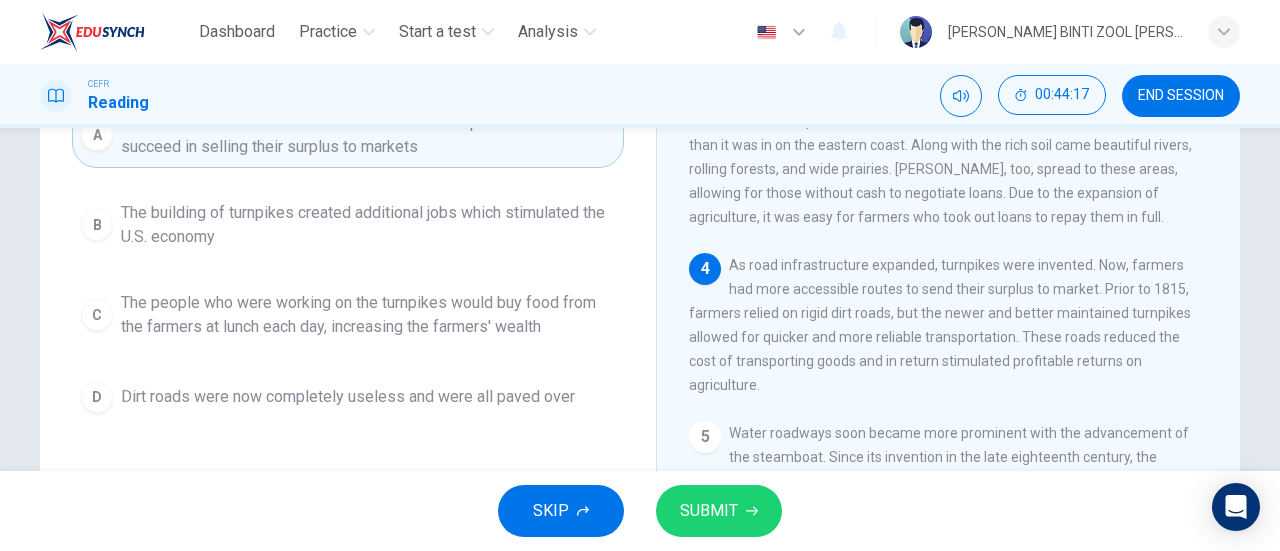 scroll, scrollTop: 232, scrollLeft: 0, axis: vertical 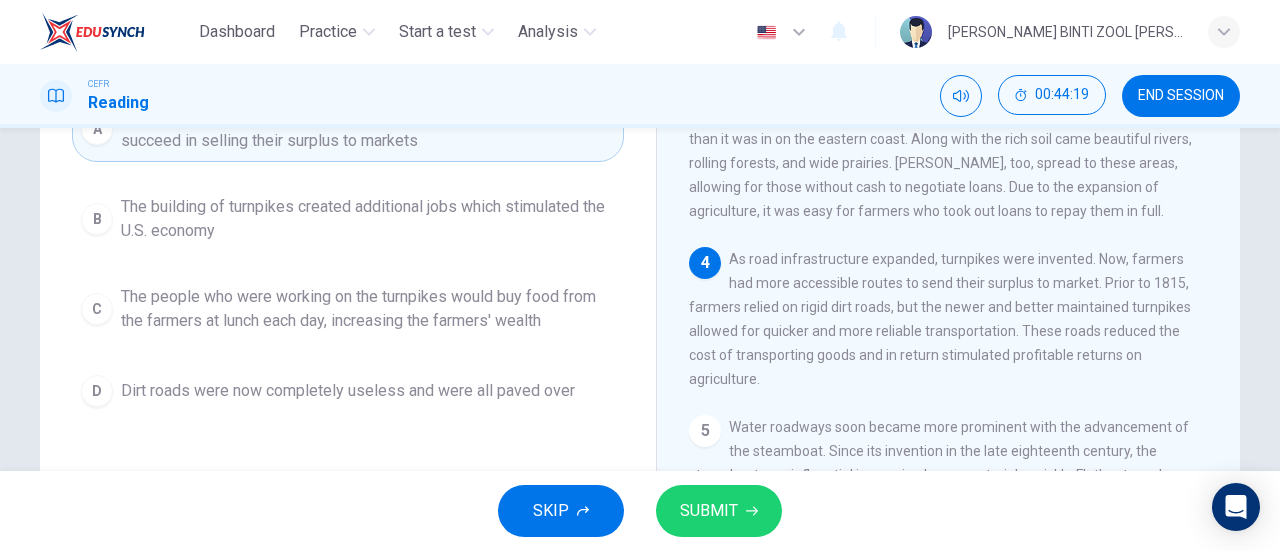 click 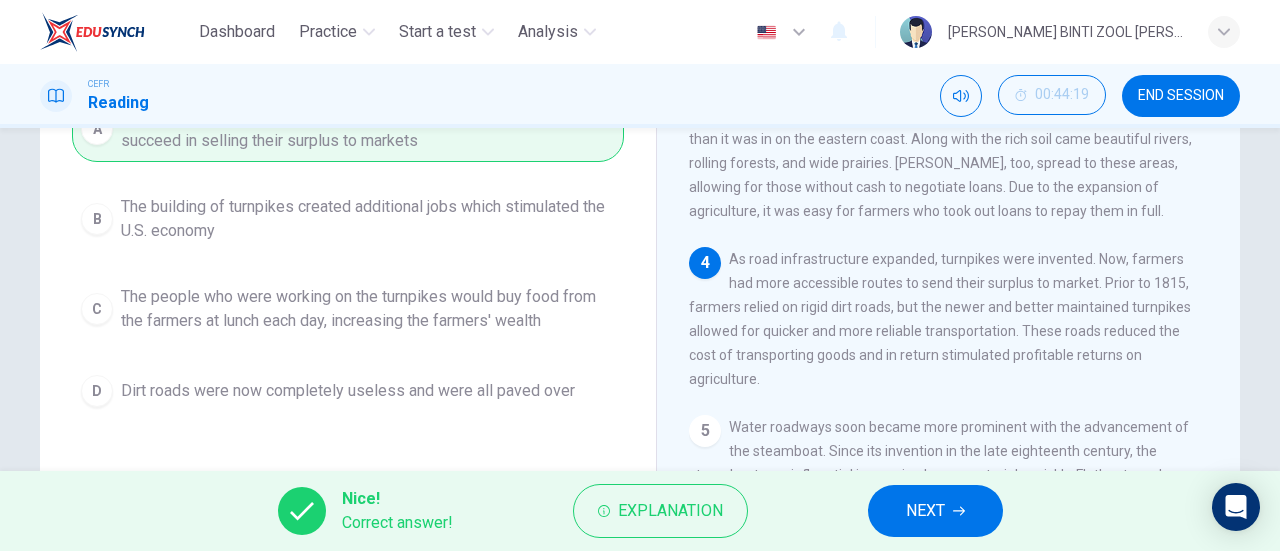 click 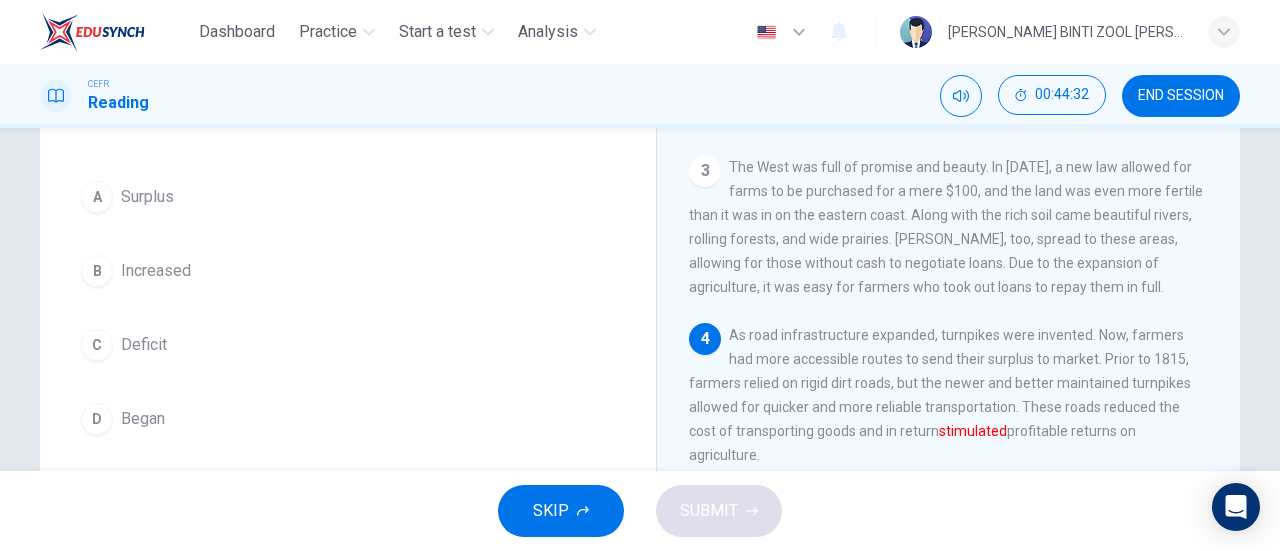 scroll, scrollTop: 156, scrollLeft: 0, axis: vertical 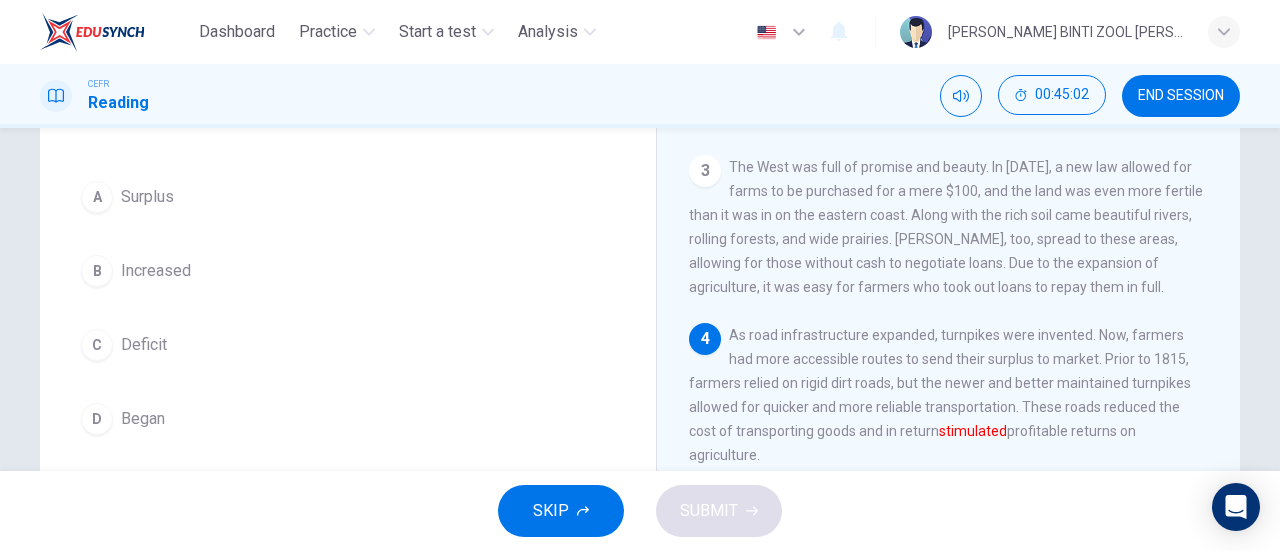 click on "B" at bounding box center [97, 271] 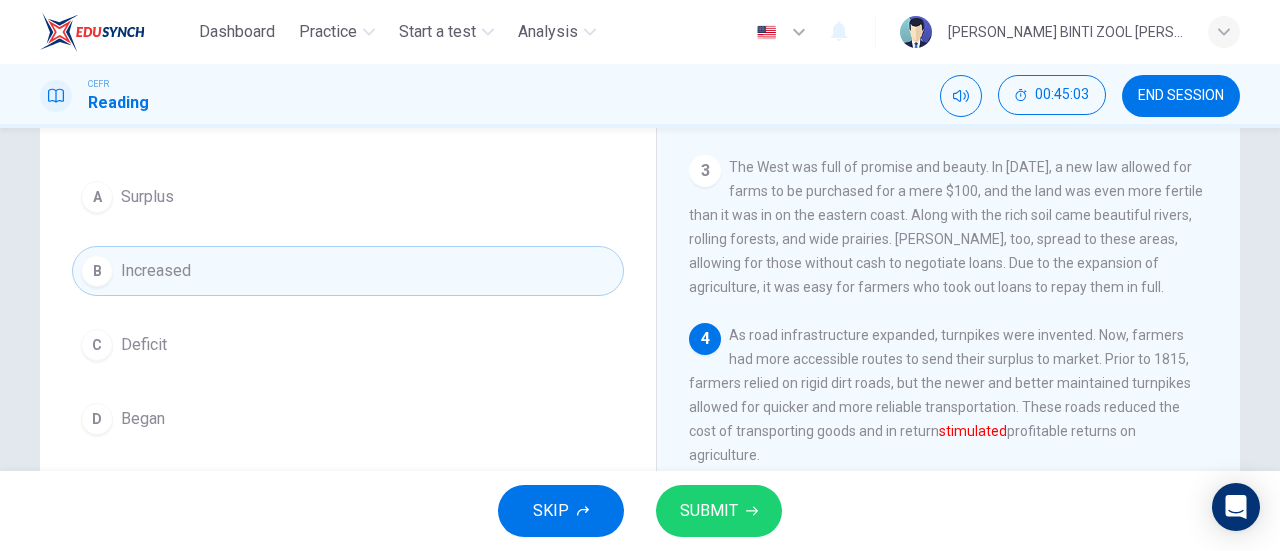 click on "SUBMIT" at bounding box center (709, 511) 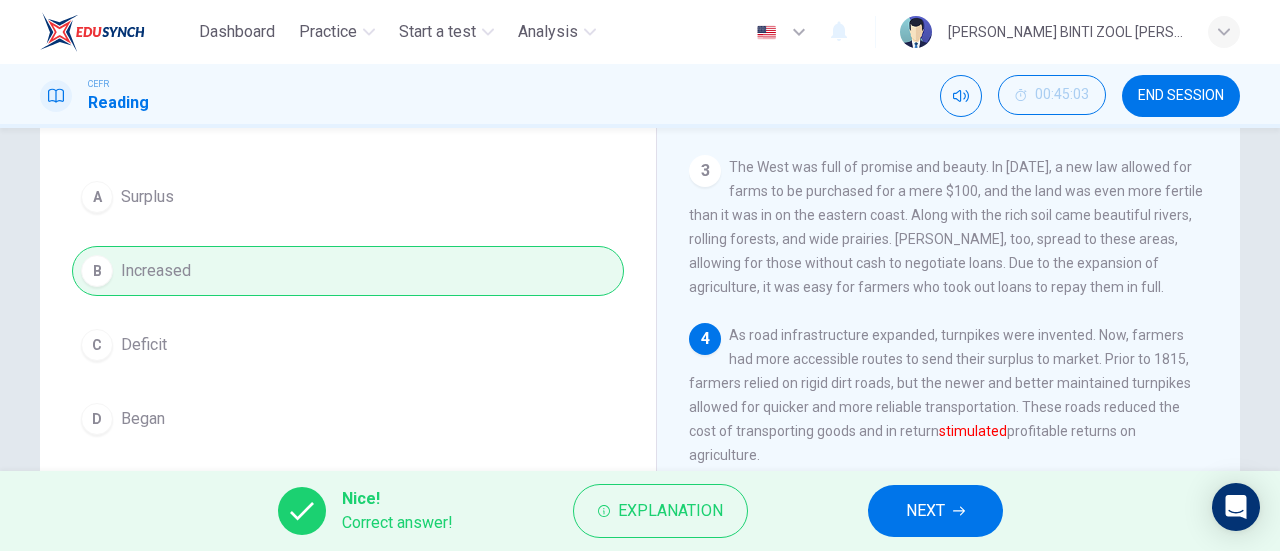 click on "NEXT" at bounding box center [925, 511] 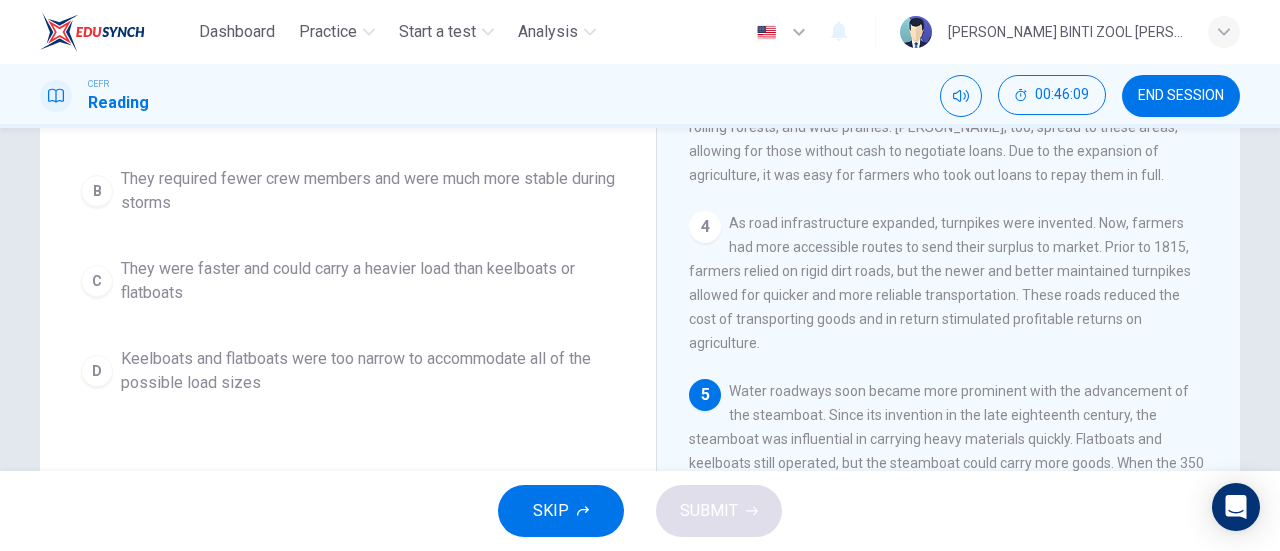 scroll, scrollTop: 255, scrollLeft: 0, axis: vertical 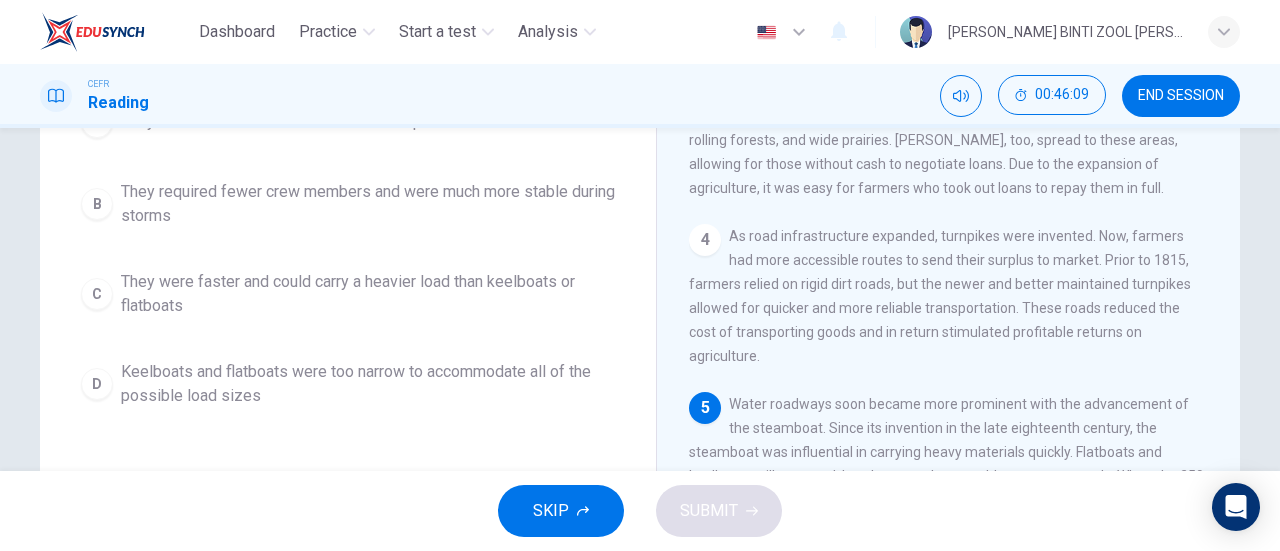 click on "They were faster and could carry a heavier load than keelboats or flatboats" at bounding box center (368, 294) 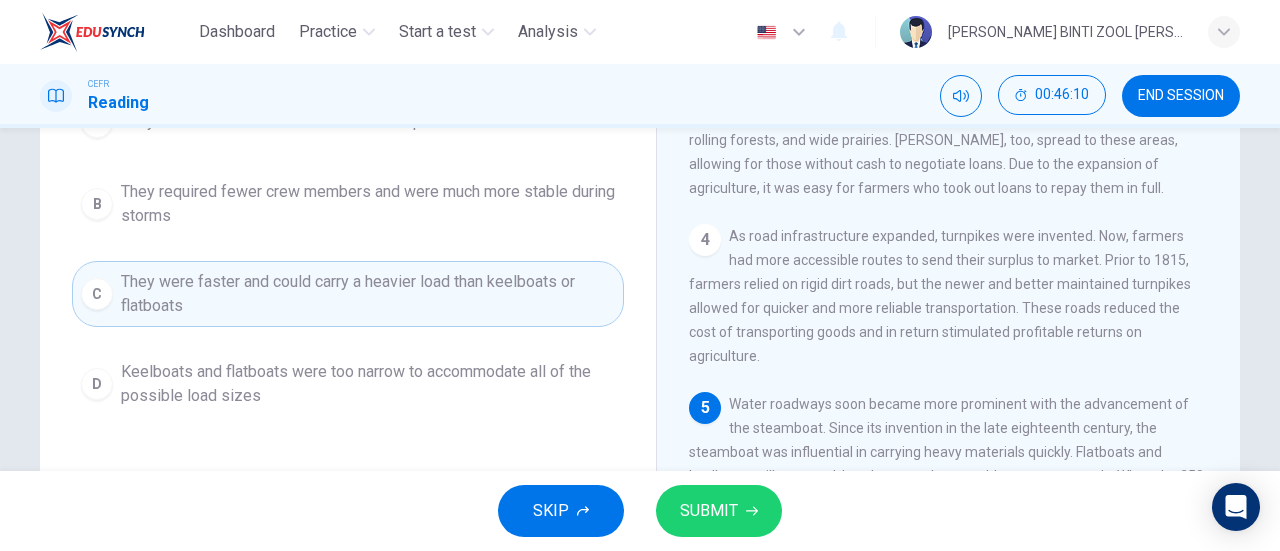 click on "SUBMIT" at bounding box center [709, 511] 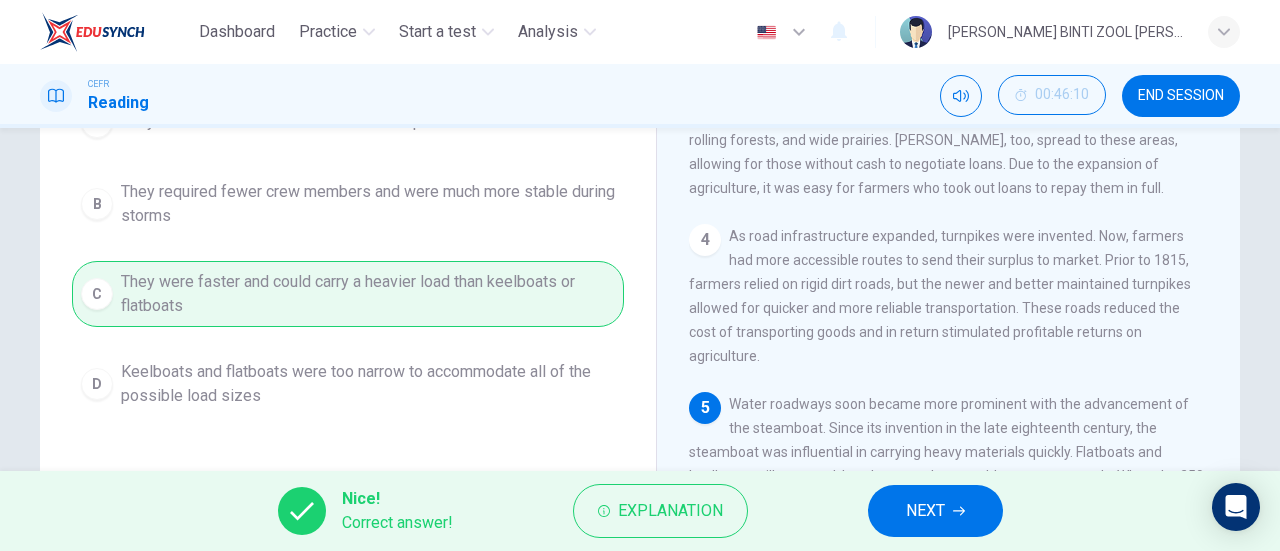 click 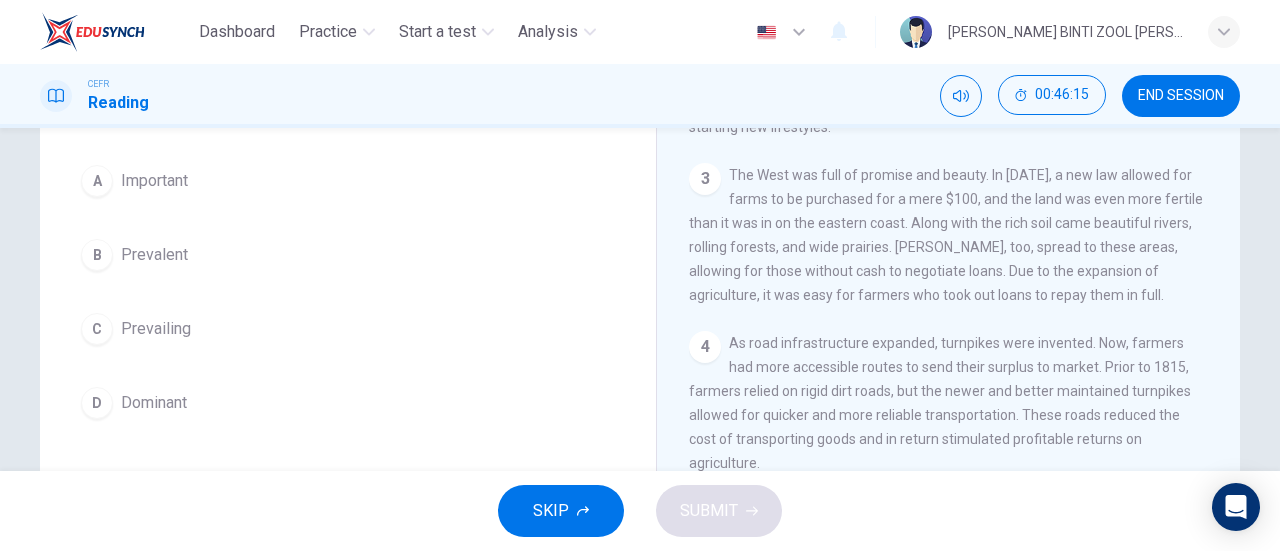scroll, scrollTop: 169, scrollLeft: 0, axis: vertical 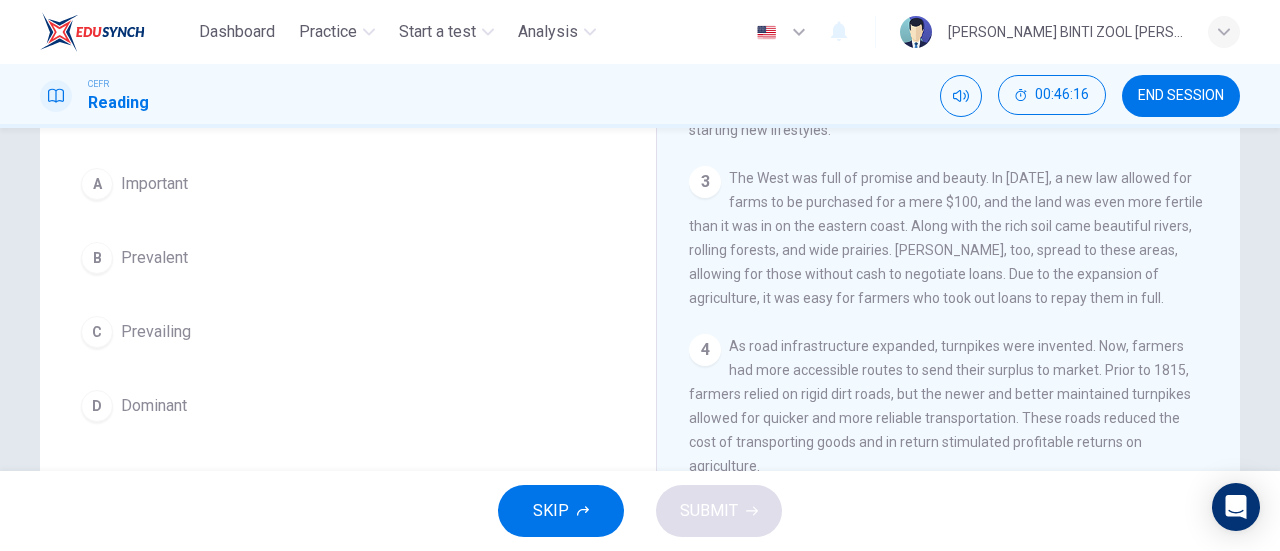 click on "A Important" at bounding box center (348, 184) 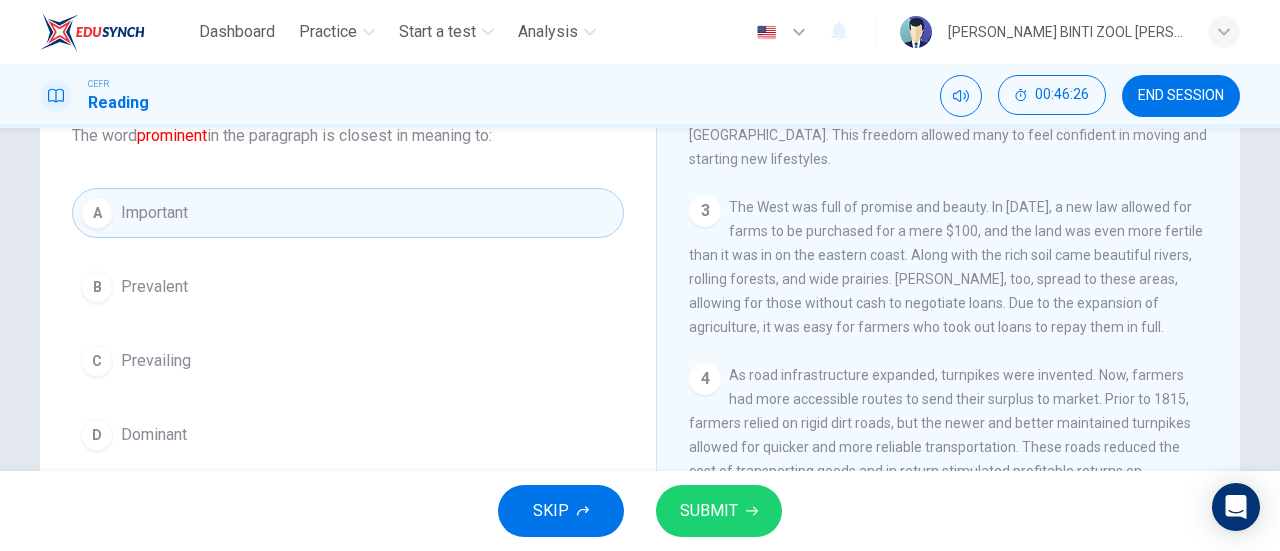 scroll, scrollTop: 142, scrollLeft: 0, axis: vertical 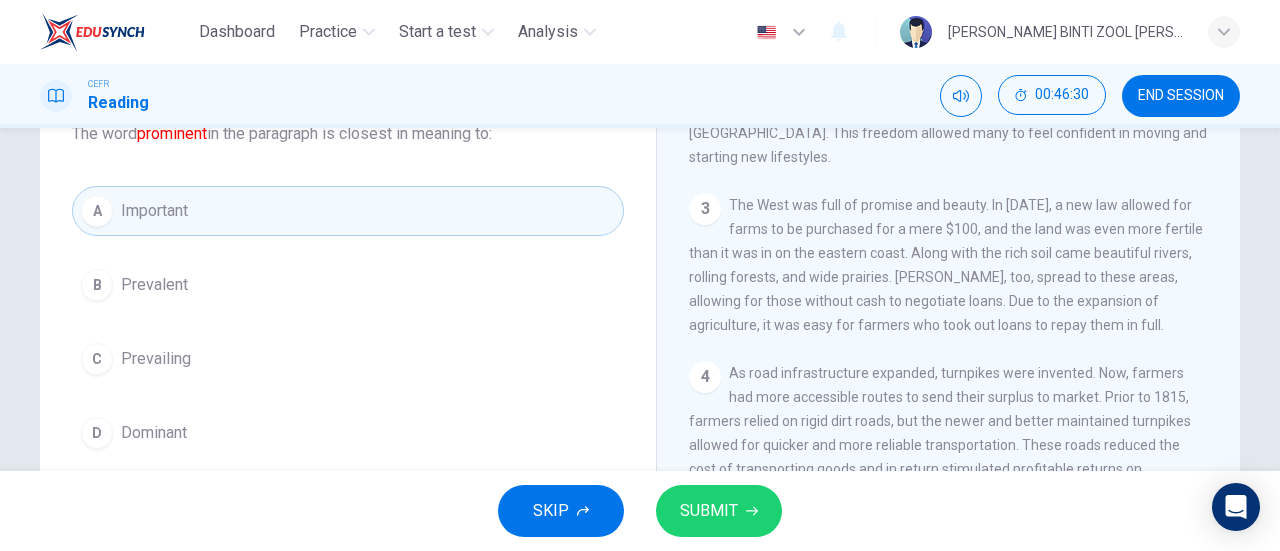 click on "Dominant" at bounding box center (154, 433) 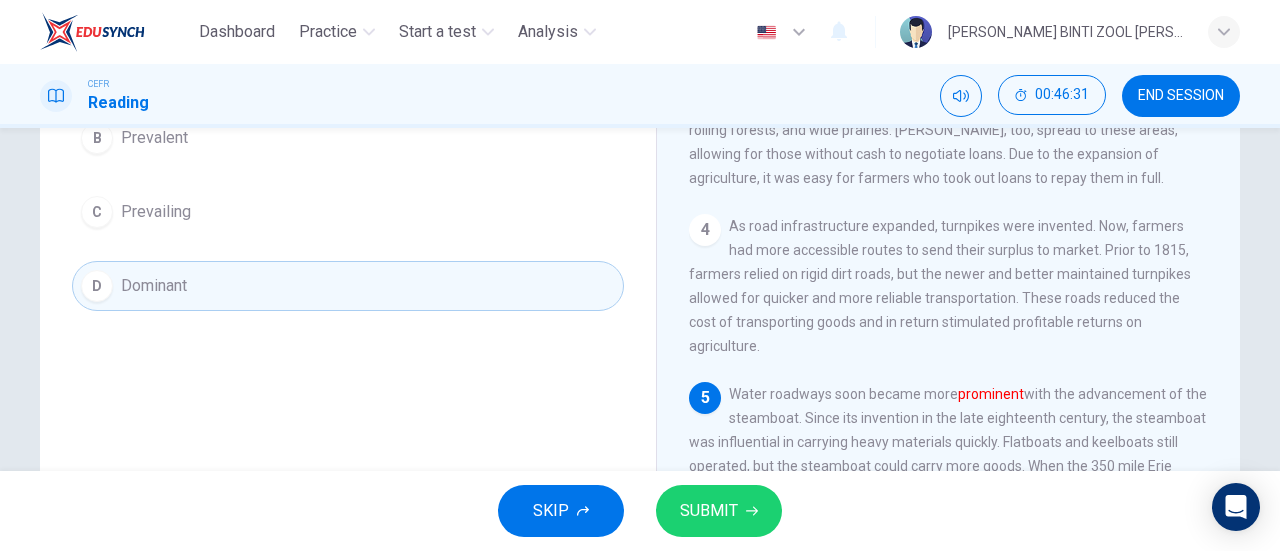 scroll, scrollTop: 290, scrollLeft: 0, axis: vertical 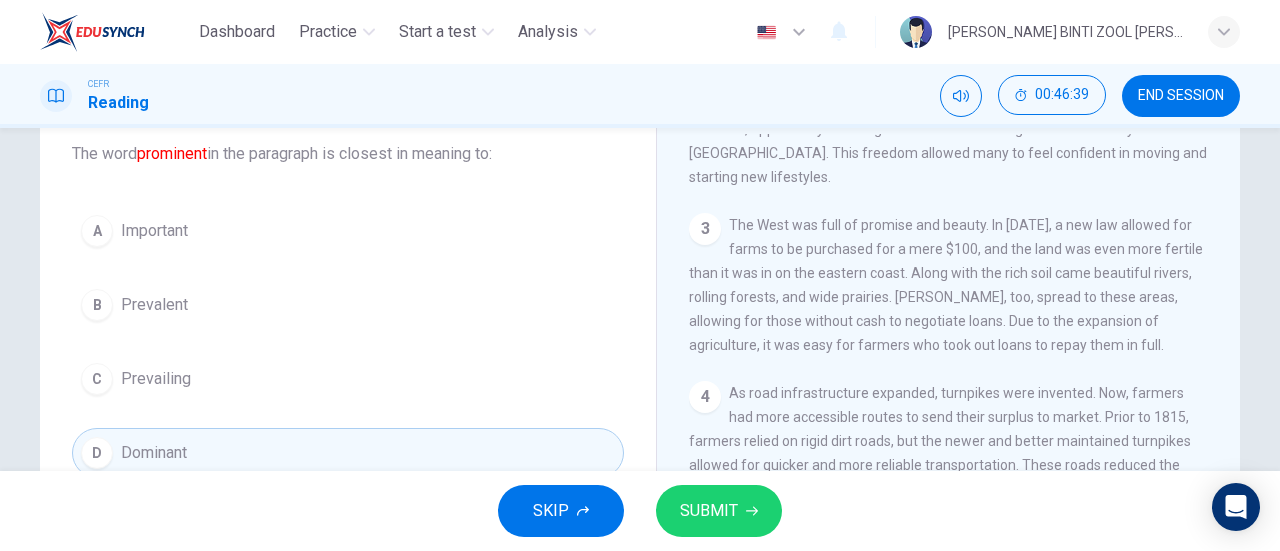 click on "A Important B Prevalent C Prevailing D Dominant" at bounding box center (348, 342) 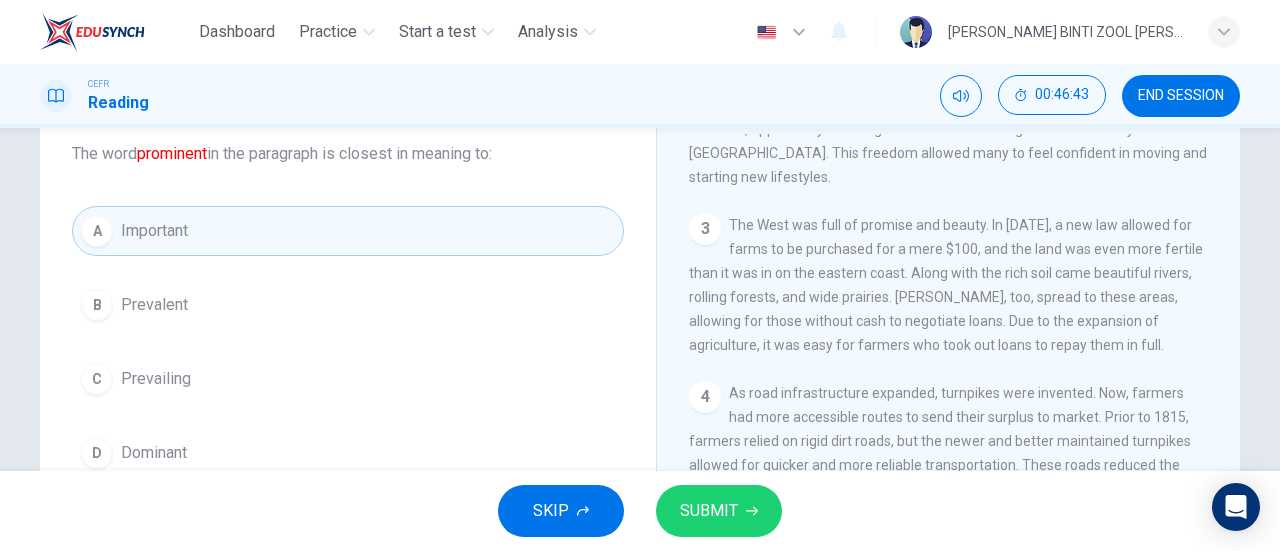 click on "SUBMIT" at bounding box center (709, 511) 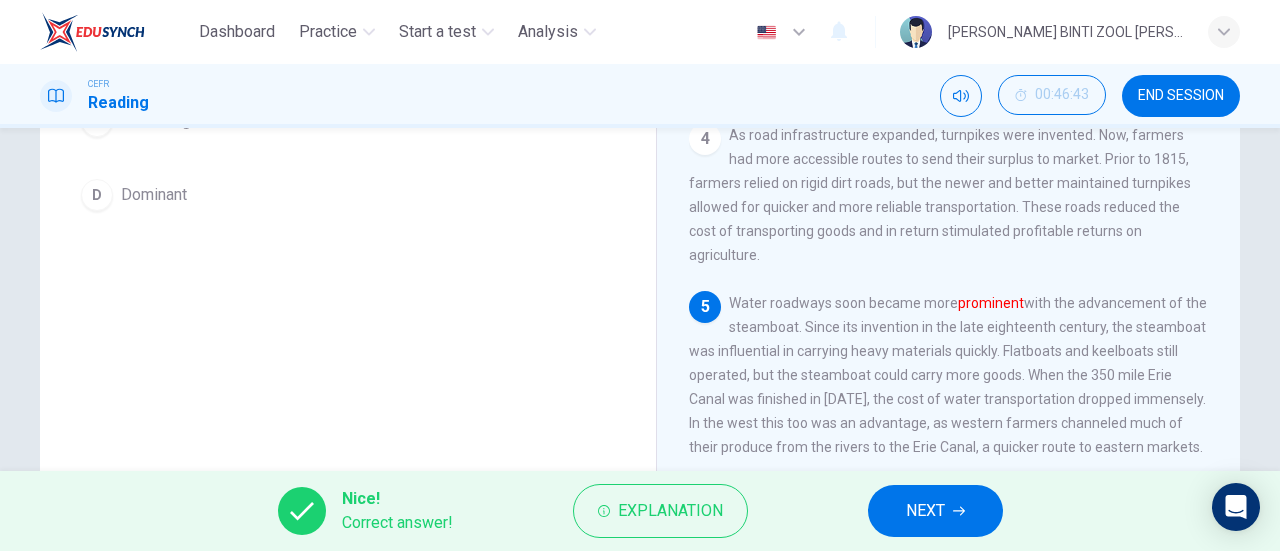 scroll, scrollTop: 390, scrollLeft: 0, axis: vertical 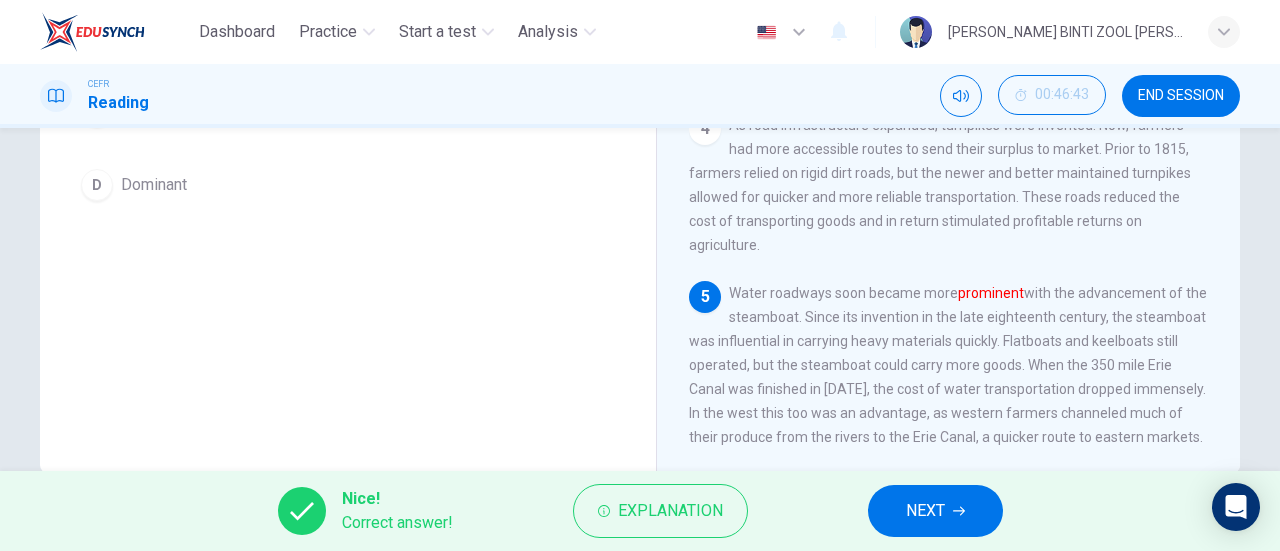 click 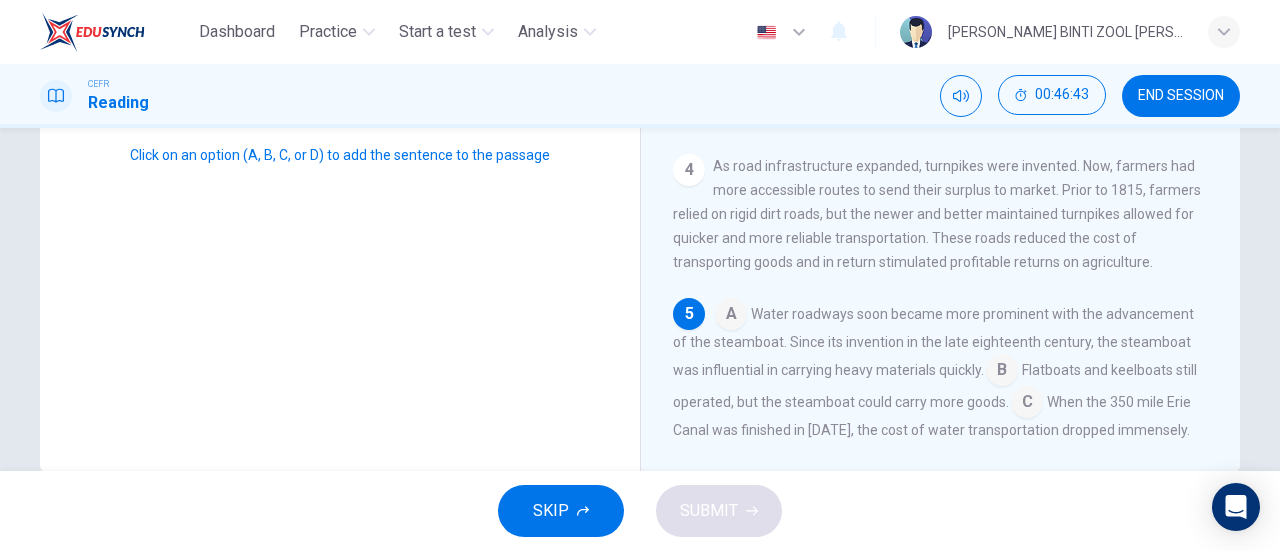 scroll, scrollTop: 534, scrollLeft: 0, axis: vertical 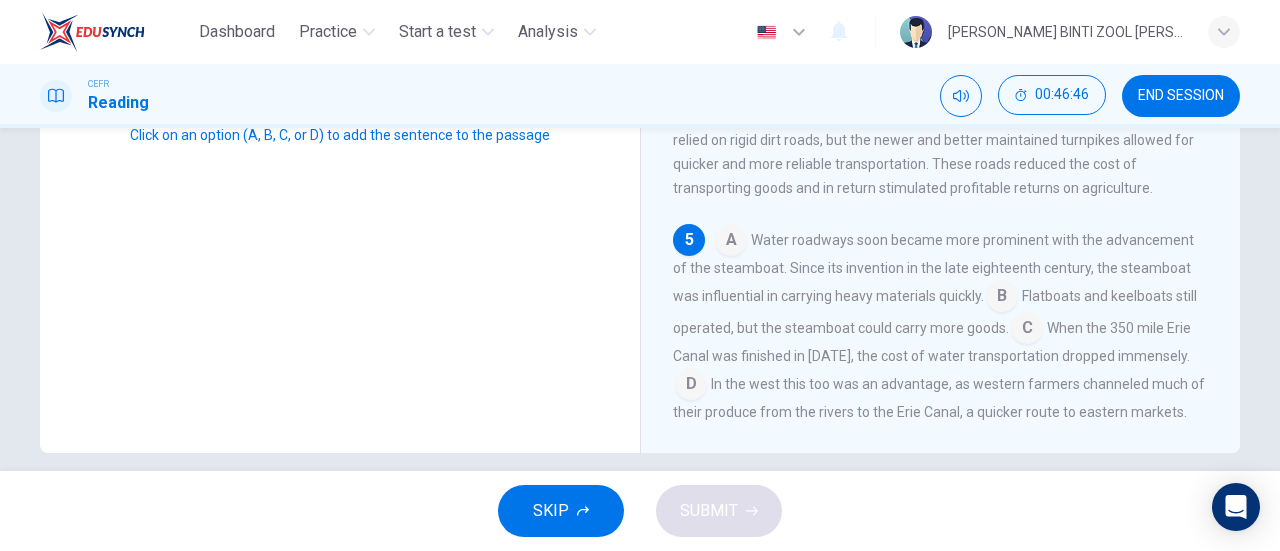 click at bounding box center (731, 242) 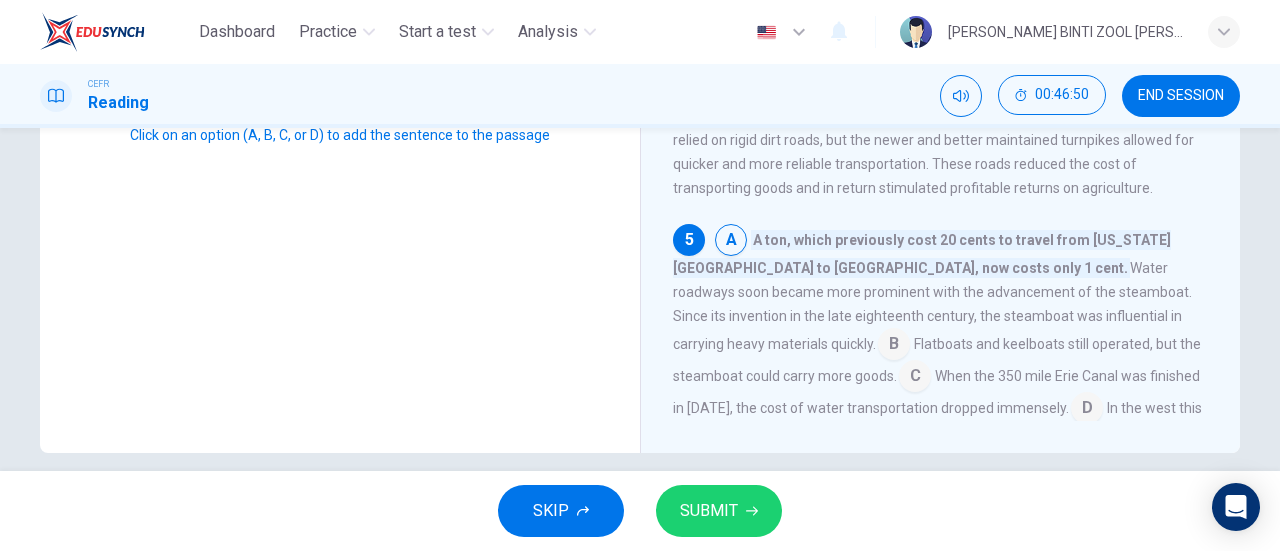 click at bounding box center [731, 242] 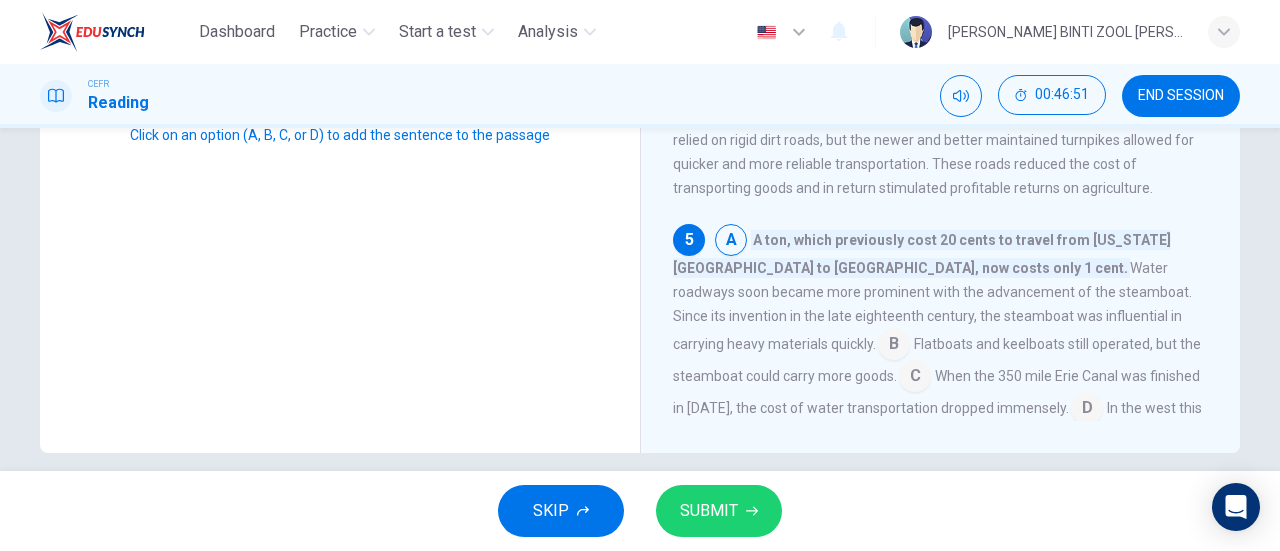 click at bounding box center [894, 346] 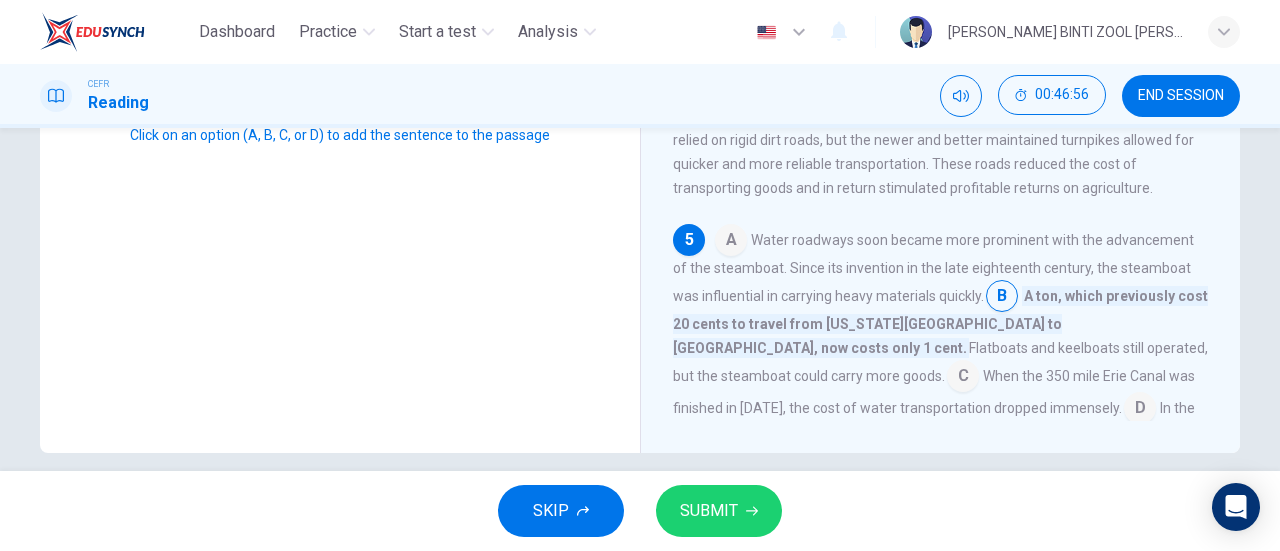 click at bounding box center [1140, 410] 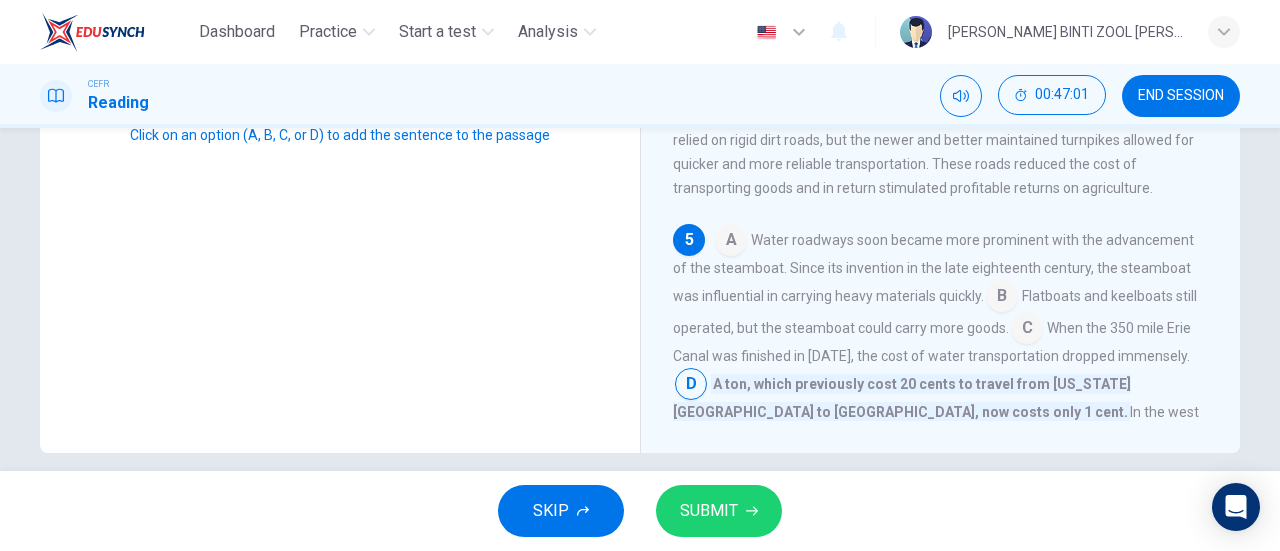 click 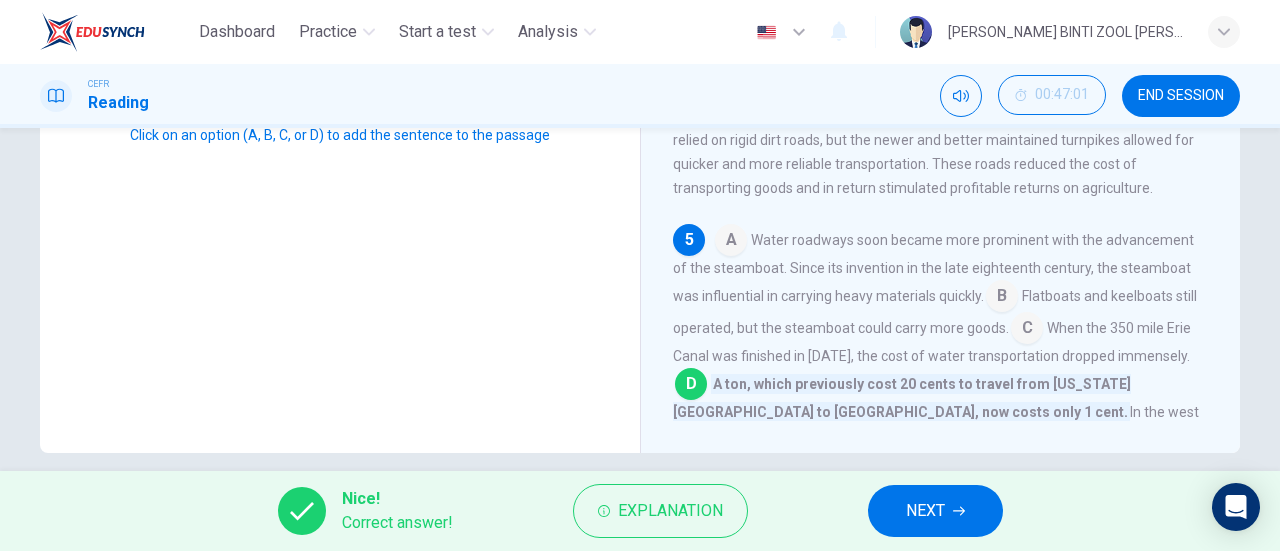 click 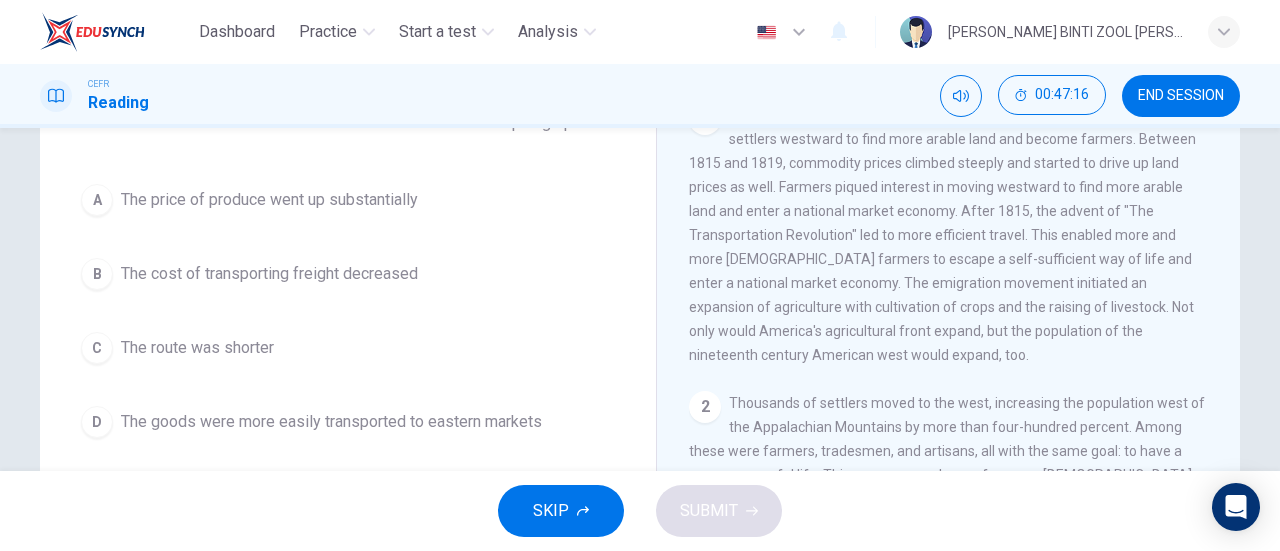 scroll, scrollTop: 147, scrollLeft: 0, axis: vertical 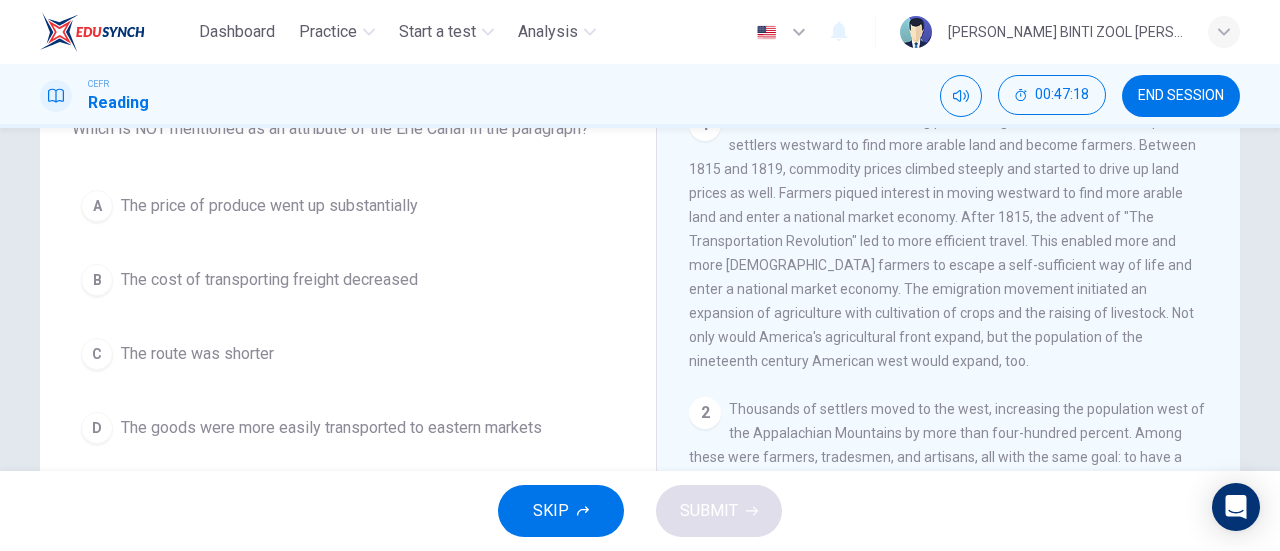 click on "B The cost of transporting freight decreased" at bounding box center (348, 280) 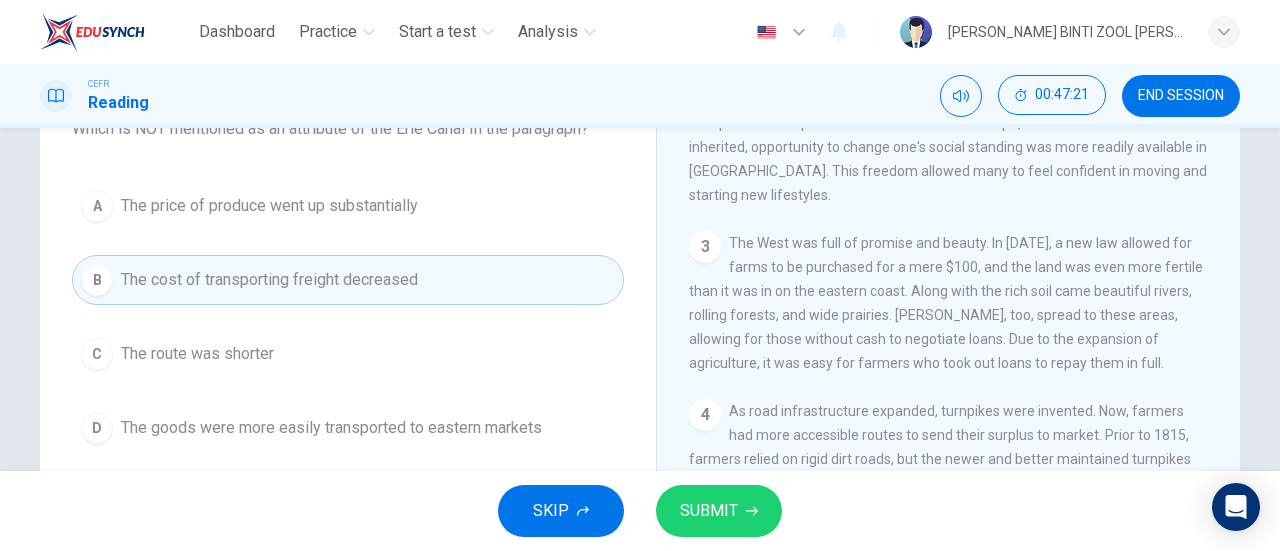 scroll, scrollTop: 573, scrollLeft: 0, axis: vertical 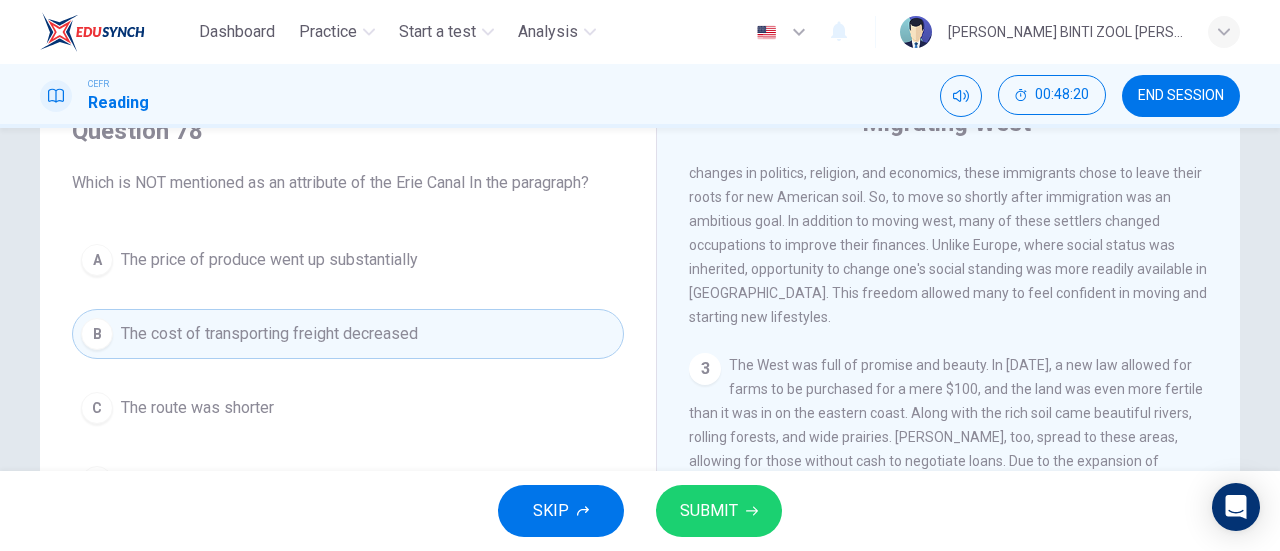 click on "A The price of produce went up substantially" at bounding box center (348, 260) 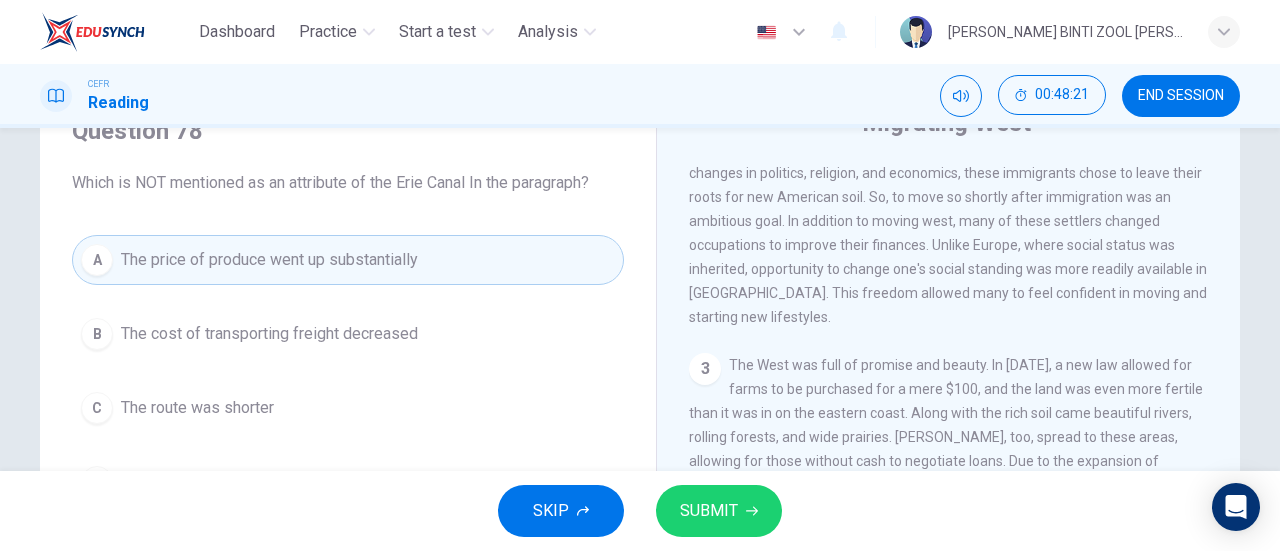 click on "SUBMIT" at bounding box center [709, 511] 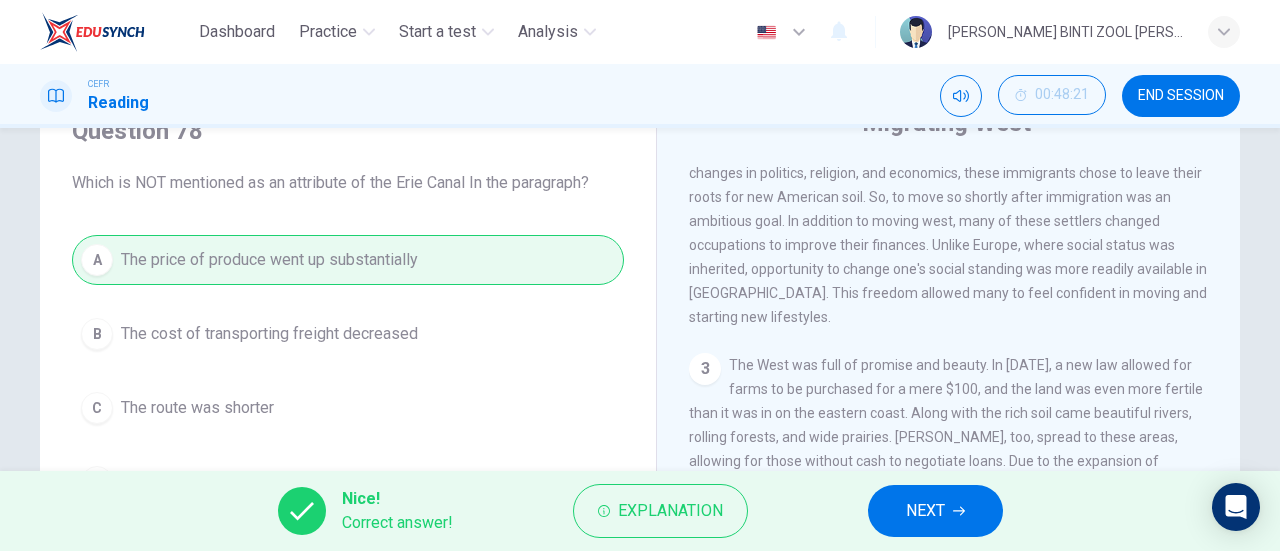 click 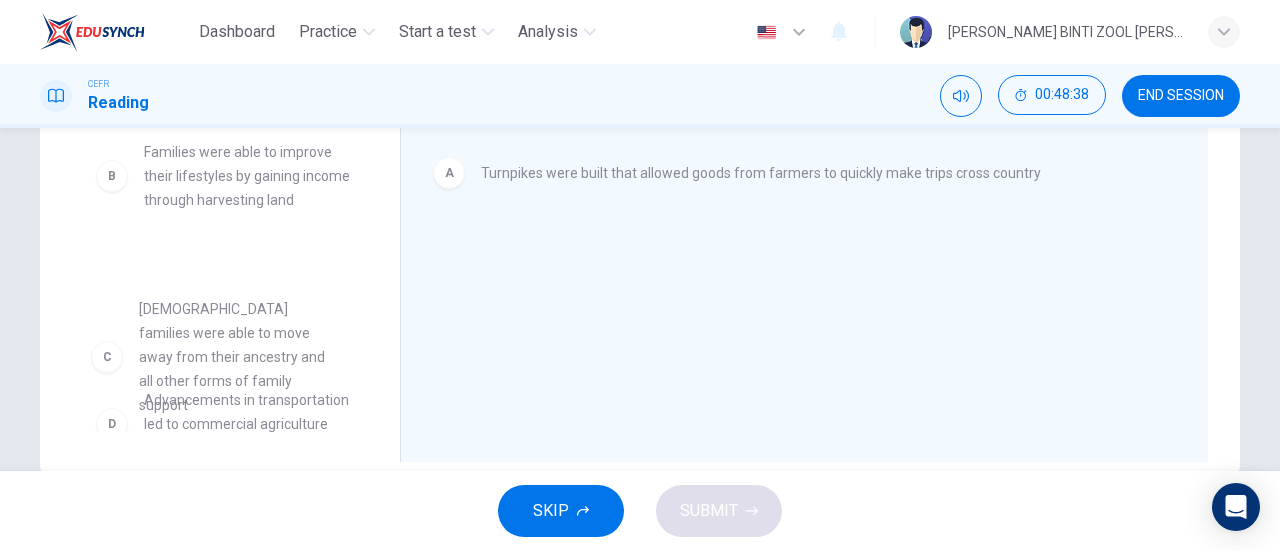 scroll, scrollTop: 391, scrollLeft: 0, axis: vertical 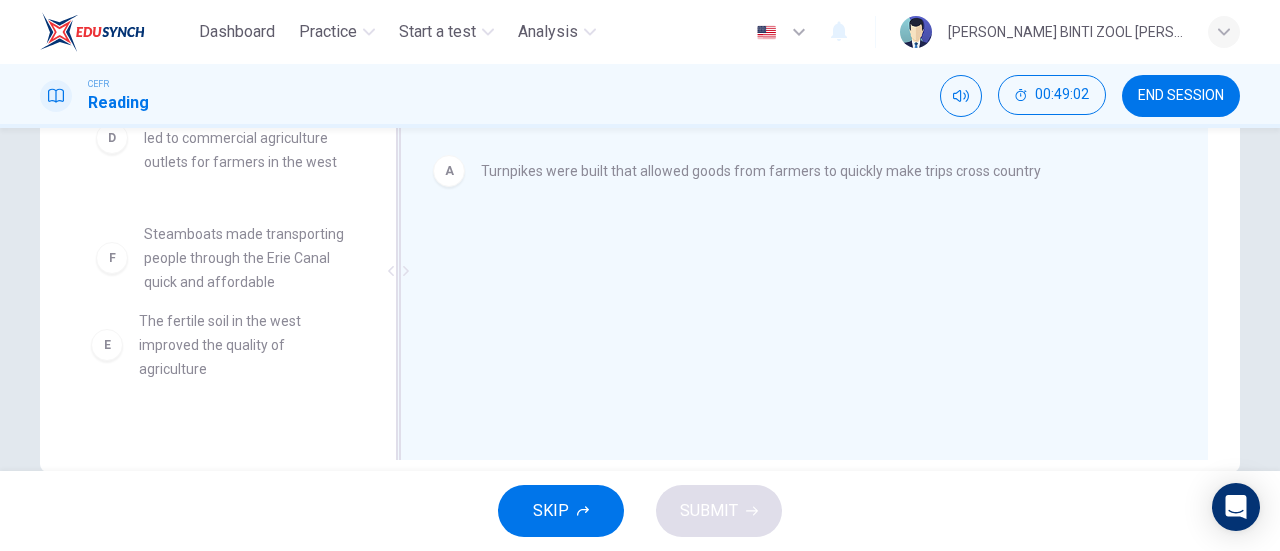 drag, startPoint x: 226, startPoint y: 330, endPoint x: 545, endPoint y: 303, distance: 320.1406 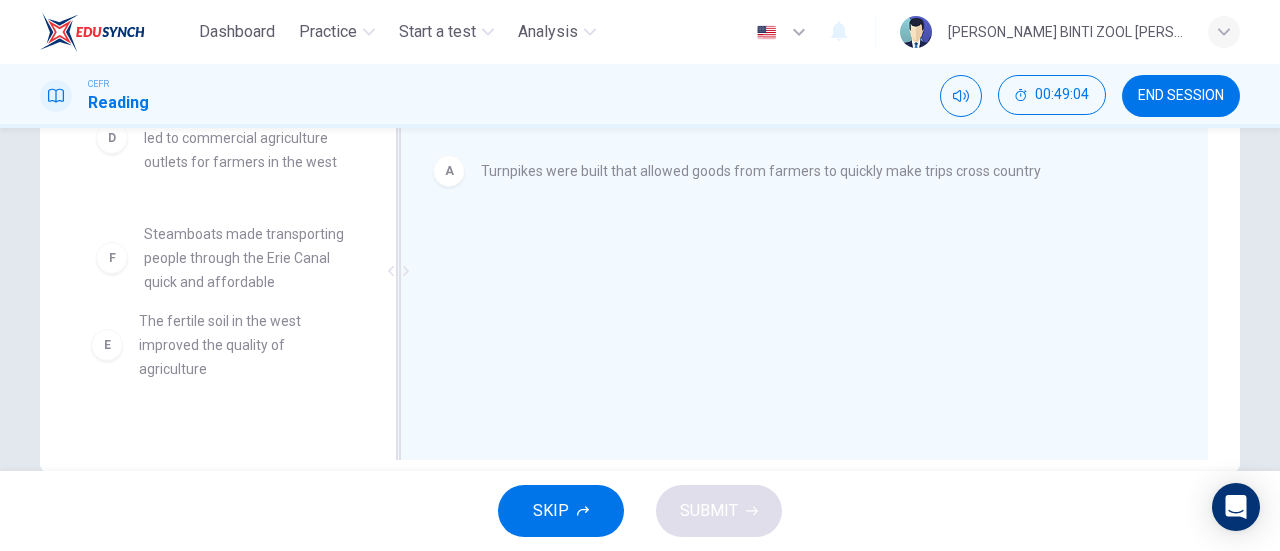 drag, startPoint x: 264, startPoint y: 325, endPoint x: 590, endPoint y: 311, distance: 326.30048 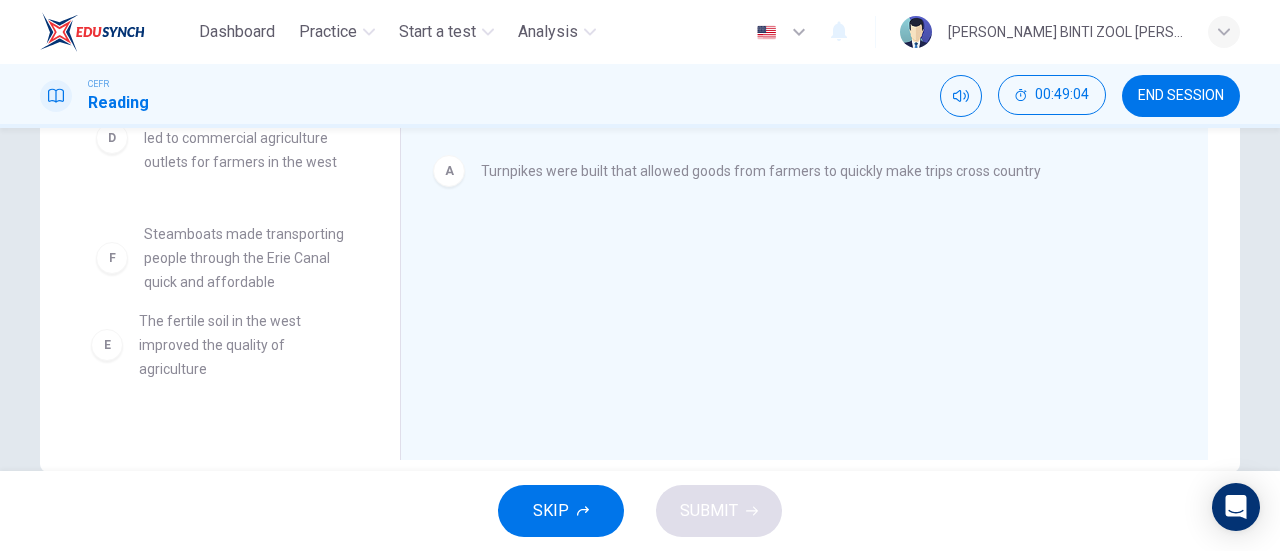 scroll, scrollTop: 0, scrollLeft: 0, axis: both 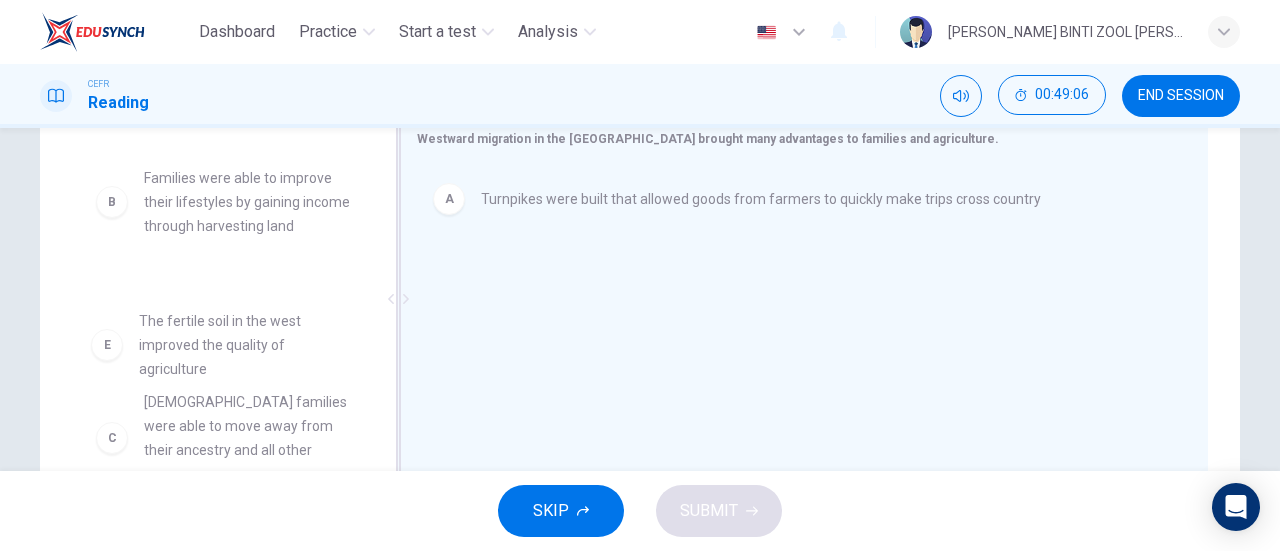 drag, startPoint x: 228, startPoint y: 330, endPoint x: 588, endPoint y: 323, distance: 360.06805 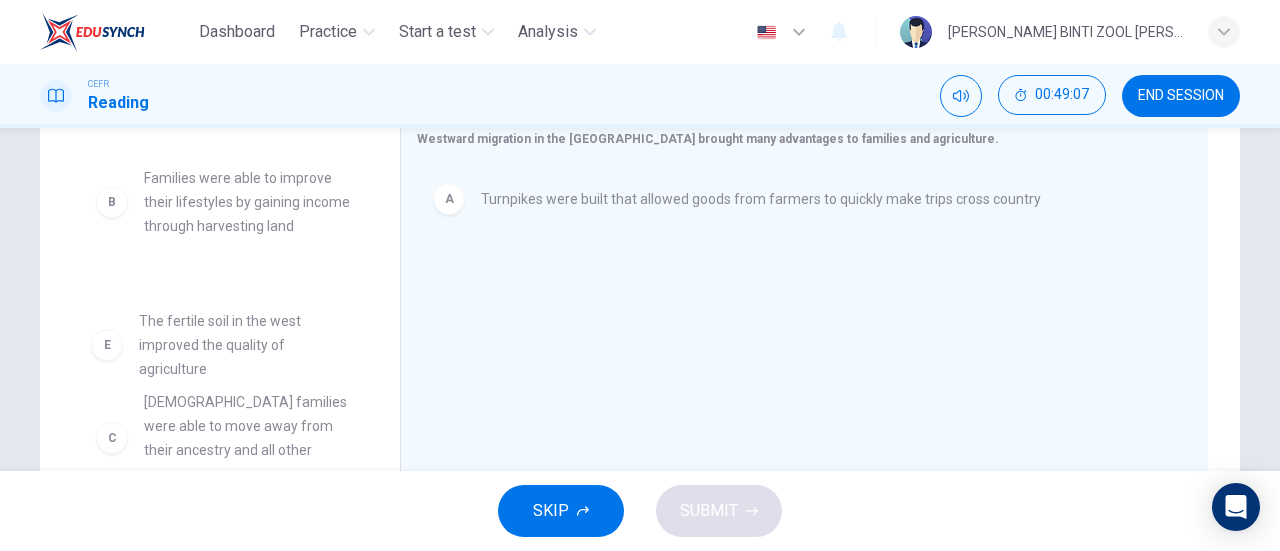 click on "B Families were able to improve their lifestyles by gaining income through harvesting land C [DEMOGRAPHIC_DATA] families were able to move away from their ancestry and all other forms of family support D Advancements in transportation led to commercial agriculture outlets for farmers in the west F Steamboats made transporting people through the Erie Canal quick and affordable" at bounding box center [224, 304] 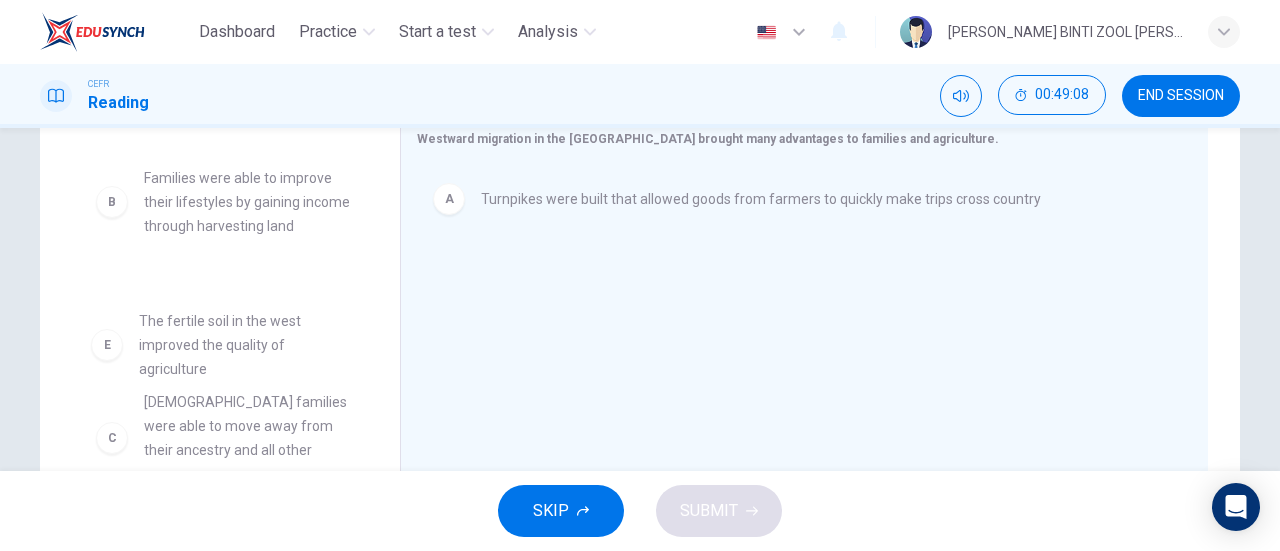 click on "B Families were able to improve their lifestyles by gaining income through harvesting land C [DEMOGRAPHIC_DATA] families were able to move away from their ancestry and all other forms of family support D Advancements in transportation led to commercial agriculture outlets for farmers in the west F Steamboats made transporting people through the Erie Canal quick and affordable" at bounding box center [224, 304] 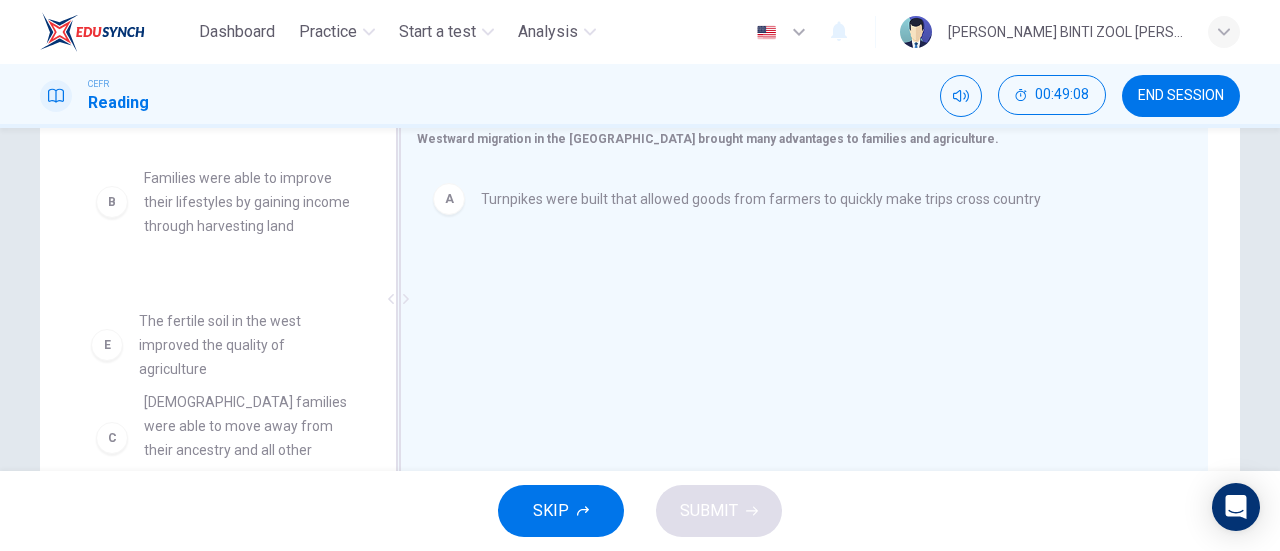 drag, startPoint x: 266, startPoint y: 337, endPoint x: 526, endPoint y: 320, distance: 260.55518 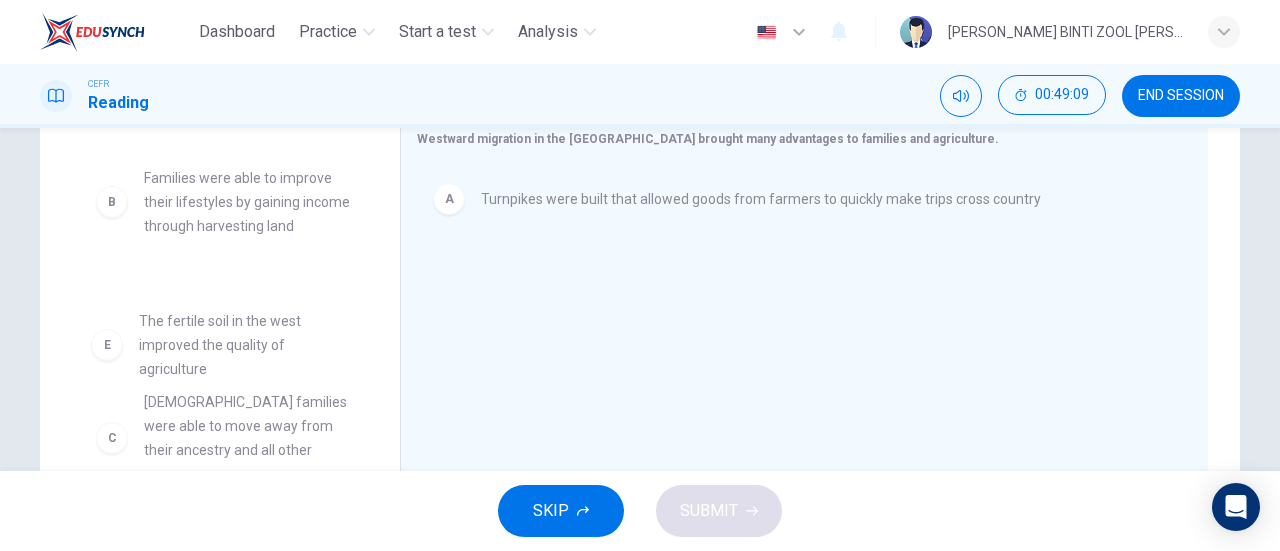 click on "B Families were able to improve their lifestyles by gaining income through harvesting land C [DEMOGRAPHIC_DATA] families were able to move away from their ancestry and all other forms of family support D Advancements in transportation led to commercial agriculture outlets for farmers in the west F Steamboats made transporting people through the Erie Canal quick and affordable" at bounding box center (224, 304) 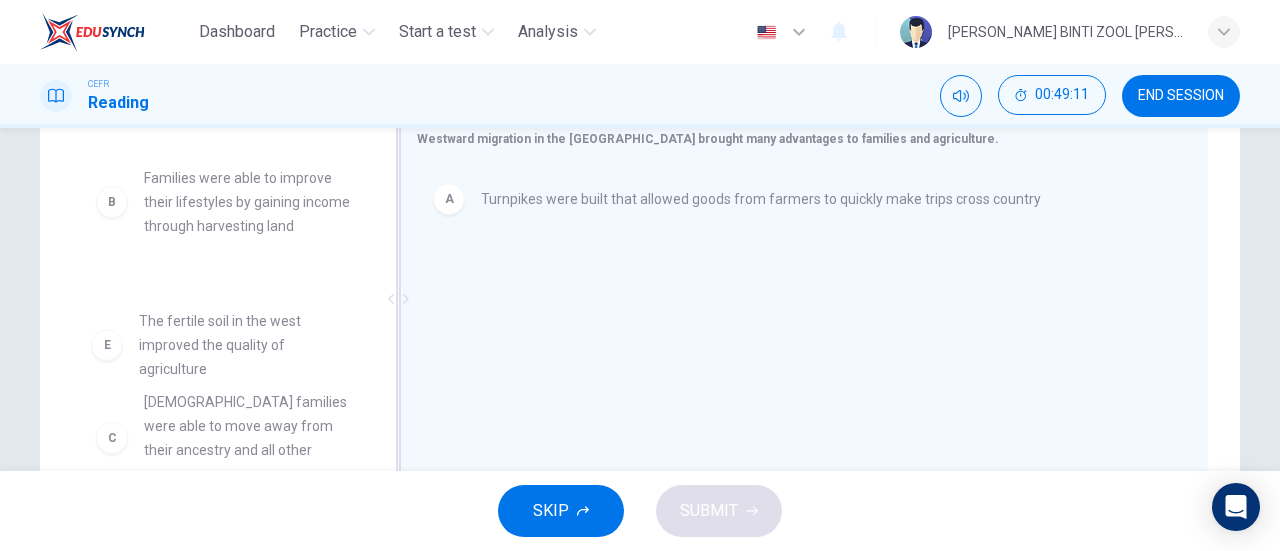 click 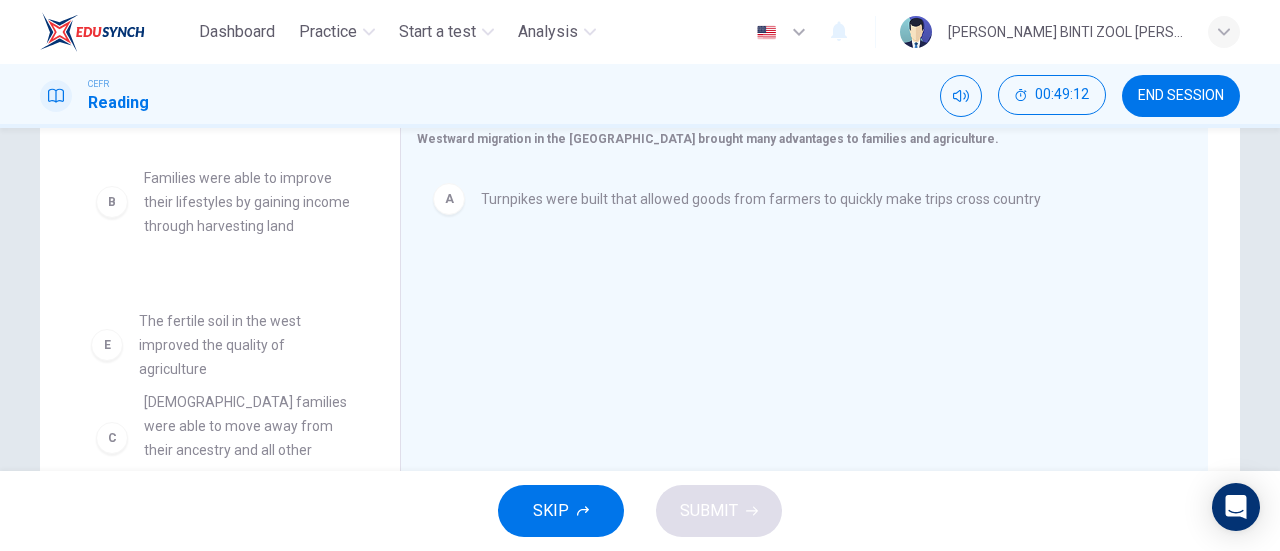 click on "B Families were able to improve their lifestyles by gaining income through harvesting land C [DEMOGRAPHIC_DATA] families were able to move away from their ancestry and all other forms of family support D Advancements in transportation led to commercial agriculture outlets for farmers in the west F Steamboats made transporting people through the Erie Canal quick and affordable" at bounding box center [224, 304] 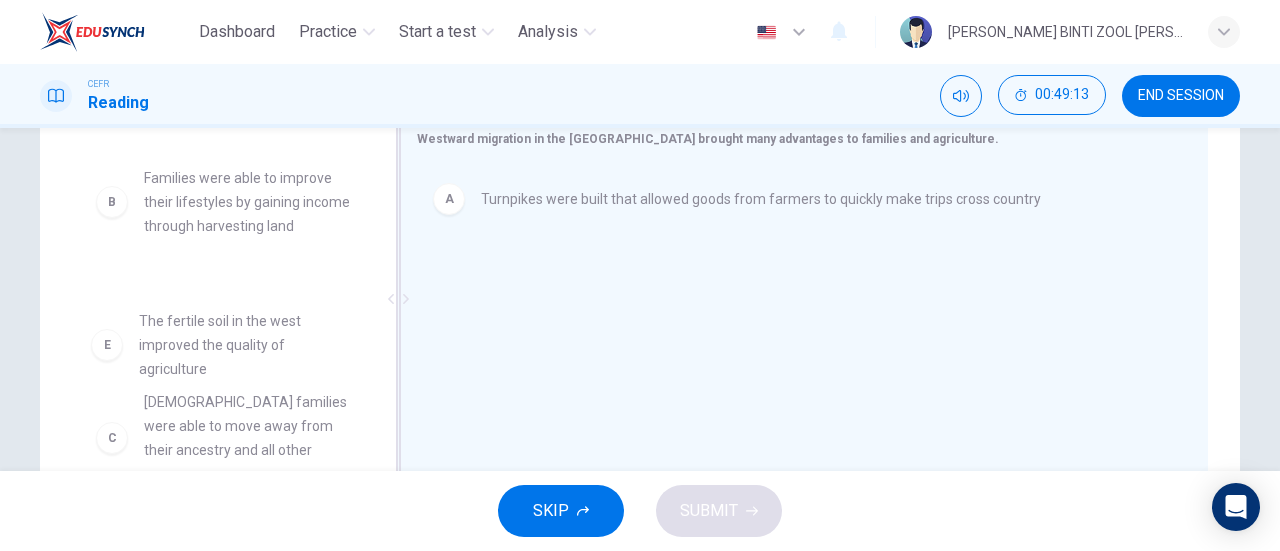 scroll, scrollTop: 432, scrollLeft: 0, axis: vertical 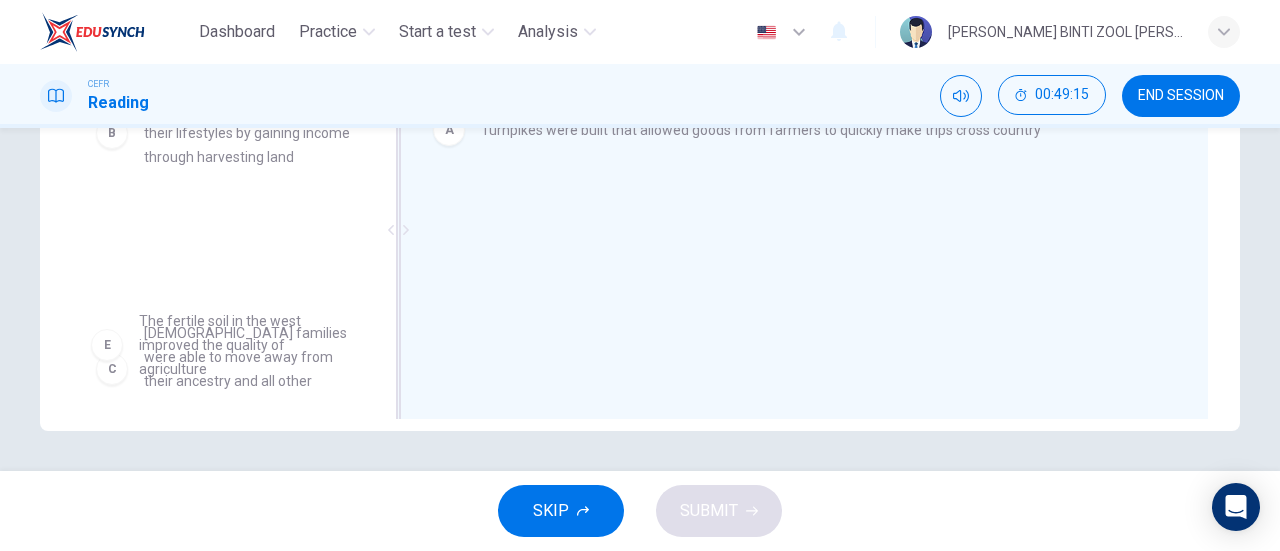 drag, startPoint x: 260, startPoint y: 352, endPoint x: 605, endPoint y: 345, distance: 345.071 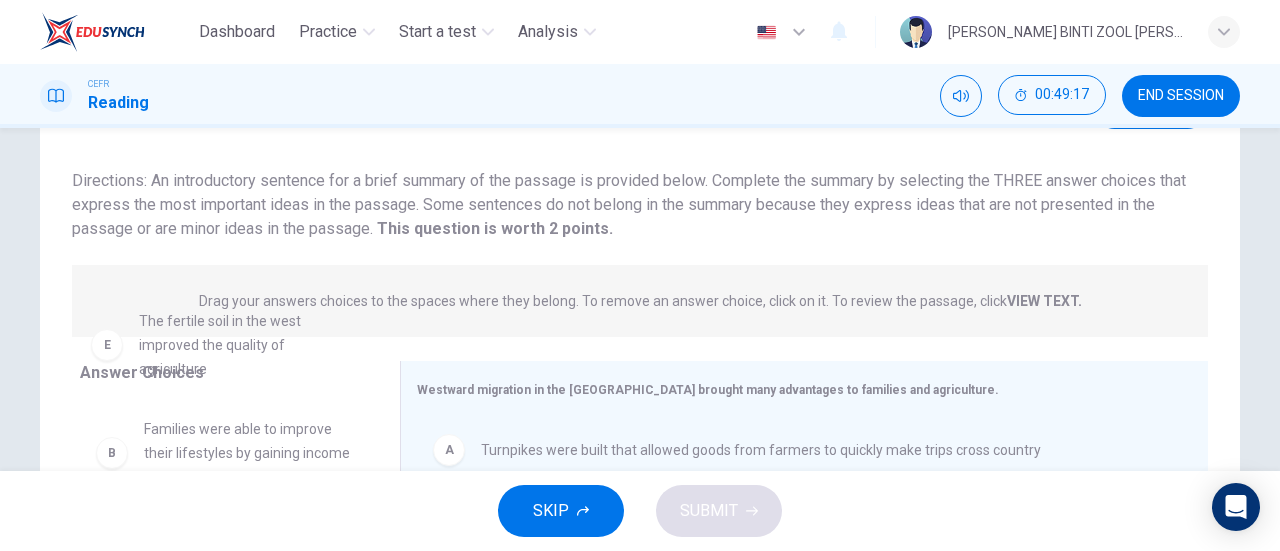 scroll, scrollTop: 0, scrollLeft: 0, axis: both 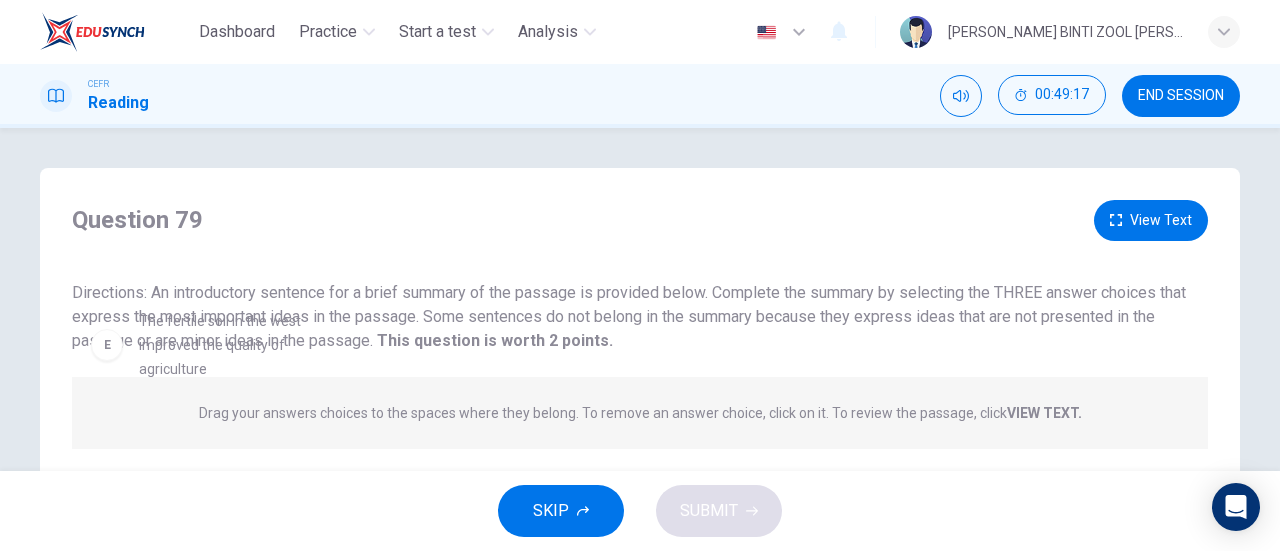drag, startPoint x: 198, startPoint y: 347, endPoint x: 491, endPoint y: 416, distance: 301.01495 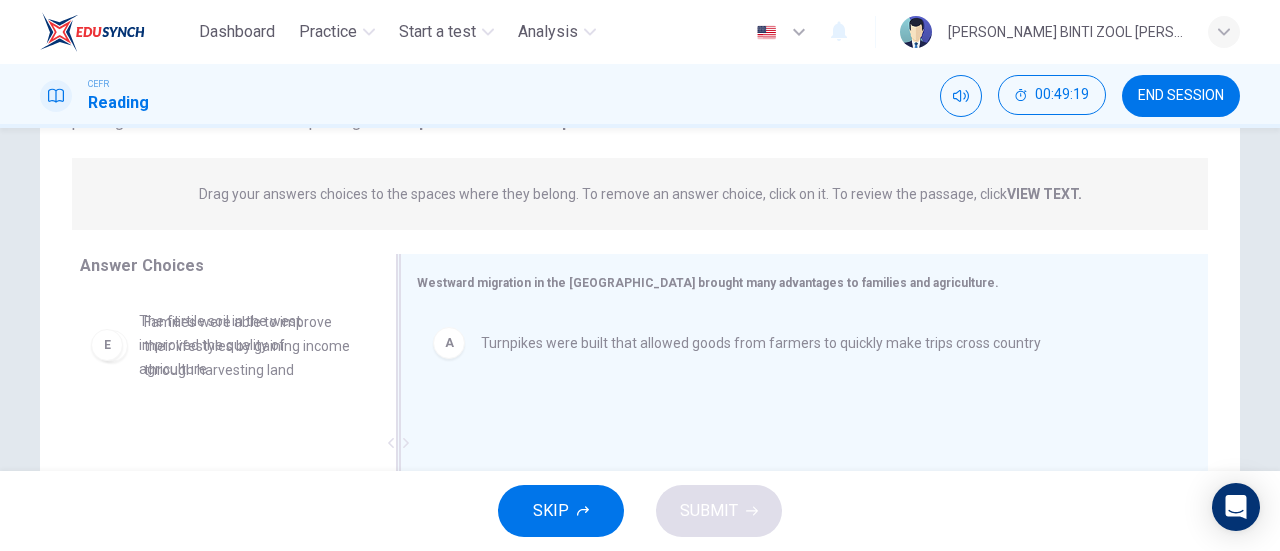 scroll, scrollTop: 220, scrollLeft: 0, axis: vertical 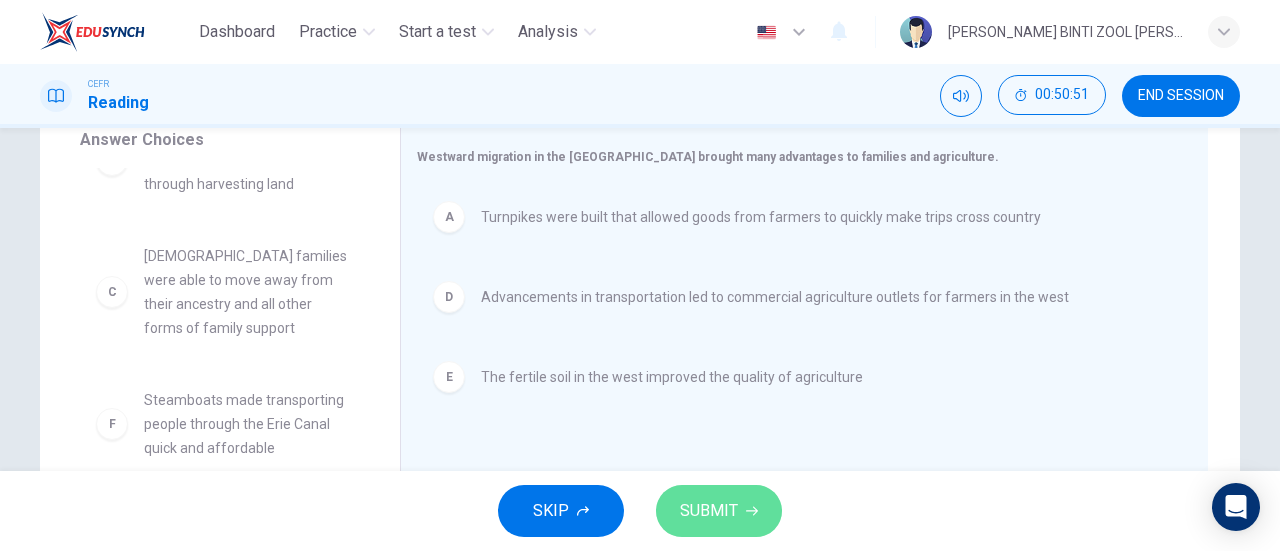 click on "SUBMIT" at bounding box center [709, 511] 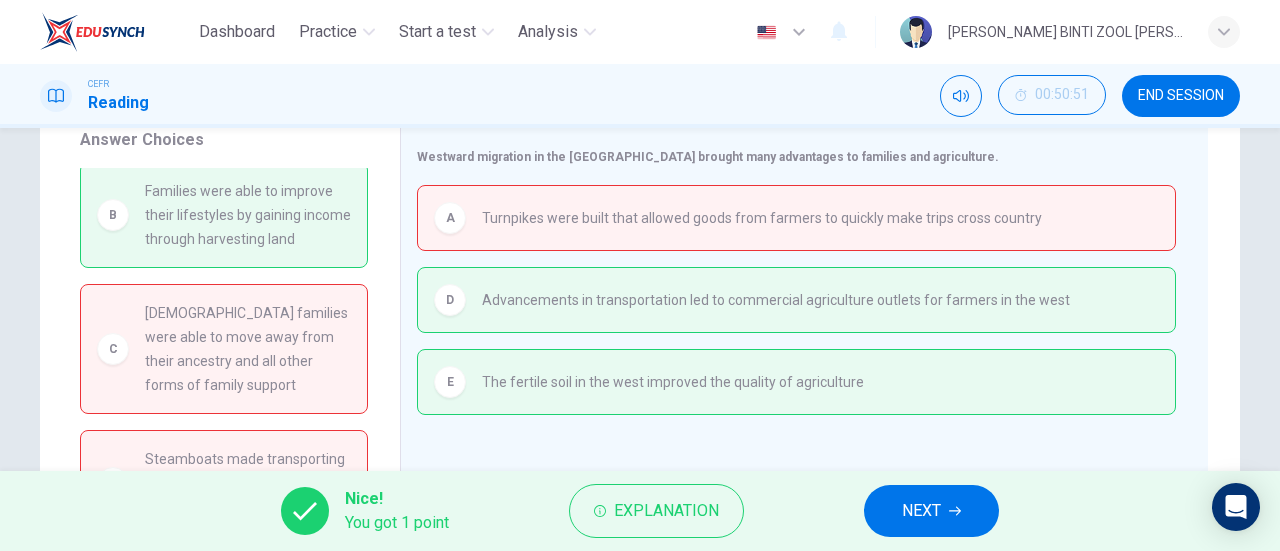 scroll, scrollTop: 0, scrollLeft: 0, axis: both 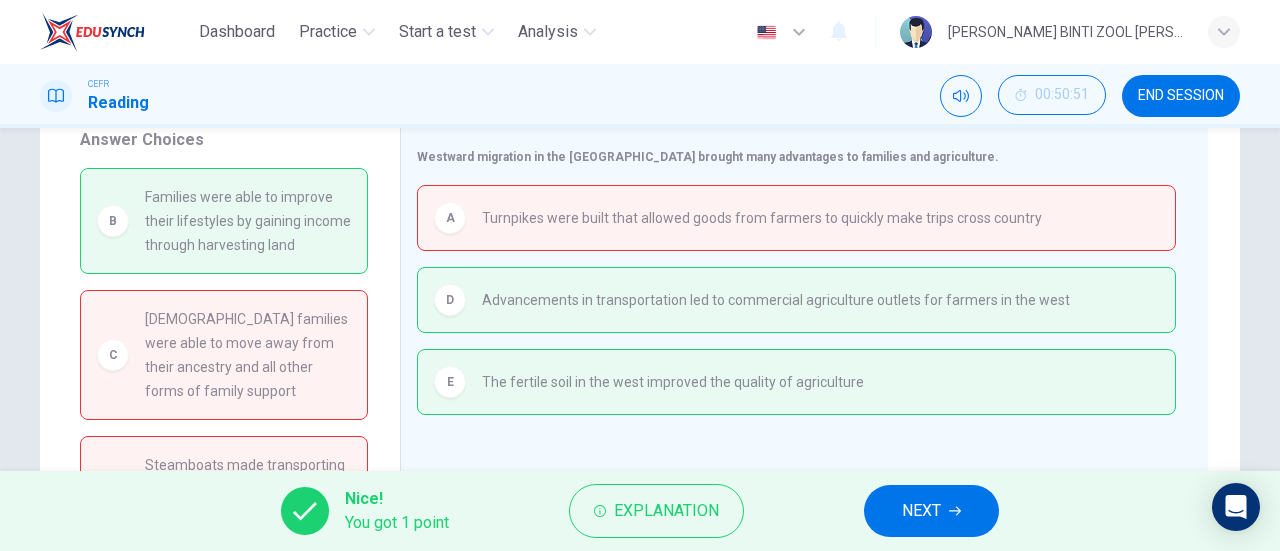 click on "NEXT" at bounding box center (921, 511) 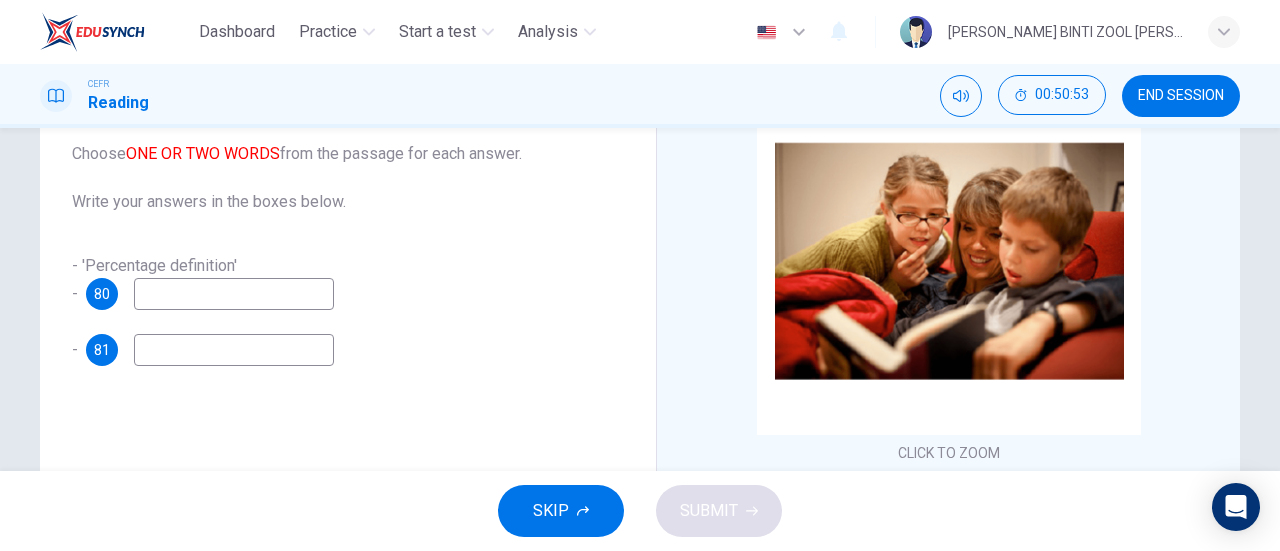 scroll, scrollTop: 177, scrollLeft: 0, axis: vertical 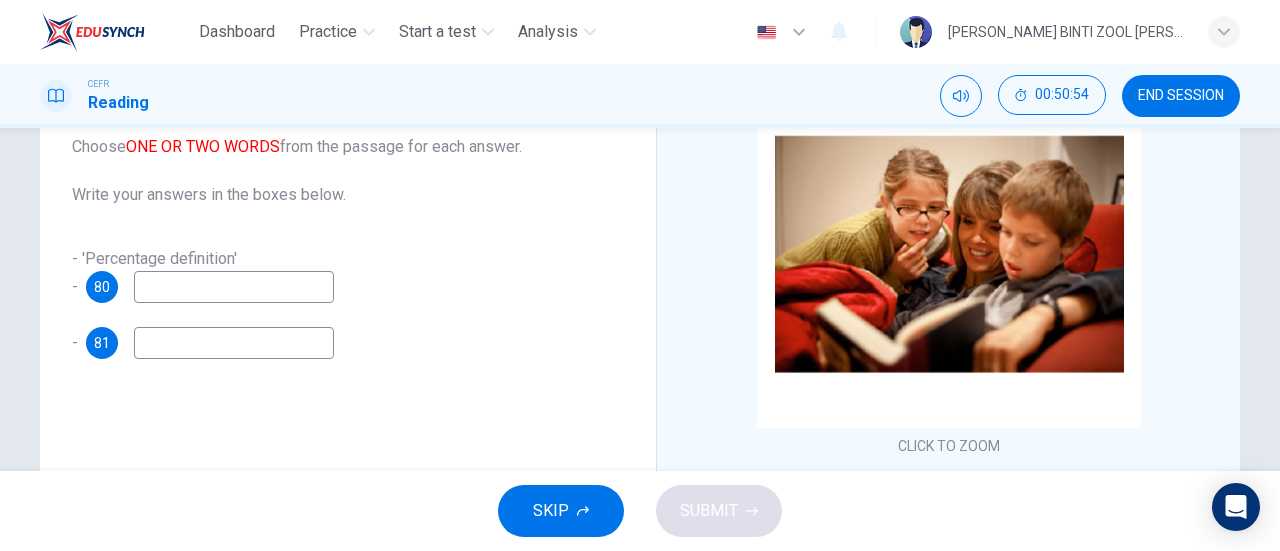 click at bounding box center (234, 287) 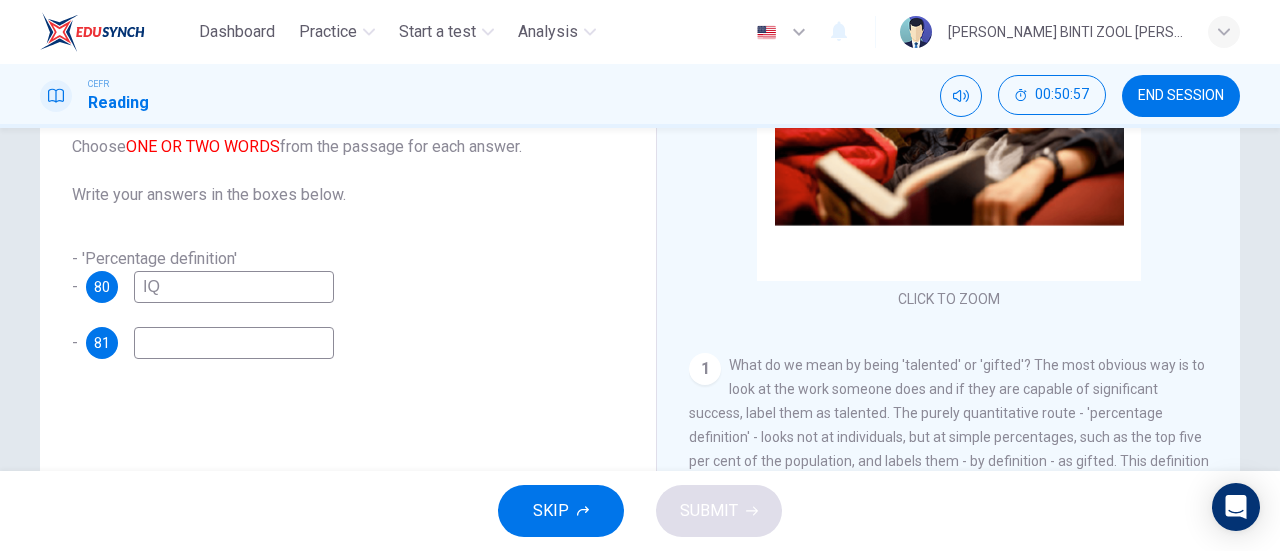 scroll, scrollTop: 149, scrollLeft: 0, axis: vertical 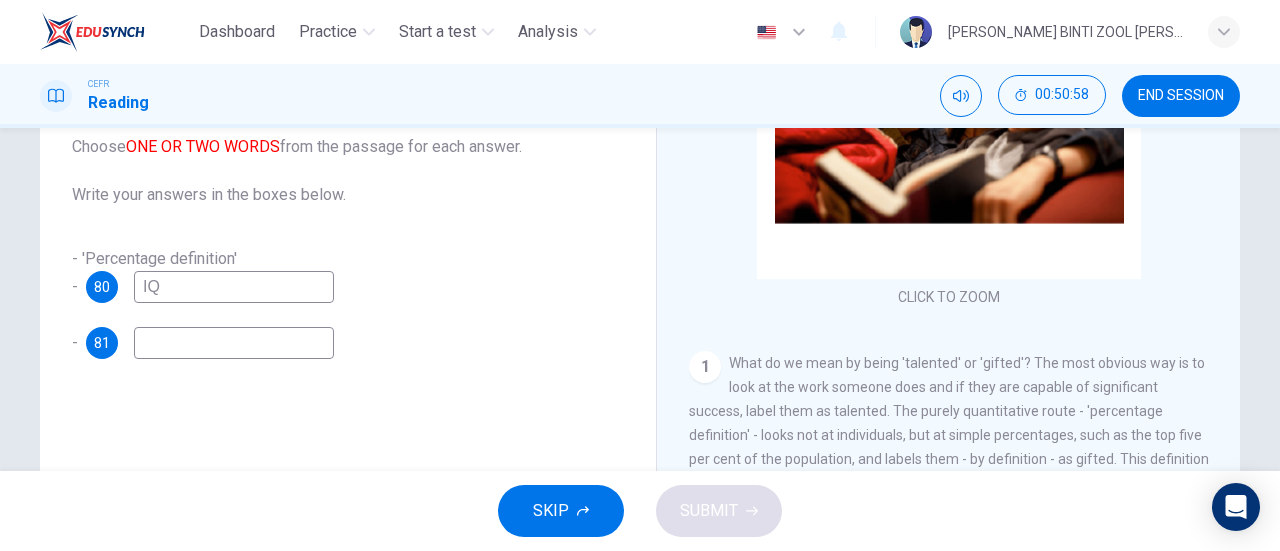 type on "IQ" 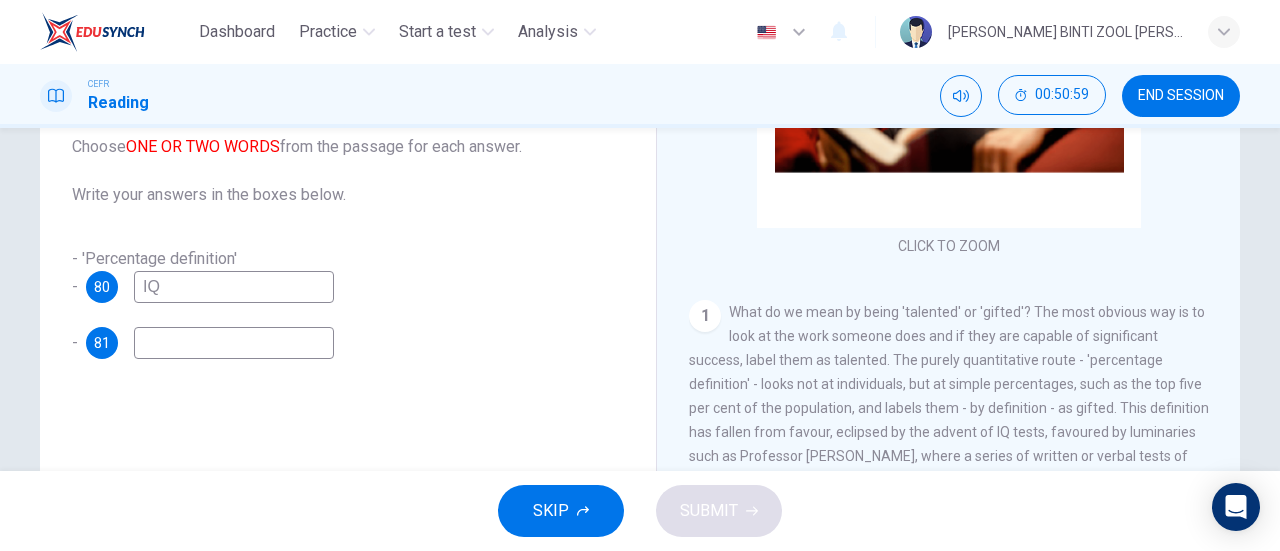 scroll, scrollTop: 250, scrollLeft: 0, axis: vertical 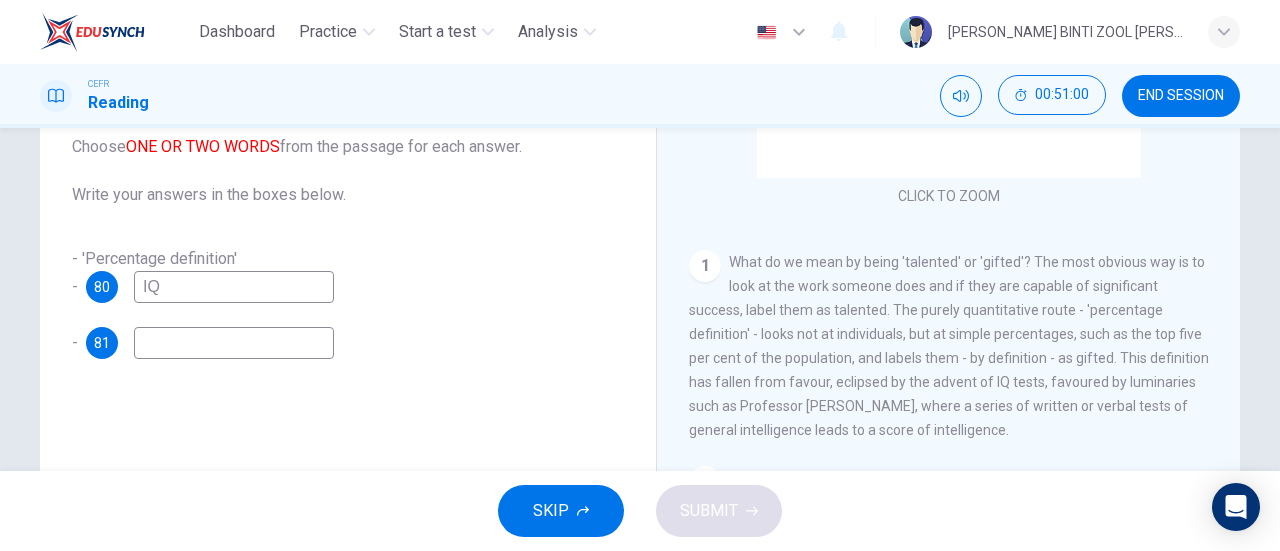 type on "M" 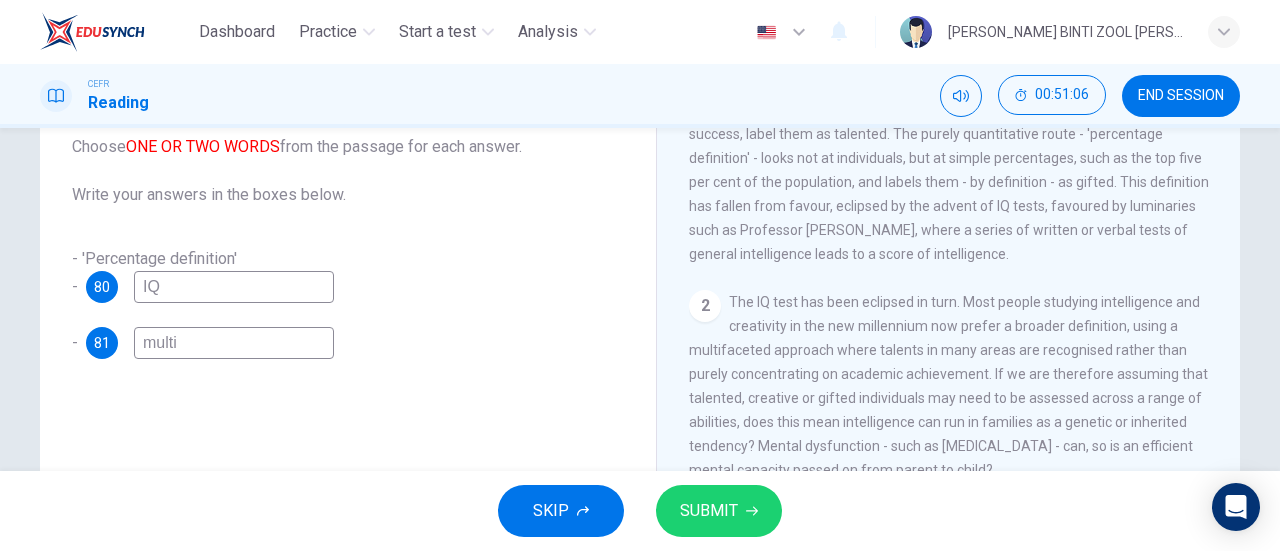scroll, scrollTop: 424, scrollLeft: 0, axis: vertical 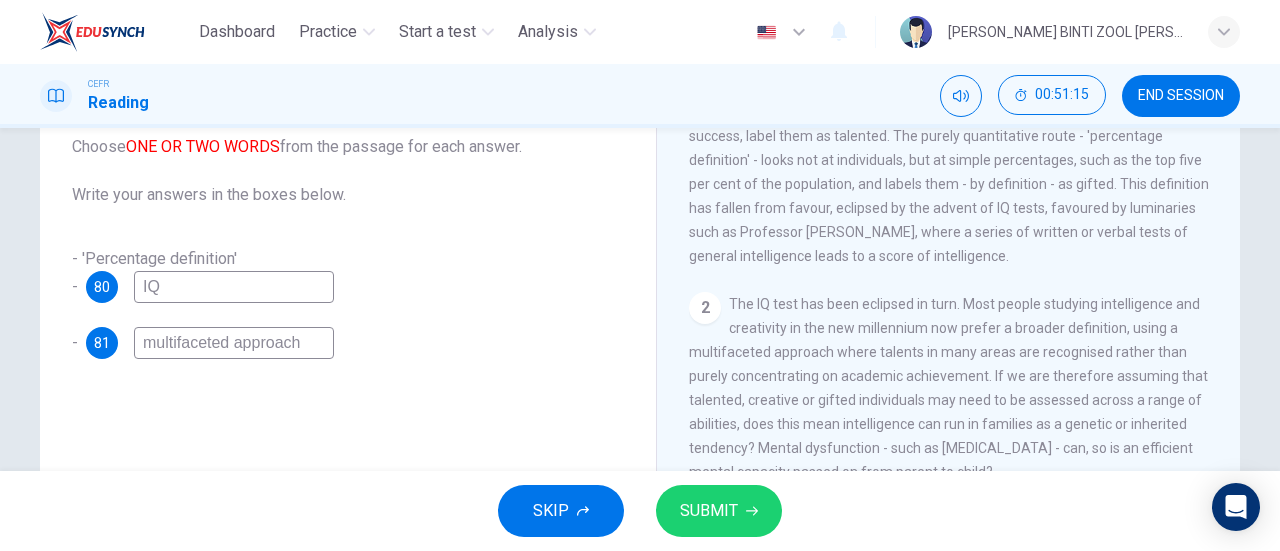 type on "multifaceted approach" 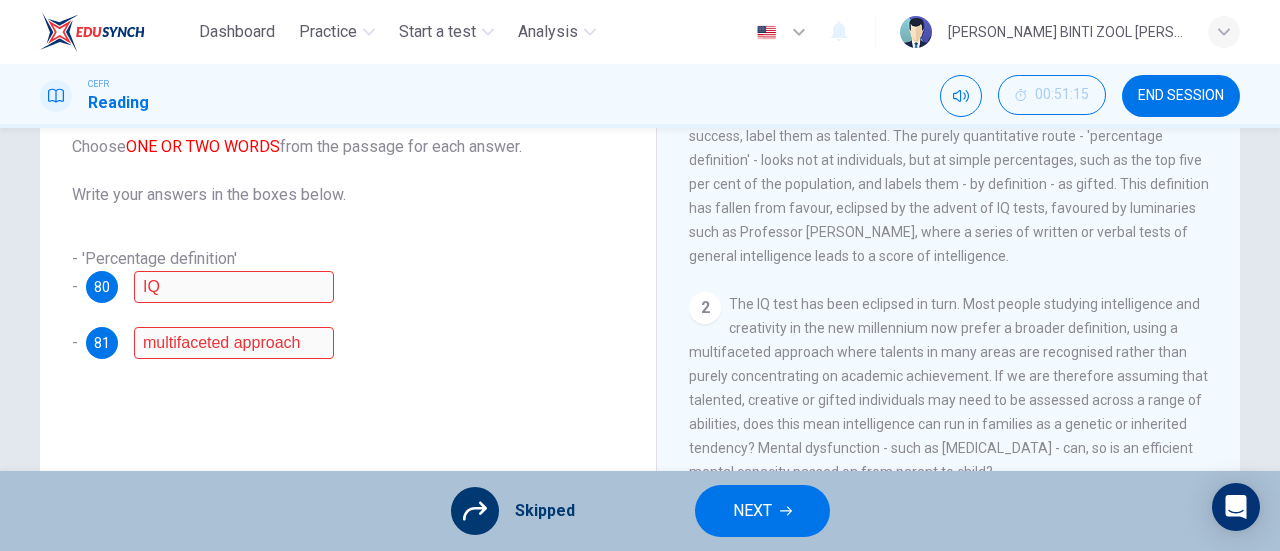 click on "Skipped" at bounding box center [545, 511] 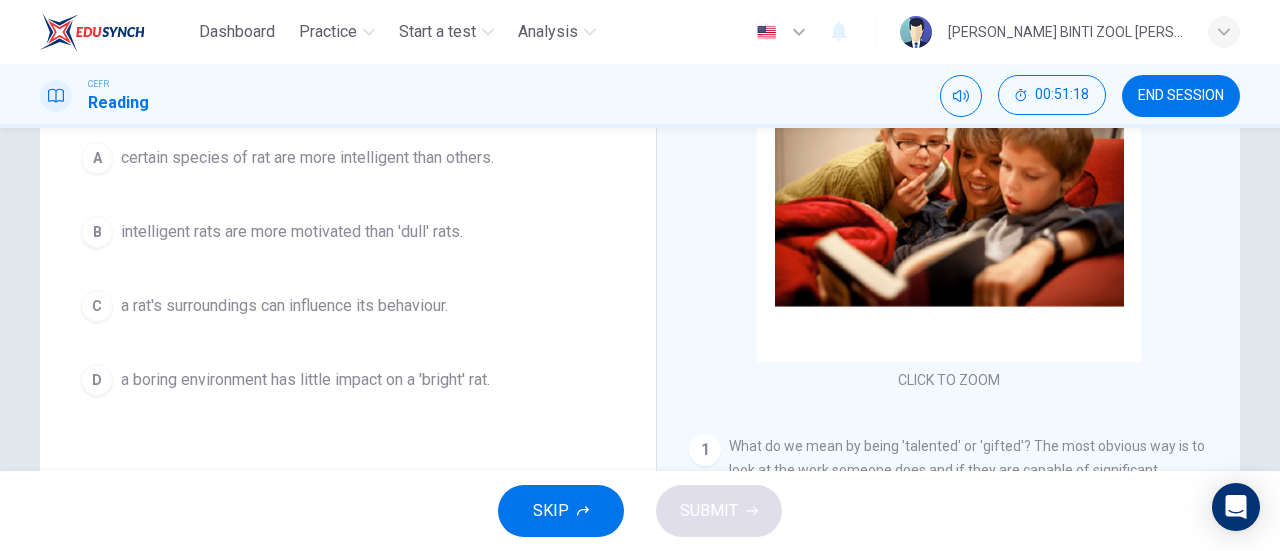 scroll, scrollTop: 245, scrollLeft: 0, axis: vertical 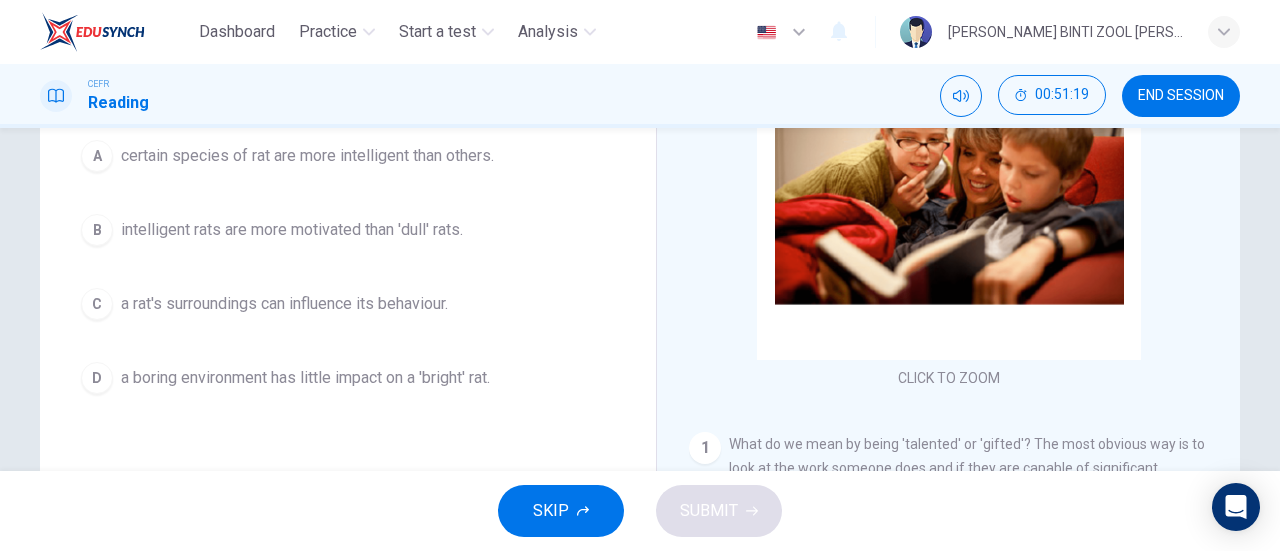 click on "C a rat's surroundings can influence its behaviour." at bounding box center [348, 304] 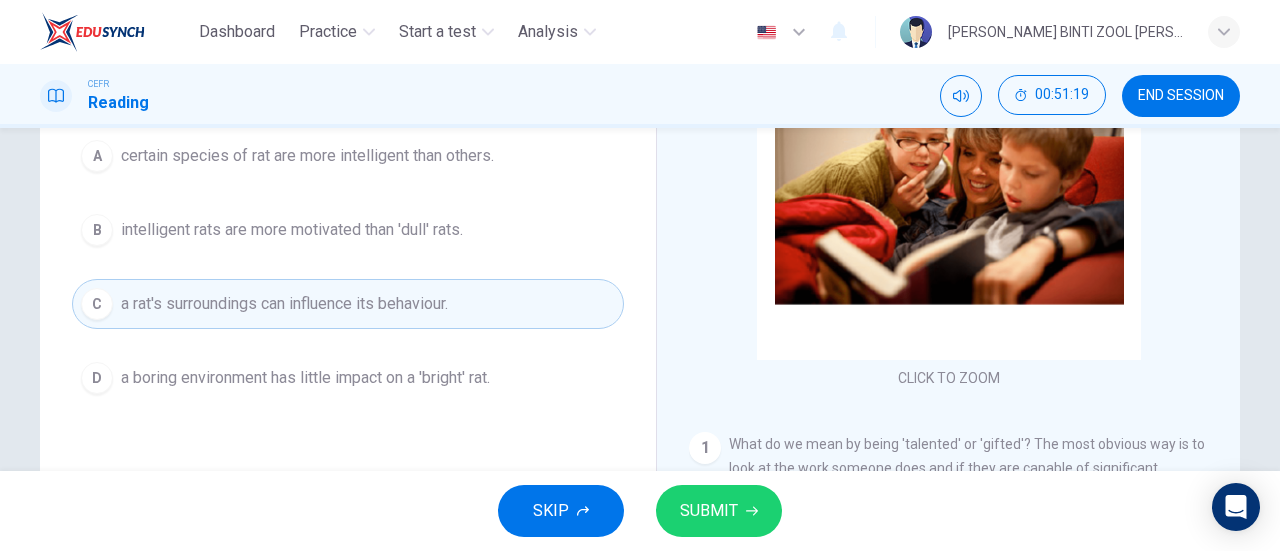 click on "SUBMIT" at bounding box center (709, 511) 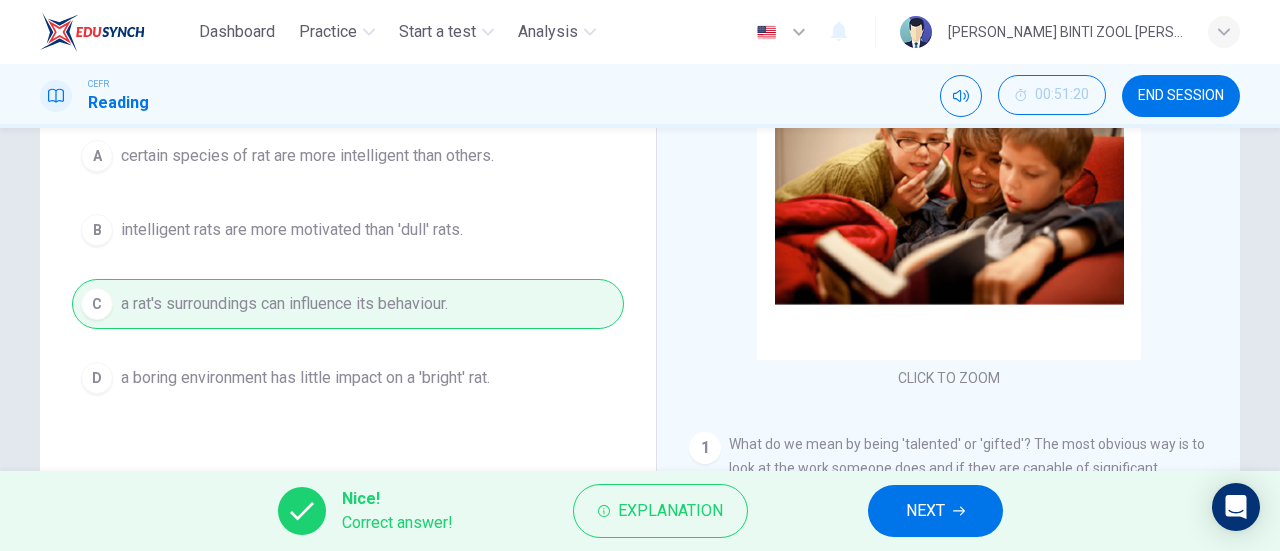 click on "NEXT" at bounding box center (925, 511) 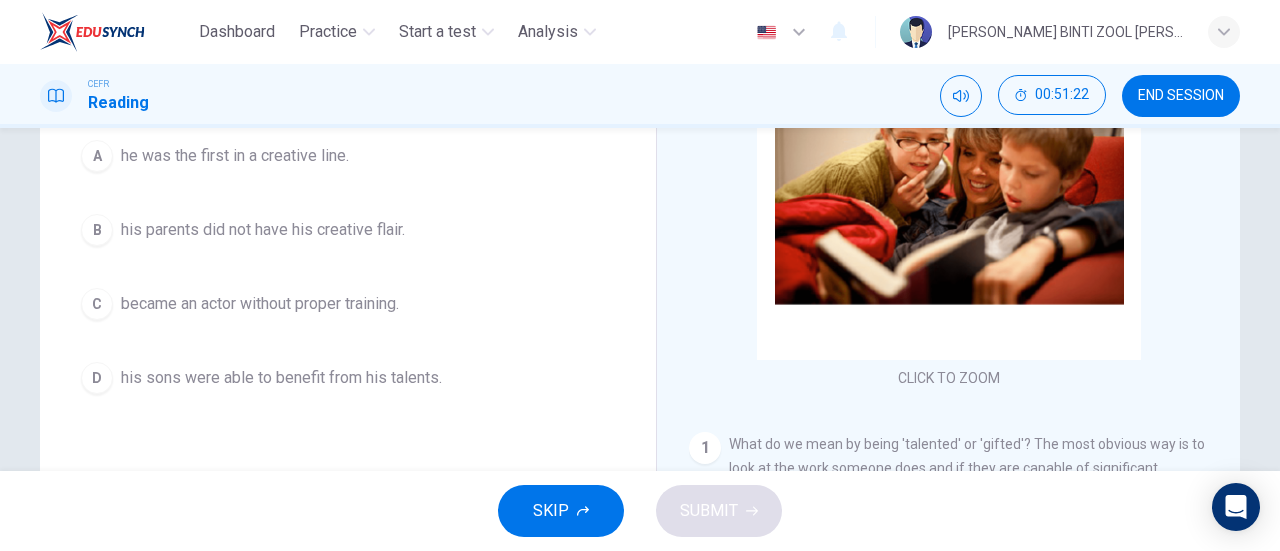 click on "C became an actor without proper training." at bounding box center (348, 304) 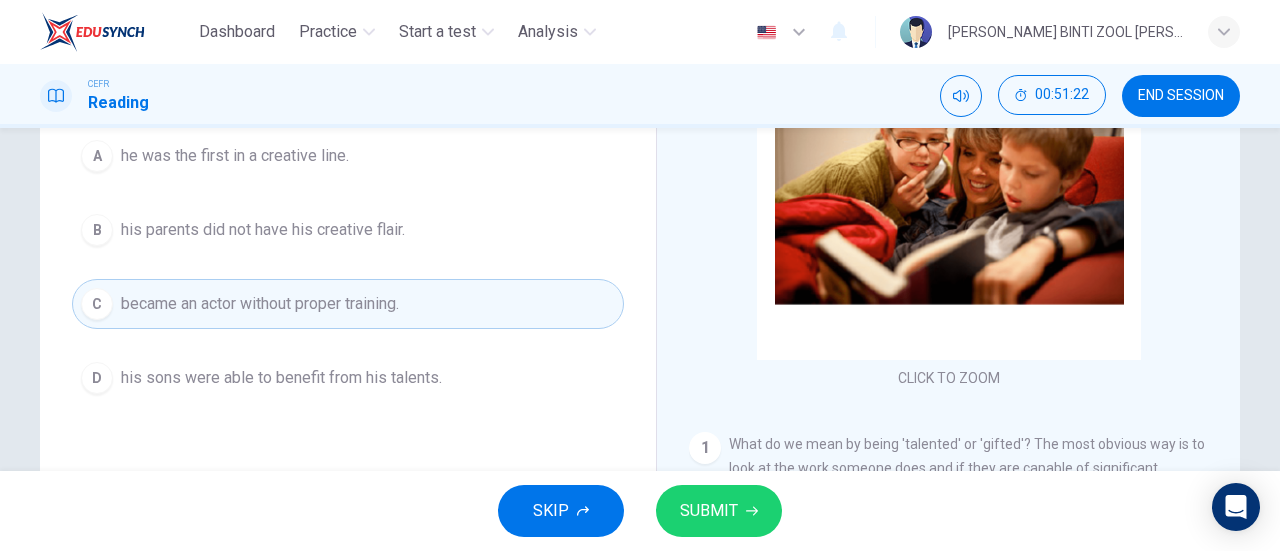 click on "A he was the first in a creative line." at bounding box center [348, 156] 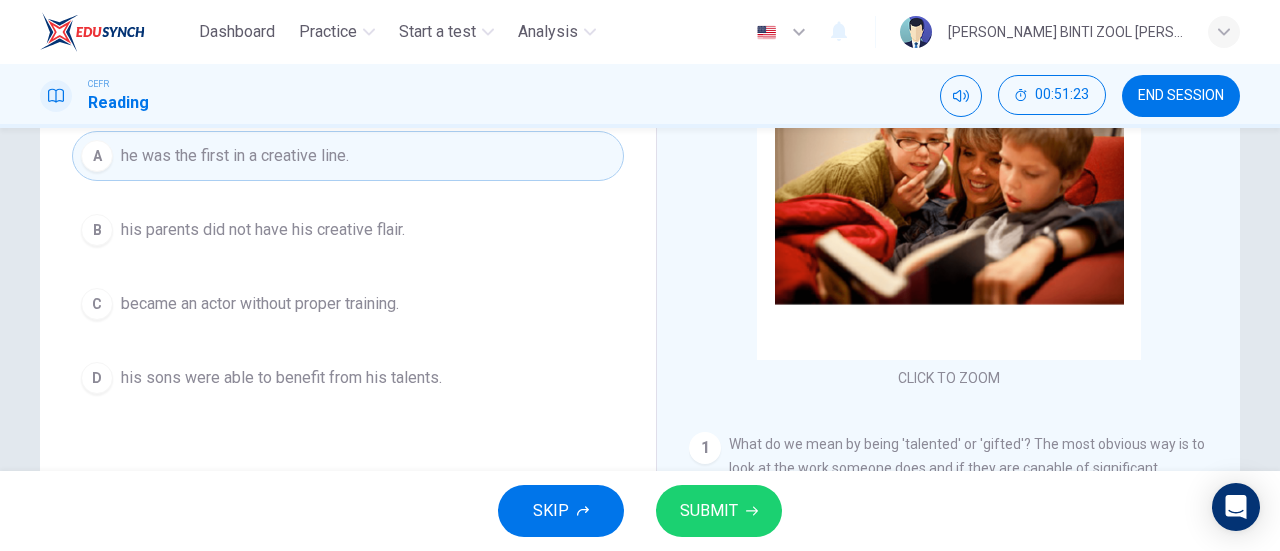 click on "SUBMIT" at bounding box center (709, 511) 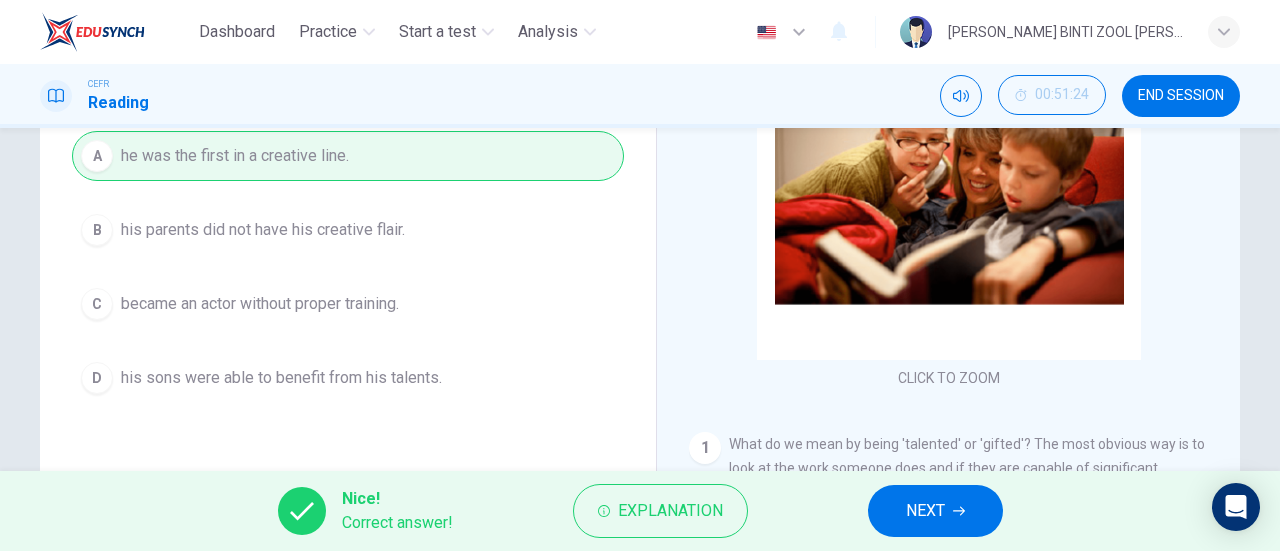 click on "NEXT" at bounding box center (925, 511) 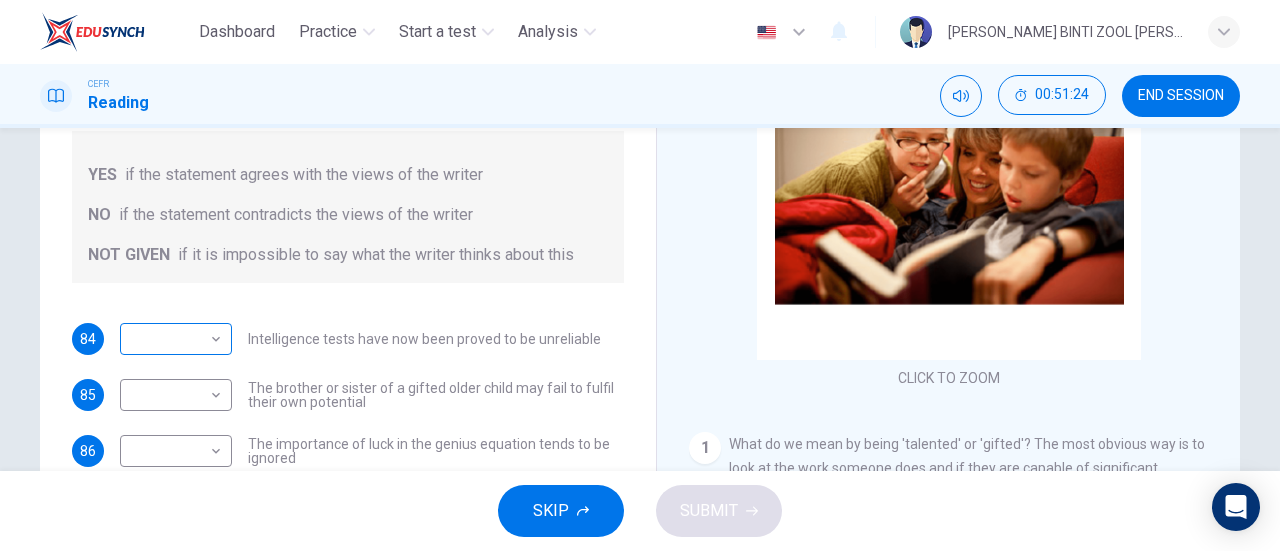 click on "Dashboard Practice Start a test Analysis English en ​ [PERSON_NAME] [PERSON_NAME] Reading 00:51:24 END SESSION Questions 84 - 88 Do the following statements agree with the claims of the writer in the Reading Passage?
In the boxes below write YES if the statement agrees with the views of the writer NO if the statement contradicts the views of the writer NOT GIVEN if it is impossible to say what the writer thinks about this 84 ​ ​ Intelligence tests have now been proved to be unreliable 85 ​ ​ The brother or sister of a gifted older child may fail to fulfil their own potential 86 ​ ​ The importance of luck in the genius equation tends to be ignored 87 ​ ​ [PERSON_NAME] was acutely aware of his own remarkable talent 88 ​ ​ [PERSON_NAME] and [PERSON_NAME] would have achieved success in any era Nurturing Talent within the Family CLICK TO ZOOM Click to Zoom 1 2 3 4 5 6 7 8 SKIP SUBMIT EduSynch - Online Language Proficiency Testing
Dashboard Practice Start a test Analysis Notifications 2025" at bounding box center [640, 275] 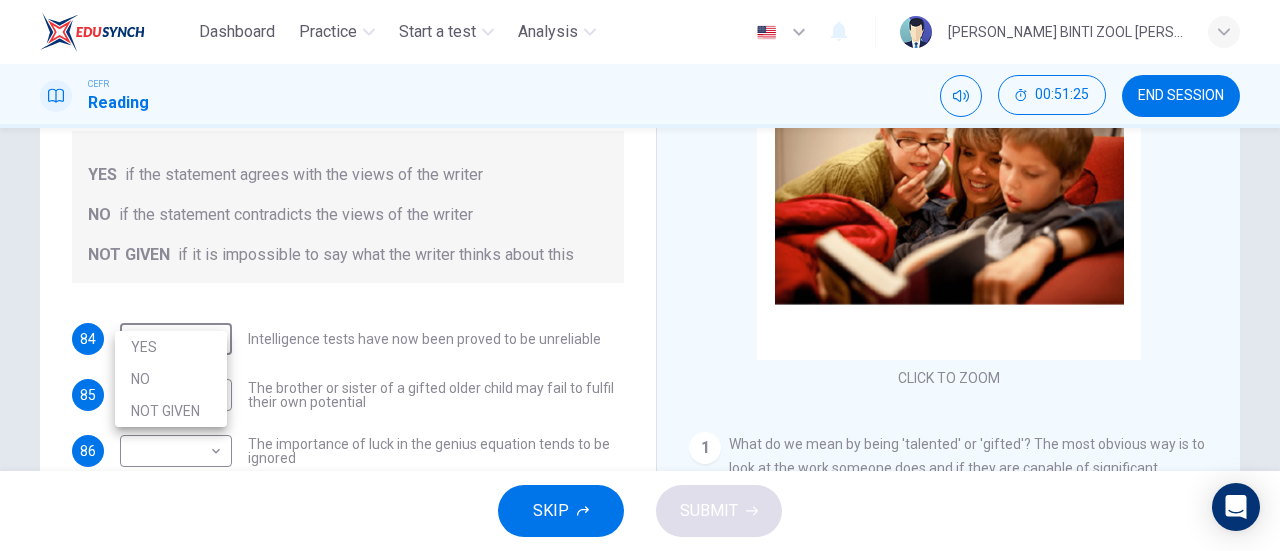 click on "NO" at bounding box center [171, 379] 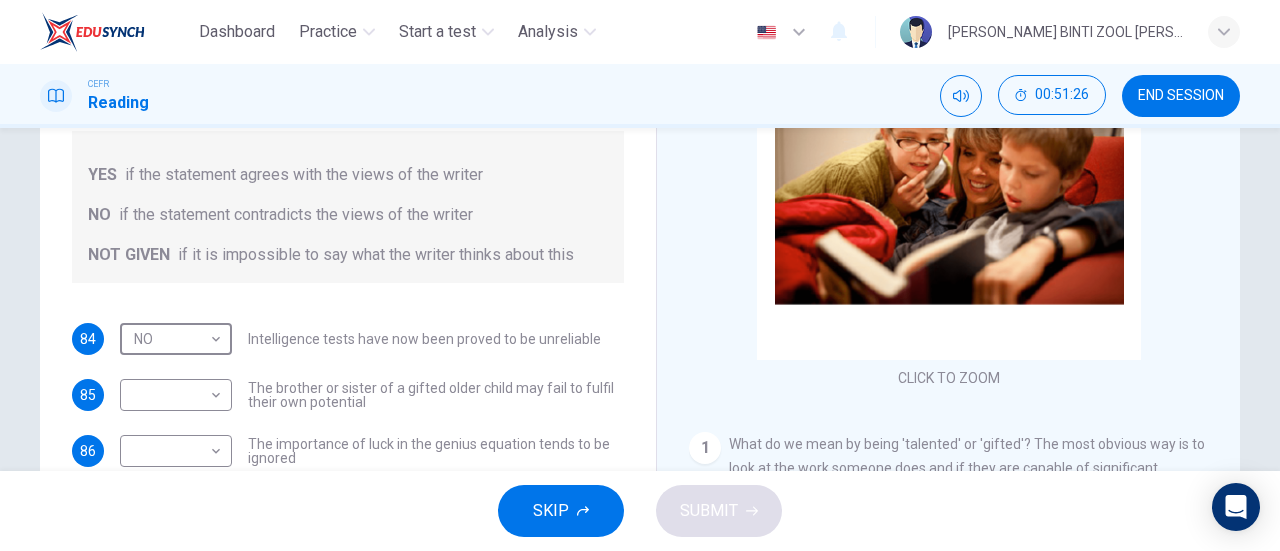 type on "NO" 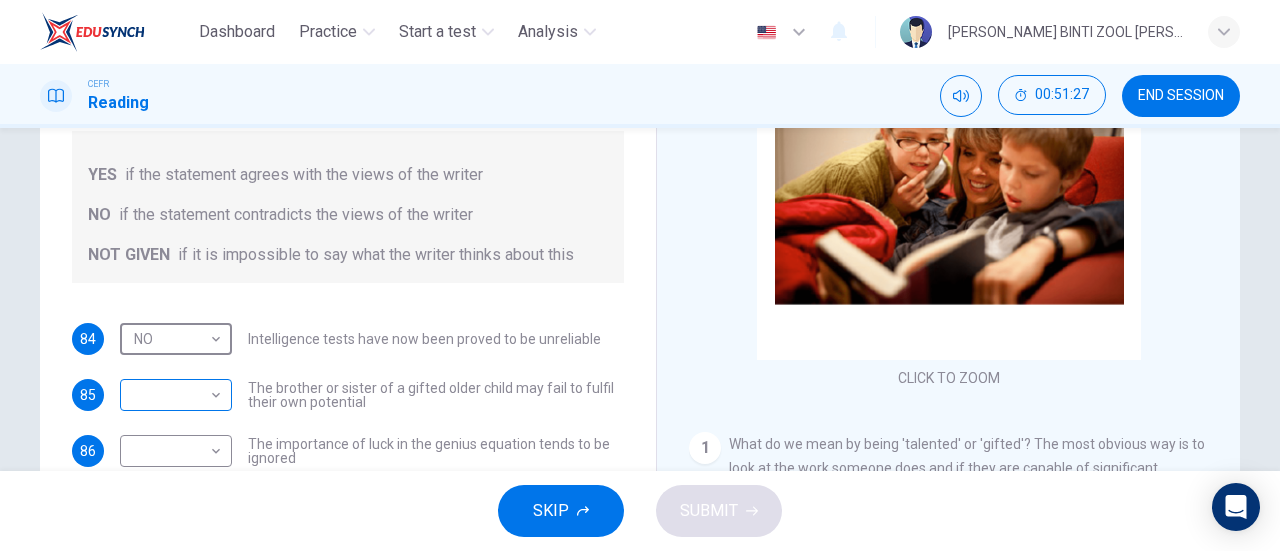 click on "Dashboard Practice Start a test Analysis English en ​ [PERSON_NAME] [PERSON_NAME] Reading 00:51:27 END SESSION Questions 84 - 88 Do the following statements agree with the claims of the writer in the Reading Passage?
In the boxes below write YES if the statement agrees with the views of the writer NO if the statement contradicts the views of the writer NOT GIVEN if it is impossible to say what the writer thinks about this 84 NO NO ​ Intelligence tests have now been proved to be unreliable 85 ​ ​ The brother or sister of a gifted older child may fail to fulfil their own potential 86 ​ ​ The importance of luck in the genius equation tends to be ignored 87 ​ ​ [PERSON_NAME] was acutely aware of his own remarkable talent 88 ​ ​ [PERSON_NAME] and [PERSON_NAME] would have achieved success in any era Nurturing Talent within the Family CLICK TO ZOOM Click to Zoom 1 2 3 4 5 6 7 8 SKIP SUBMIT EduSynch - Online Language Proficiency Testing
Dashboard Practice Start a test Analysis Notifications 2025" at bounding box center [640, 275] 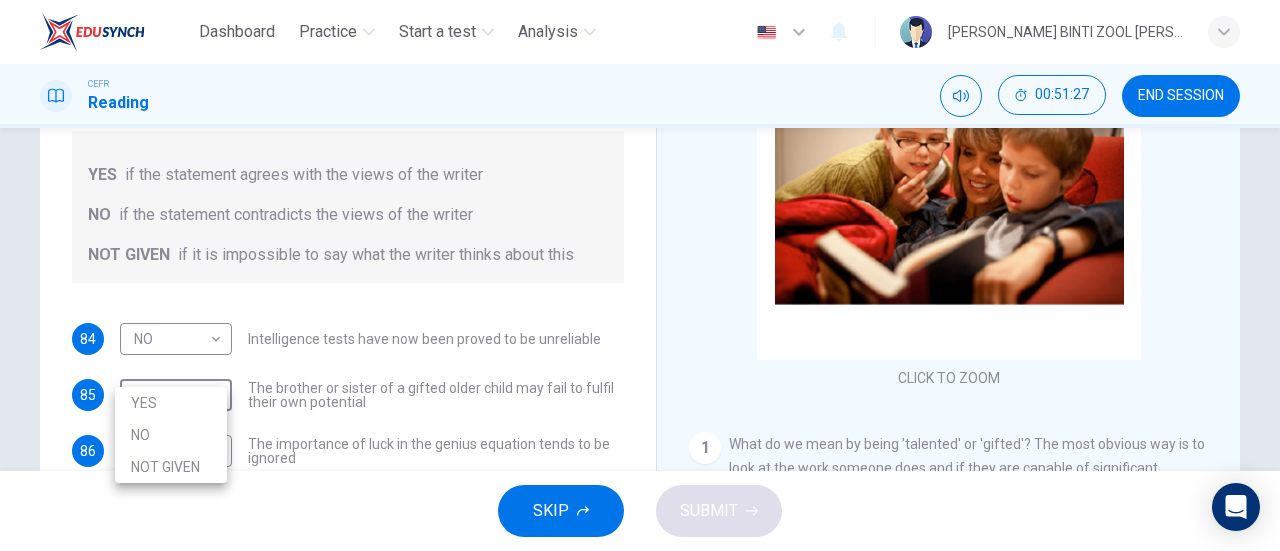 click on "YES" at bounding box center (171, 403) 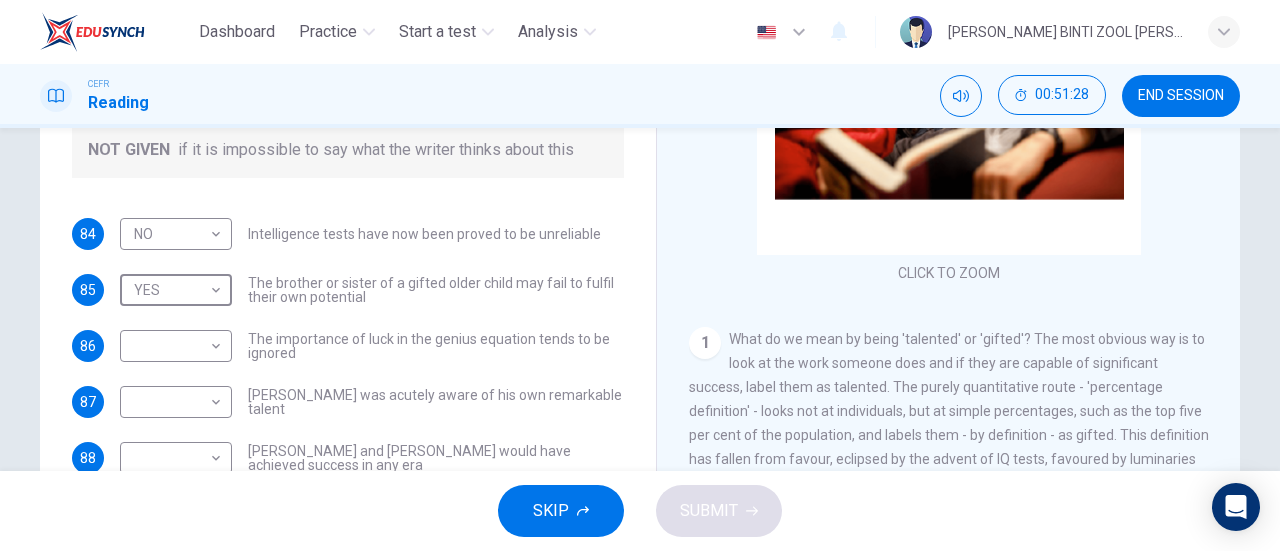 scroll, scrollTop: 351, scrollLeft: 0, axis: vertical 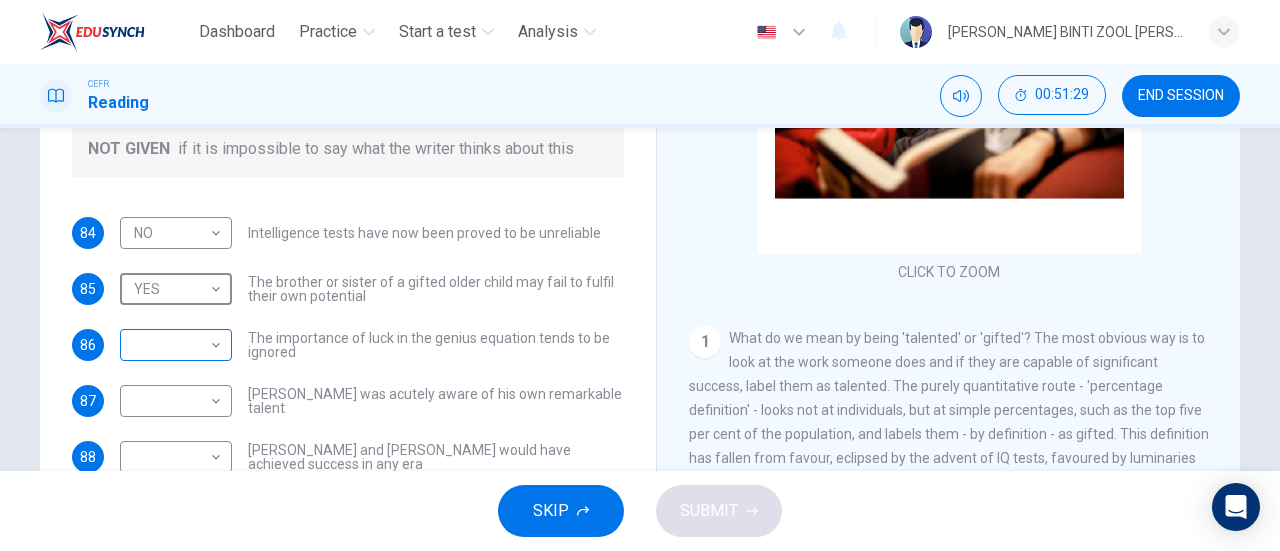 click on "Dashboard Practice Start a test Analysis English en ​ [PERSON_NAME] [PERSON_NAME] Reading 00:51:29 END SESSION Questions 84 - 88 Do the following statements agree with the claims of the writer in the Reading Passage?
In the boxes below write YES if the statement agrees with the views of the writer NO if the statement contradicts the views of the writer NOT GIVEN if it is impossible to say what the writer thinks about this 84 NO NO ​ Intelligence tests have now been proved to be unreliable 85 YES YES ​ The brother or sister of a gifted older child may fail to fulfil their own potential 86 ​ ​ The importance of luck in the genius equation tends to be ignored 87 ​ ​ [PERSON_NAME] was acutely aware of his own remarkable talent 88 ​ ​ [PERSON_NAME] and [PERSON_NAME] would have achieved success in any era Nurturing Talent within the Family CLICK TO ZOOM Click to Zoom 1 2 3 4 5 6 7 8 SKIP SUBMIT EduSynch - Online Language Proficiency Testing
Dashboard Practice Start a test Analysis Notifications 2025" at bounding box center [640, 275] 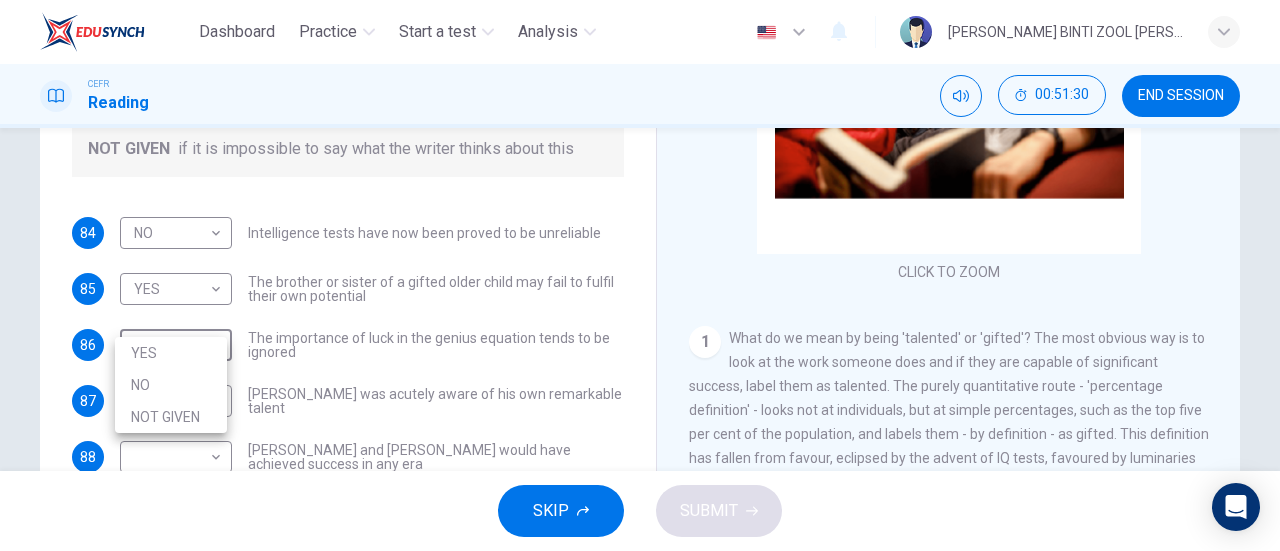 click on "NO" at bounding box center [171, 385] 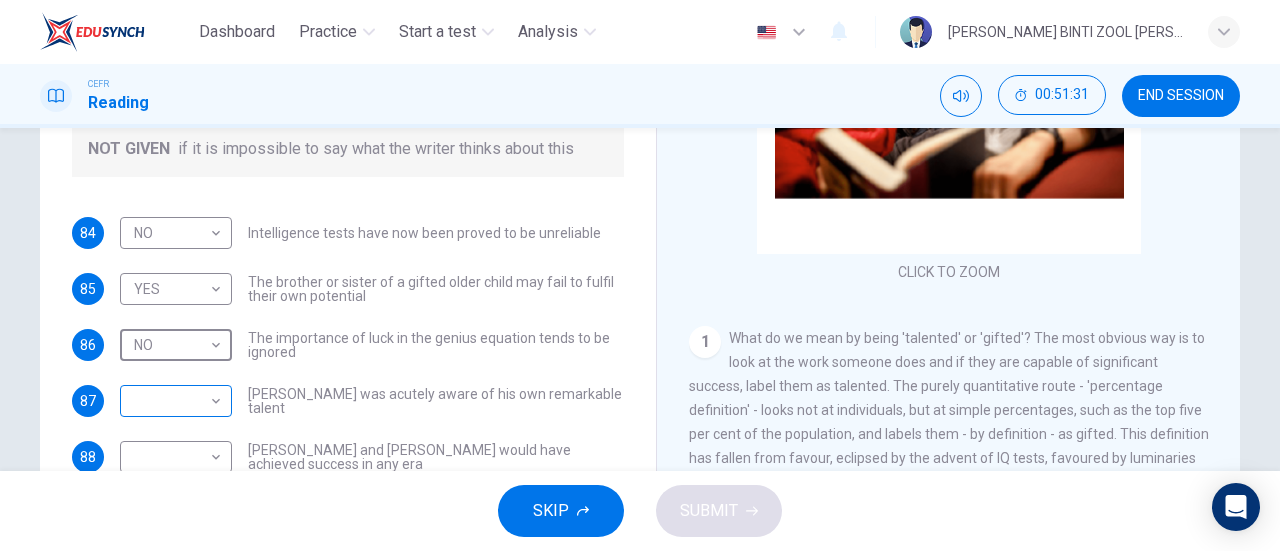 click on "Dashboard Practice Start a test Analysis English en ​ [PERSON_NAME] [PERSON_NAME] Reading 00:51:31 END SESSION Questions 84 - 88 Do the following statements agree with the claims of the writer in the Reading Passage?
In the boxes below write YES if the statement agrees with the views of the writer NO if the statement contradicts the views of the writer NOT GIVEN if it is impossible to say what the writer thinks about this 84 NO NO ​ Intelligence tests have now been proved to be unreliable 85 YES YES ​ The brother or sister of a gifted older child may fail to fulfil their own potential 86 NO NO ​ The importance of luck in the genius equation tends to be ignored 87 ​ ​ [PERSON_NAME] was acutely aware of his own remarkable talent 88 ​ ​ [PERSON_NAME] and [PERSON_NAME] would have achieved success in any era Nurturing Talent within the Family CLICK TO ZOOM Click to Zoom 1 2 3 4 5 6 7 8 SKIP SUBMIT EduSynch - Online Language Proficiency Testing
Dashboard Practice Start a test Analysis Notifications" at bounding box center [640, 275] 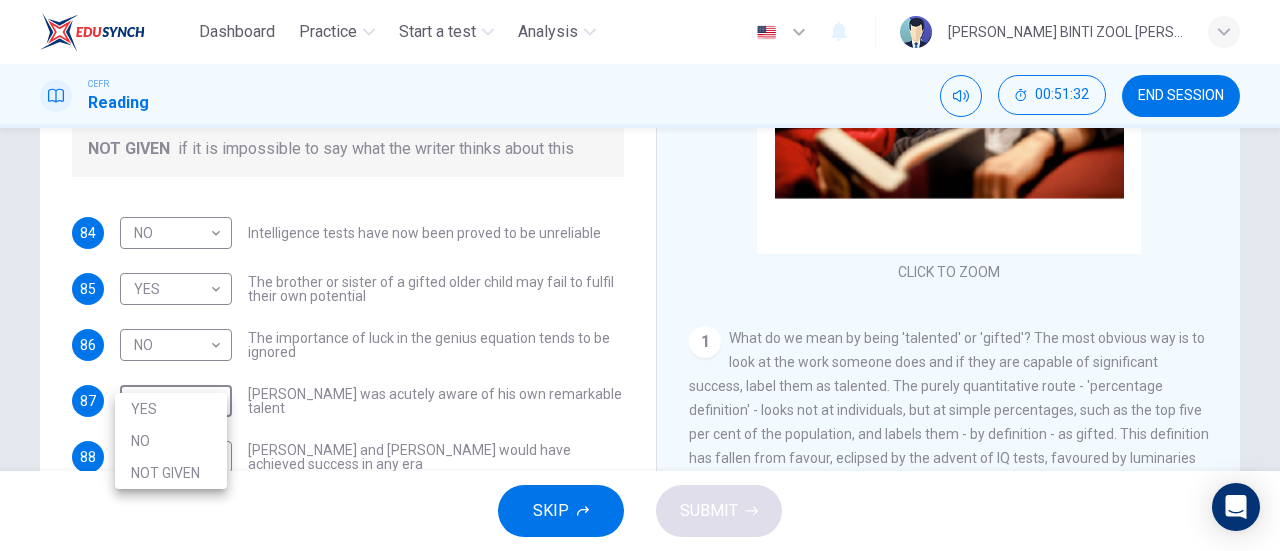 click on "NO" at bounding box center [171, 441] 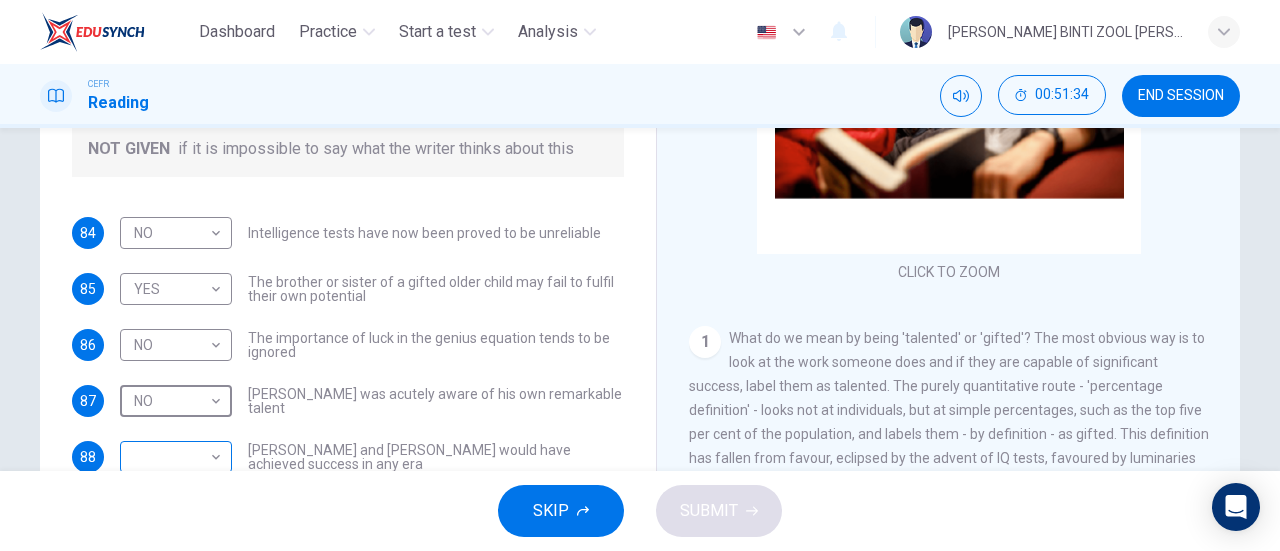 click on "Dashboard Practice Start a test Analysis English en ​ [PERSON_NAME] [PERSON_NAME] Reading 00:51:34 END SESSION Questions 84 - 88 Do the following statements agree with the claims of the writer in the Reading Passage?
In the boxes below write YES if the statement agrees with the views of the writer NO if the statement contradicts the views of the writer NOT GIVEN if it is impossible to say what the writer thinks about this 84 NO NO ​ Intelligence tests have now been proved to be unreliable 85 YES YES ​ The brother or sister of a gifted older child may fail to fulfil their own potential 86 NO NO ​ The importance of luck in the genius equation tends to be ignored 87 NO NO ​ [PERSON_NAME] was acutely aware of his own remarkable talent 88 ​ ​ [PERSON_NAME] and [PERSON_NAME] would have achieved success in any era Nurturing Talent within the Family CLICK TO ZOOM Click to Zoom 1 2 3 4 5 6 7 8 SKIP SUBMIT EduSynch - Online Language Proficiency Testing
Dashboard Practice Start a test Analysis Notifications" at bounding box center [640, 275] 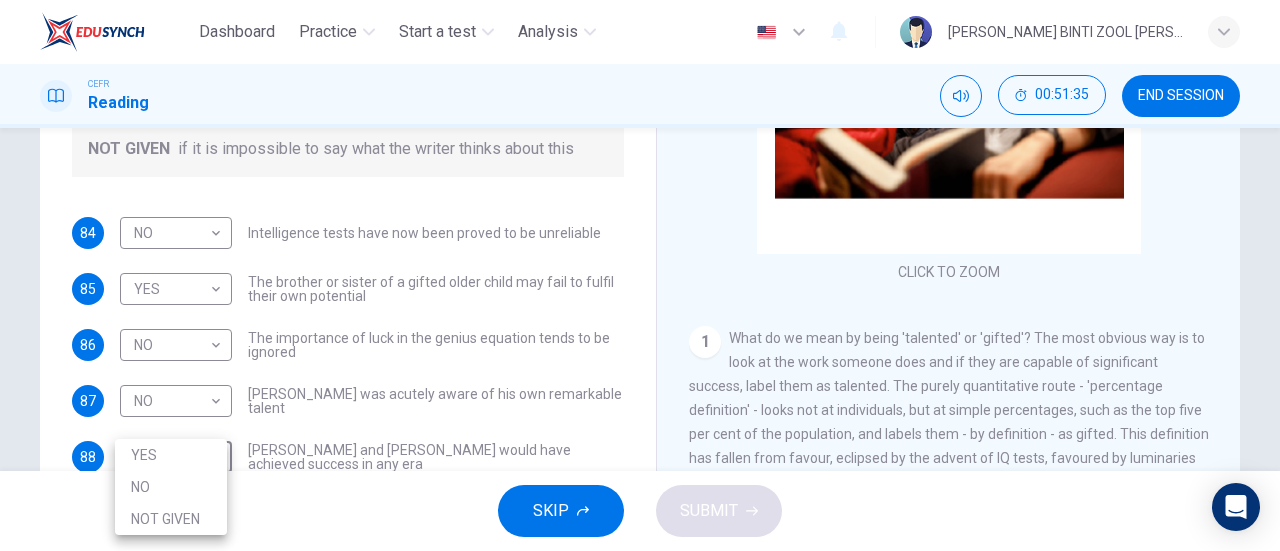 click on "NO" at bounding box center [171, 487] 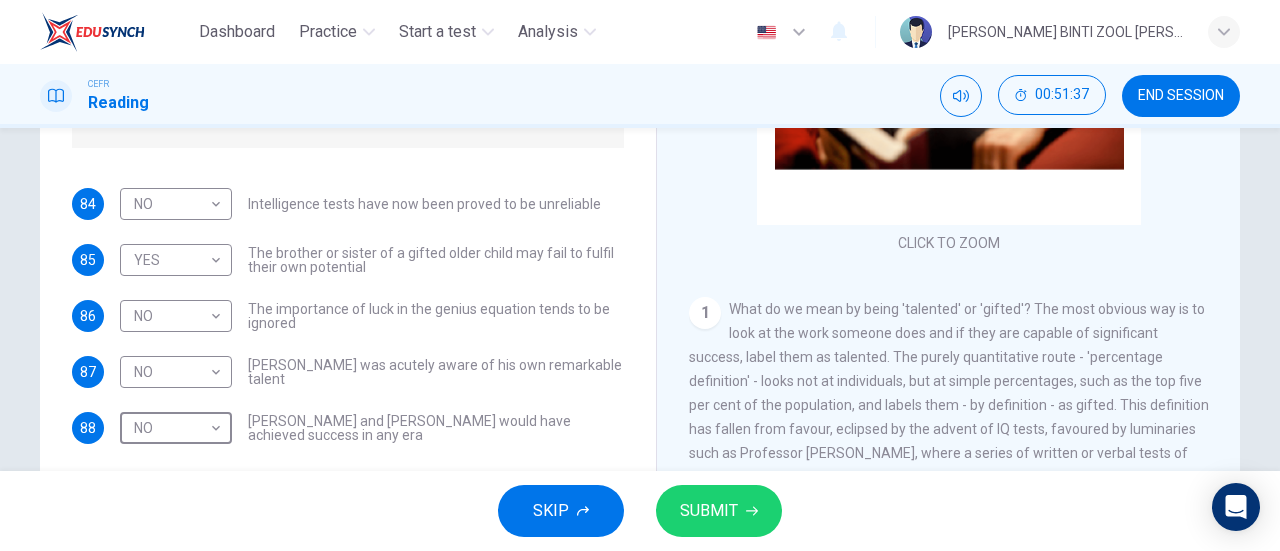 scroll, scrollTop: 380, scrollLeft: 0, axis: vertical 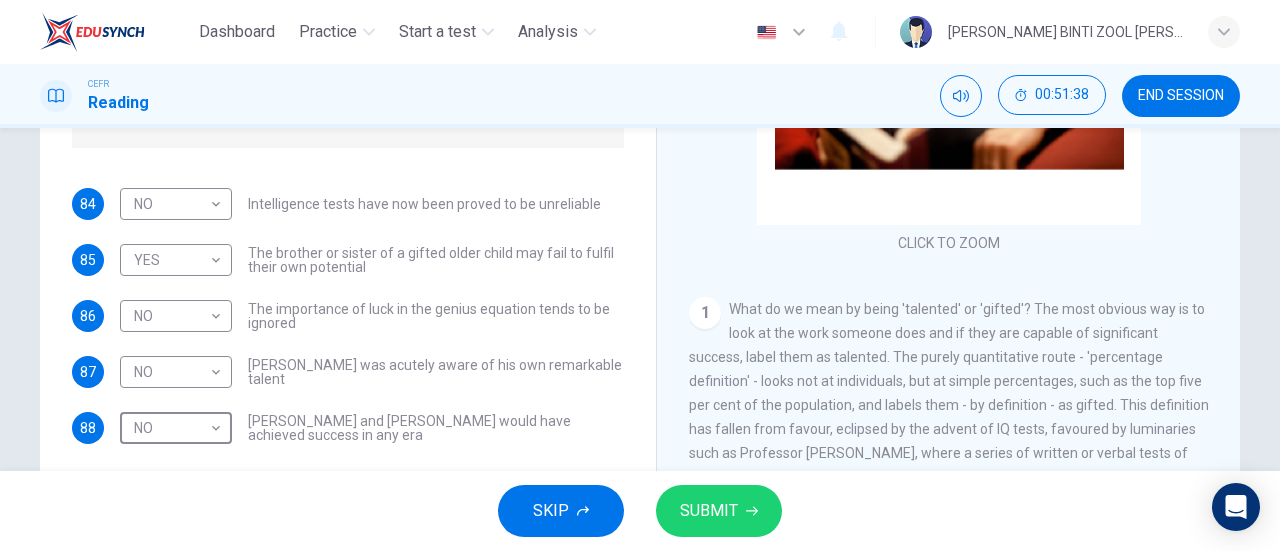 click on "SUBMIT" at bounding box center [709, 511] 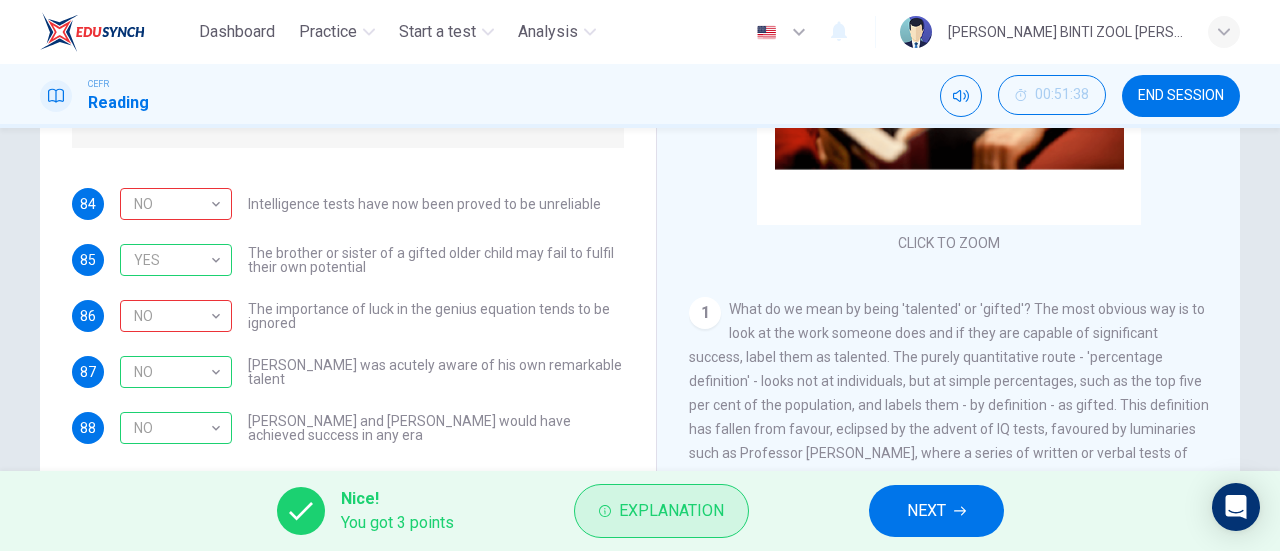 click on "Explanation" at bounding box center (671, 511) 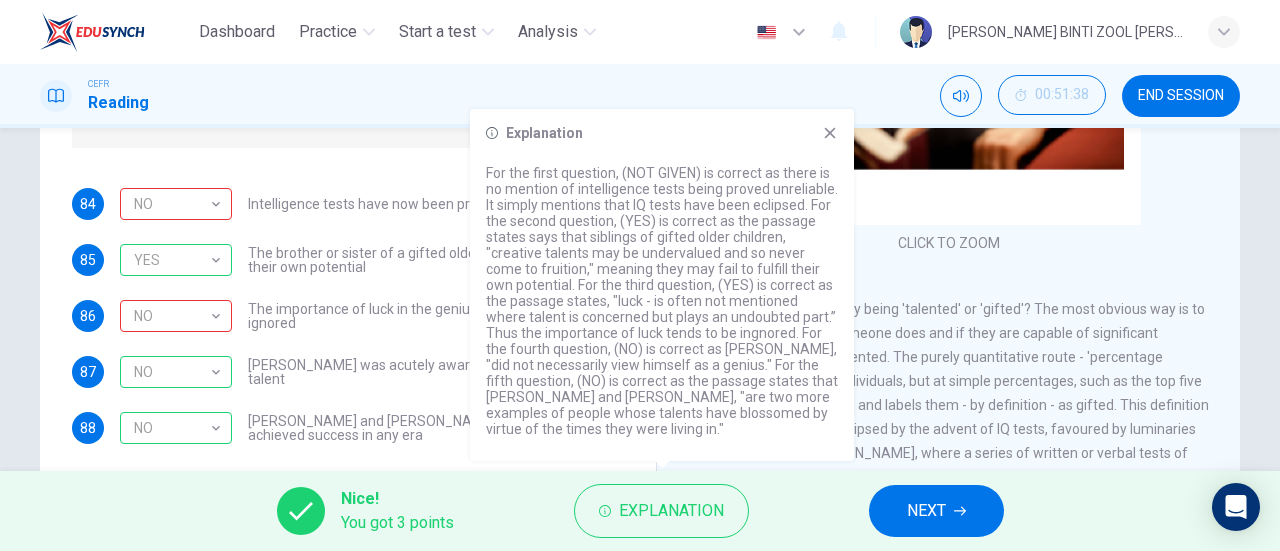 click on "For the first question, (NOT GIVEN) is correct as there is no mention of intelligence tests being proved unreliable. It simply mentions that IQ tests have been eclipsed.
For the second question, (YES) is correct as the passage states says that siblings of gifted older children, "creative talents may be undervalued and so never come to fruition," meaning they may fail to fulfill their own potential.
For the third question, (YES) is correct as the passage states, "luck - is often not mentioned where talent is concerned but plays an undoubted part.” Thus the importance of luck tends to be ingnored.
For the fourth question, (NO) is correct as [PERSON_NAME], "did not necessarily view himself as a genius."
For the fifth question, (NO) is correct as the passage states that [PERSON_NAME] and [PERSON_NAME], "are two more examples of people whose talents have blossomed by virtue of the times they were living in."" at bounding box center (662, 301) 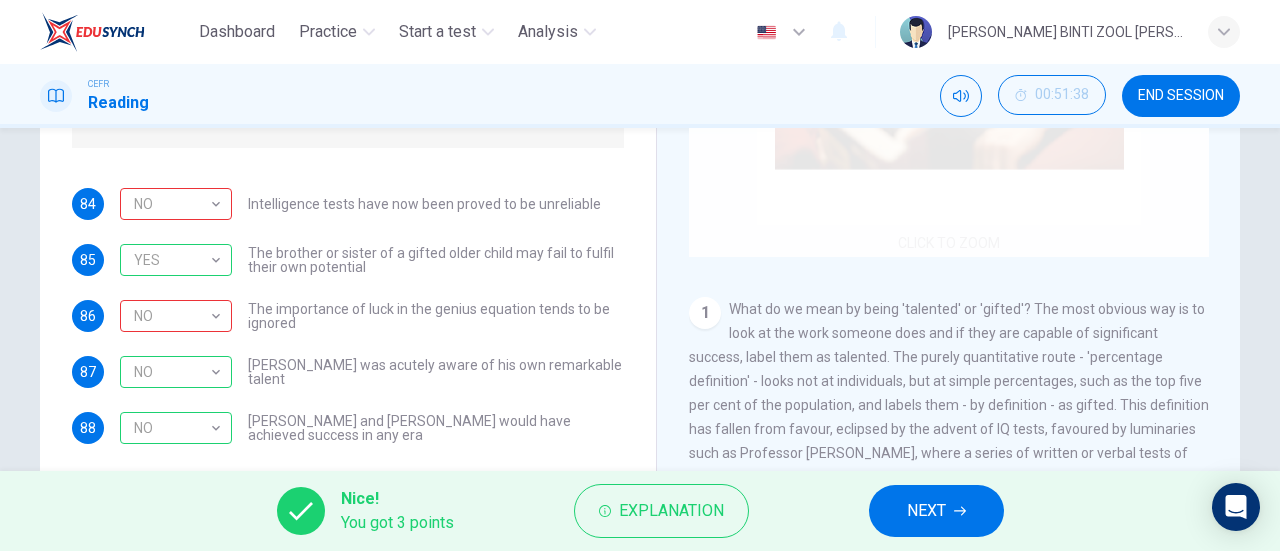 click on "Click to Zoom" at bounding box center [949, 66] 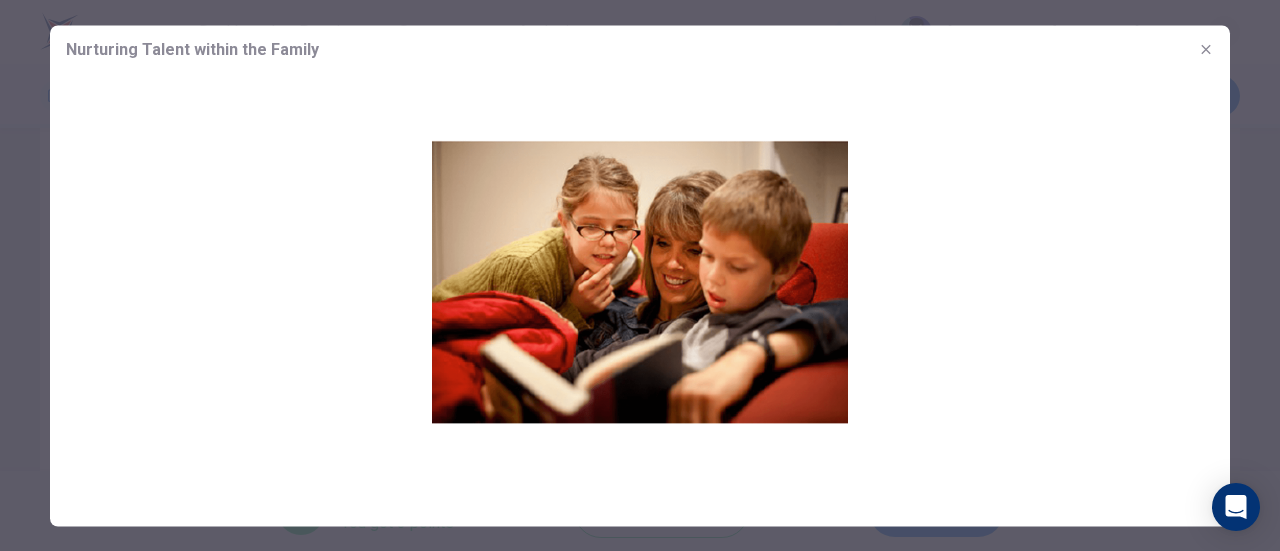 click on "Nurturing Talent within the Family" at bounding box center (640, 49) 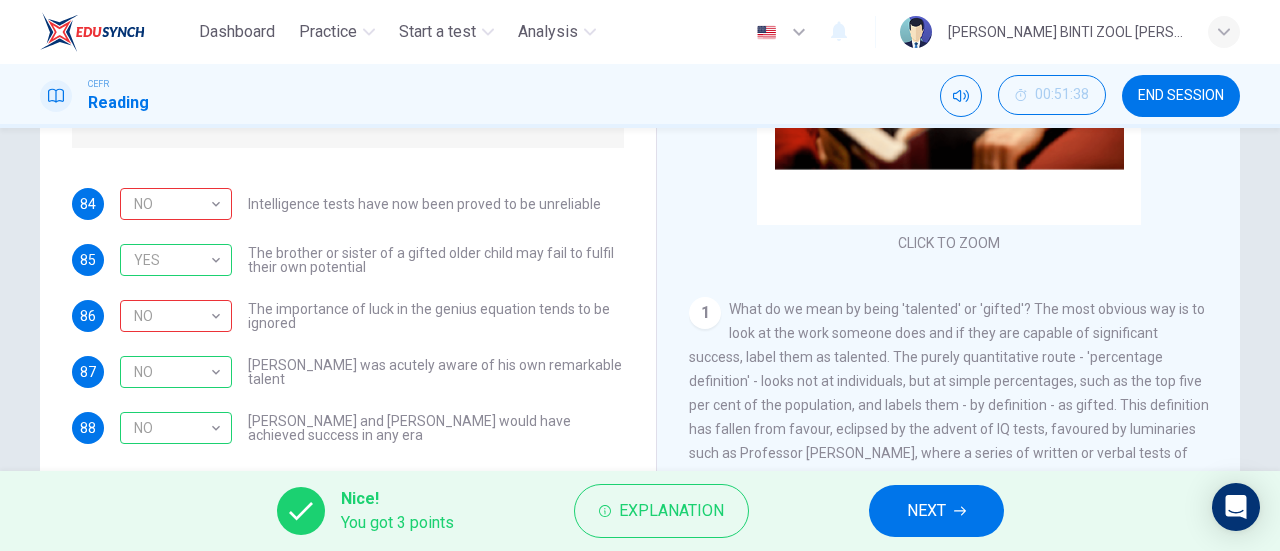 click on "NEXT" at bounding box center (936, 511) 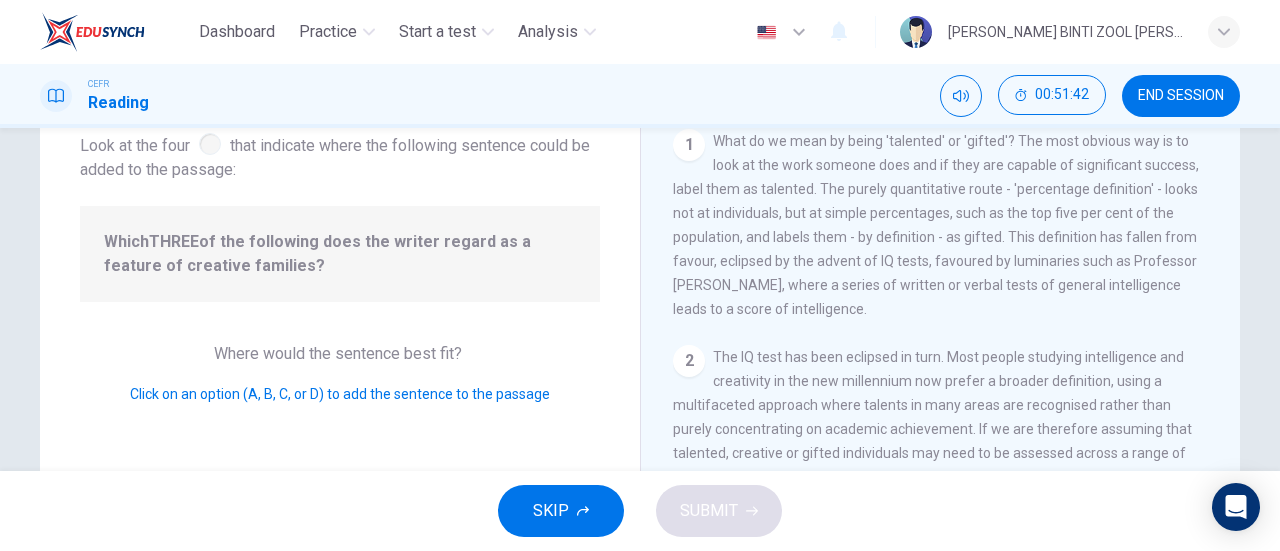 scroll, scrollTop: 130, scrollLeft: 0, axis: vertical 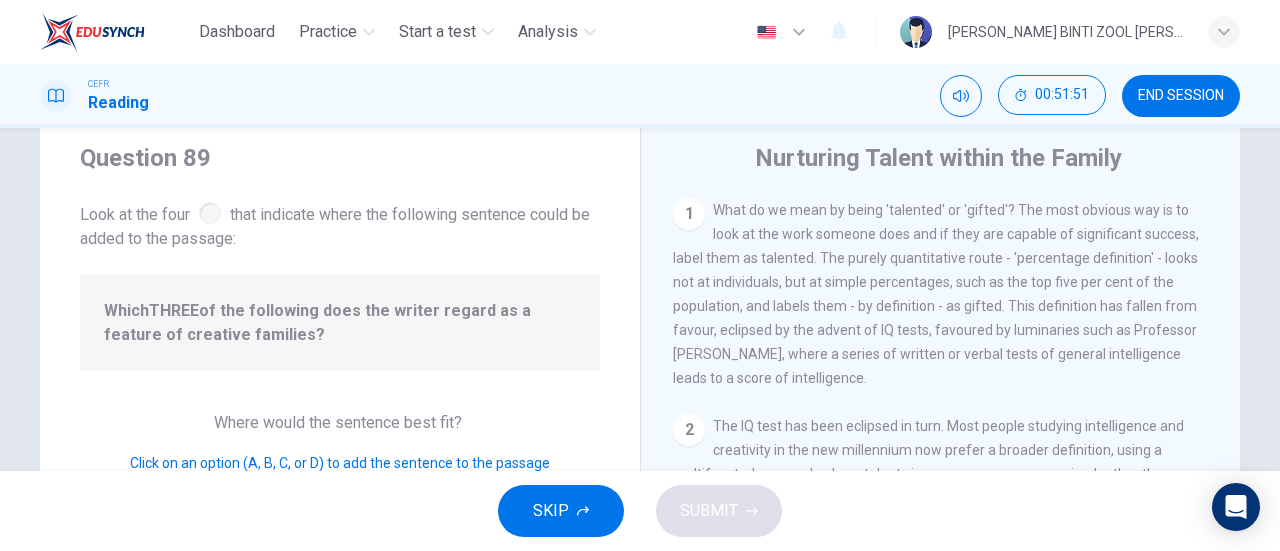 click on "1" at bounding box center [689, 214] 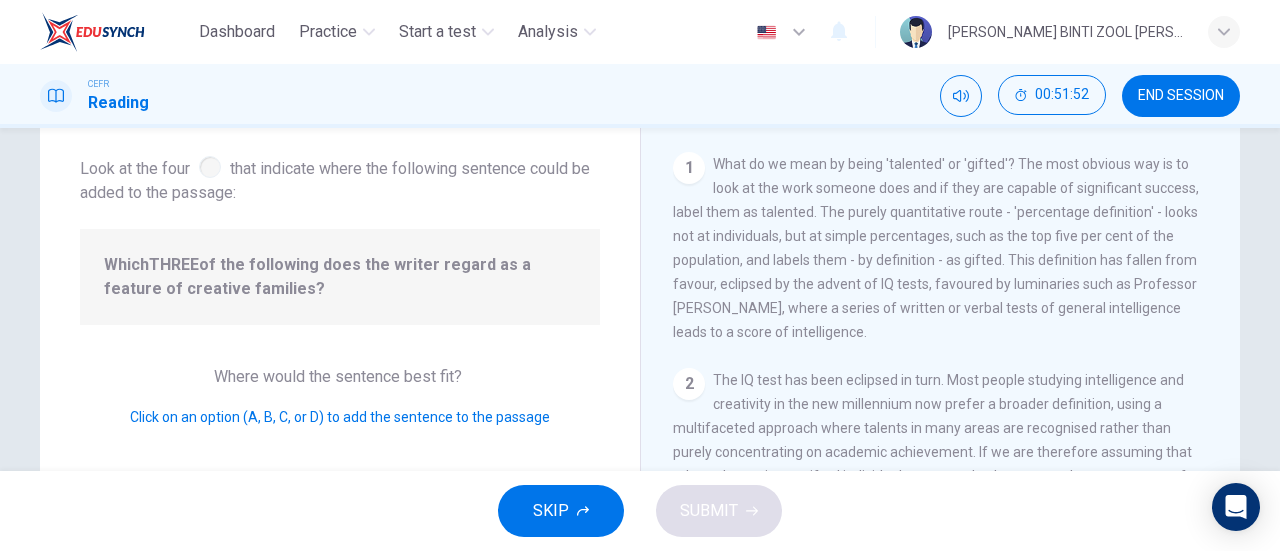scroll, scrollTop: 153, scrollLeft: 0, axis: vertical 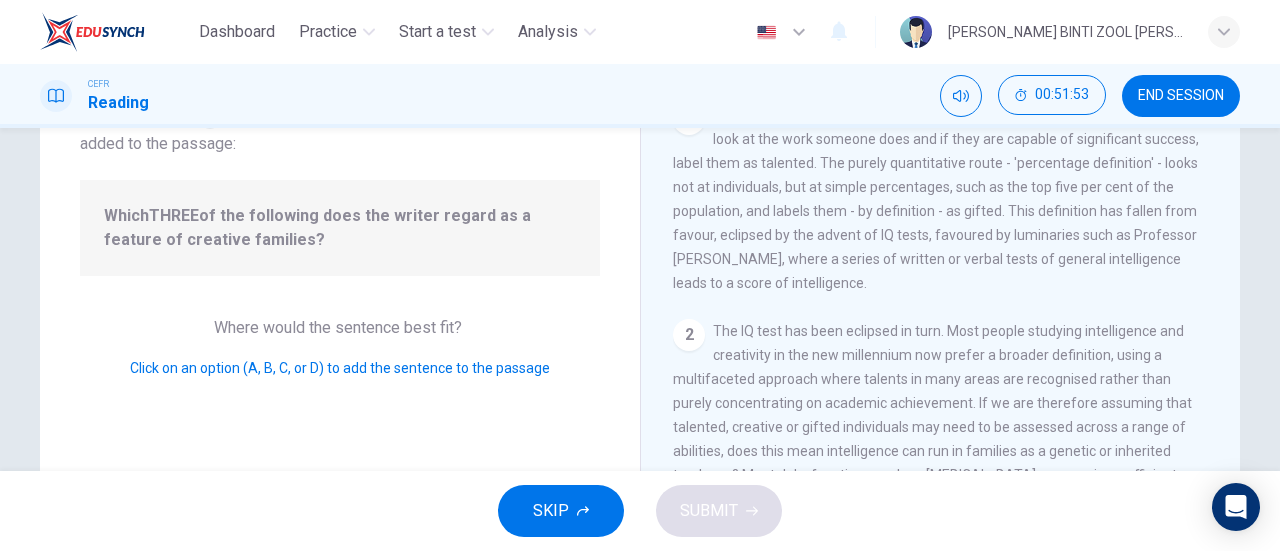 click on "Click on an option (A, B, C, or D) to add the sentence to the passage" at bounding box center [340, 368] 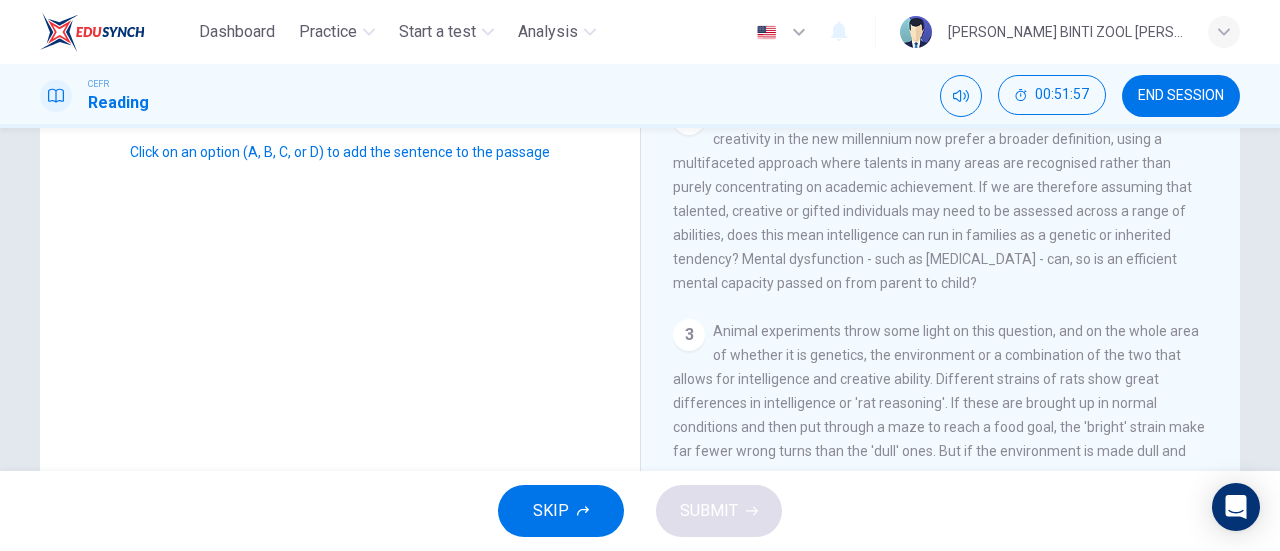 scroll, scrollTop: 371, scrollLeft: 0, axis: vertical 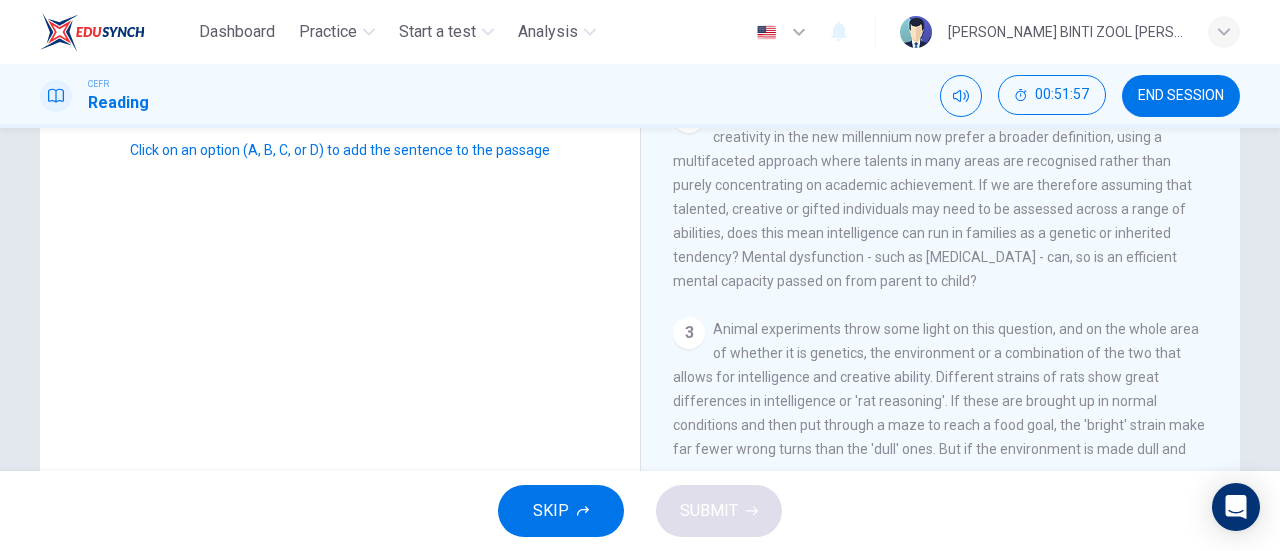 click on "3" at bounding box center [689, 333] 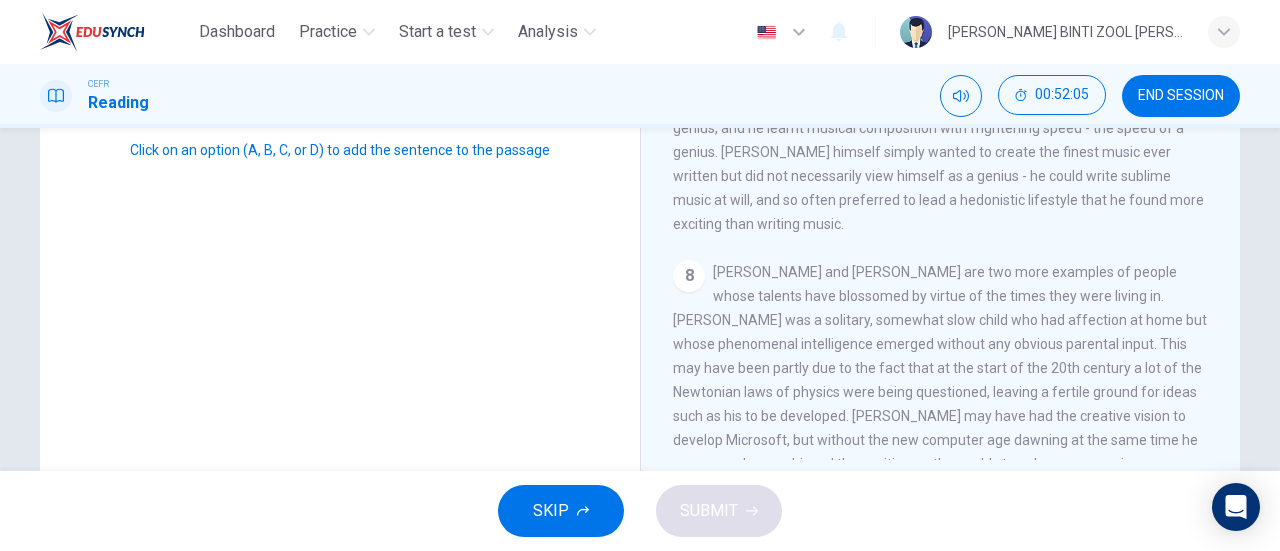 scroll, scrollTop: 1590, scrollLeft: 0, axis: vertical 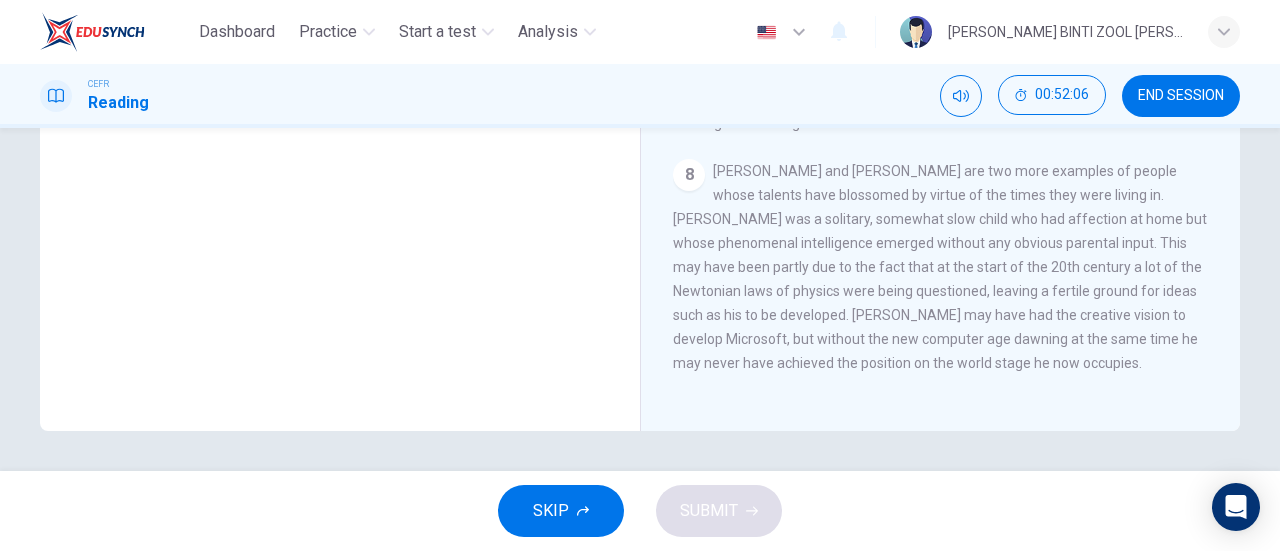 click on "[PERSON_NAME] and [PERSON_NAME] are two more examples of people whose talents have blossomed by virtue of the times they were living in. [PERSON_NAME] was a solitary, somewhat slow child who had affection at home but whose phenomenal intelligence emerged without any obvious parental input. This may have been partly due to the fact that at the start of the 20th century a lot of the Newtonian laws of physics were being questioned, leaving a fertile ground for ideas such as his to be developed. [PERSON_NAME] may have had the creative vision to develop Microsoft, but without the new computer age dawning at the same time he may never have achieved the position on the world stage he now occupies." at bounding box center (940, 267) 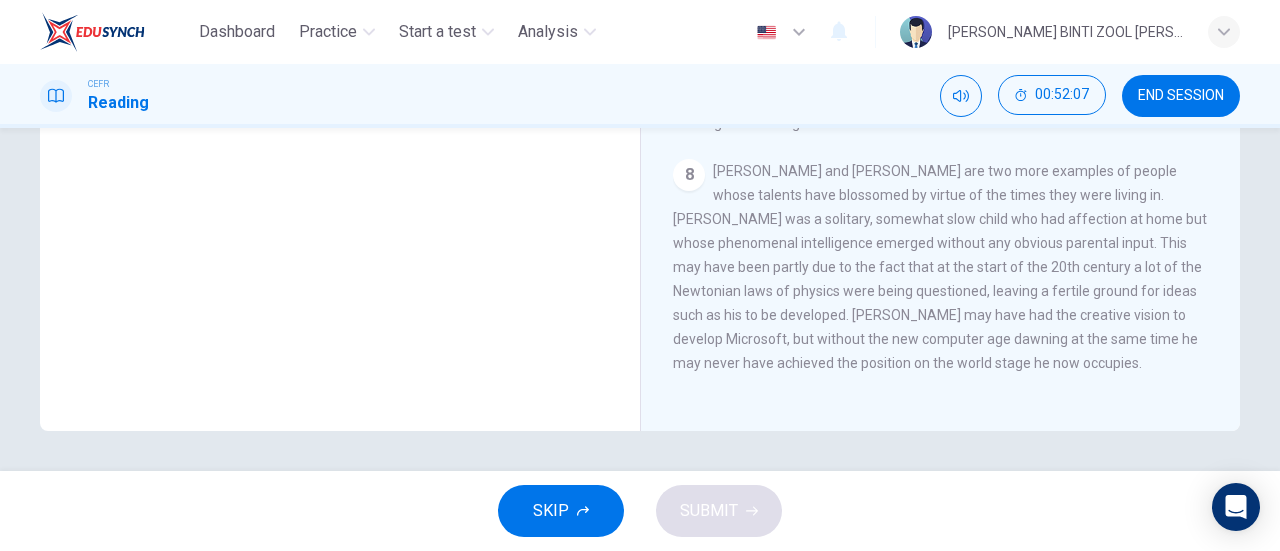 click on "[PERSON_NAME] and [PERSON_NAME] are two more examples of people whose talents have blossomed by virtue of the times they were living in. [PERSON_NAME] was a solitary, somewhat slow child who had affection at home but whose phenomenal intelligence emerged without any obvious parental input. This may have been partly due to the fact that at the start of the 20th century a lot of the Newtonian laws of physics were being questioned, leaving a fertile ground for ideas such as his to be developed. [PERSON_NAME] may have had the creative vision to develop Microsoft, but without the new computer age dawning at the same time he may never have achieved the position on the world stage he now occupies." at bounding box center [940, 267] 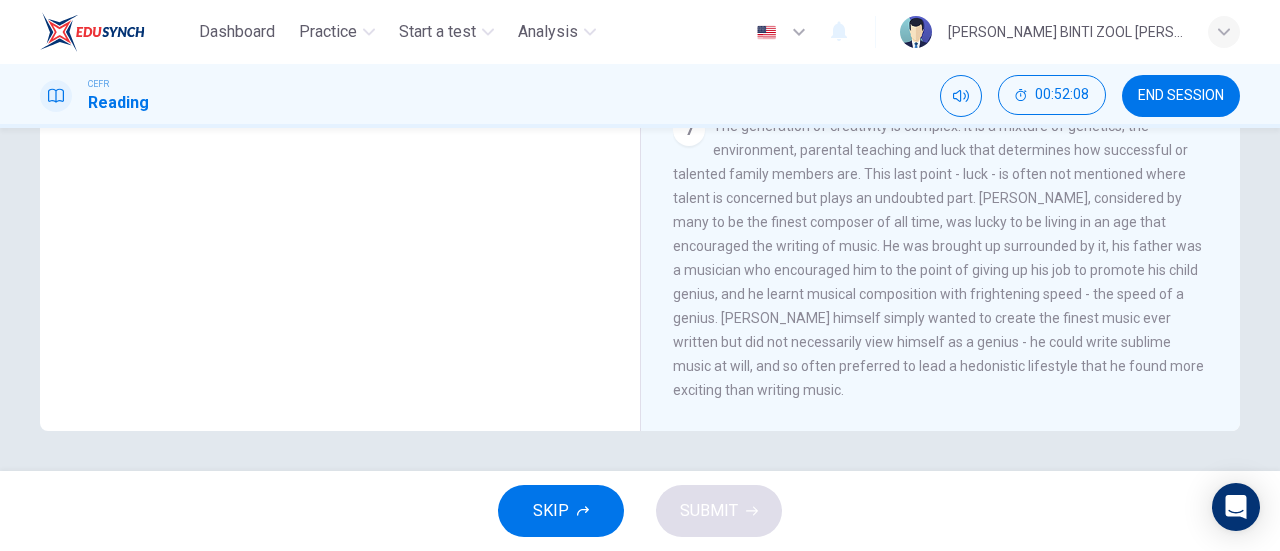 click on "The generation of creativity is complex: it is a mixture of genetics, the environment, parental teaching and luck that determines how successful or talented family members are. This last point - luck - is often not mentioned where talent is concerned but plays an undoubted part. [PERSON_NAME], considered by many to be the finest composer of all time, was lucky to be living in an age that encouraged the writing of music. He was brought up surrounded by it, his father was a musician who encouraged him to the point of giving up his job to promote his child genius, and he learnt musical composition with frightening speed - the speed of a genius. [PERSON_NAME] himself simply wanted to create the finest music ever written but did not necessarily view himself as a genius - he could write sublime music at will, and so often preferred to lead a hedonistic lifestyle that he found more exciting than writing music." at bounding box center [938, 258] 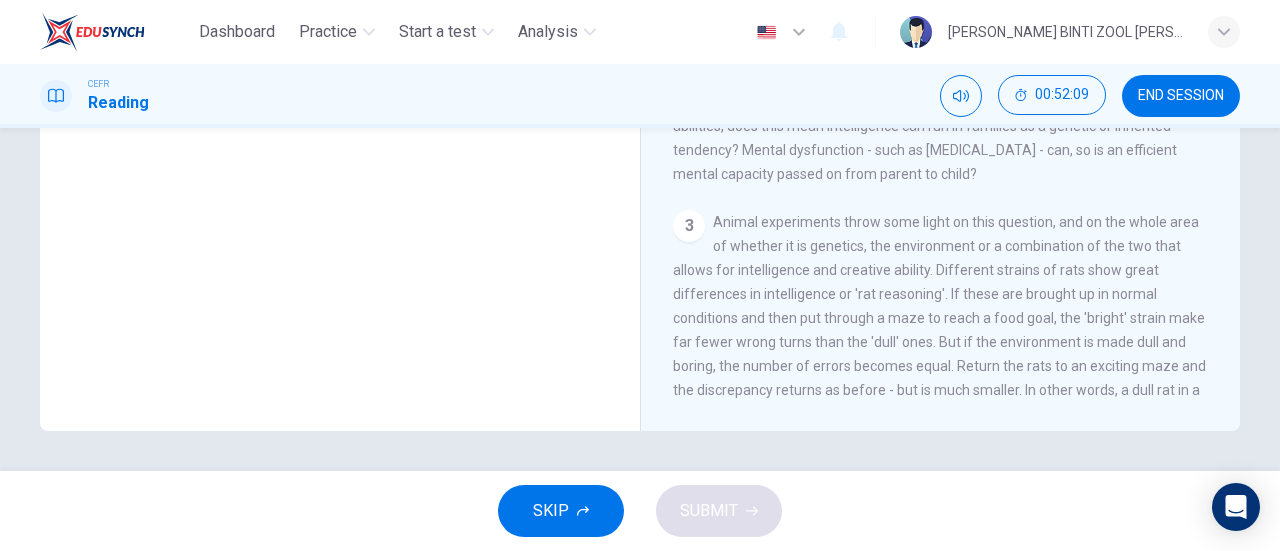 scroll, scrollTop: 0, scrollLeft: 0, axis: both 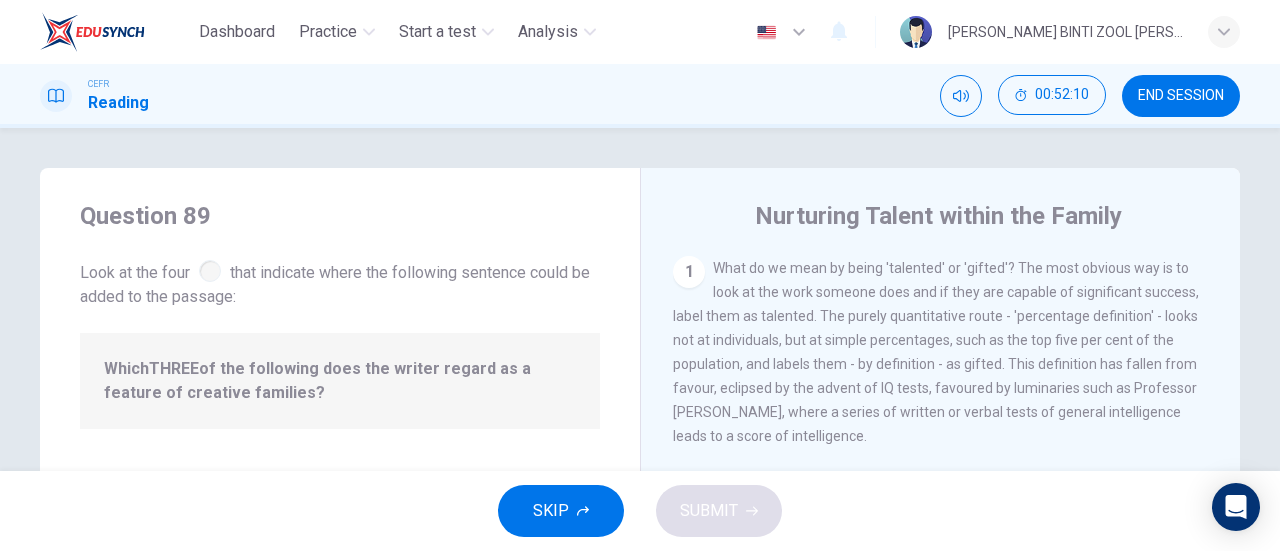 click 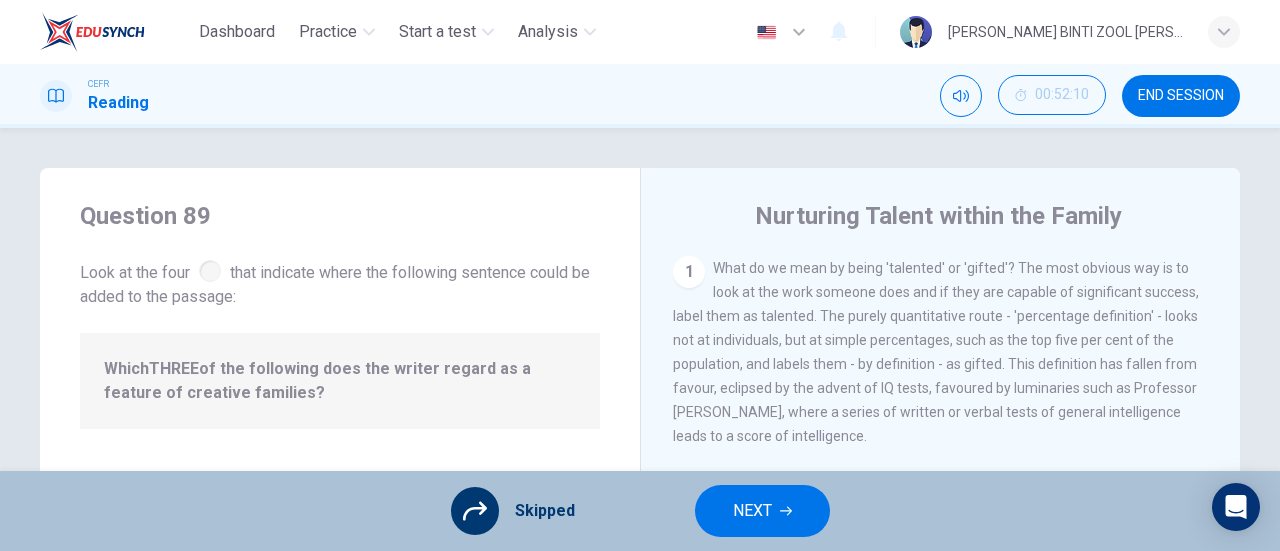 click on "NEXT" at bounding box center (752, 511) 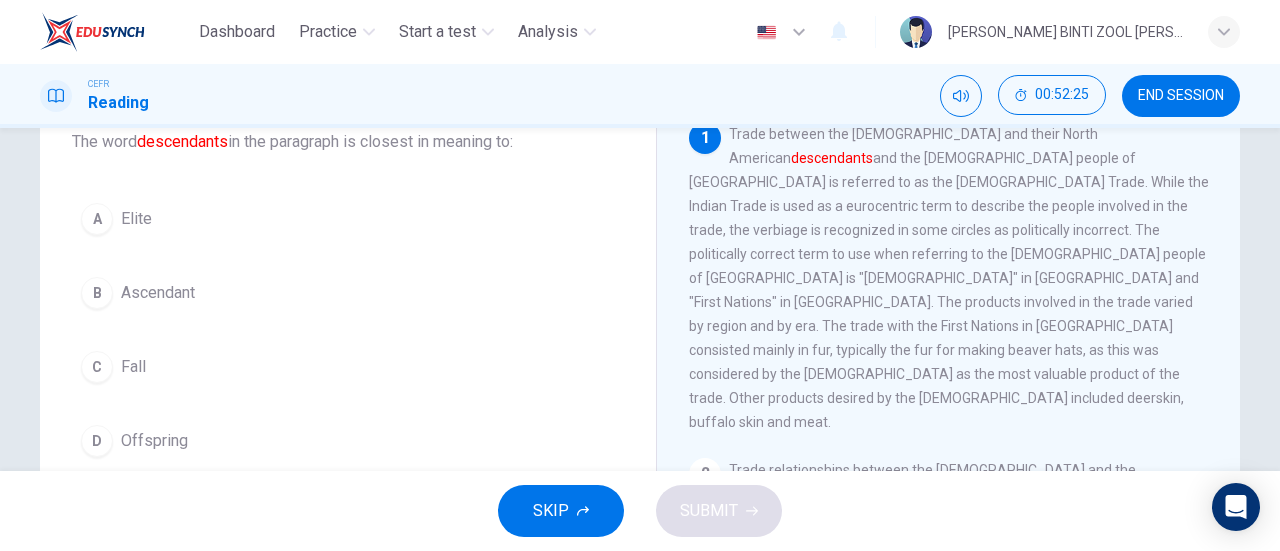 scroll, scrollTop: 134, scrollLeft: 0, axis: vertical 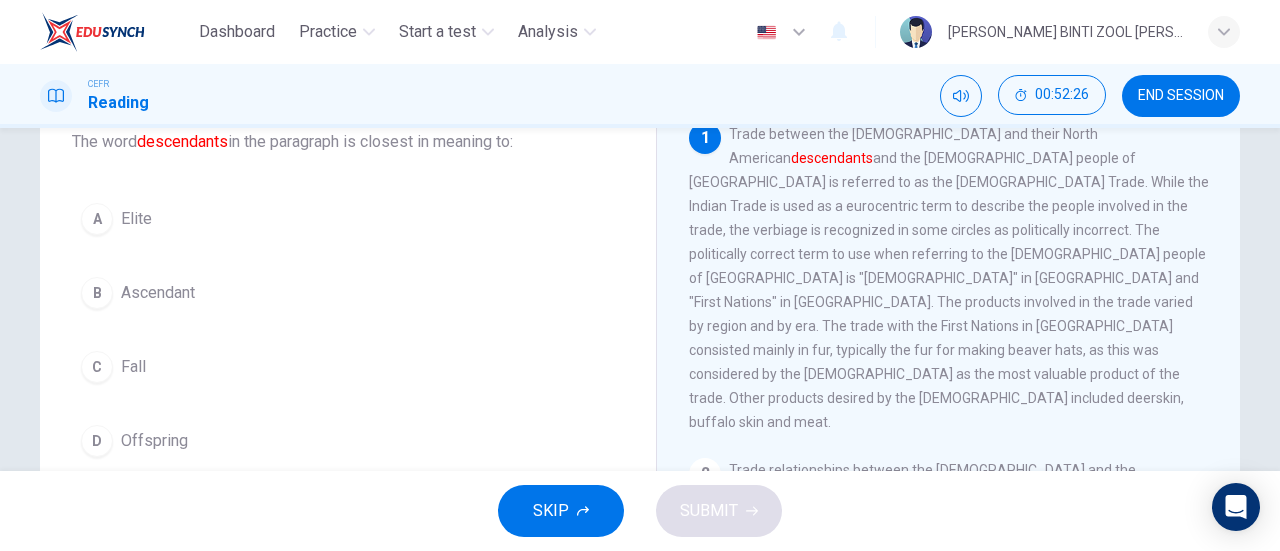 click on "B Ascendant" at bounding box center (348, 293) 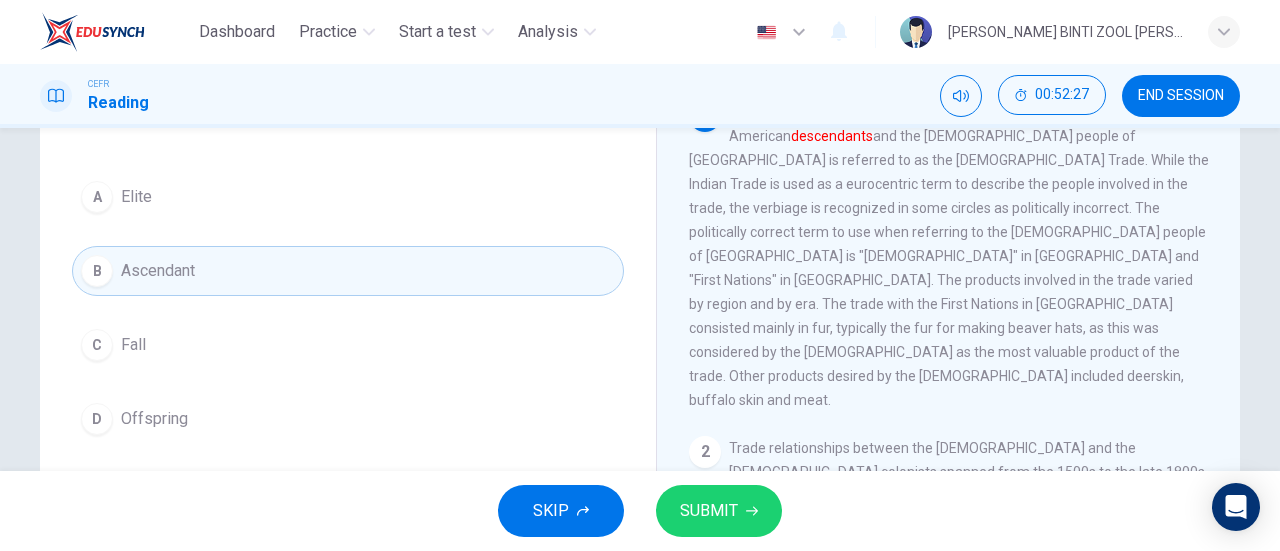 scroll, scrollTop: 156, scrollLeft: 0, axis: vertical 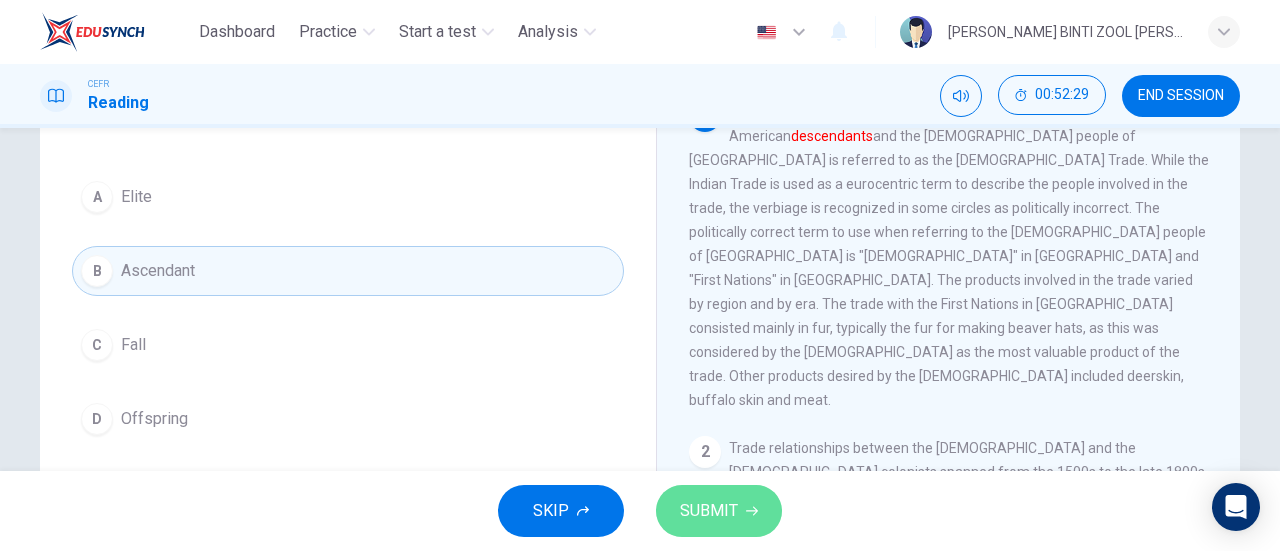 click on "SUBMIT" at bounding box center [709, 511] 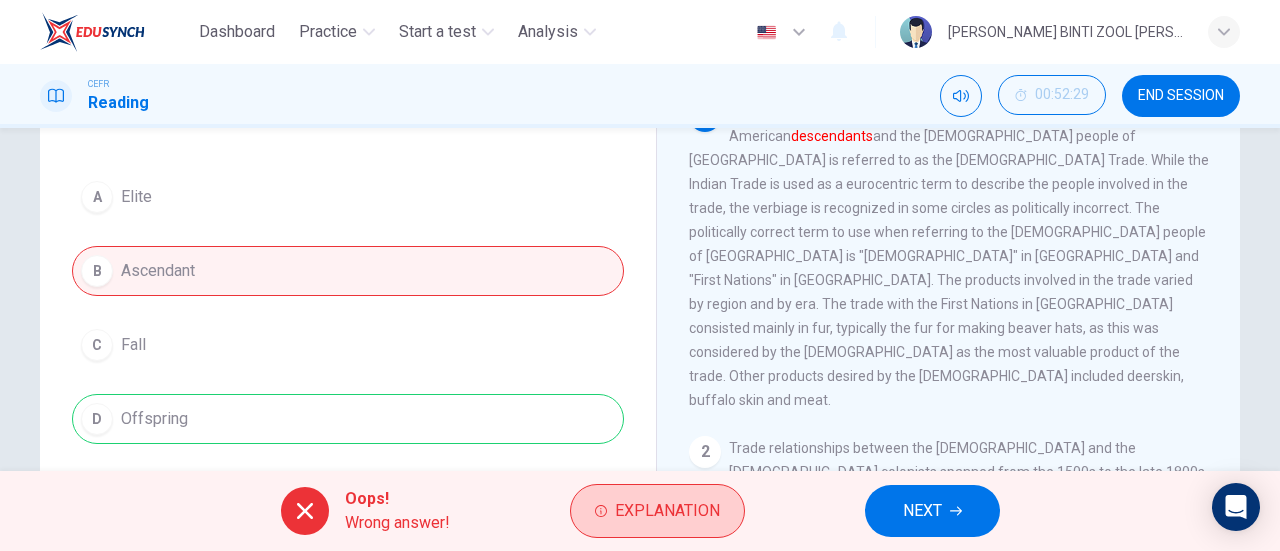 click on "Explanation" at bounding box center [667, 511] 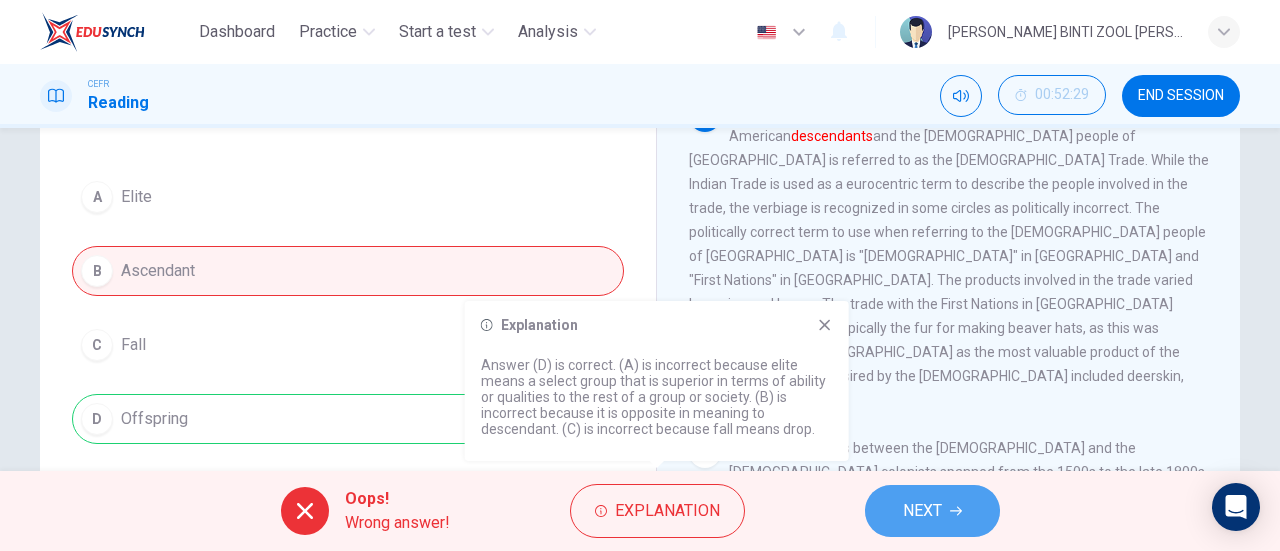 click on "NEXT" at bounding box center (922, 511) 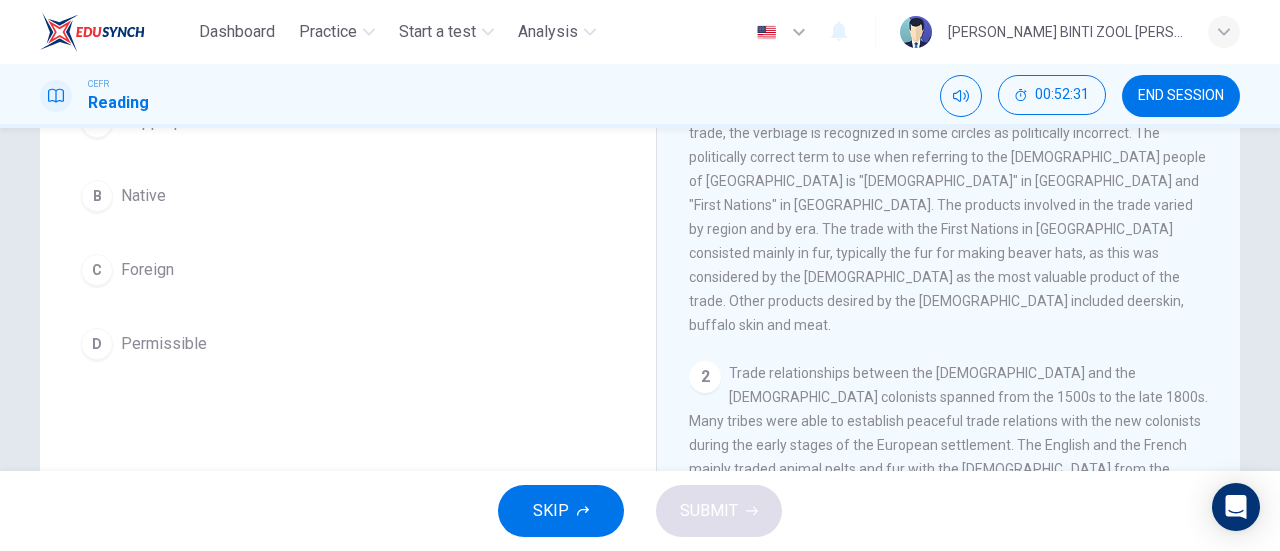 scroll, scrollTop: 232, scrollLeft: 0, axis: vertical 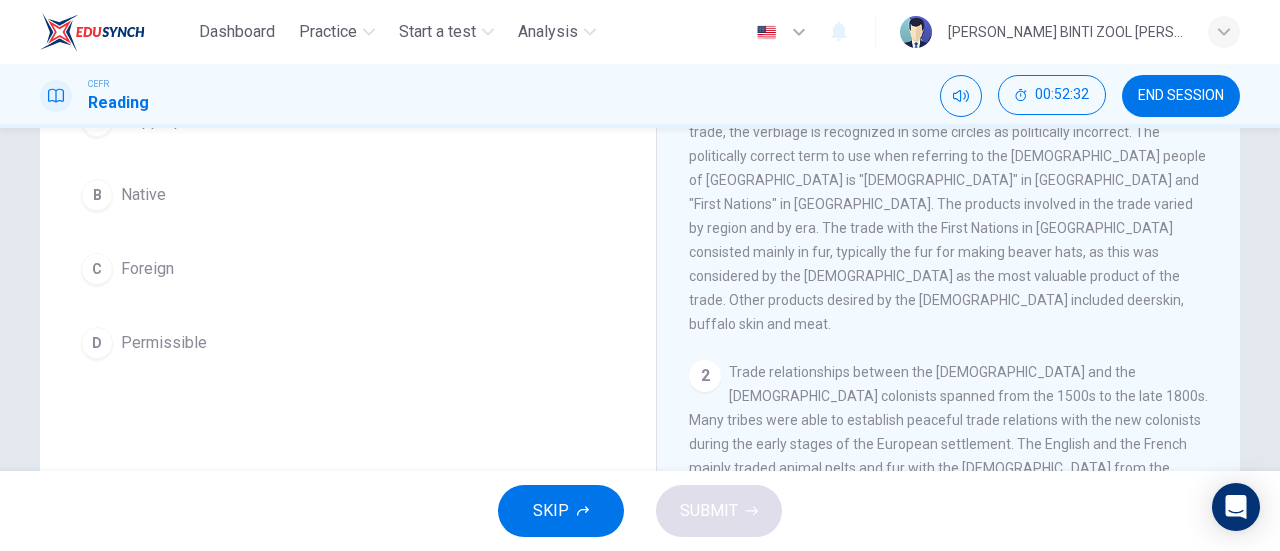 click on "B Native" at bounding box center [348, 195] 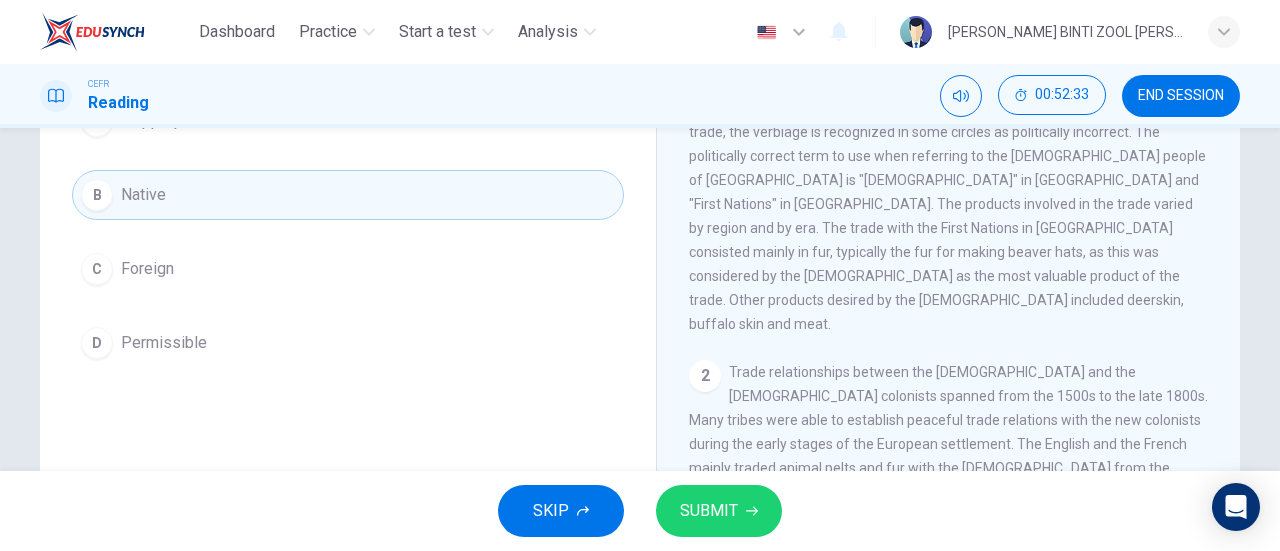 click on "SUBMIT" at bounding box center [709, 511] 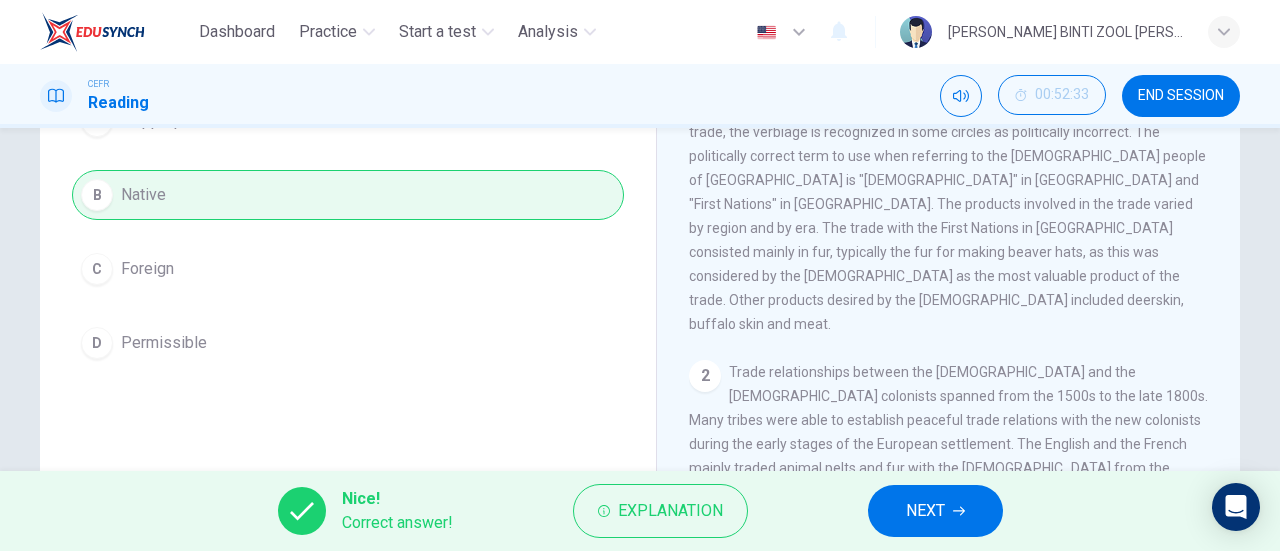 click on "NEXT" at bounding box center [925, 511] 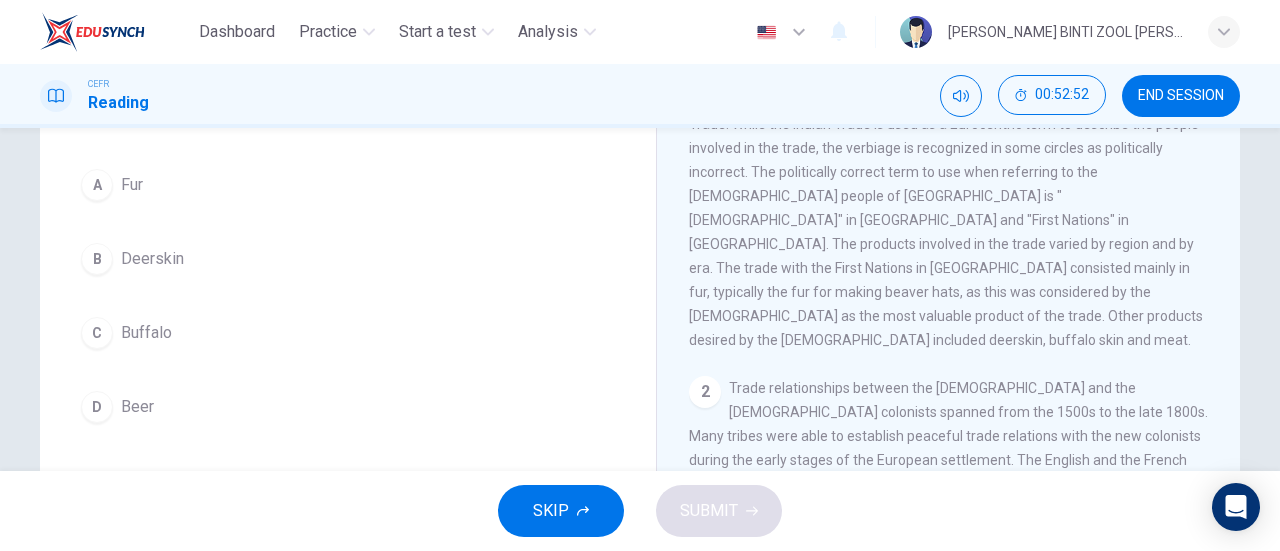 scroll, scrollTop: 221, scrollLeft: 0, axis: vertical 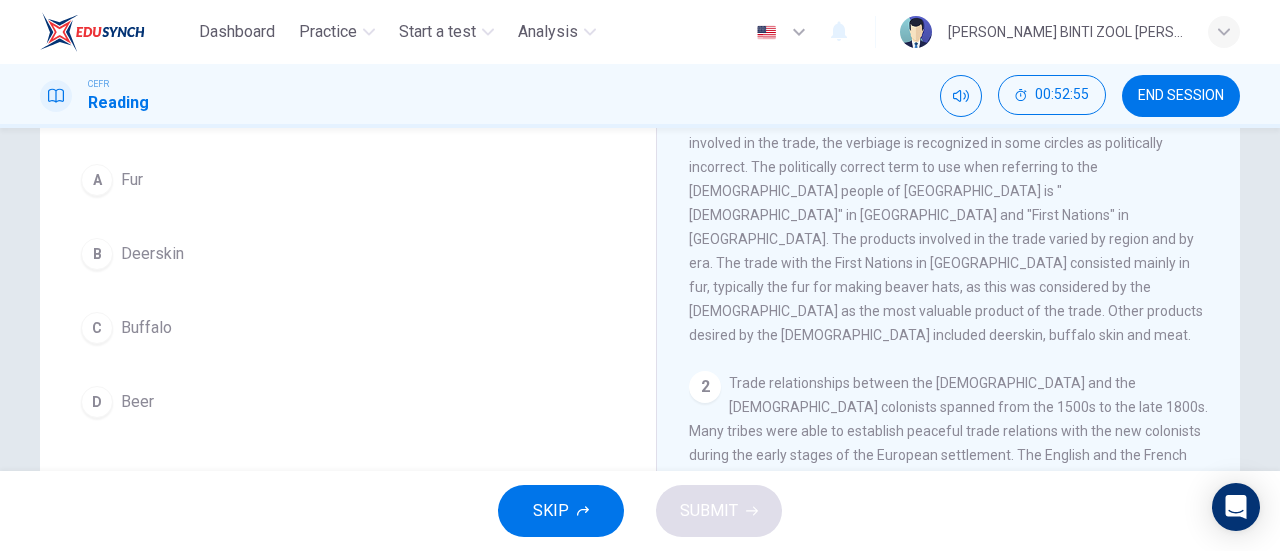 click on "D Beer" at bounding box center [348, 402] 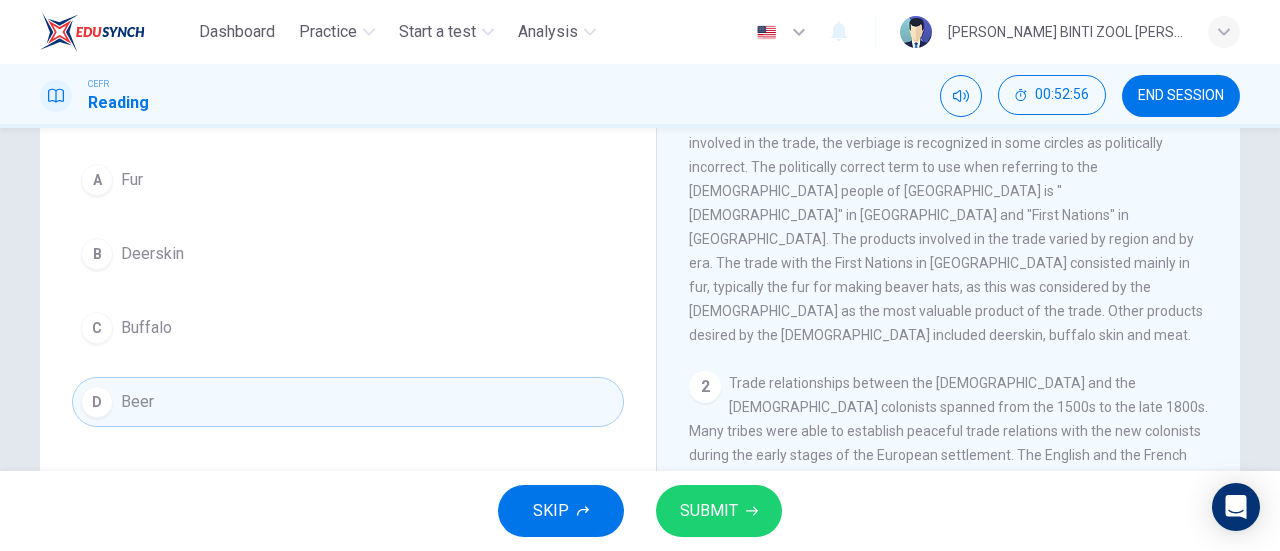 click on "SUBMIT" at bounding box center (709, 511) 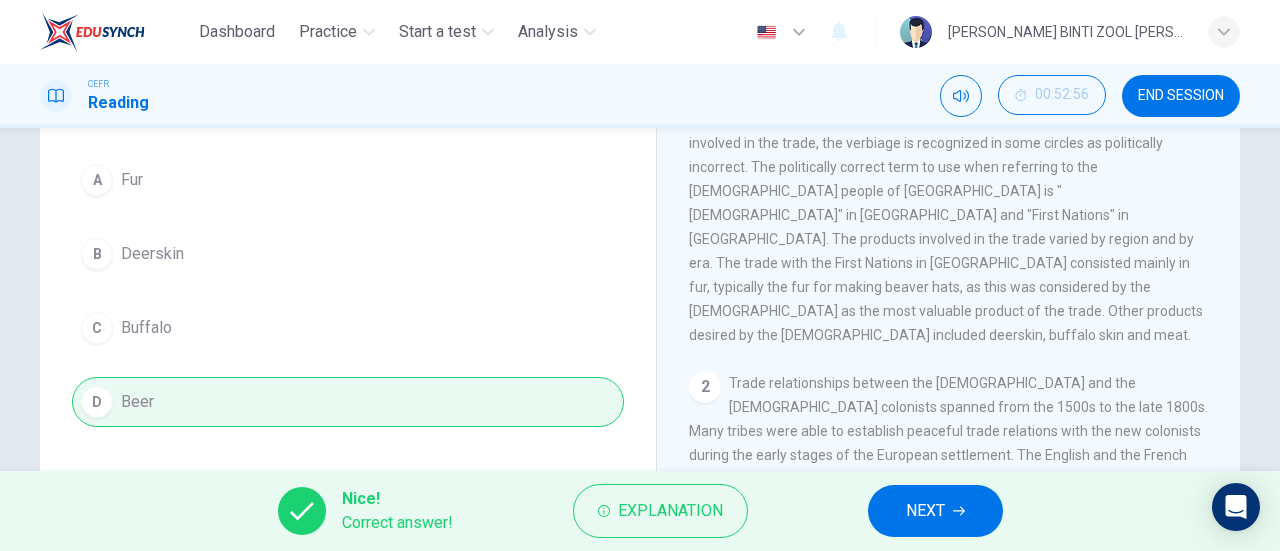 click 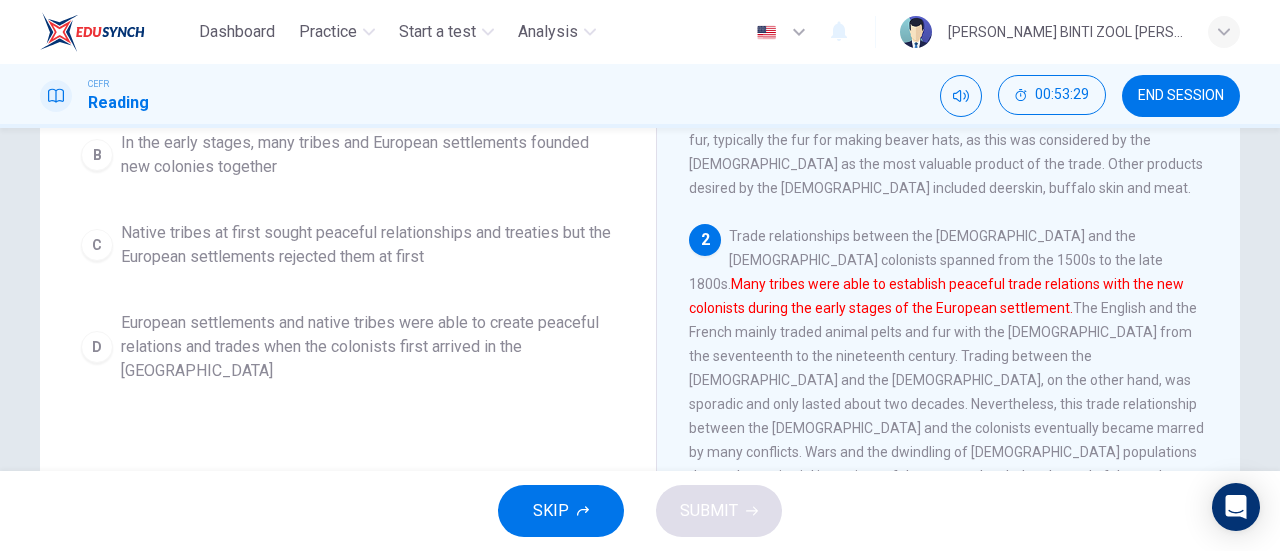 scroll, scrollTop: 361, scrollLeft: 0, axis: vertical 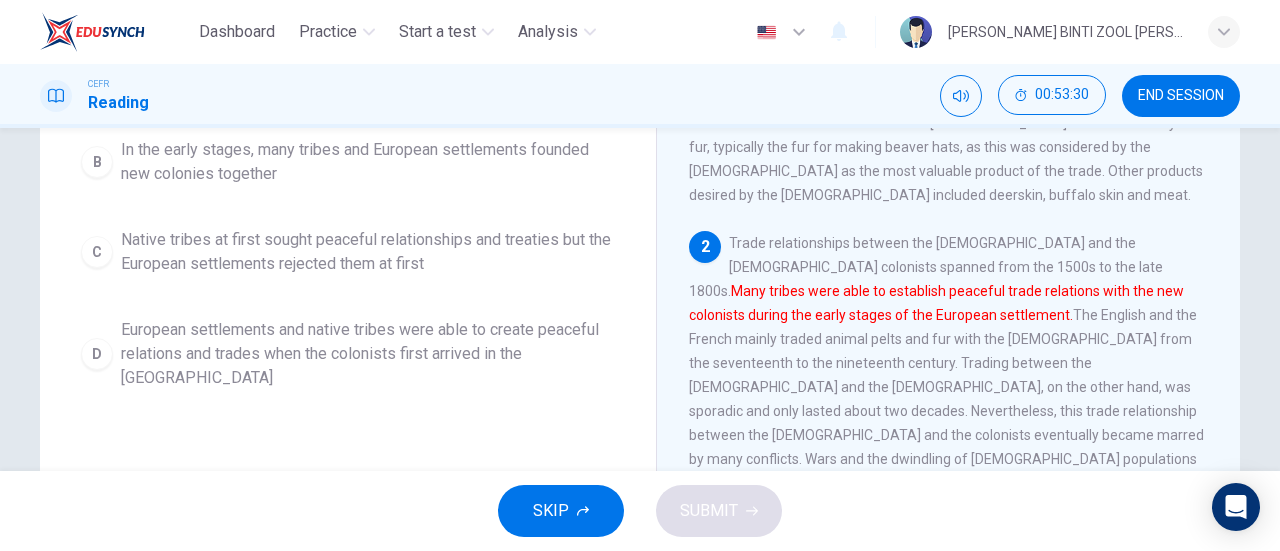 click on "European settlements and native tribes were able to create peaceful relations and trades when the colonists first arrived in the [GEOGRAPHIC_DATA]" at bounding box center (368, 354) 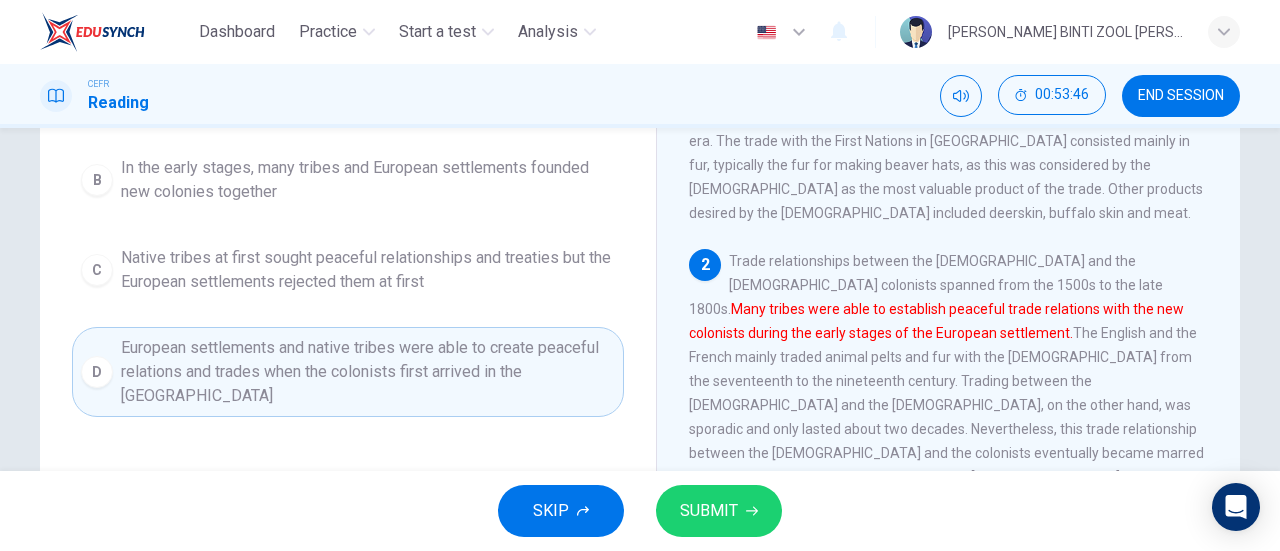 scroll, scrollTop: 342, scrollLeft: 0, axis: vertical 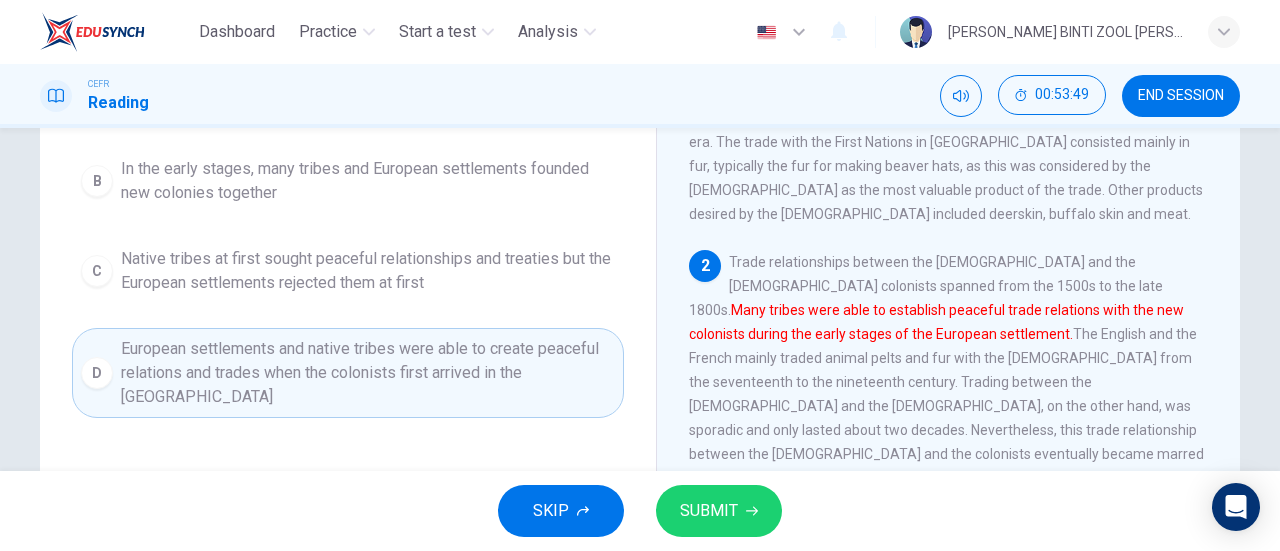 click on "SUBMIT" at bounding box center [709, 511] 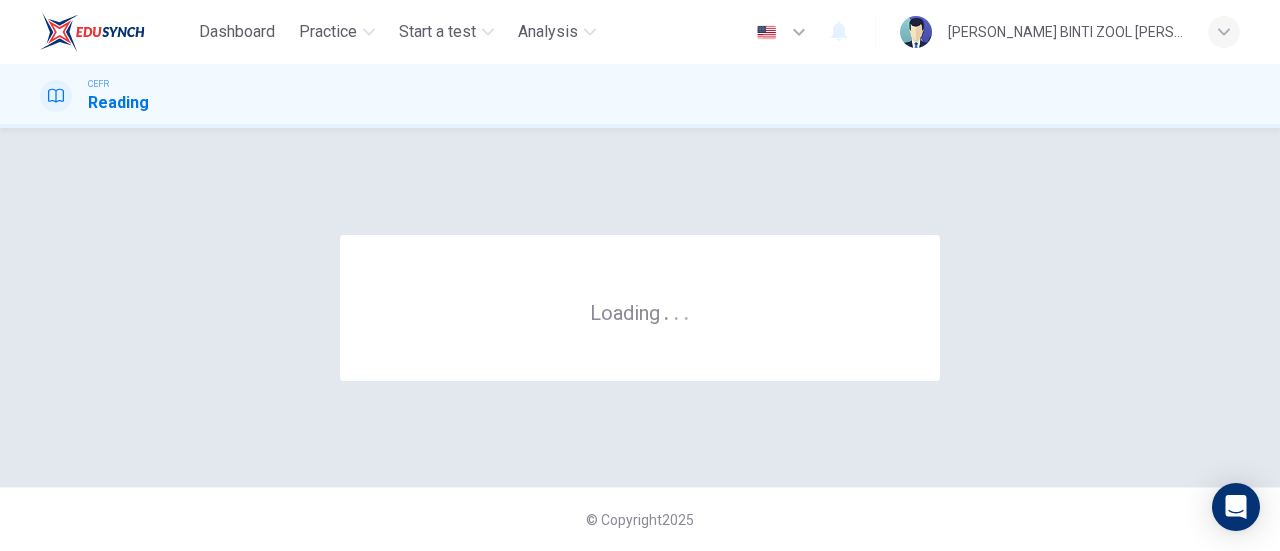 scroll, scrollTop: 0, scrollLeft: 0, axis: both 